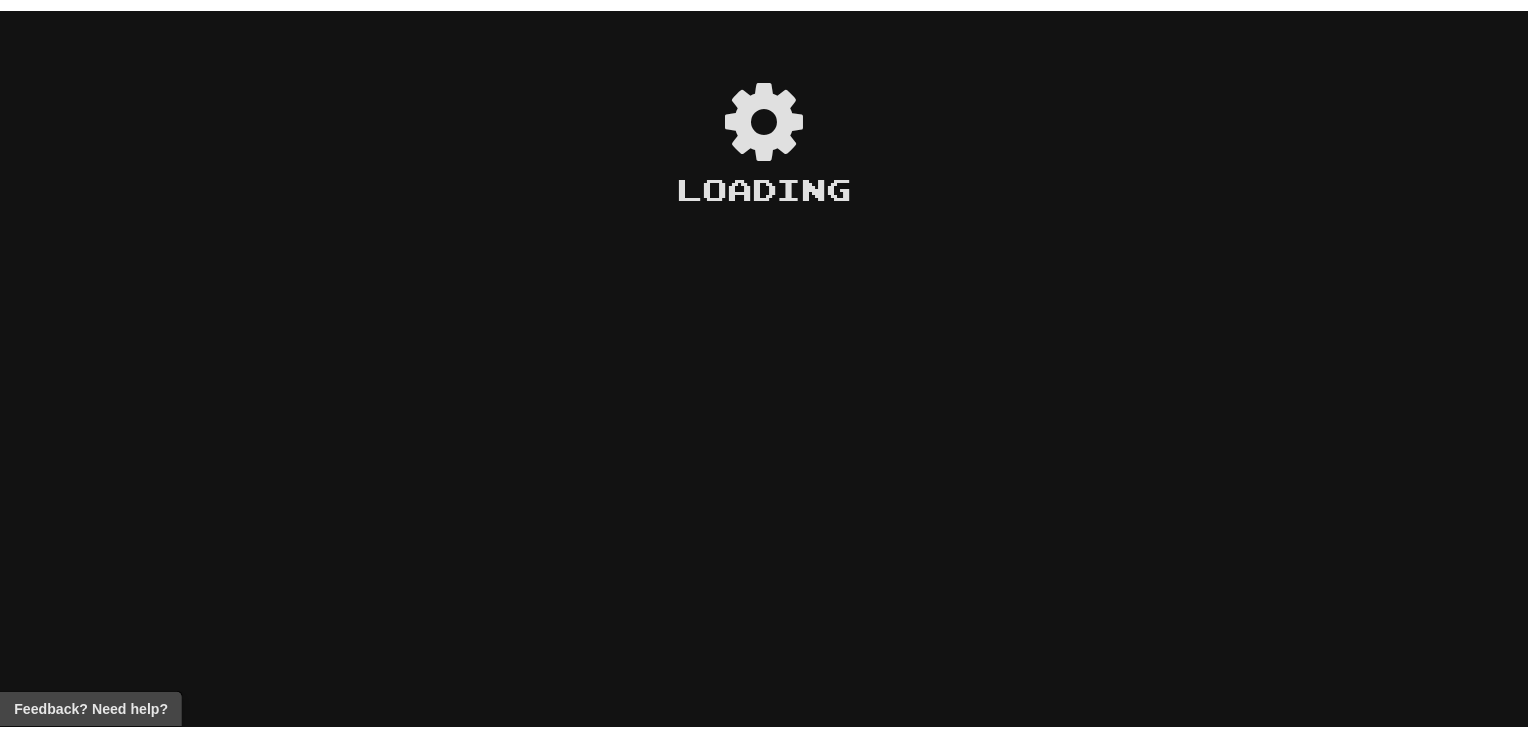scroll, scrollTop: 0, scrollLeft: 0, axis: both 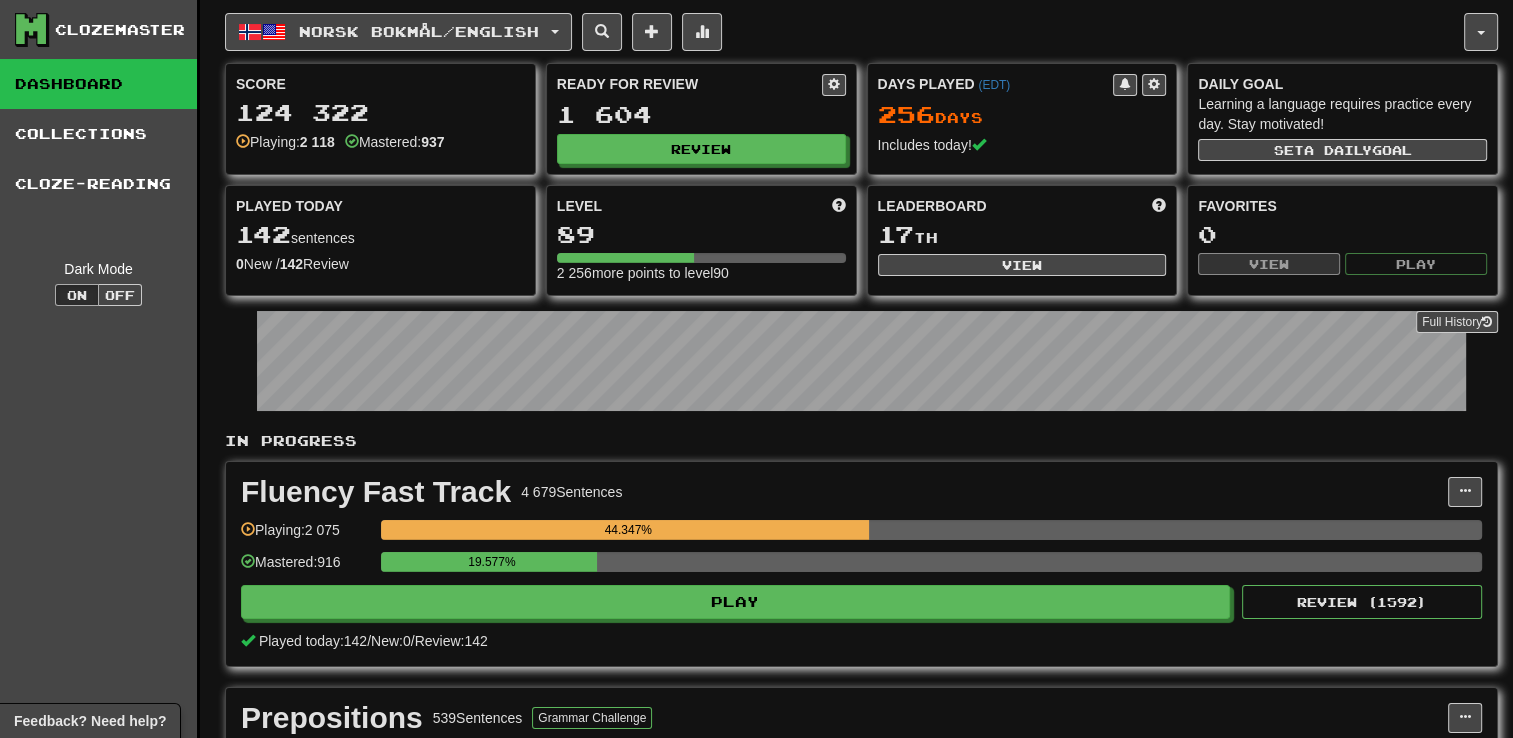 click on "Norsk bokmål  /  English Dansk  /  English Days Played:  239   Review:  1 117 Points today:  320 Deutsch  /  English Days Played:  17   Review:  0 Points today:  16 Español  /  English Days Played:  240   Review:  1 031 Points today:  320 Íslenska  /  English Days Played:  26   Review:  0 Points today:  40 Italiano  /  English Days Played:  17   Review:  0 Points today:  32 Norsk bokmål  /  English Days Played:  256   Review:  1 604 Points today:  2992 Svenska  /  English Days Played:  238   Review:  1 121 Points today:  200 Українська  /  English Days Played:  17   Review:  0 Points today:  8  Language Pairing" at bounding box center [844, 32] 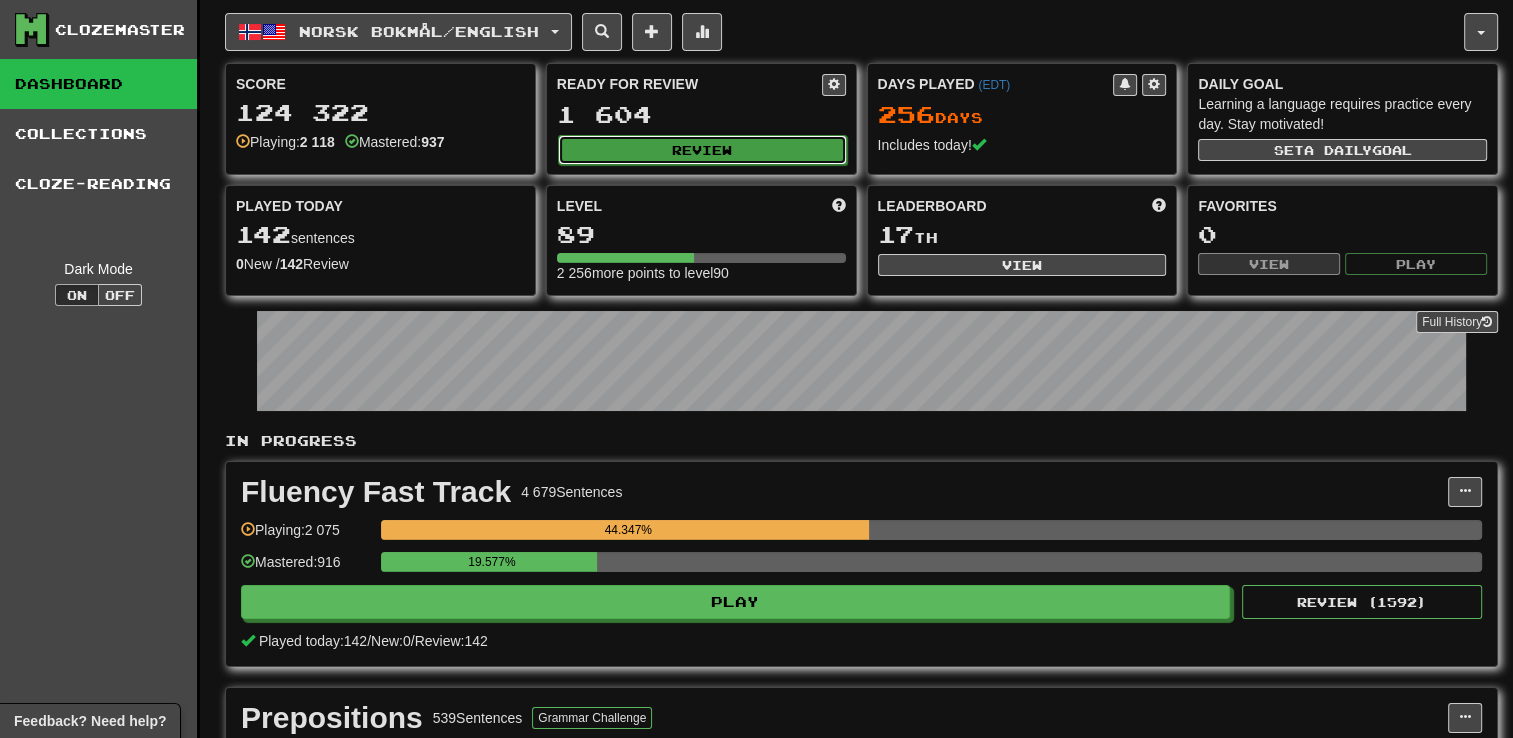click on "Review" at bounding box center (702, 150) 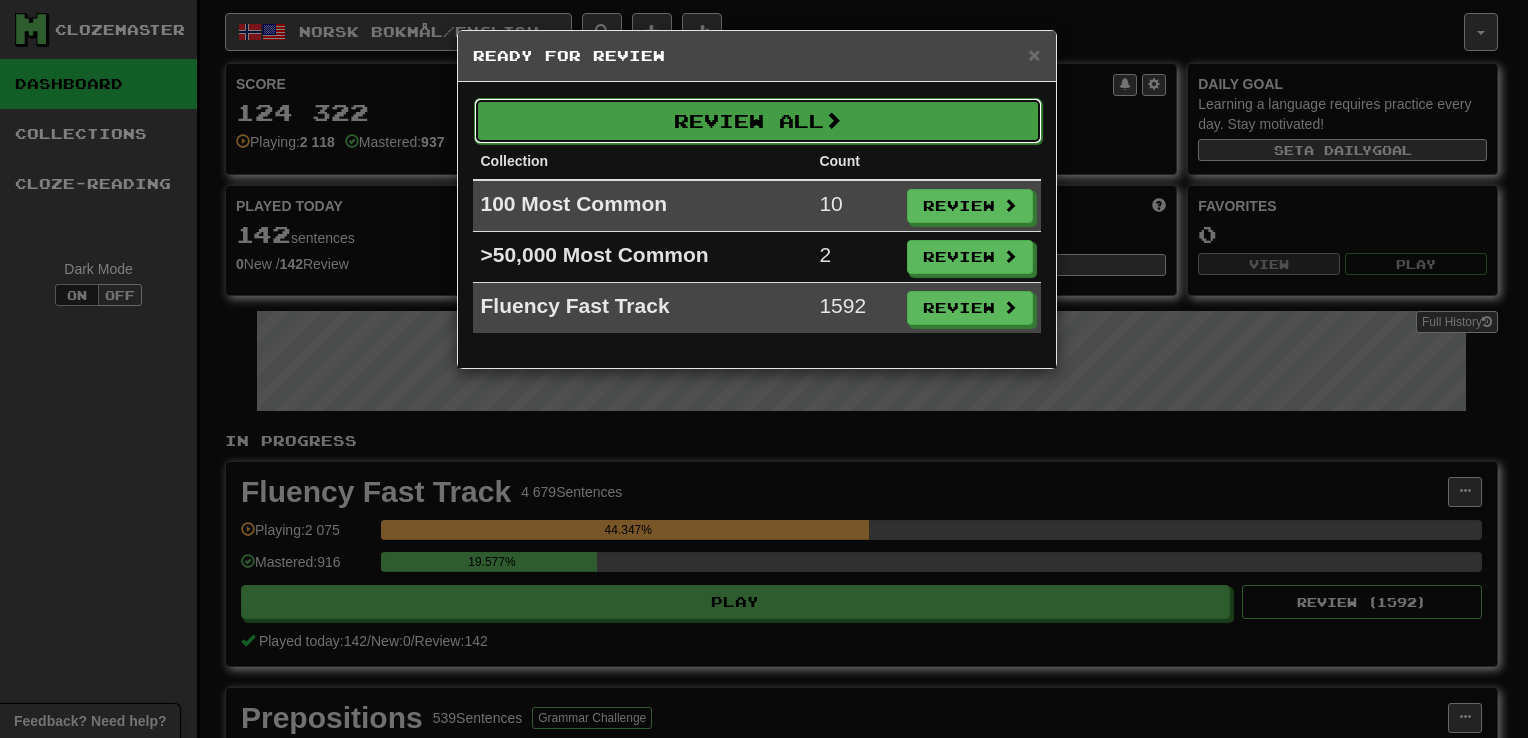 click on "Review All" at bounding box center [758, 121] 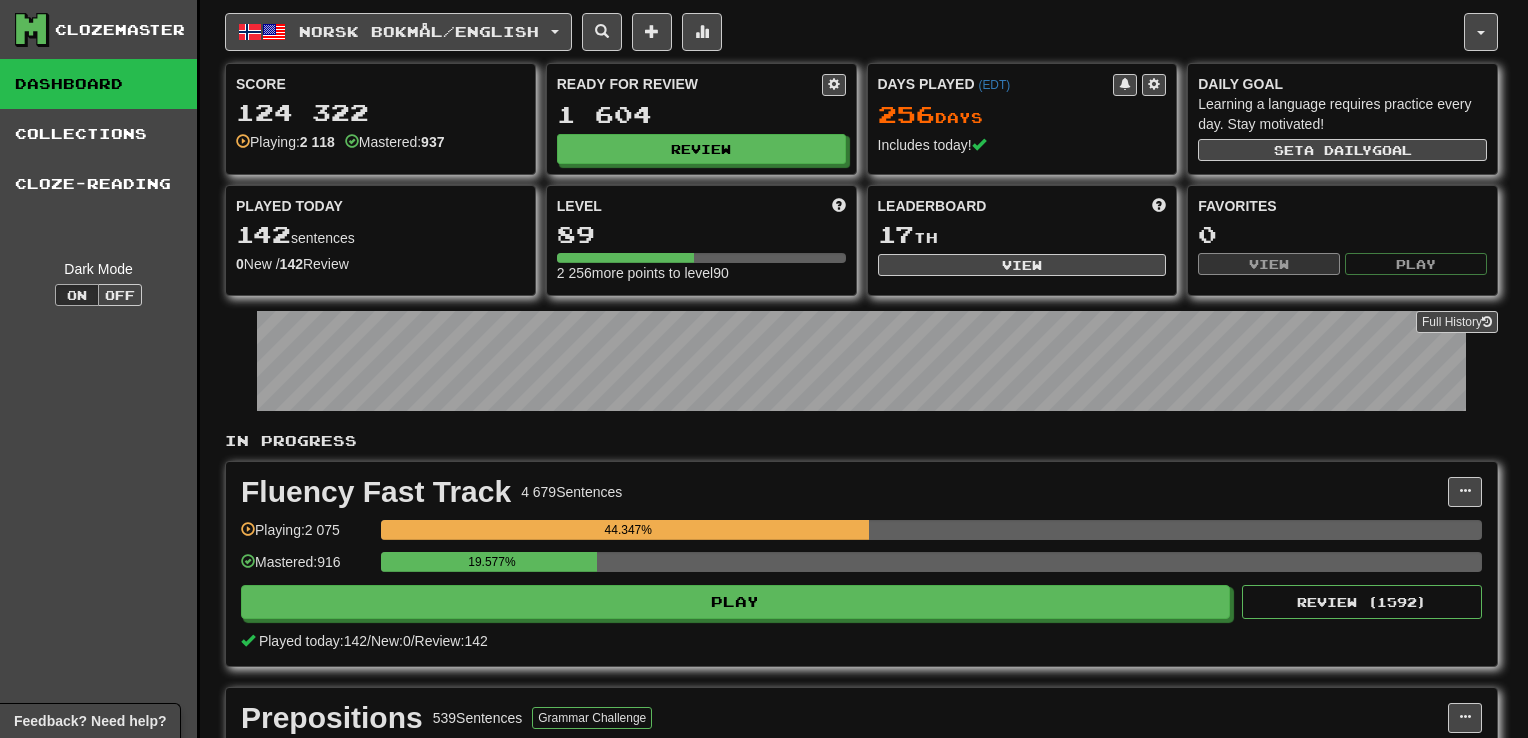 select on "**" 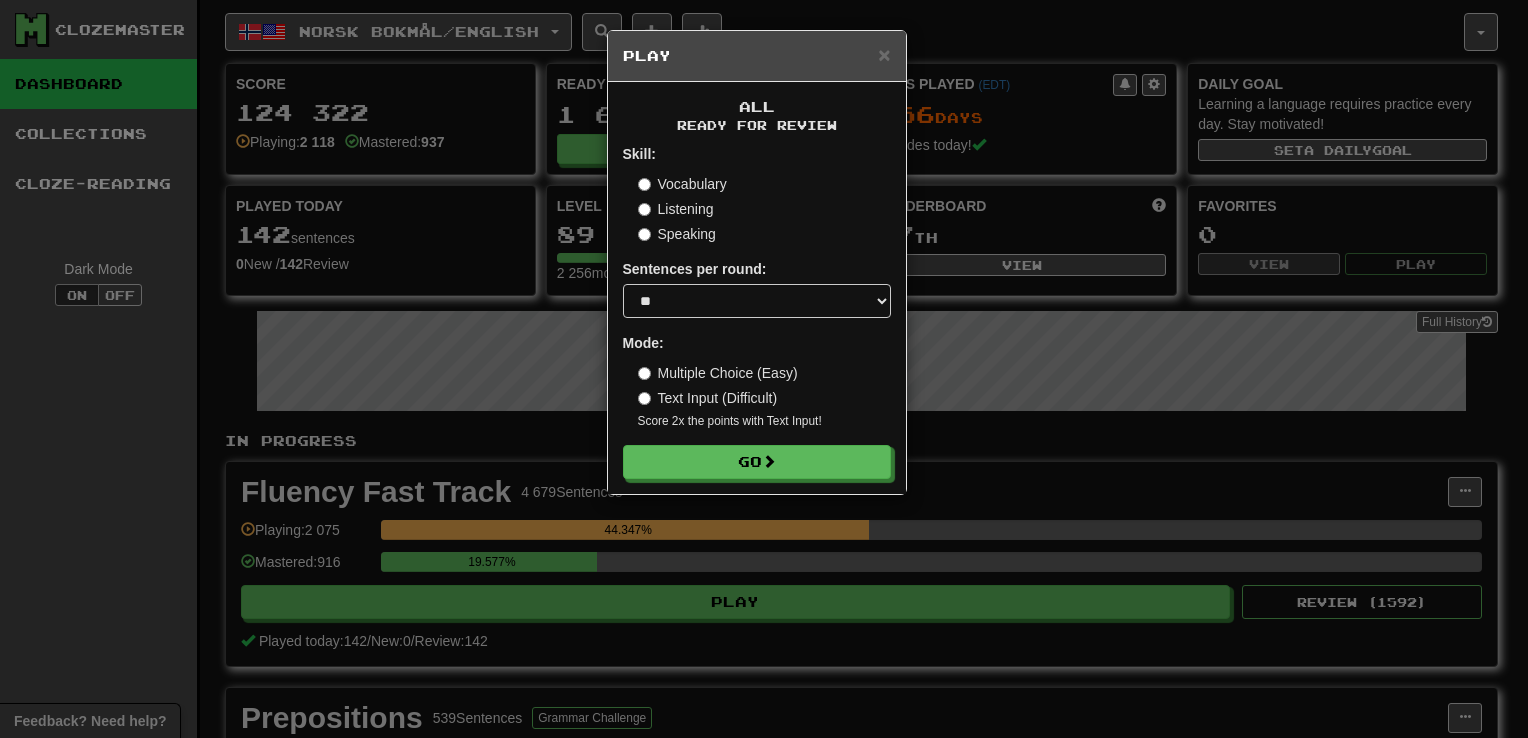 click on "Text Input (Difficult)" at bounding box center (708, 398) 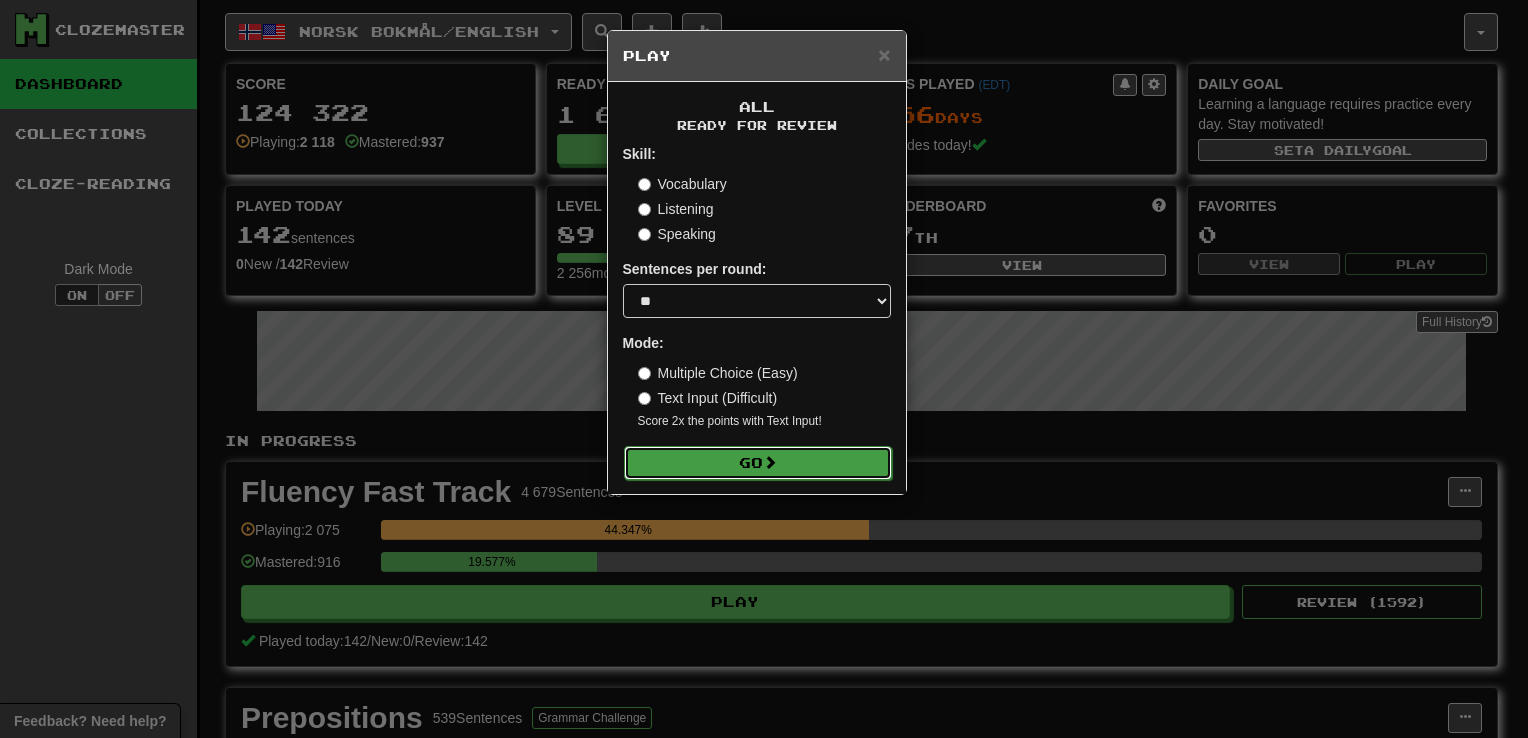 click on "Go" at bounding box center [758, 463] 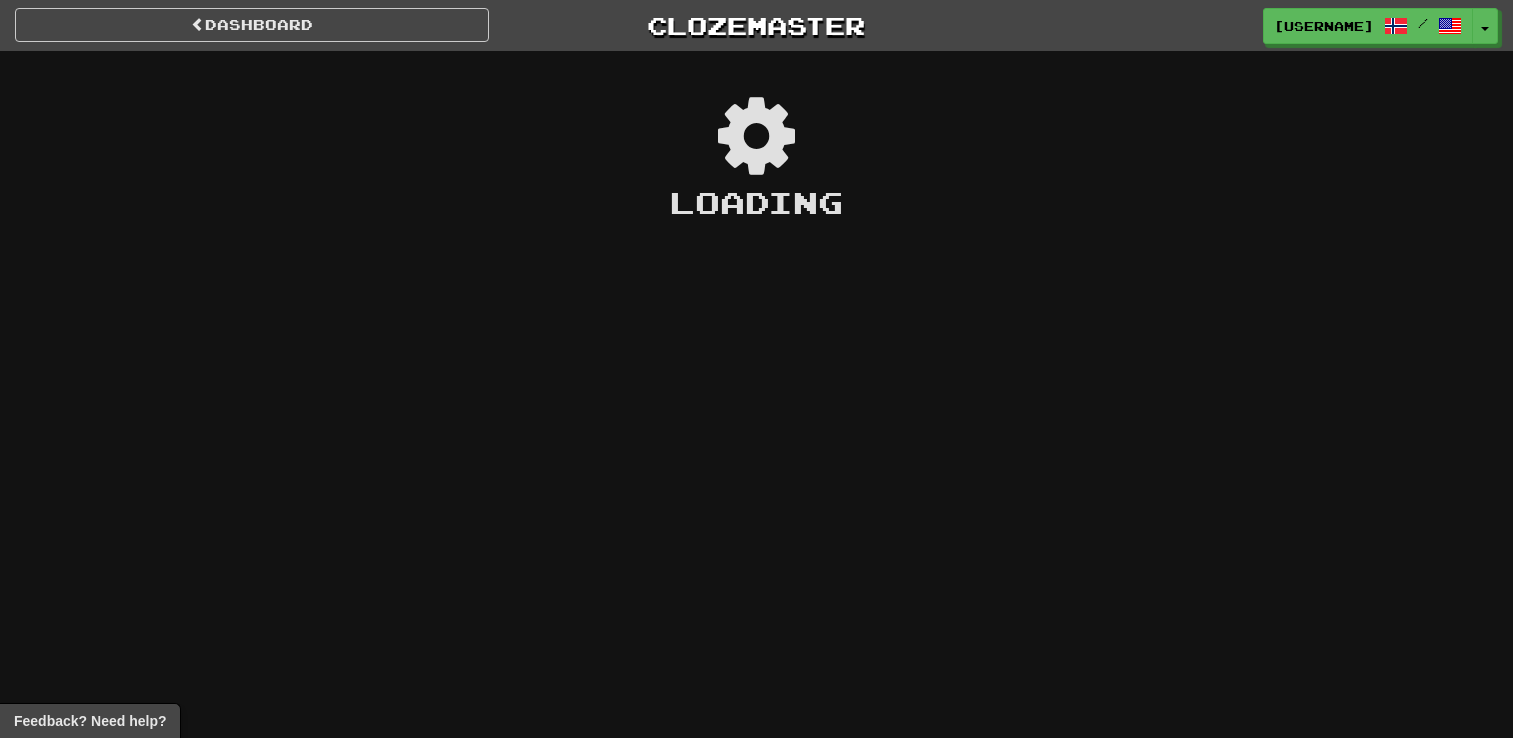 scroll, scrollTop: 0, scrollLeft: 0, axis: both 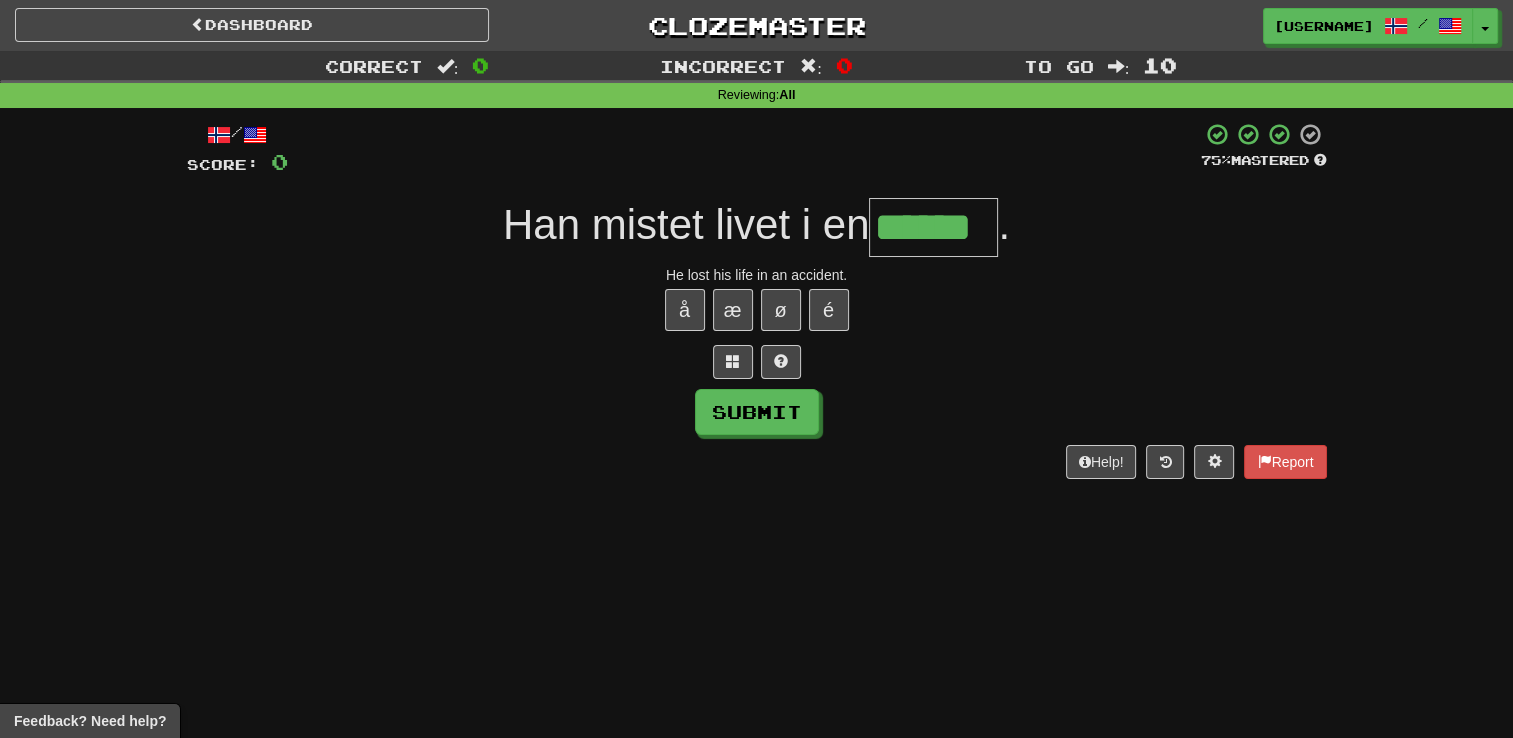 type on "******" 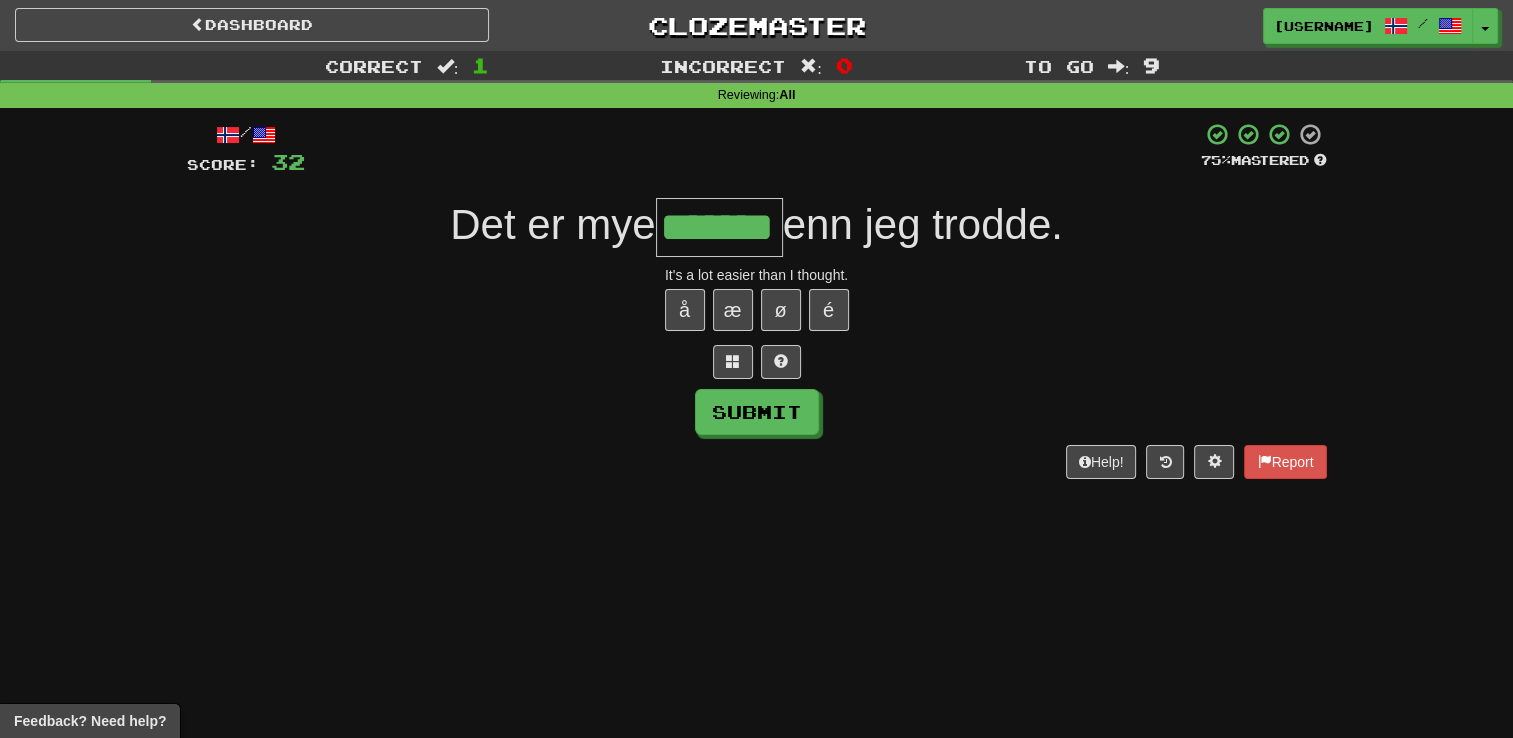 type on "*******" 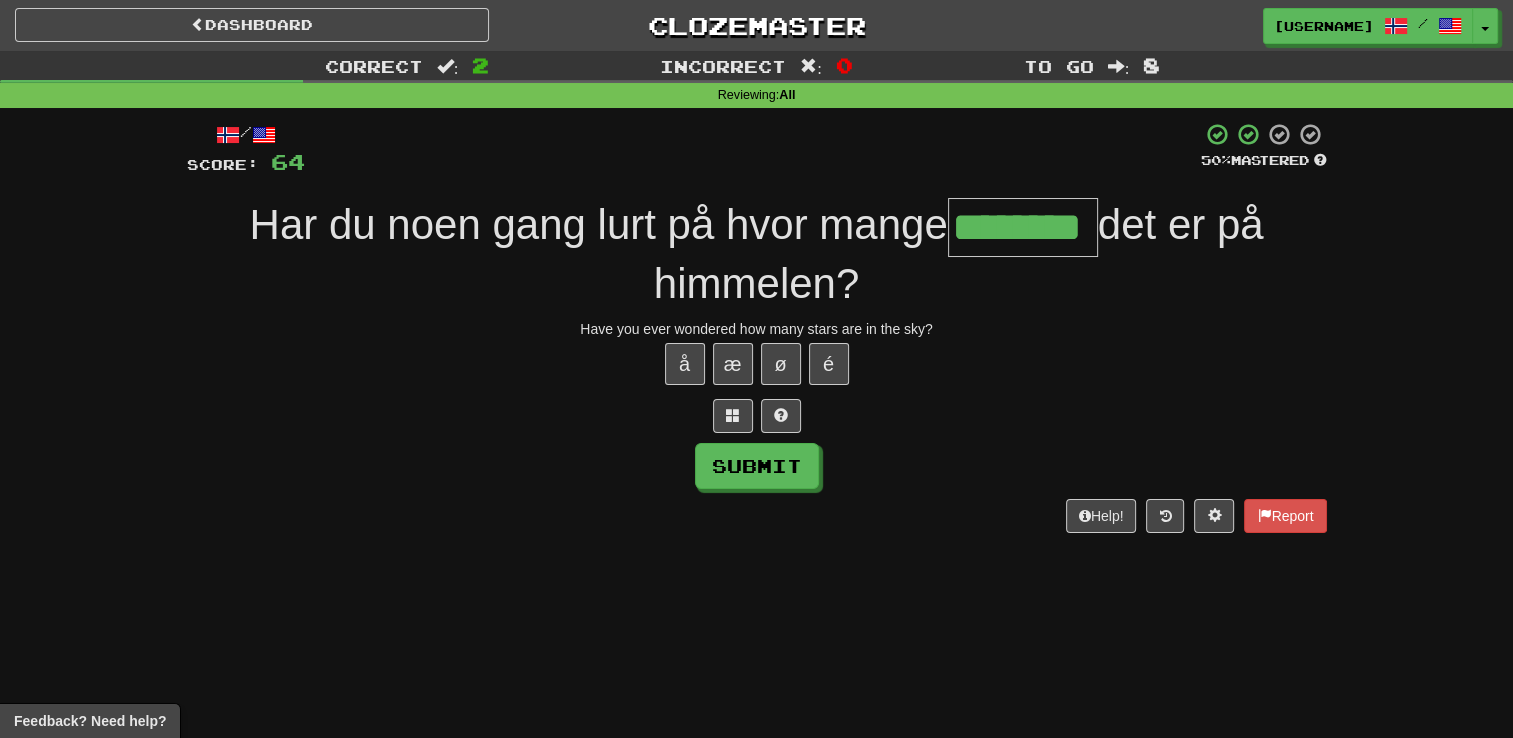 type on "********" 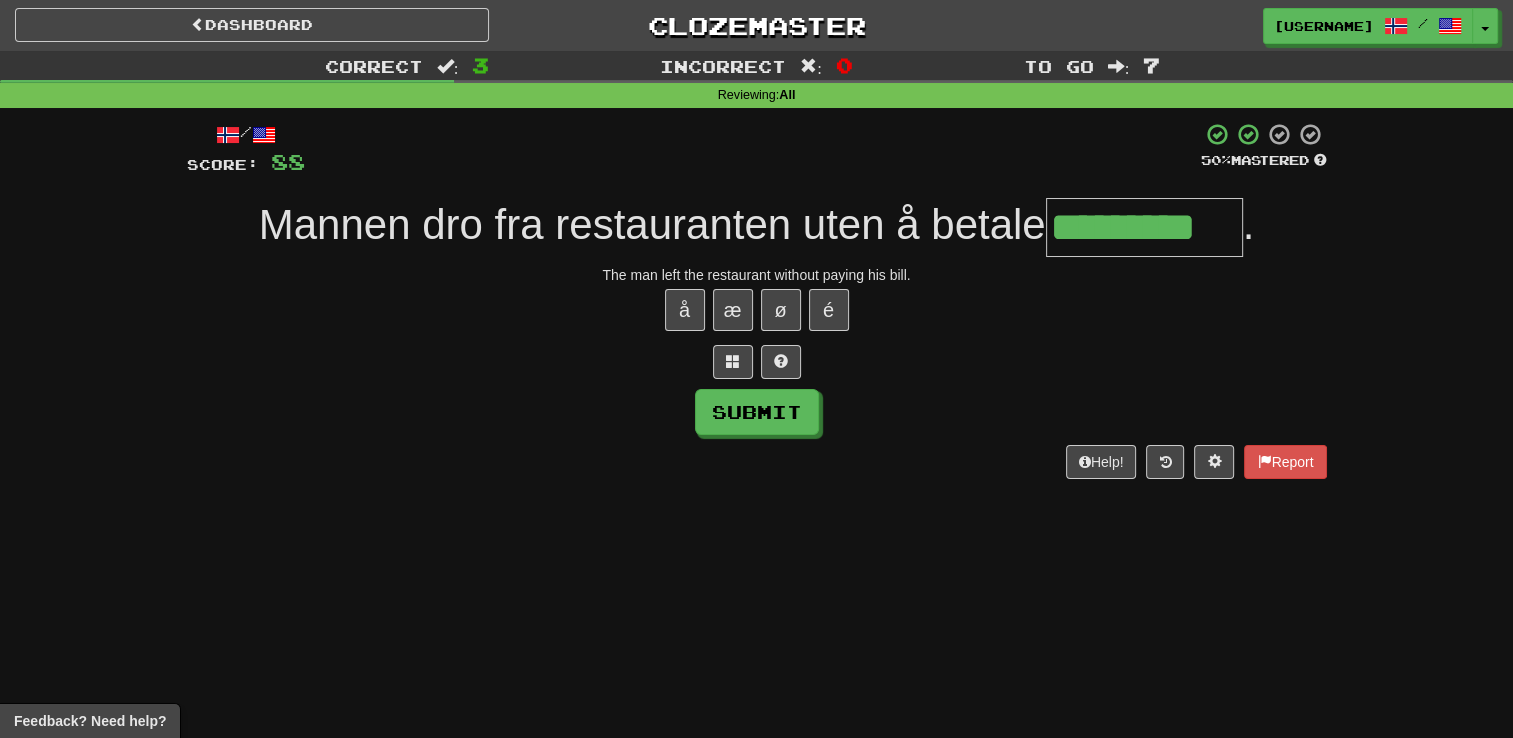 type on "*********" 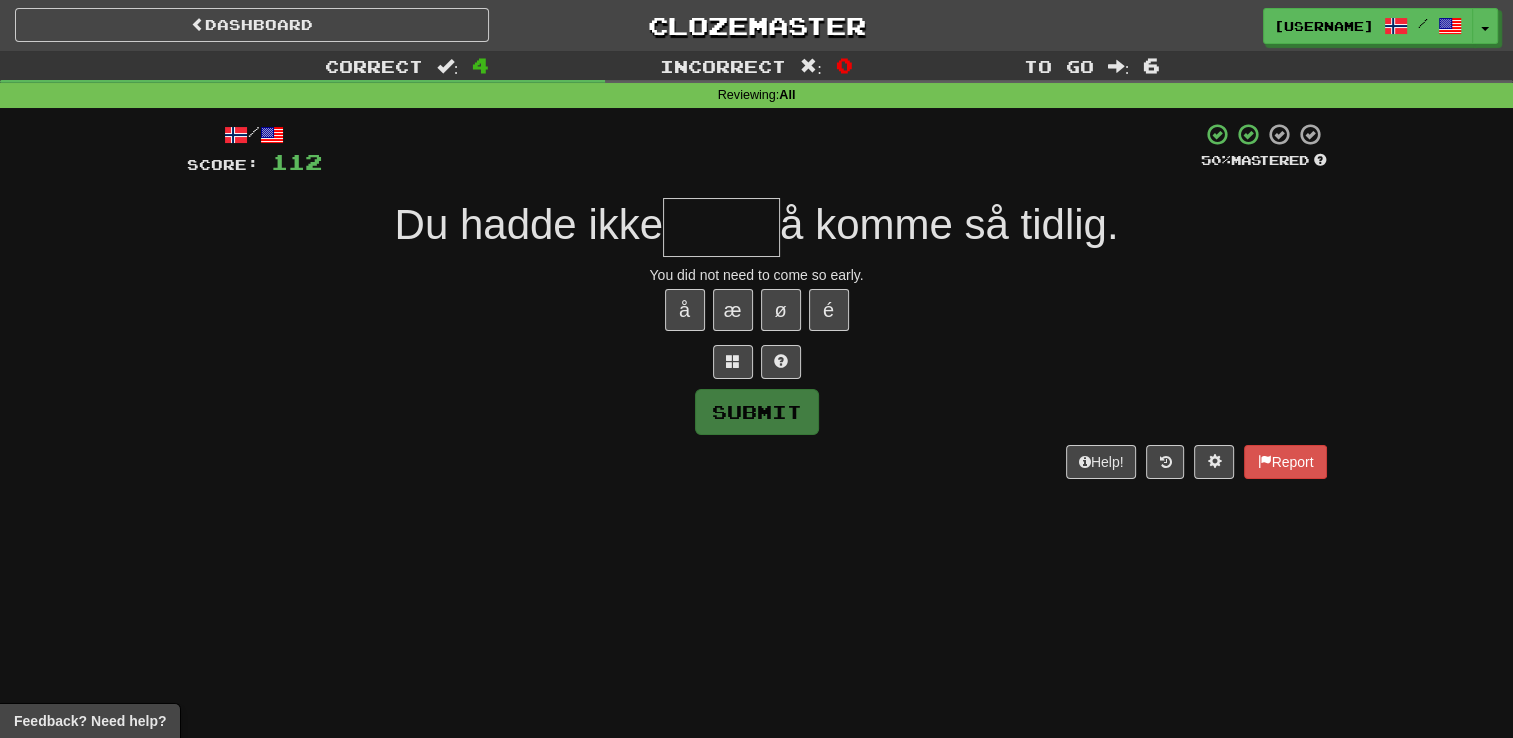 type on "*" 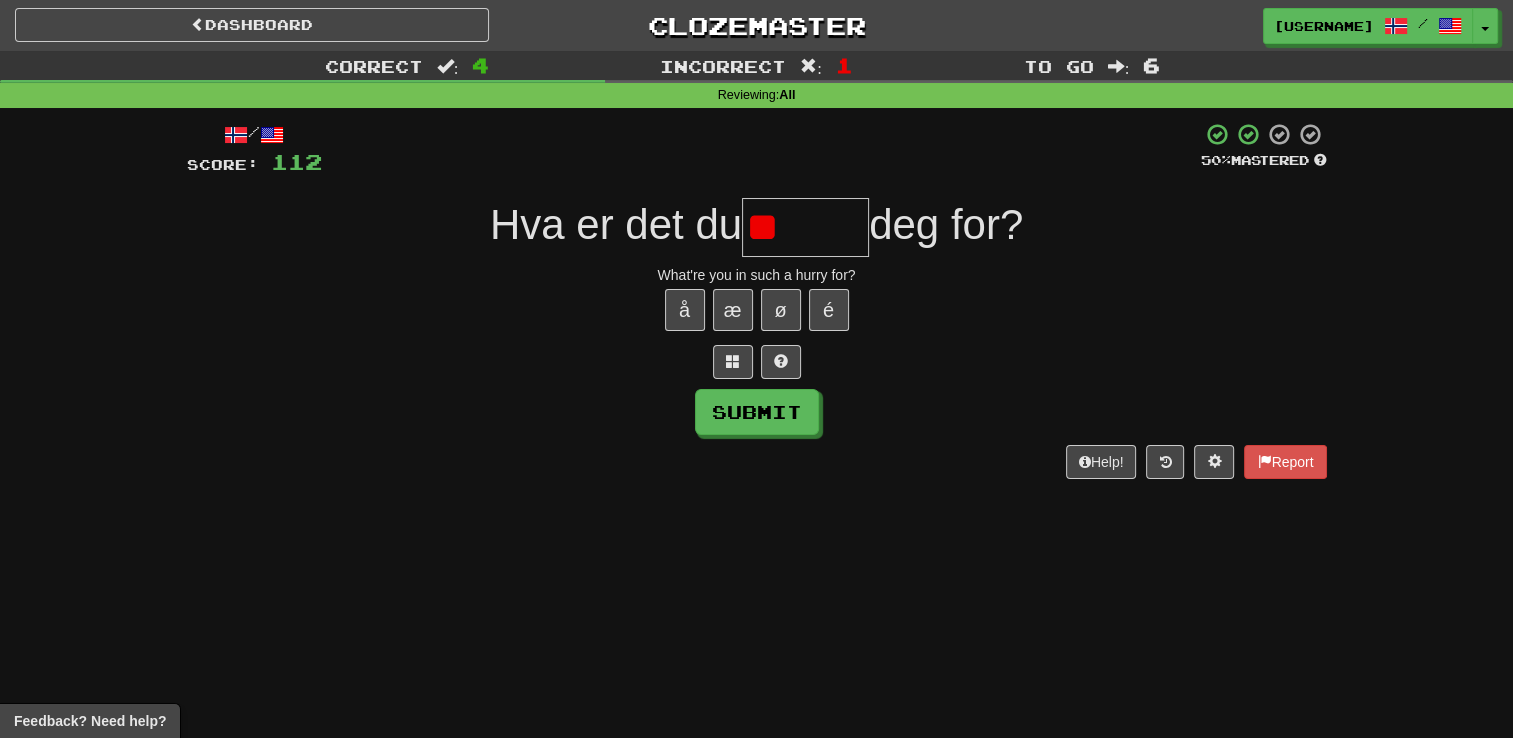 type on "*" 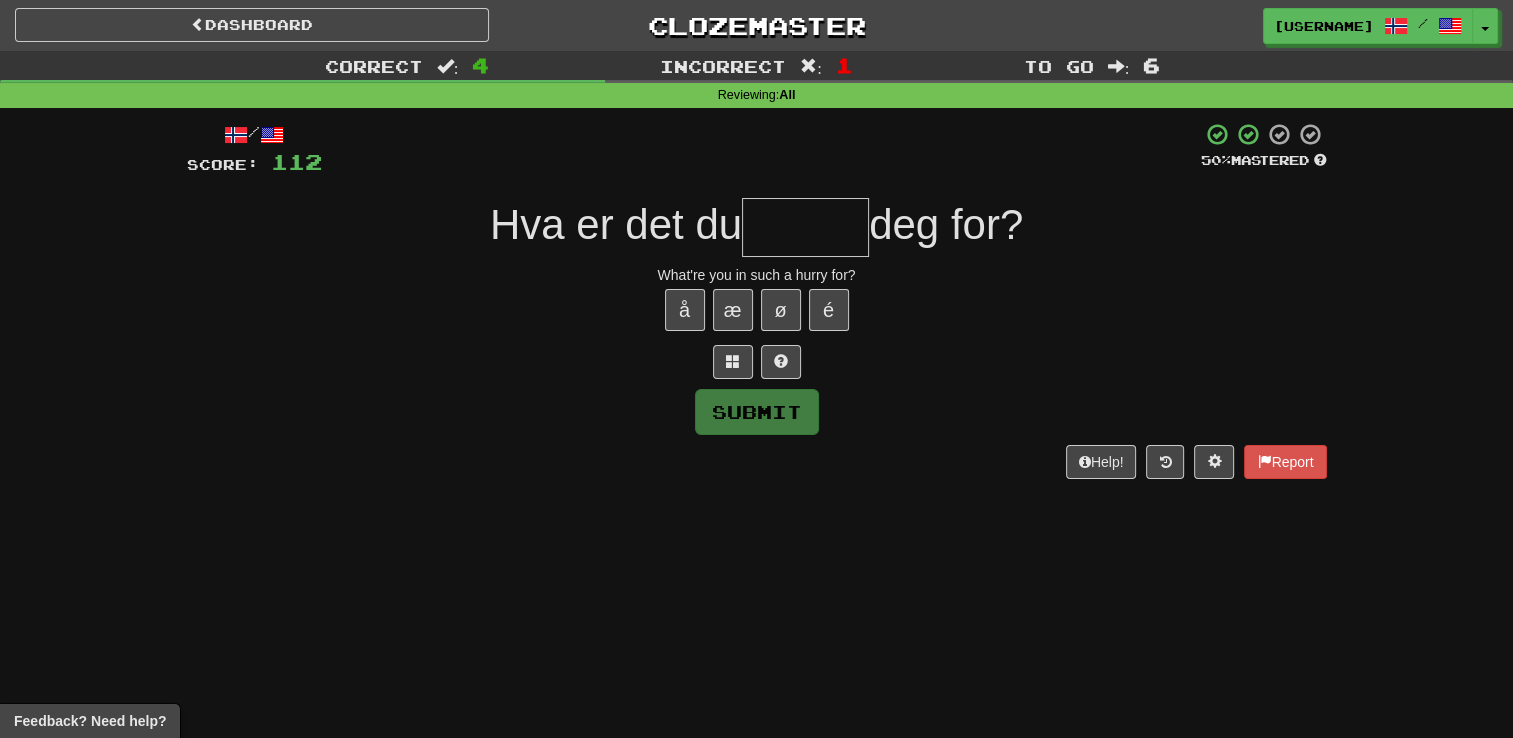 type on "*" 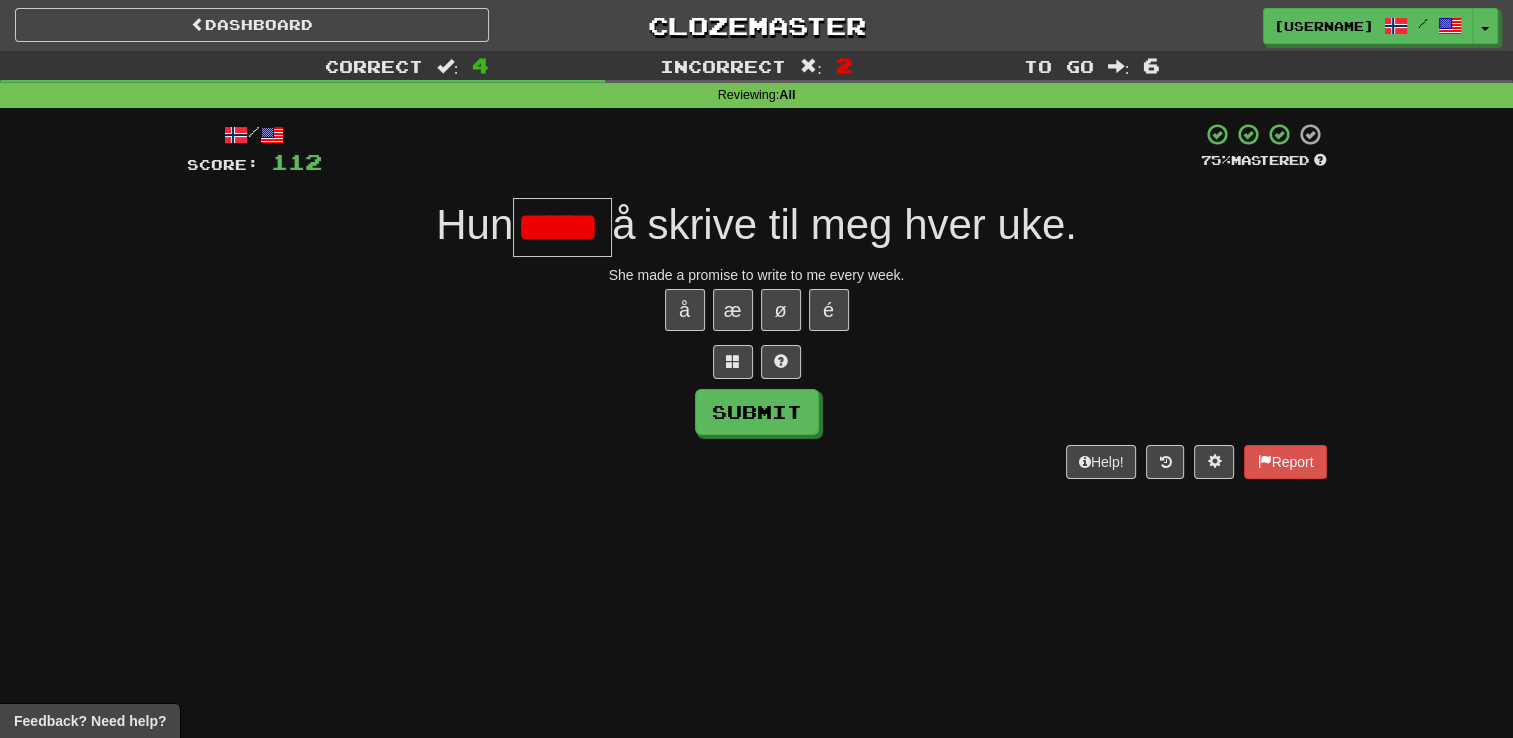 type on "*****" 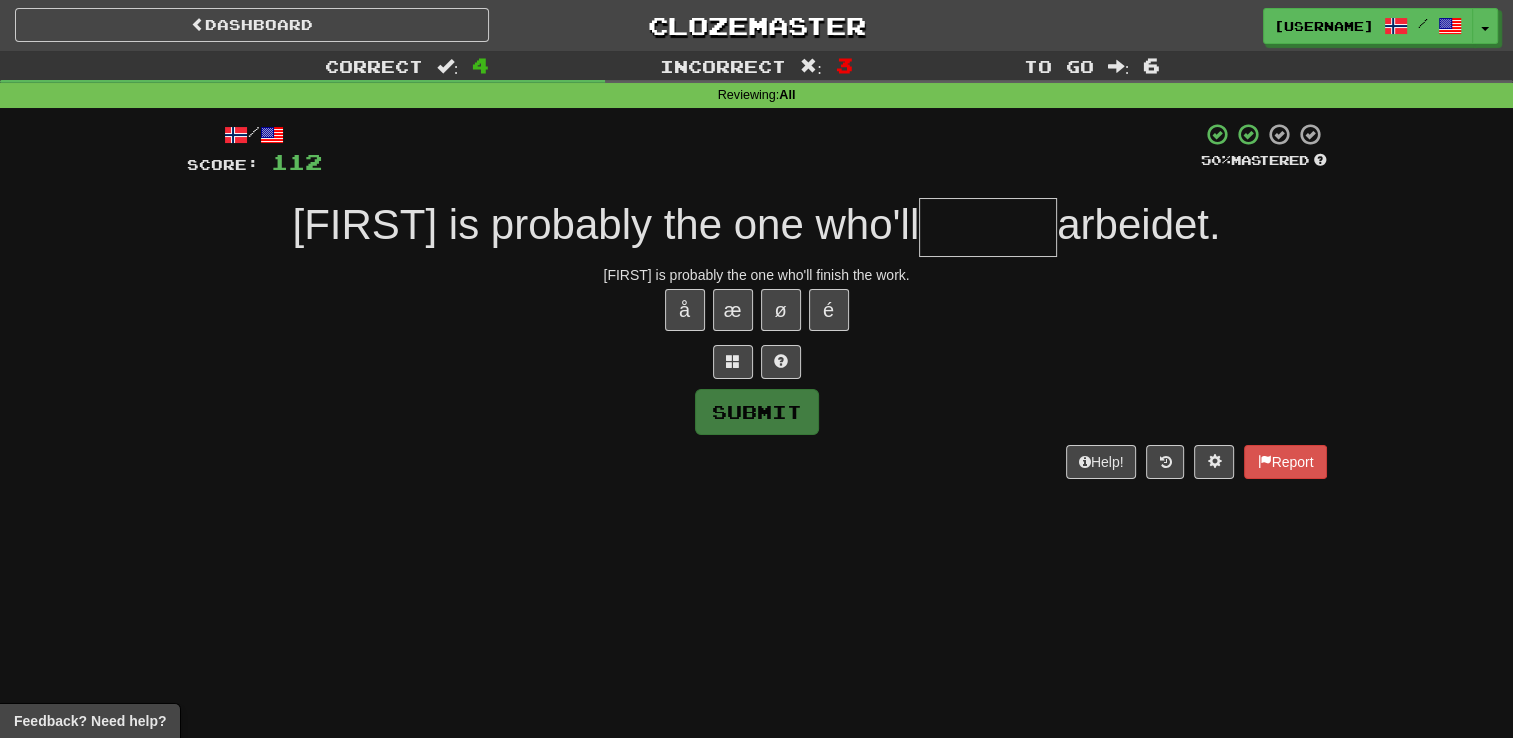 type on "********" 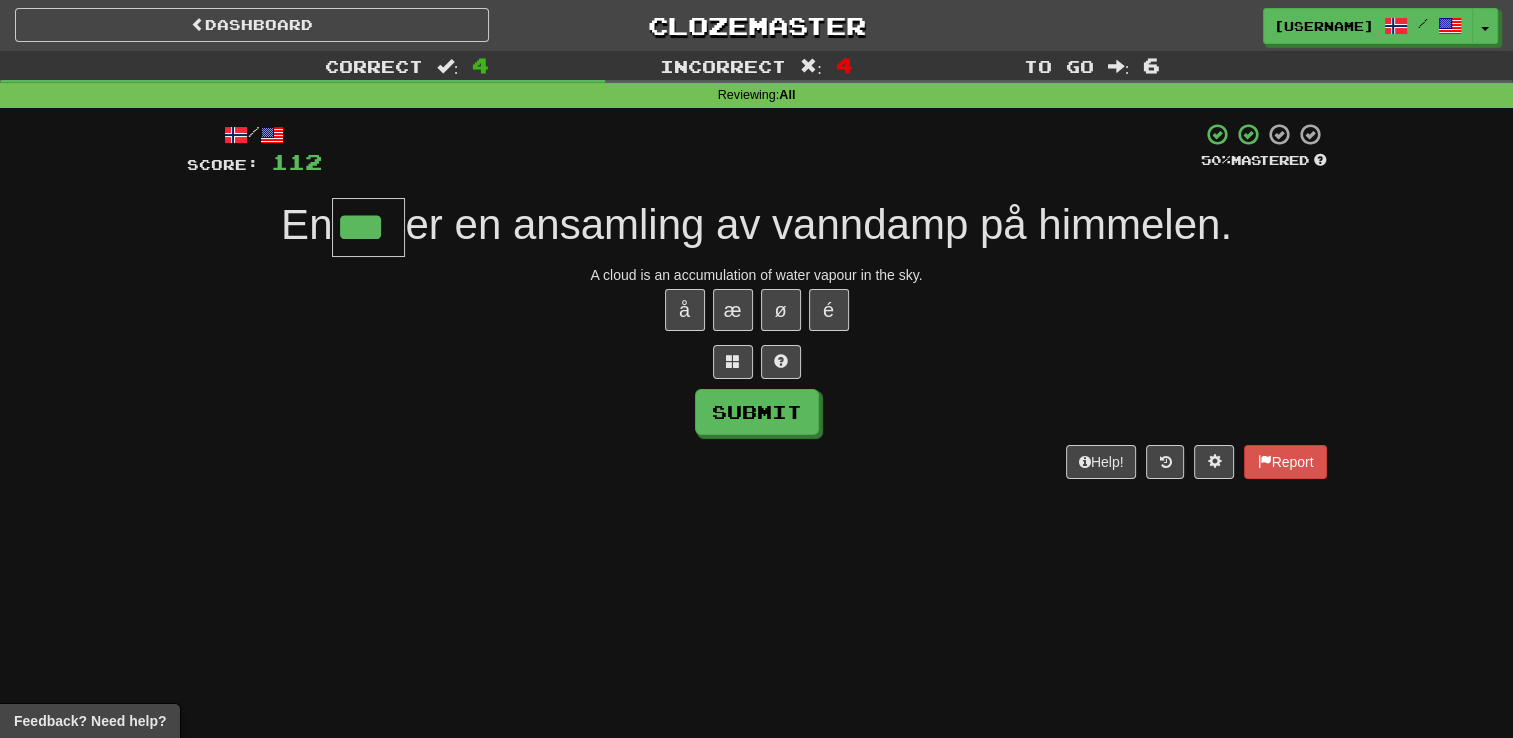 type on "***" 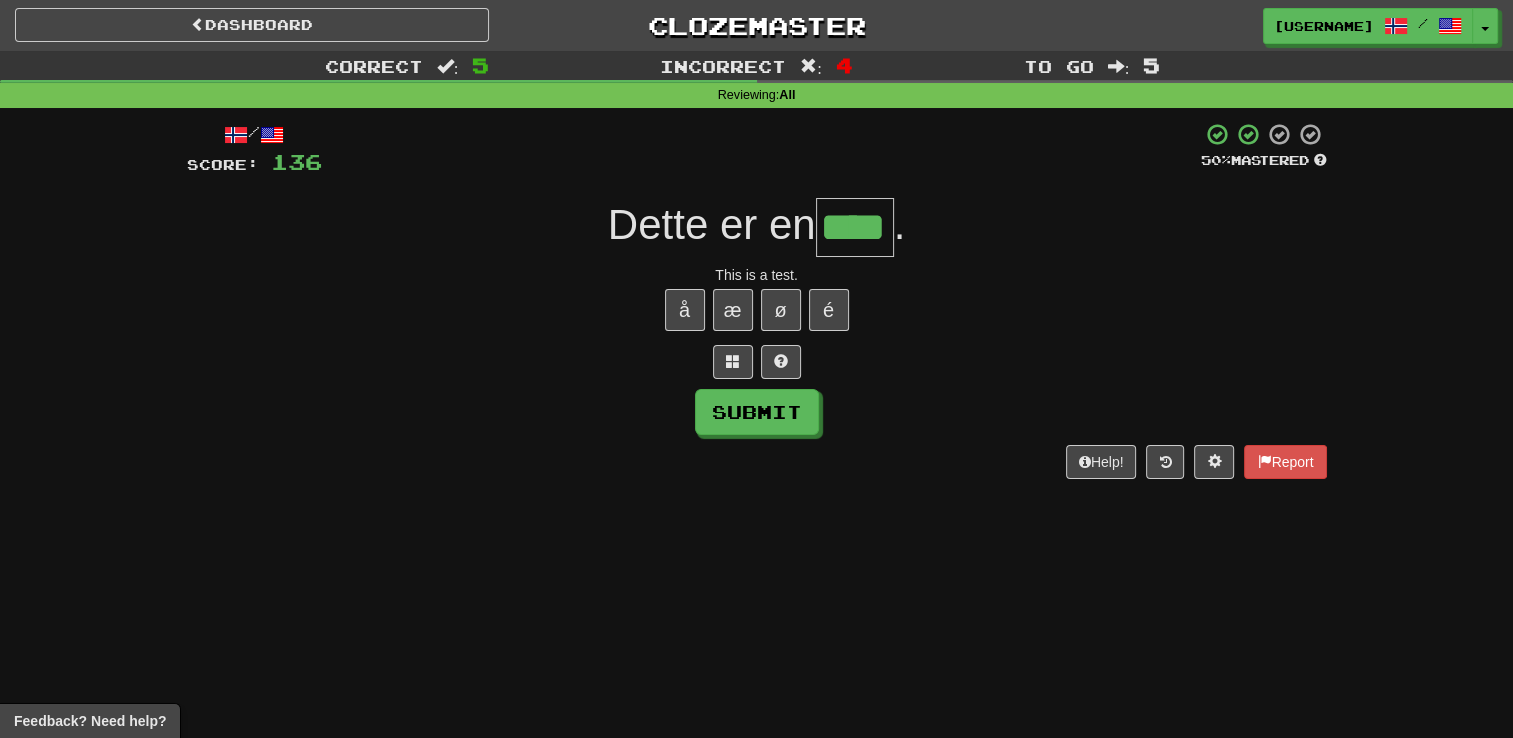 type on "****" 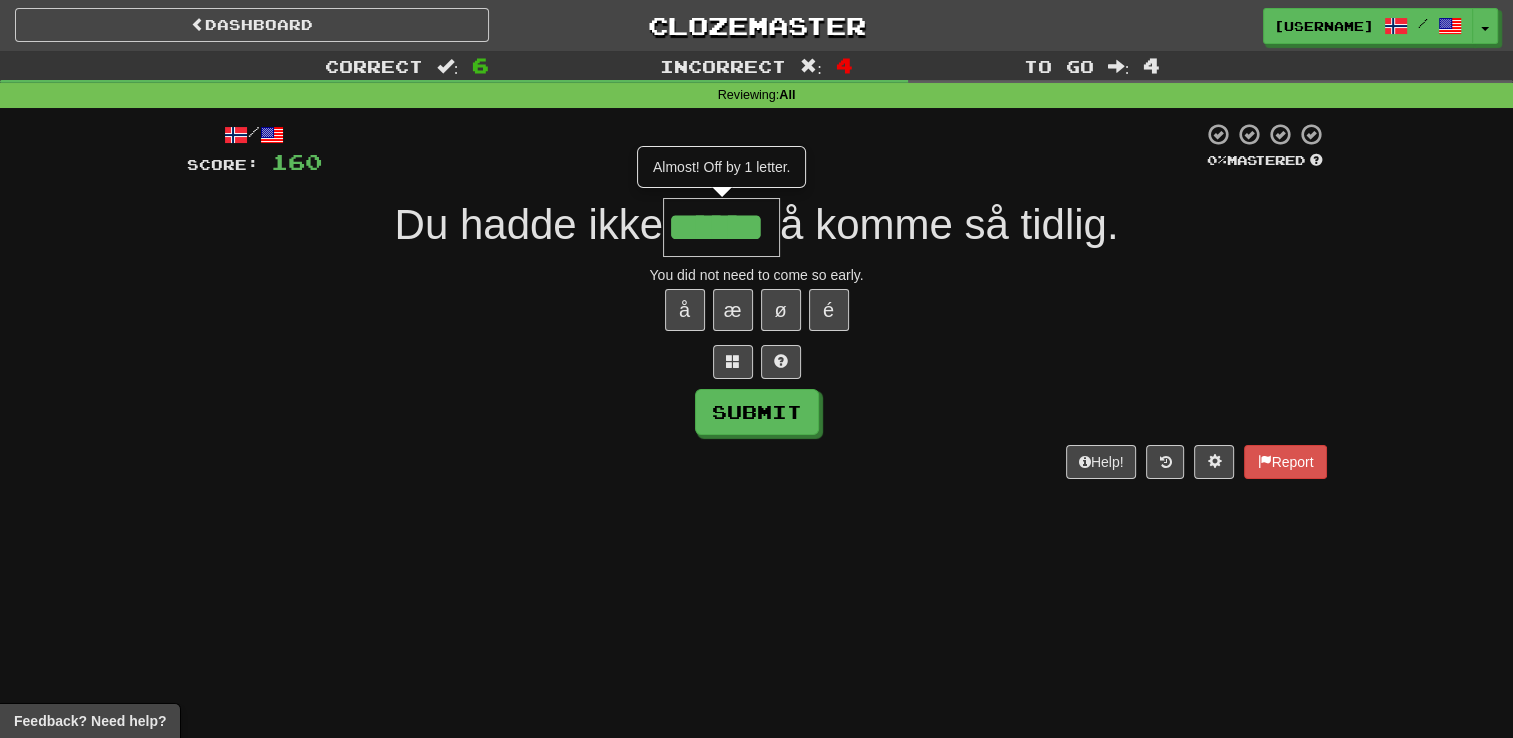 type on "******" 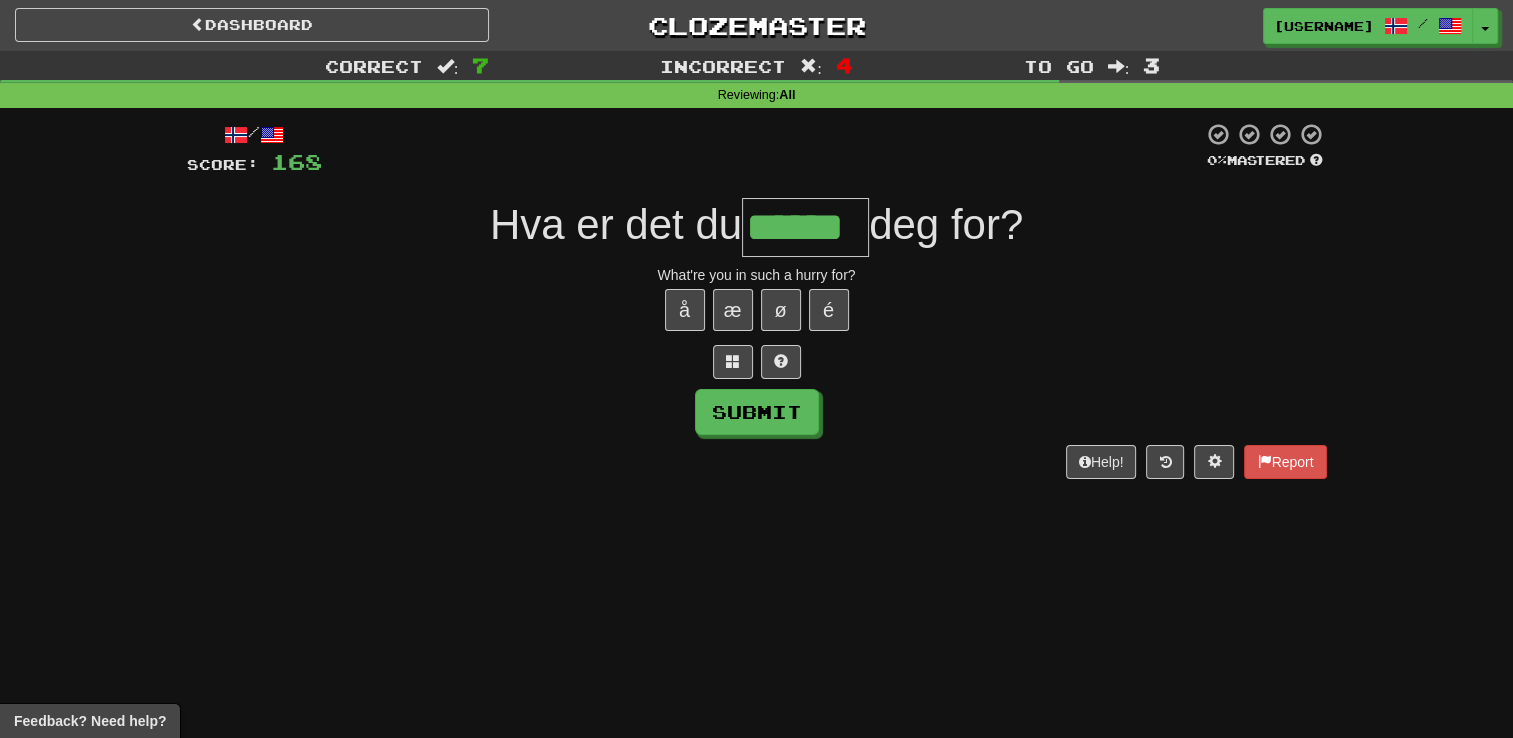 type on "******" 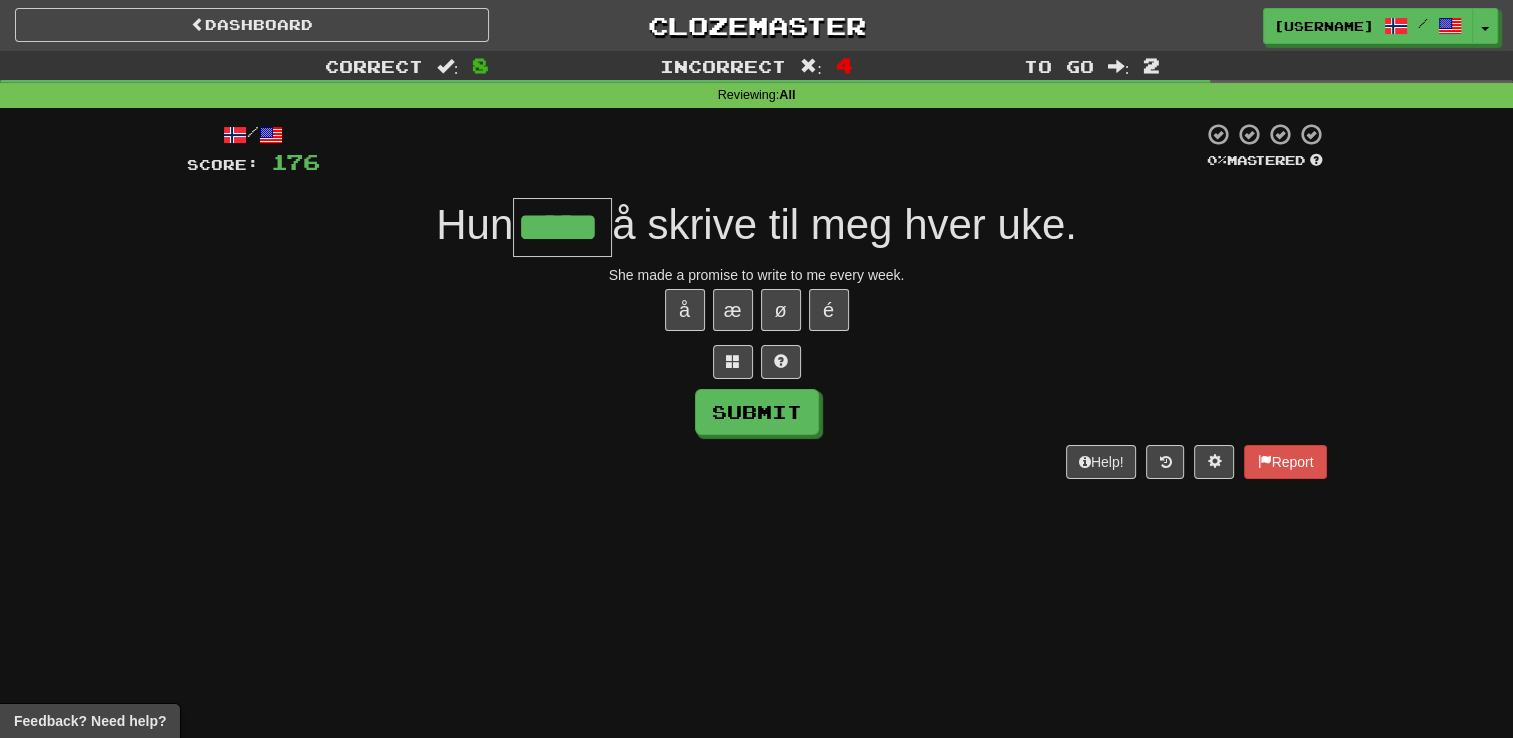 type on "*****" 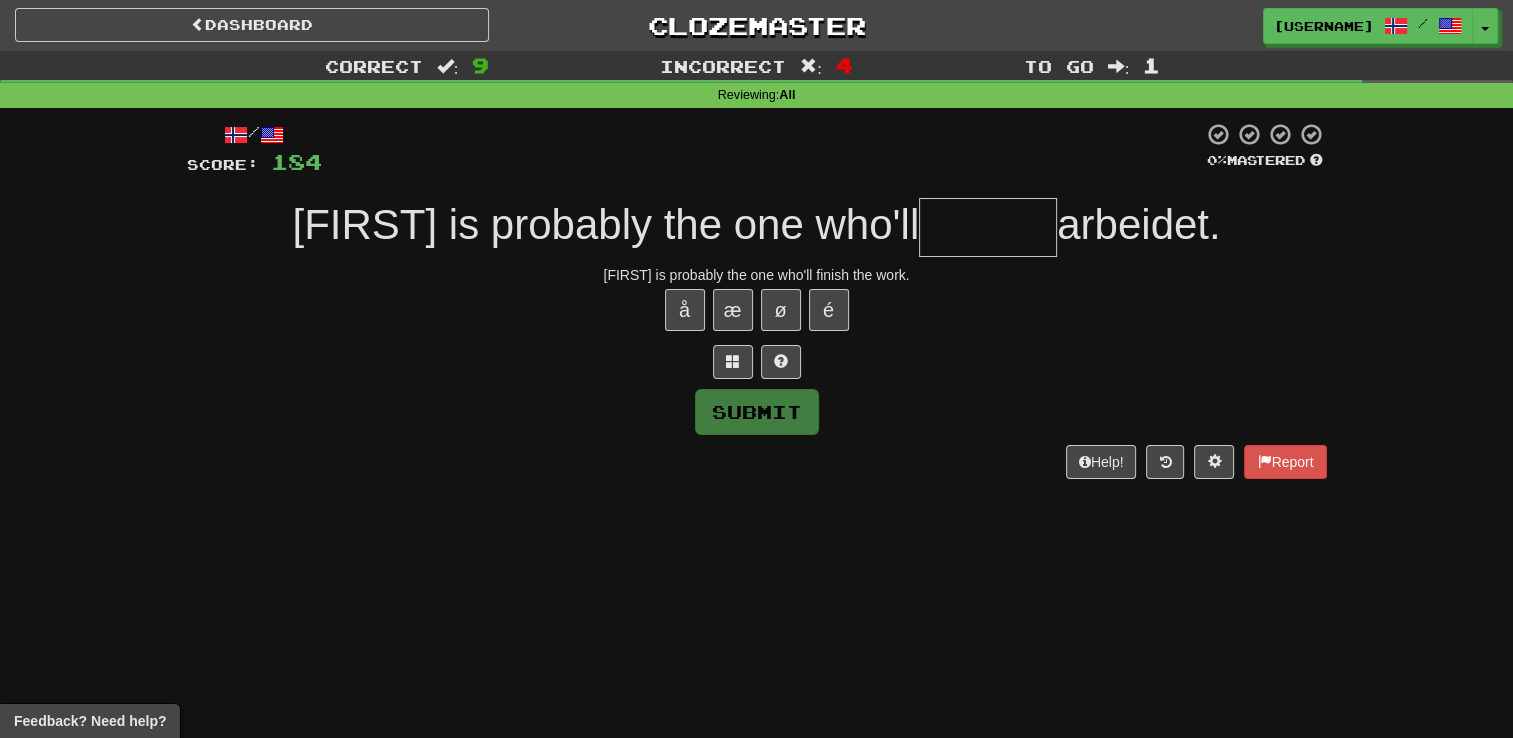 type on "********" 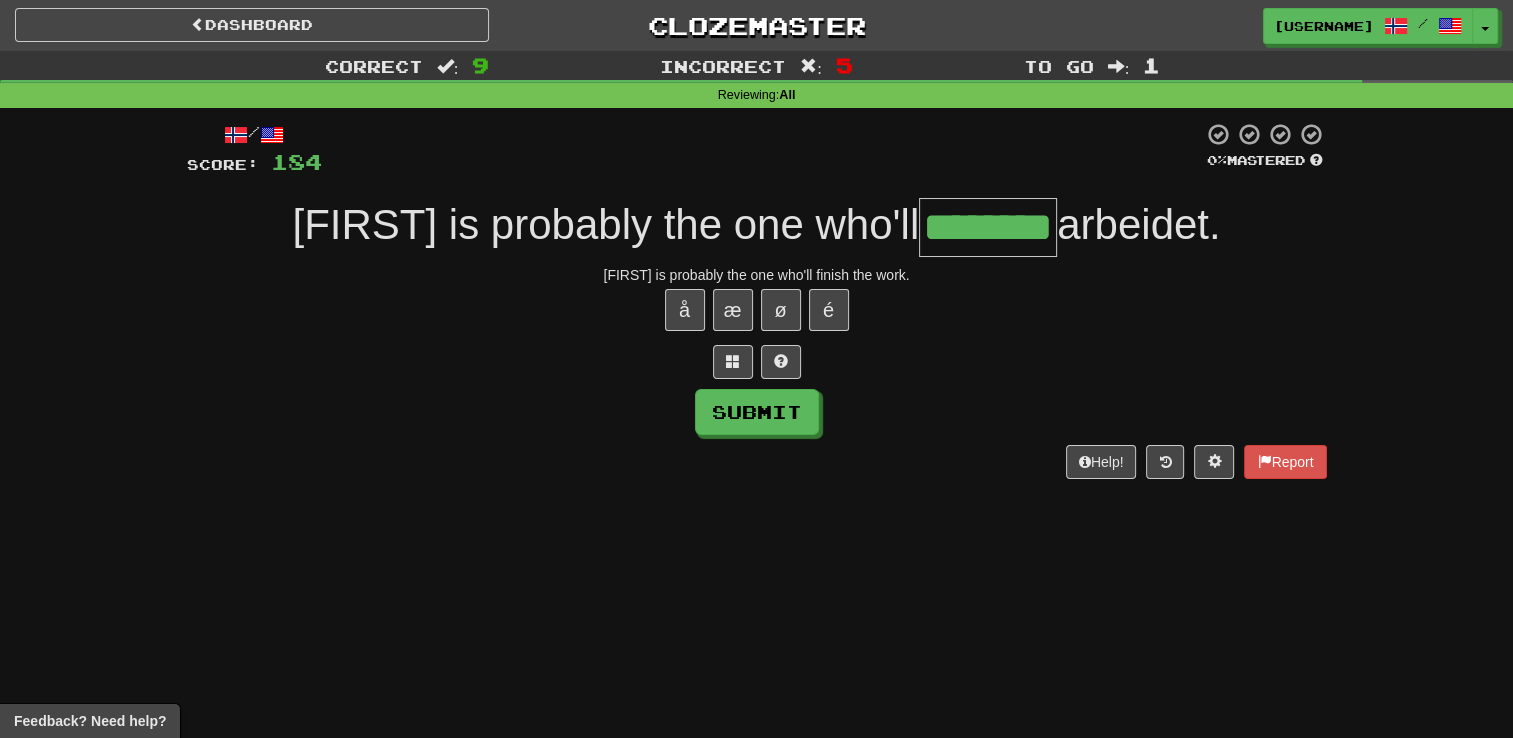 type on "********" 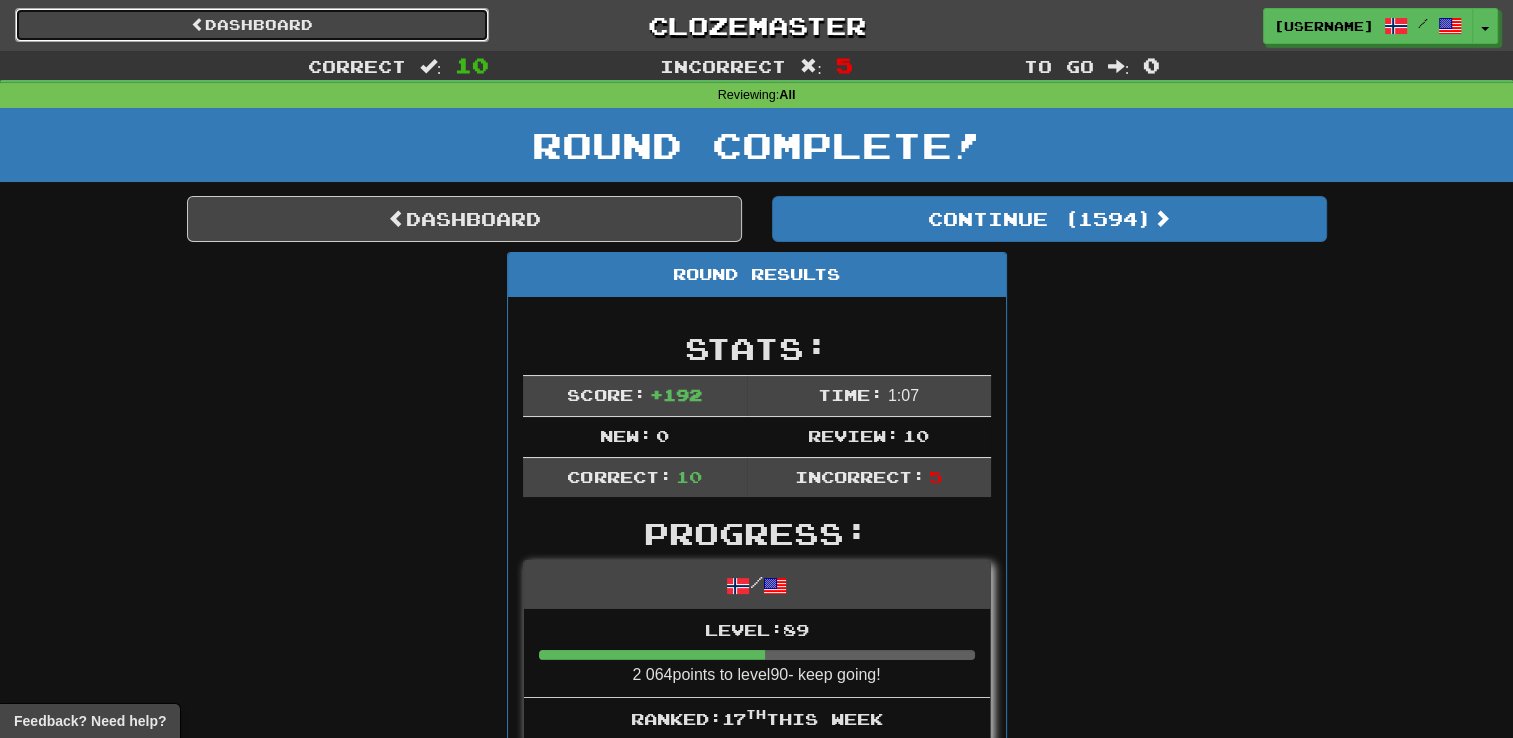 click on "Dashboard" at bounding box center [252, 25] 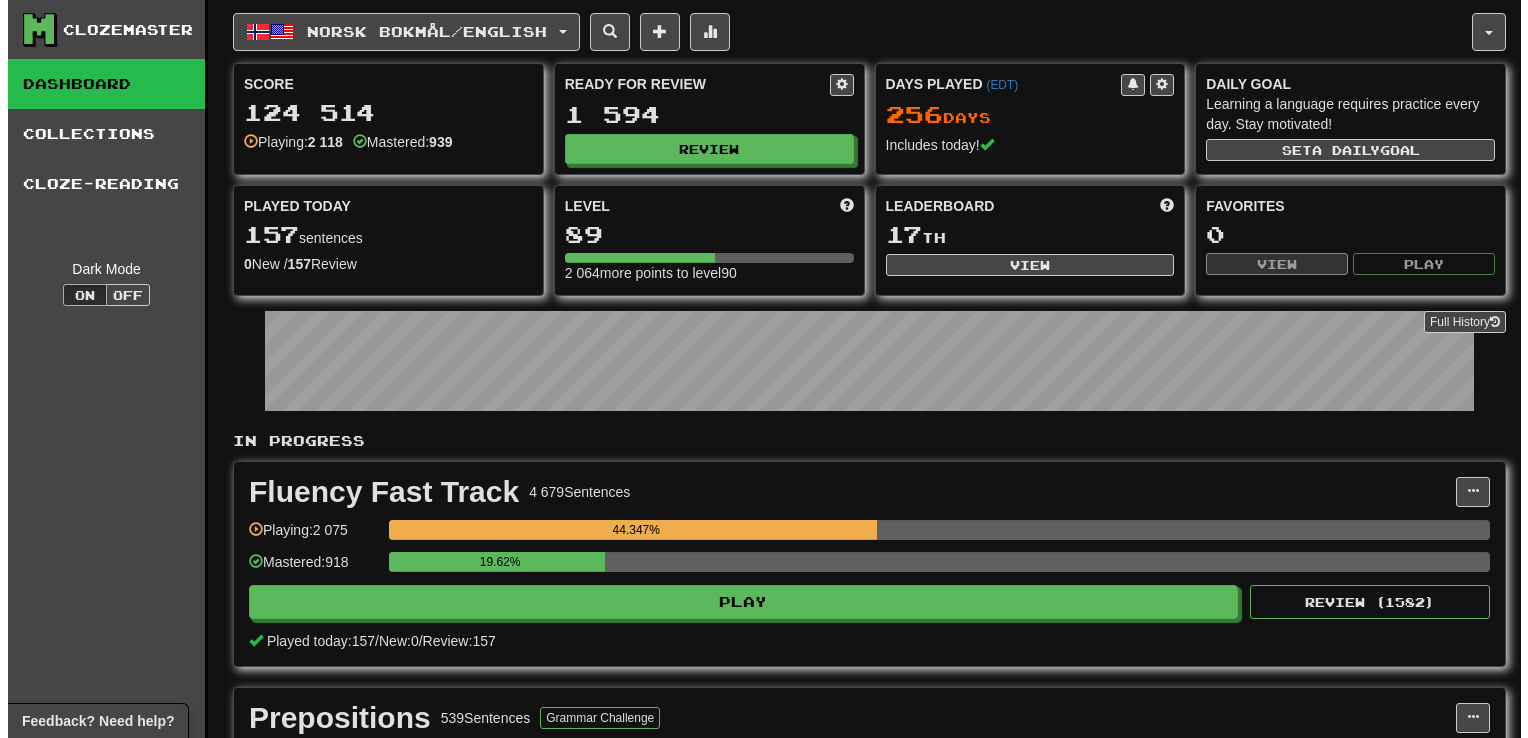 scroll, scrollTop: 0, scrollLeft: 0, axis: both 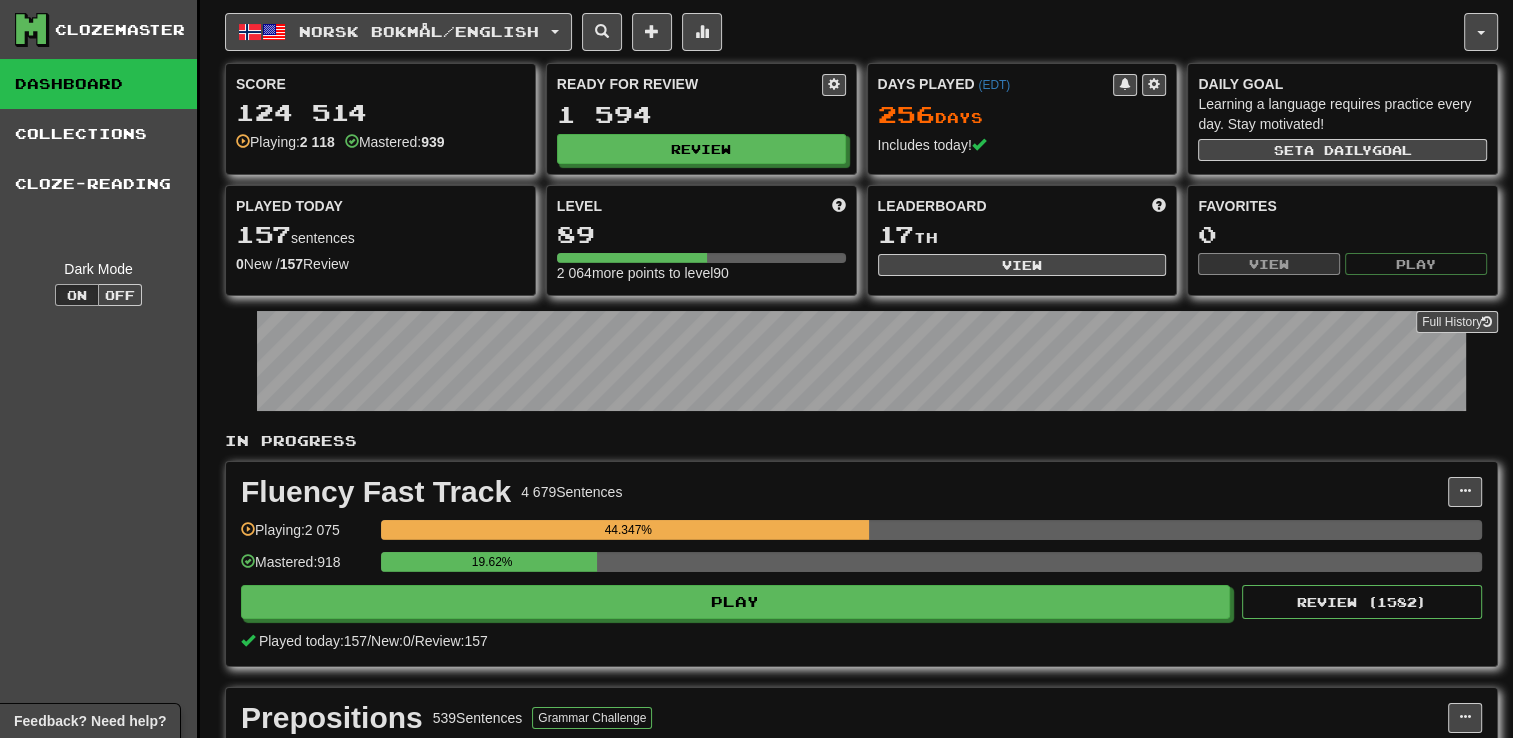click on "Norsk bokmål  /  English Dansk  /  English Days Played:  239   Review:  1 117 Points today:  320 Deutsch  /  English Days Played:  17   Review:  0 Points today:  16 Español  /  English Days Played:  240   Review:  1 031 Points today:  320 Íslenska  /  English Days Played:  26   Review:  0 Points today:  40 Italiano  /  English Days Played:  17   Review:  0 Points today:  32 Norsk bokmål  /  English Days Played:  256   Review:  1 594 Points today:  3184 Svenska  /  English Days Played:  238   Review:  1 121 Points today:  200 Українська  /  English Days Played:  17   Review:  0 Points today:  8  Language Pairing" at bounding box center (844, 32) 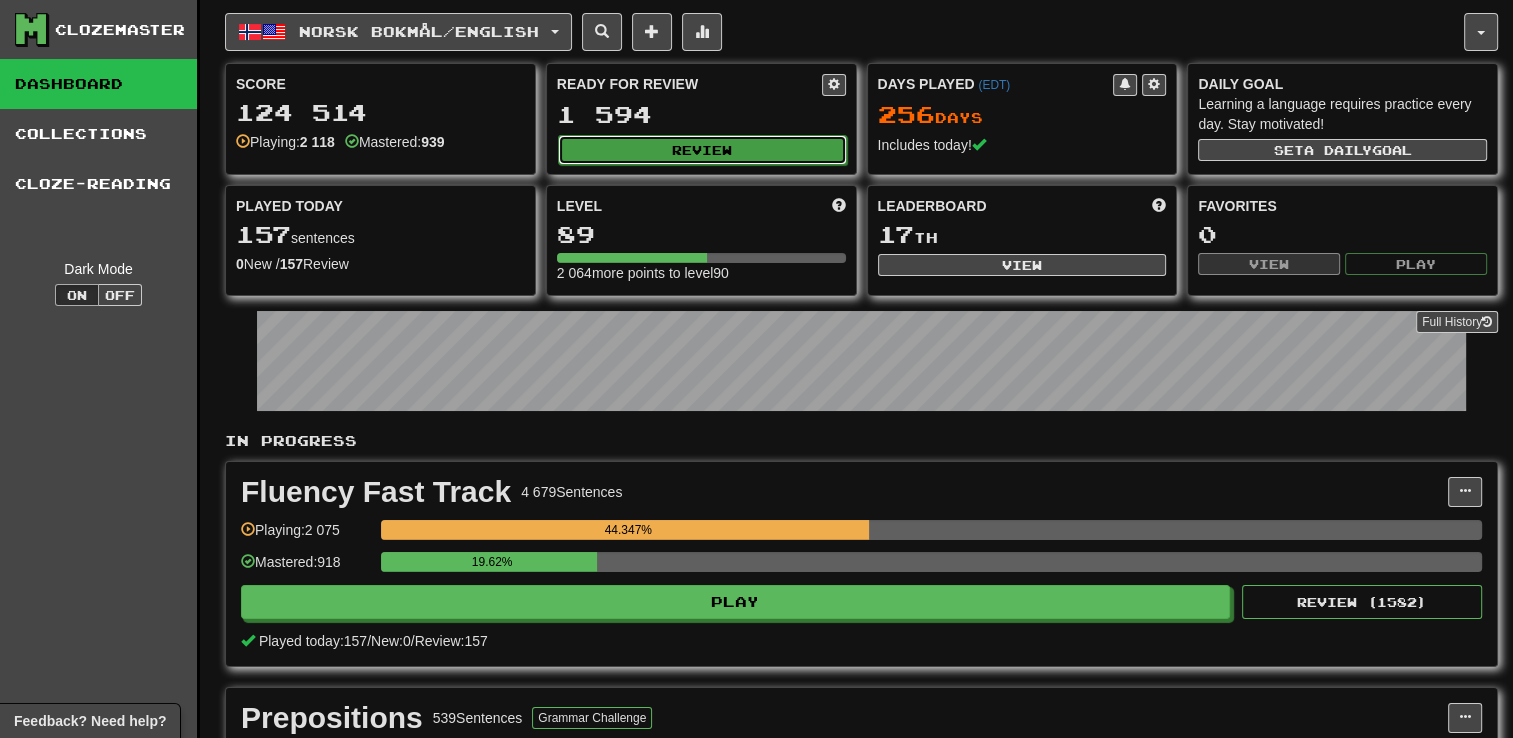 click on "Review" at bounding box center (702, 150) 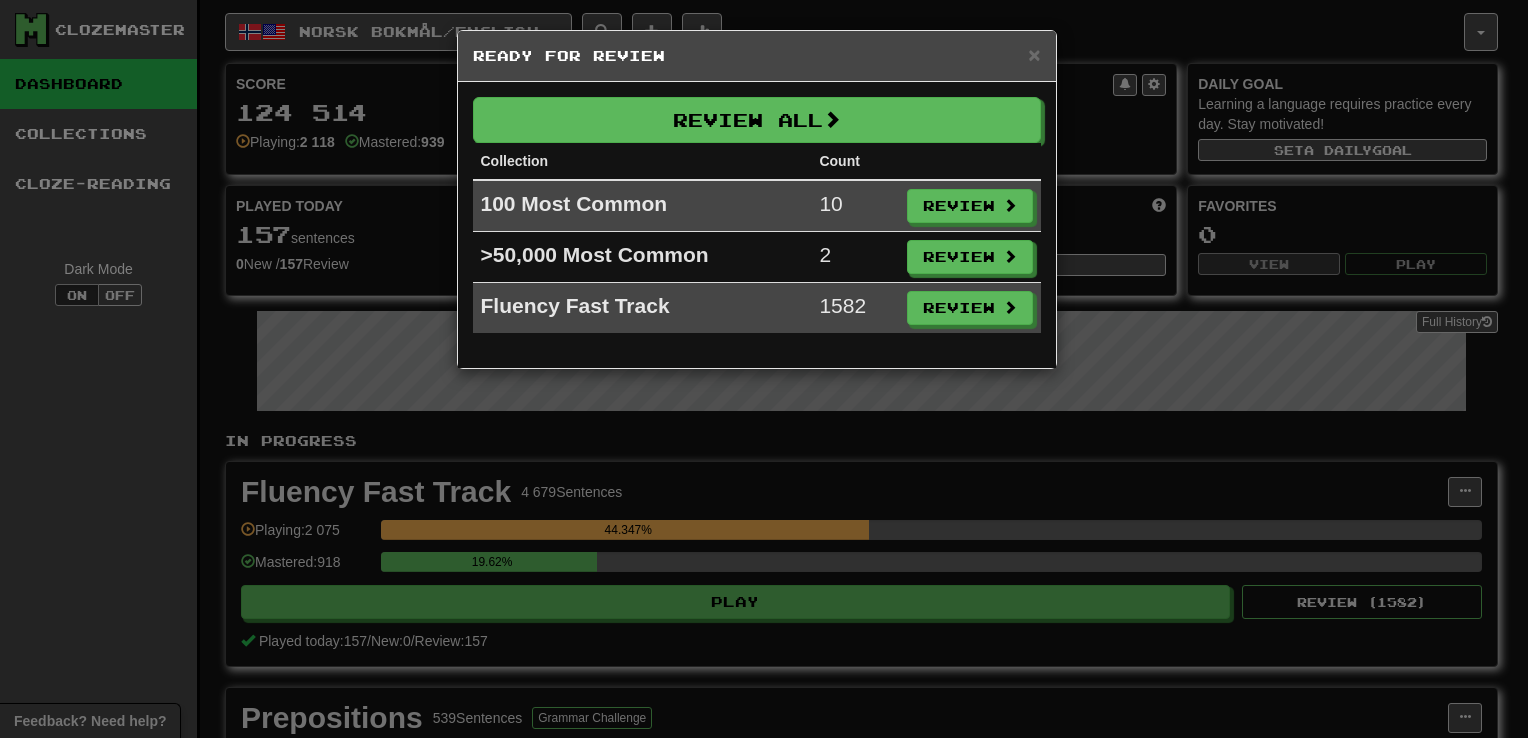 click on "× Ready for Review Review All  Collection Count 100 Most Common 10 Review >50,000 Most Common 2 Review Fluency Fast Track 1582 Review" at bounding box center [764, 369] 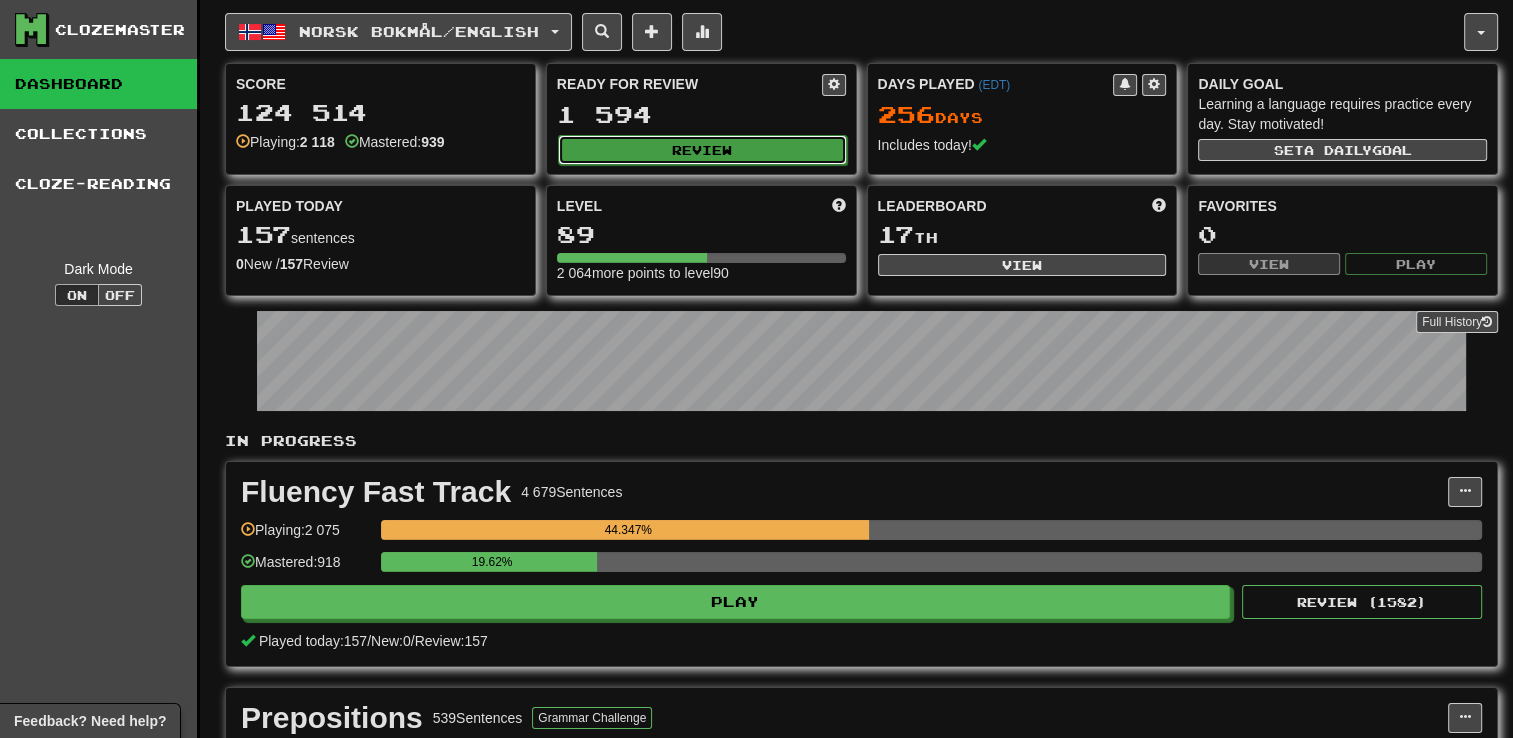 click on "Review" at bounding box center [702, 150] 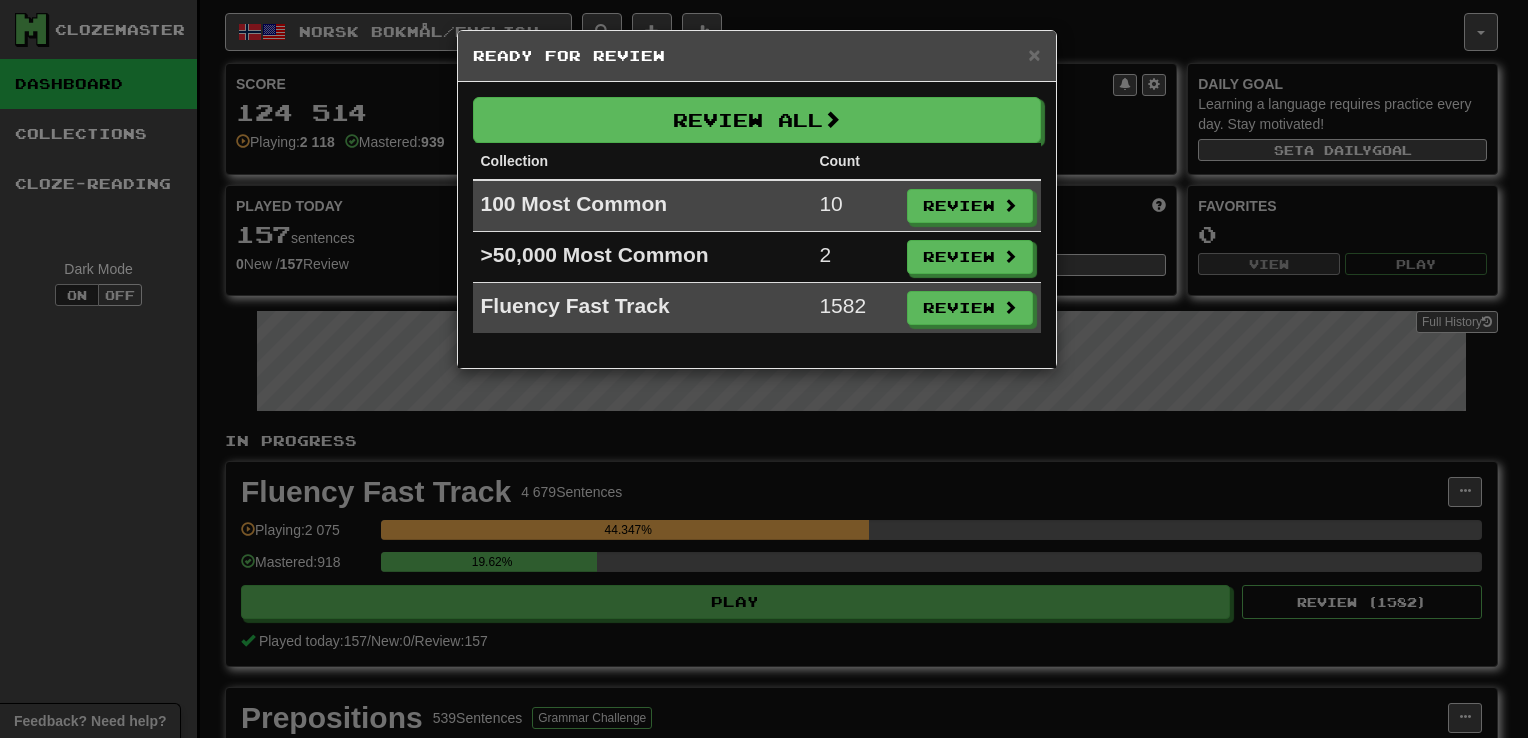 click on "× Ready for Review Review All  Collection Count 100 Most Common 10 Review >50,000 Most Common 2 Review Fluency Fast Track 1582 Review" at bounding box center (764, 369) 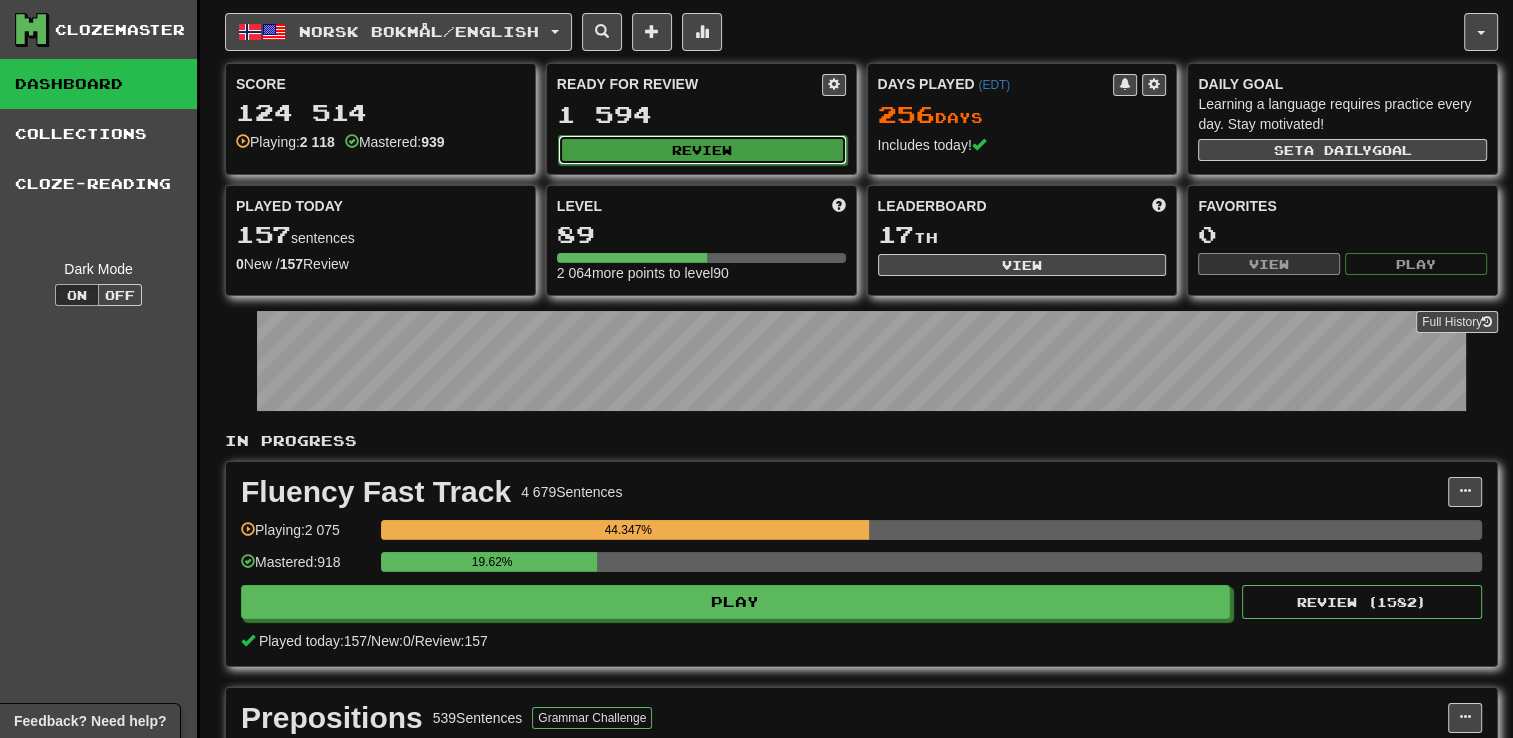 click on "Review" at bounding box center [702, 150] 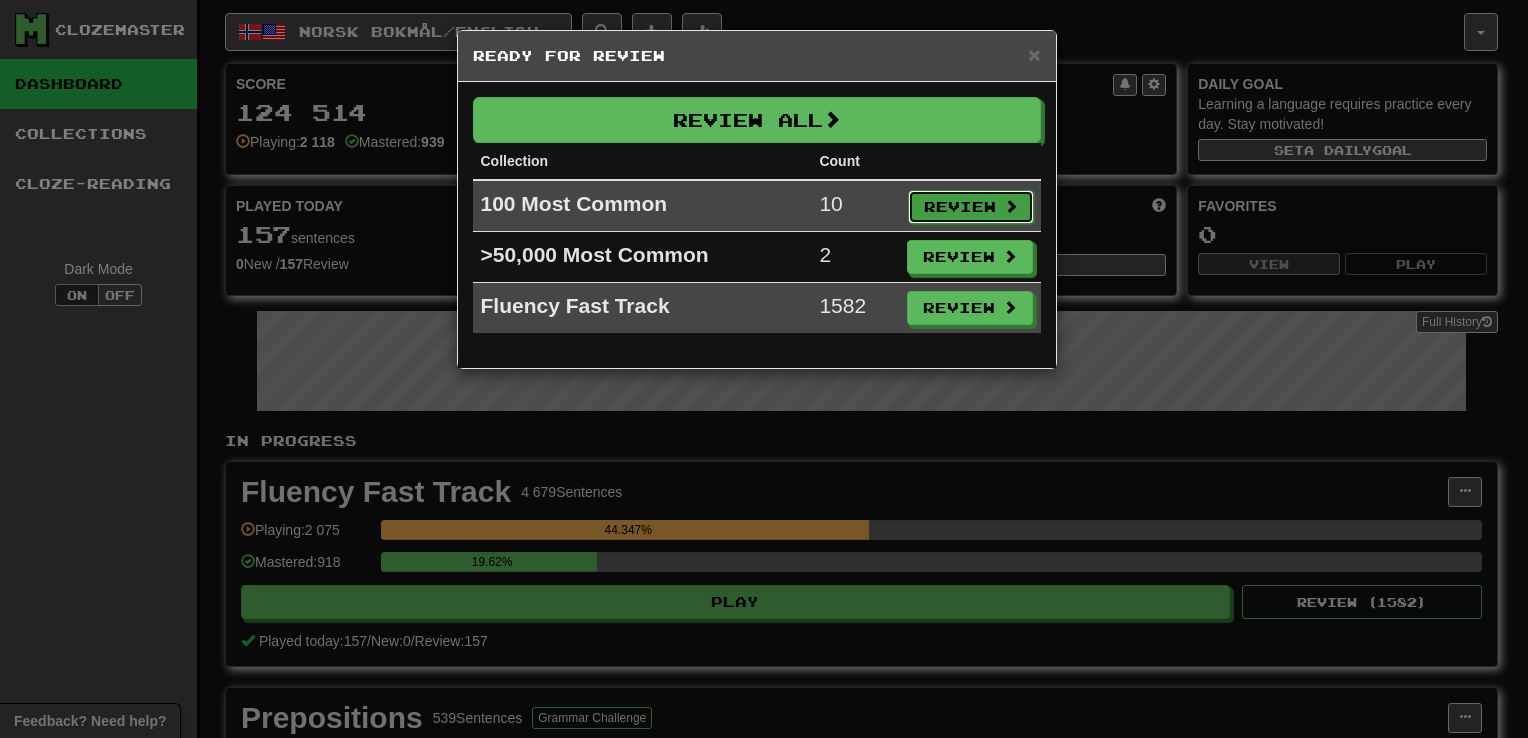 click on "Review" at bounding box center [971, 207] 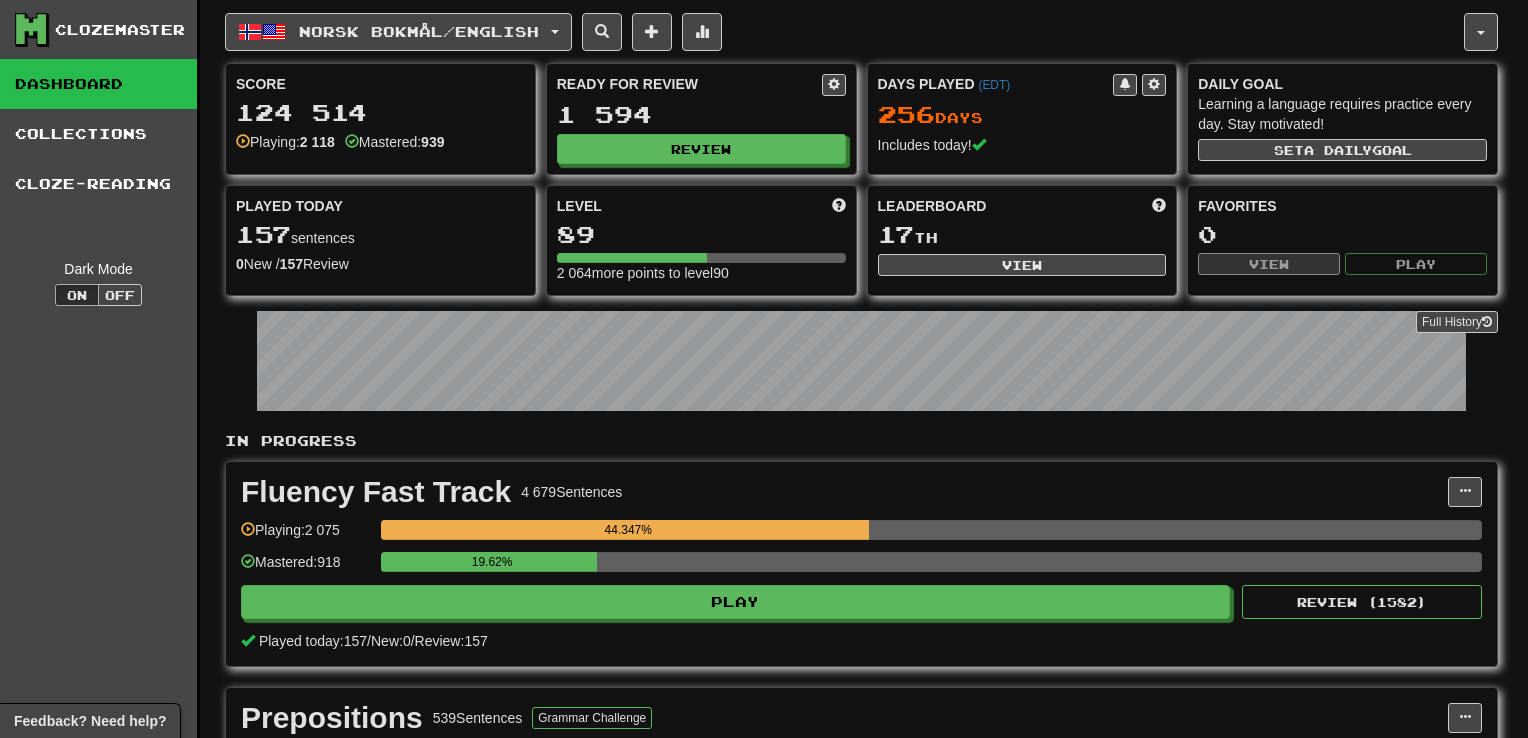 select on "**" 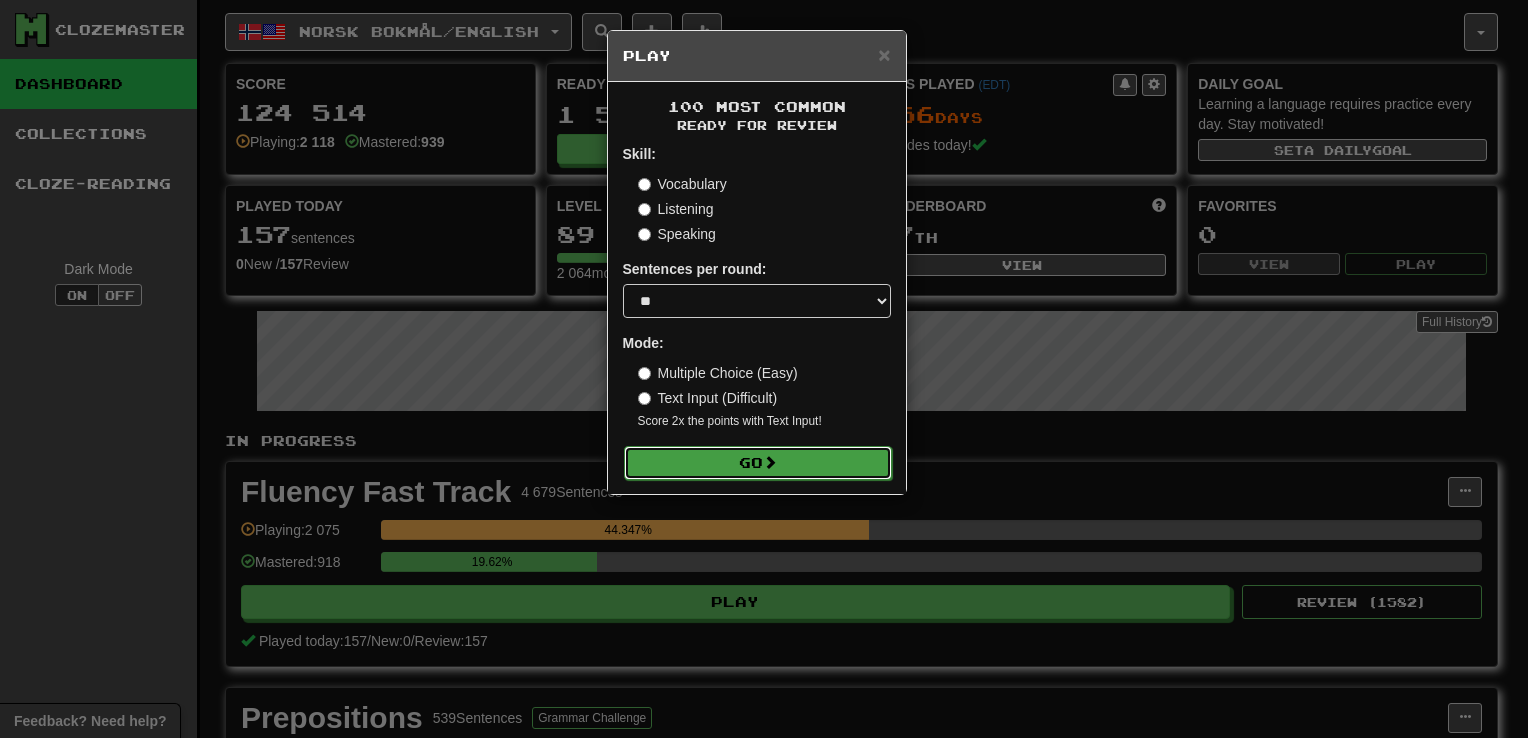 click on "Go" at bounding box center (758, 463) 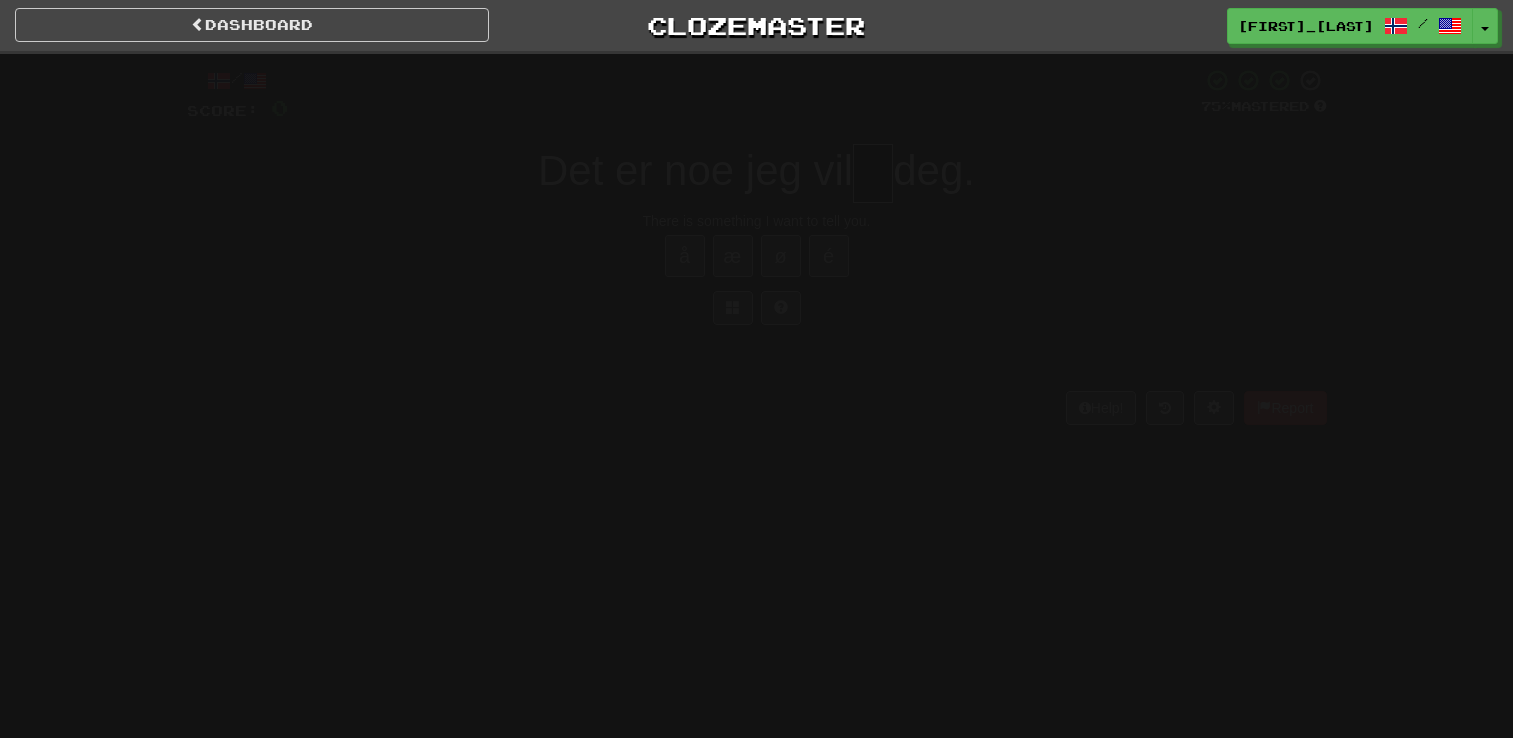 scroll, scrollTop: 0, scrollLeft: 0, axis: both 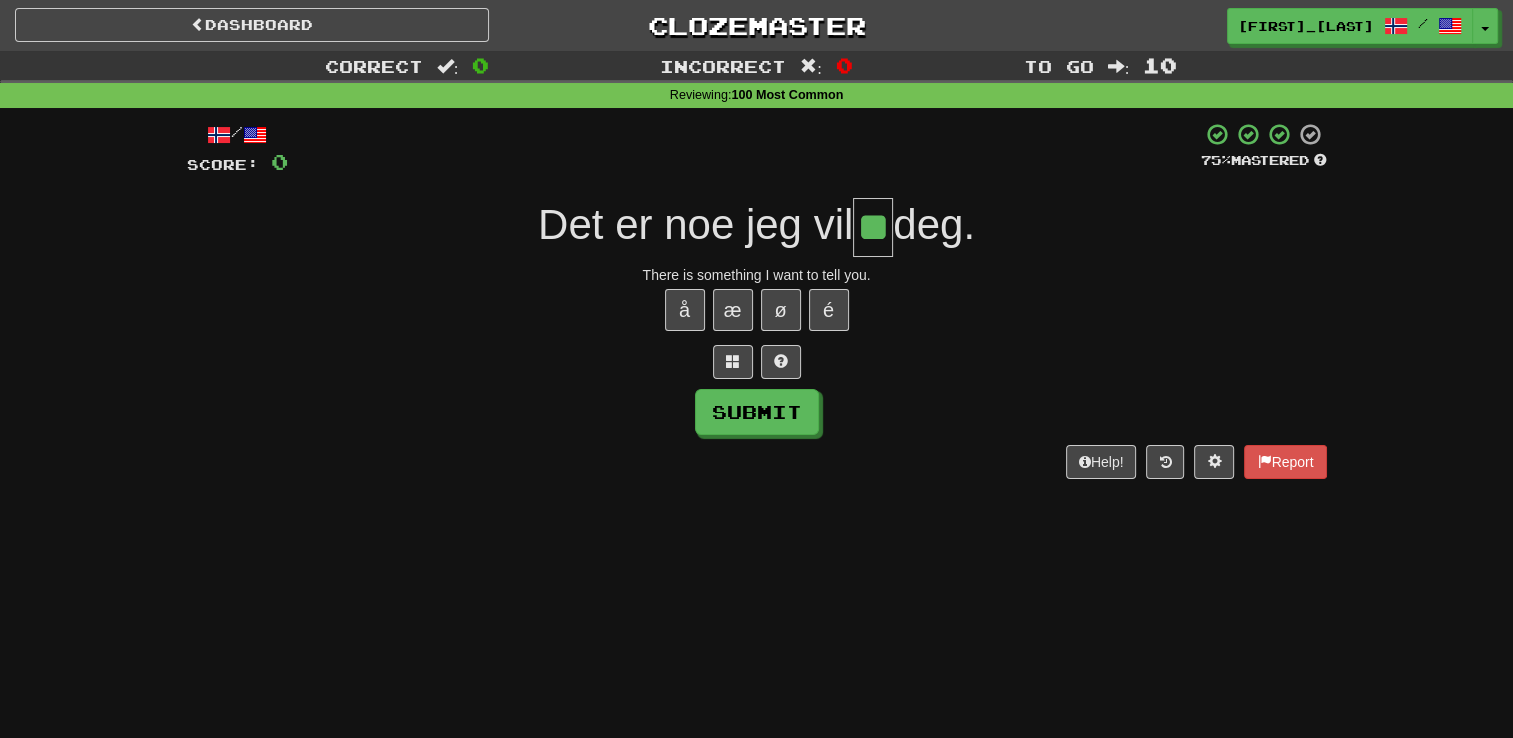 type on "**" 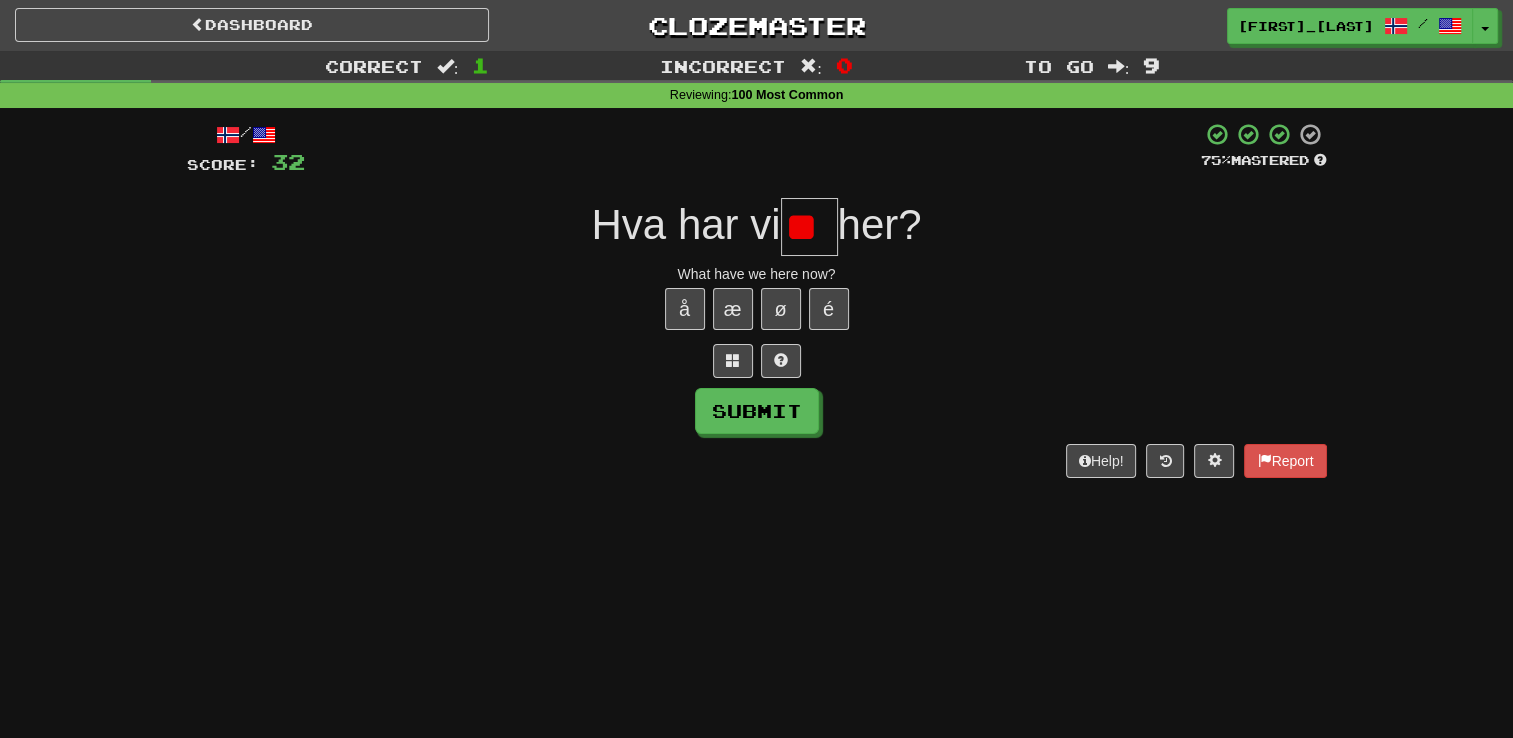 scroll, scrollTop: 0, scrollLeft: 0, axis: both 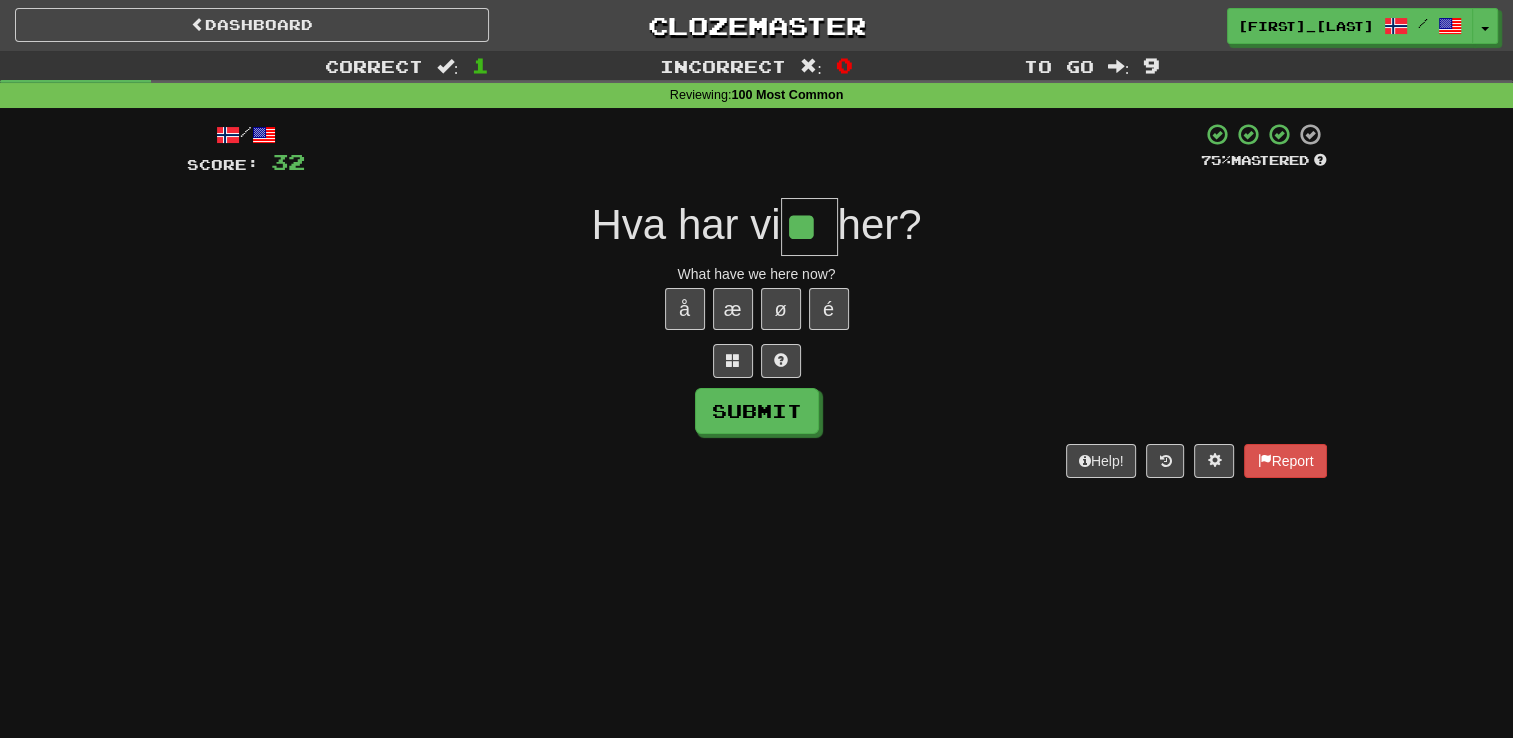 type on "**" 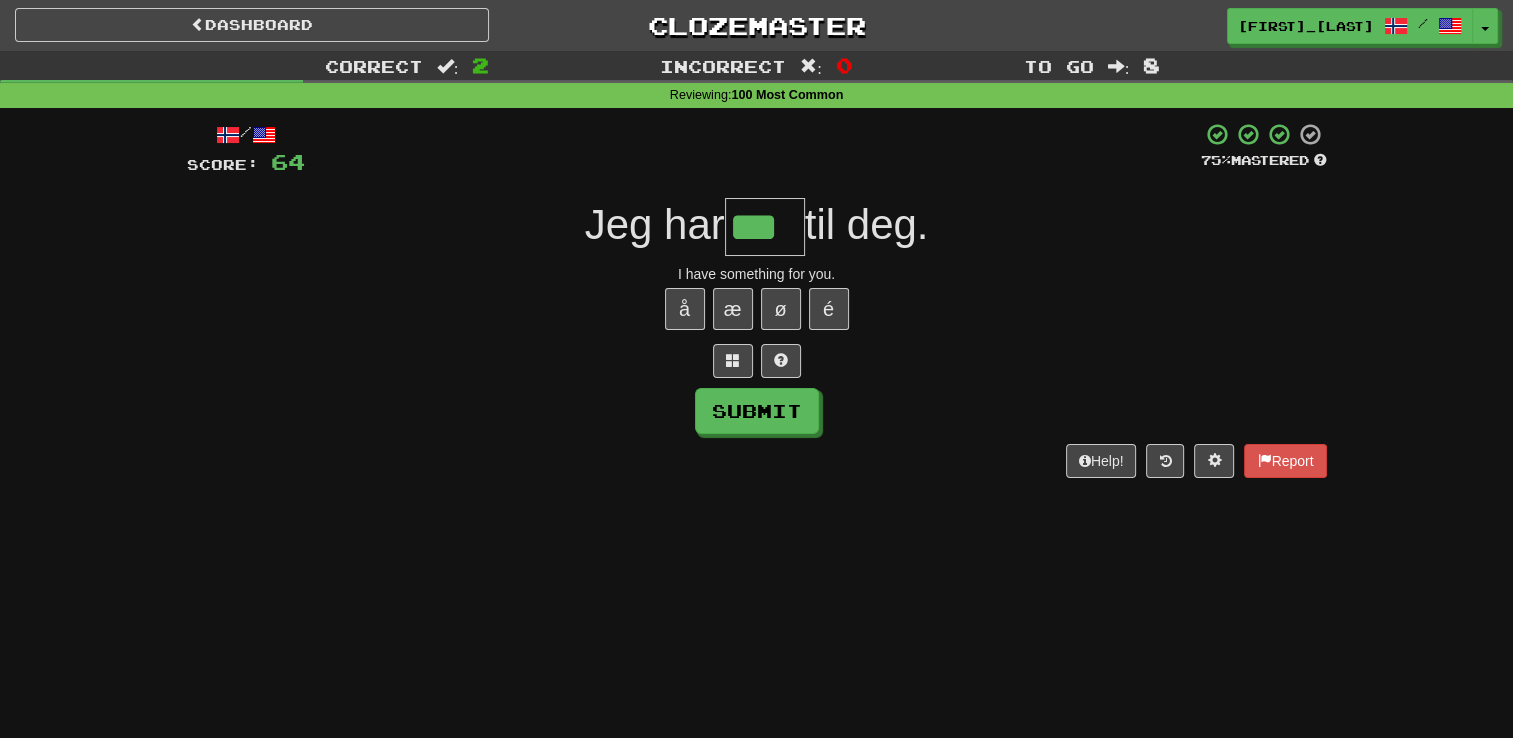 type on "***" 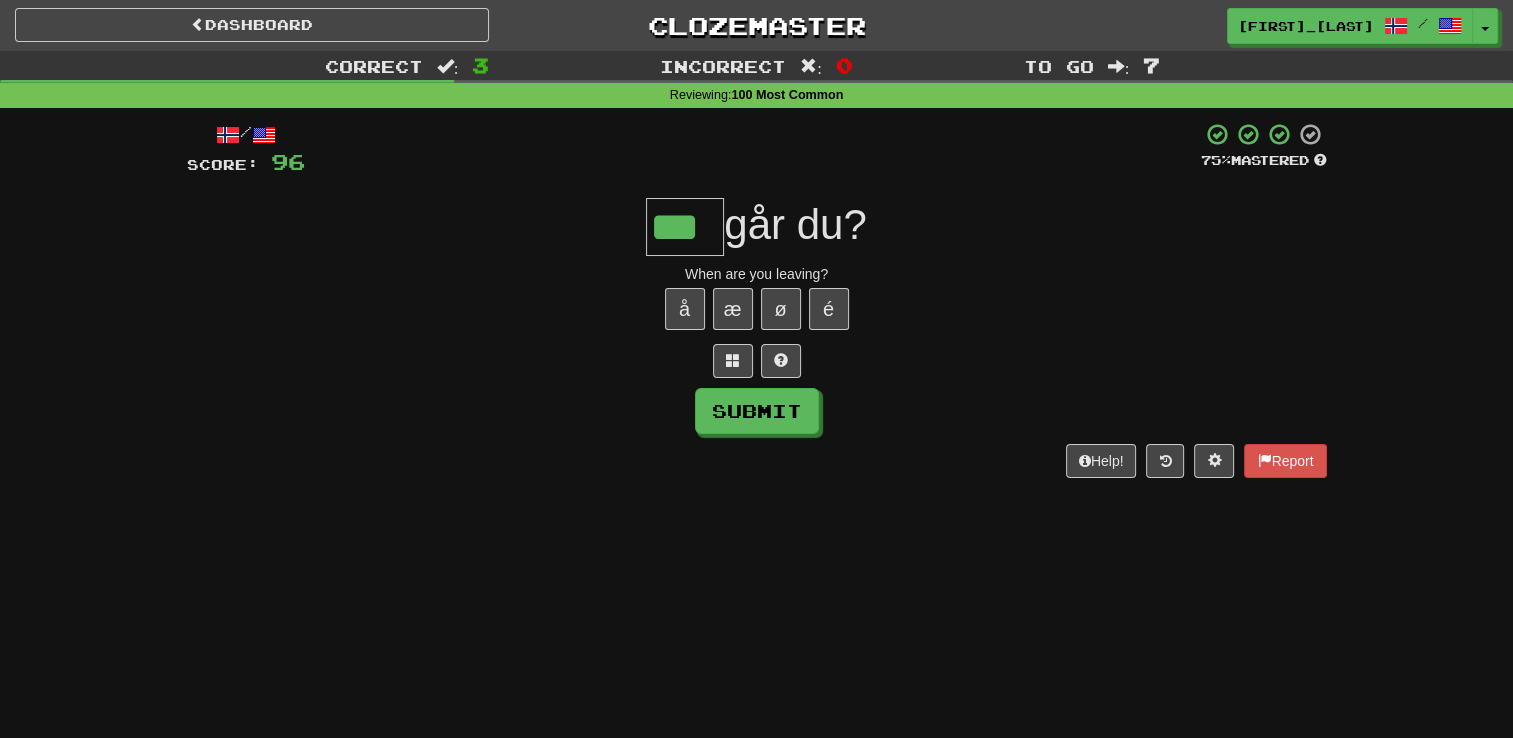 type on "***" 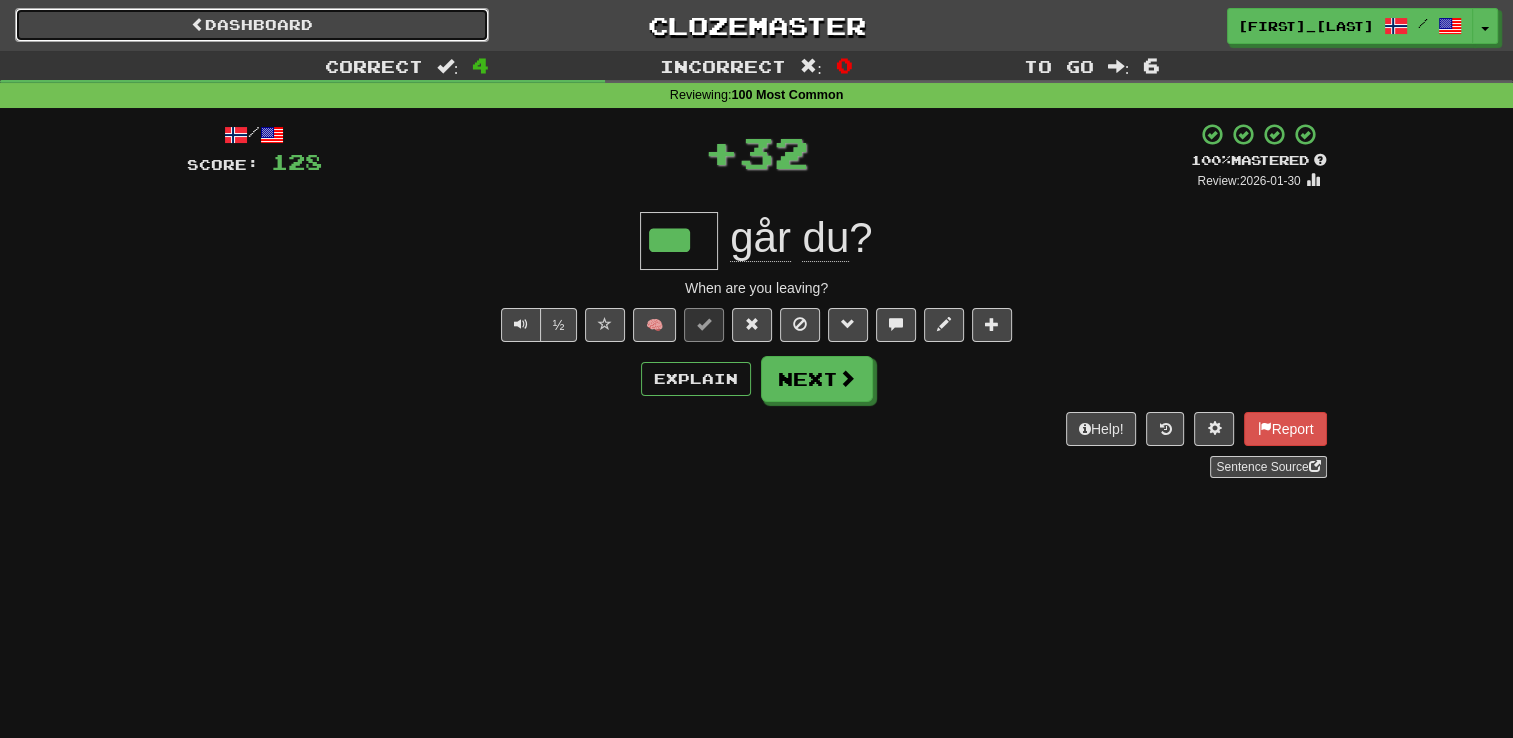 click on "Dashboard" at bounding box center (252, 25) 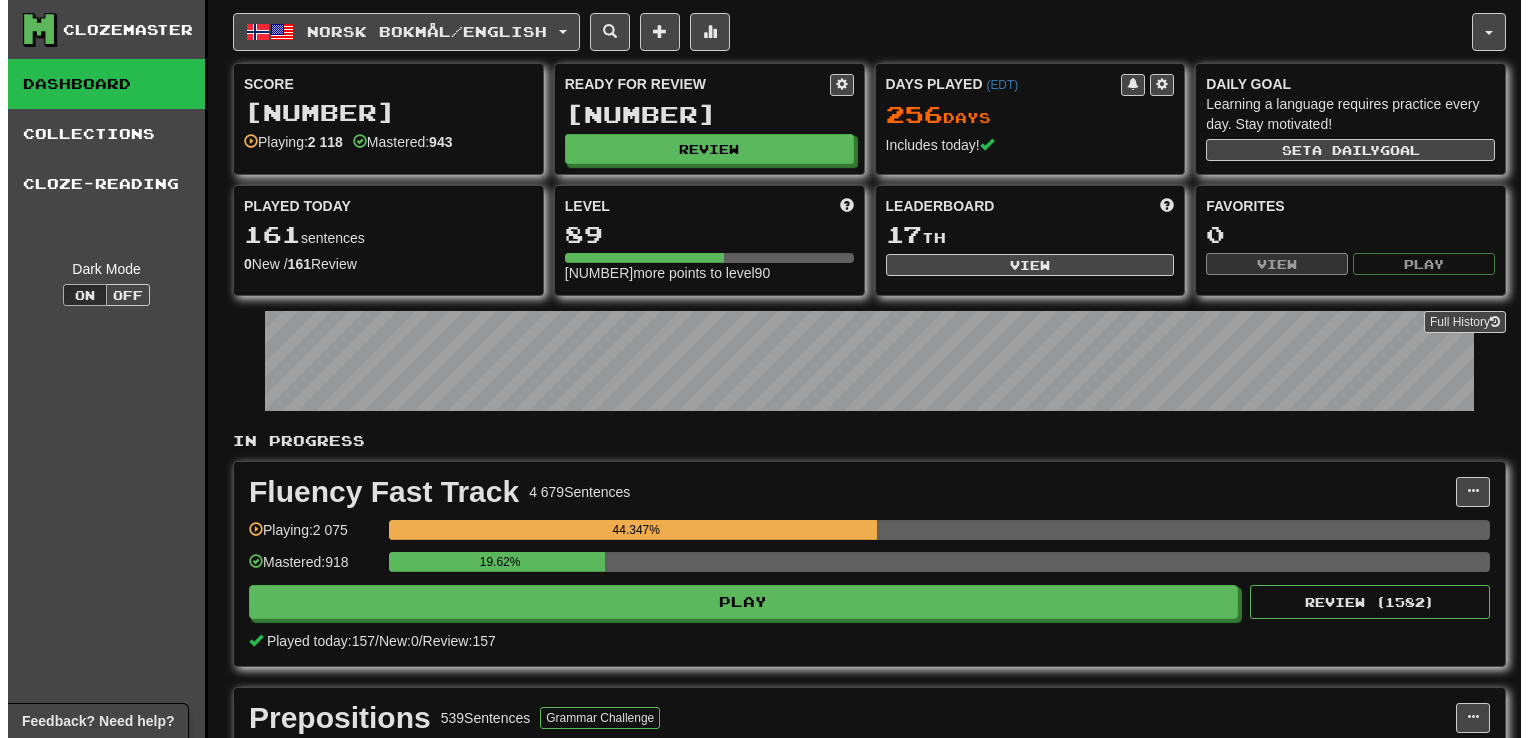 scroll, scrollTop: 0, scrollLeft: 0, axis: both 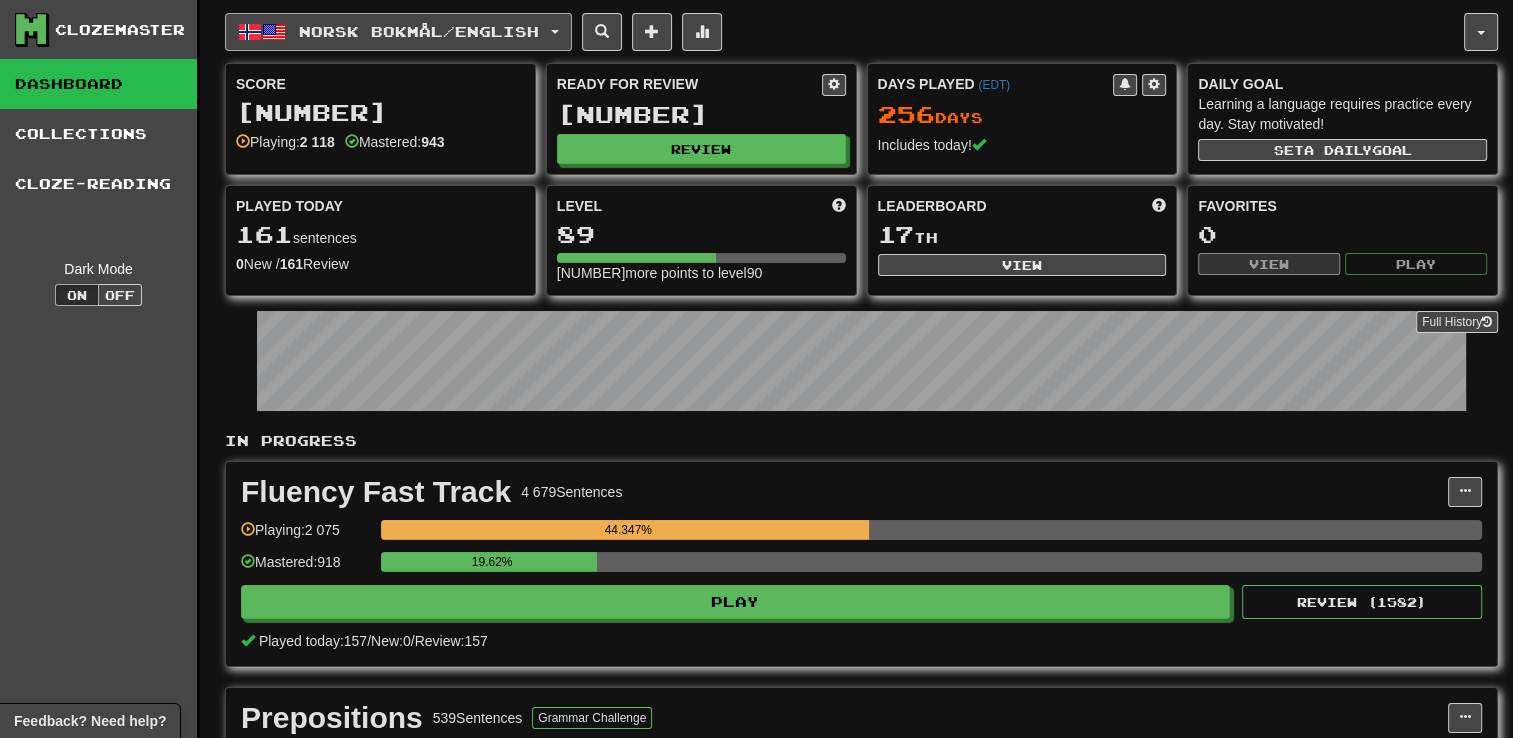 click on "Norsk bokmål  /  English" at bounding box center (419, 31) 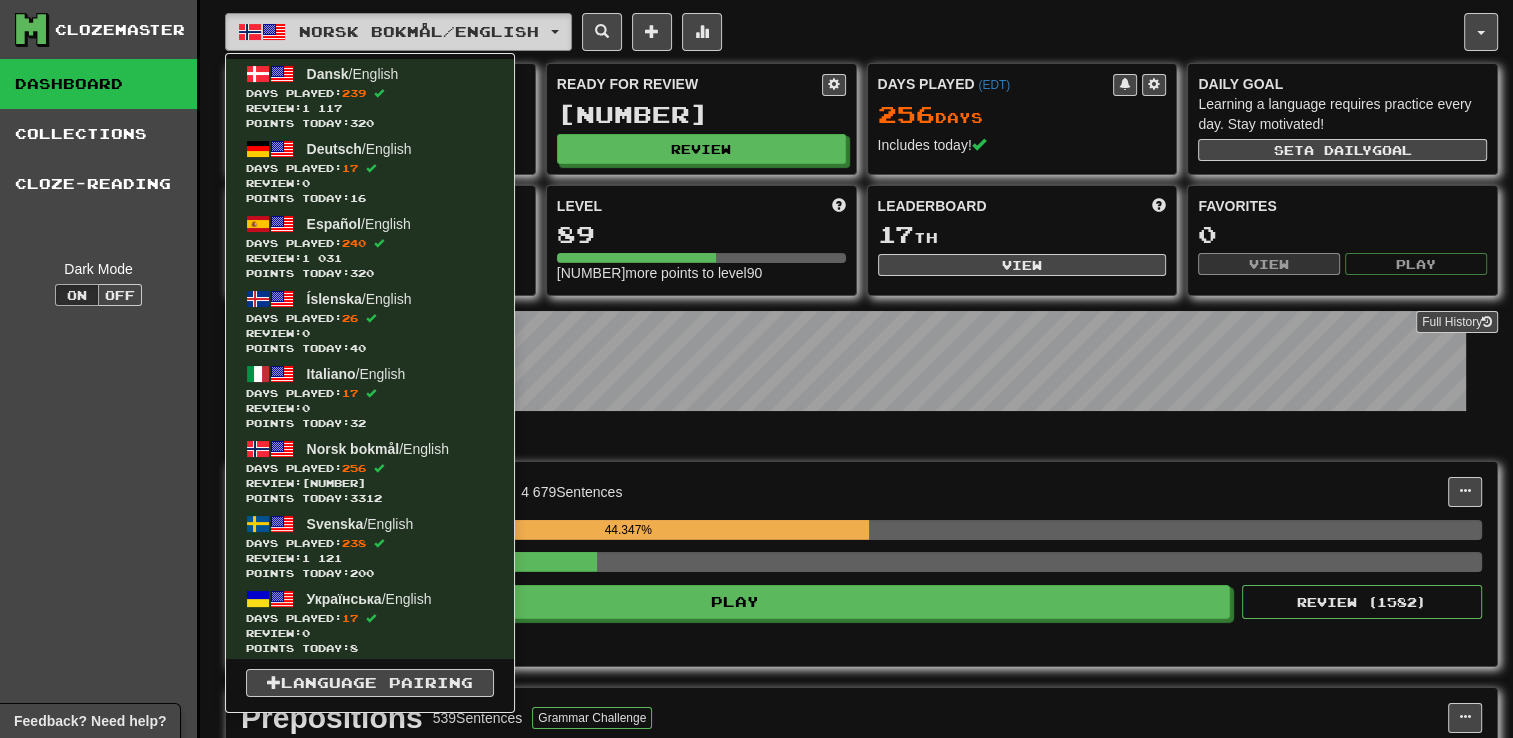 click on "Norsk bokmål  /  English" at bounding box center (419, 31) 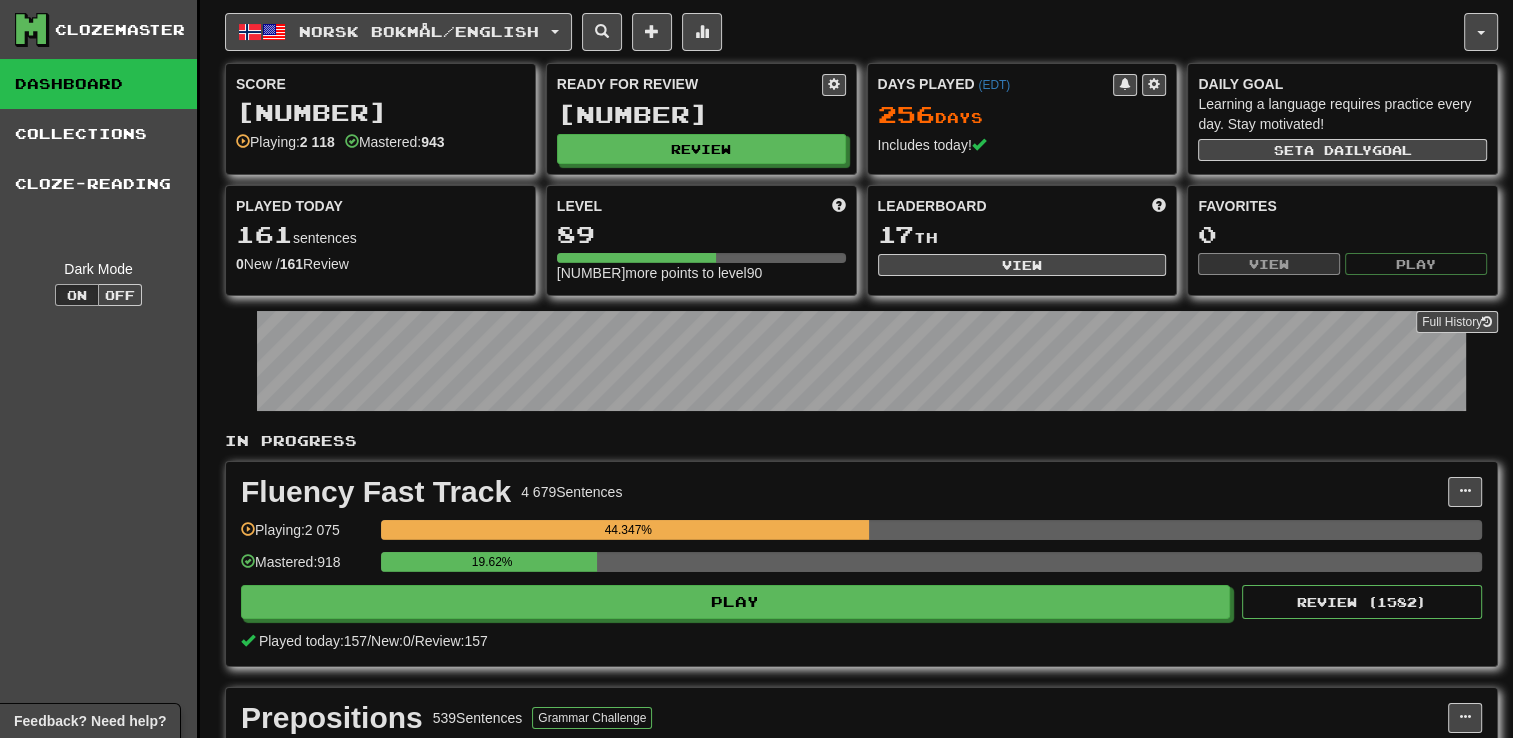 click on "Norsk bokmål  /  English Dansk  /  English Days Played:  239   Review:  1 117 Points today:  320 Deutsch  /  English Days Played:  17   Review:  0 Points today:  16 Español  /  English Days Played:  240   Review:  1 031 Points today:  320 Íslenska  /  English Days Played:  26   Review:  0 Points today:  40 Italiano  /  English Days Played:  17   Review:  0 Points today:  32 Norsk bokmål  /  English Days Played:  256   Review:  1 590 Points today:  3312 Svenska  /  English Days Played:  238   Review:  1 121 Points today:  200 Українська  /  English Days Played:  17   Review:  0 Points today:  8  Language Pairing" at bounding box center [844, 32] 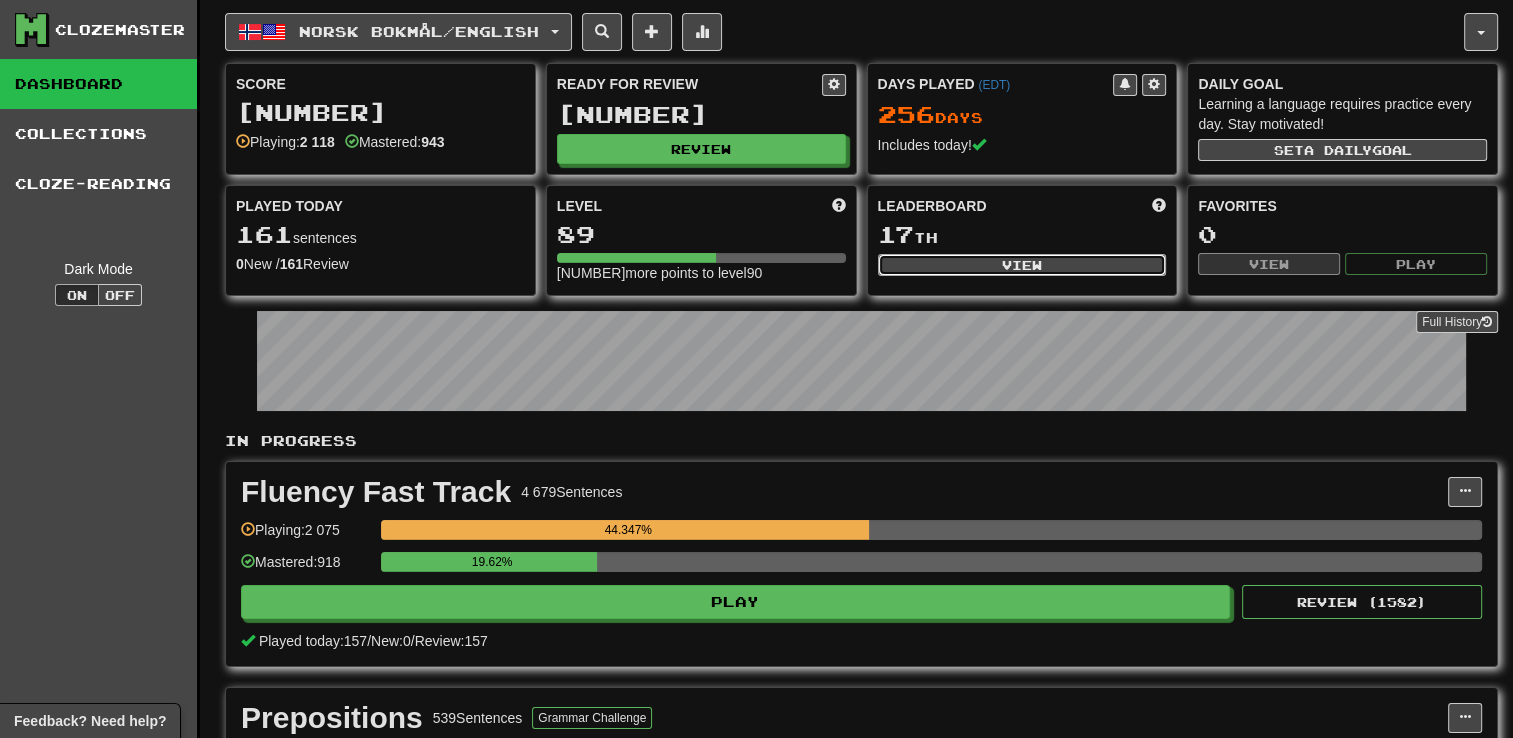 click on "View" at bounding box center (1022, 265) 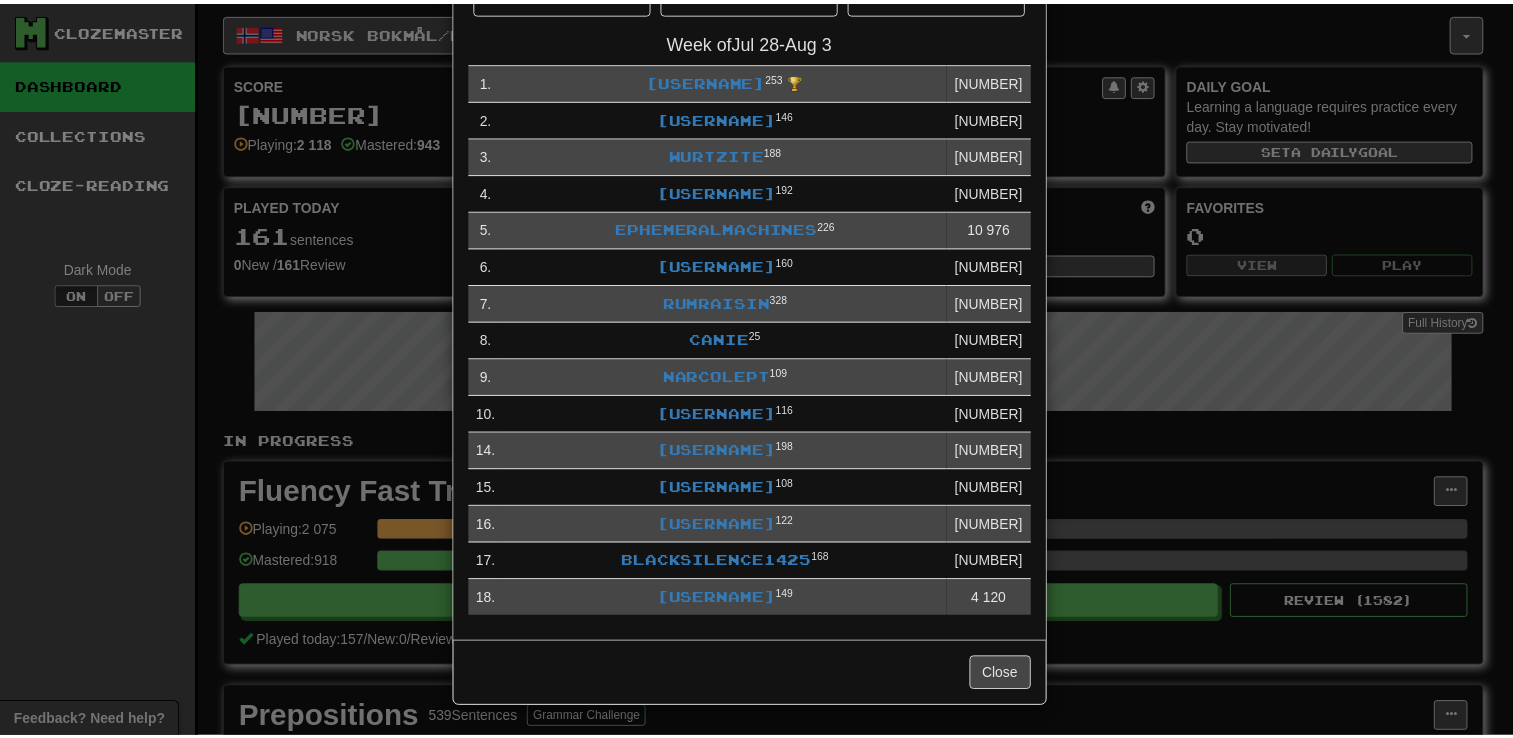 scroll, scrollTop: 0, scrollLeft: 0, axis: both 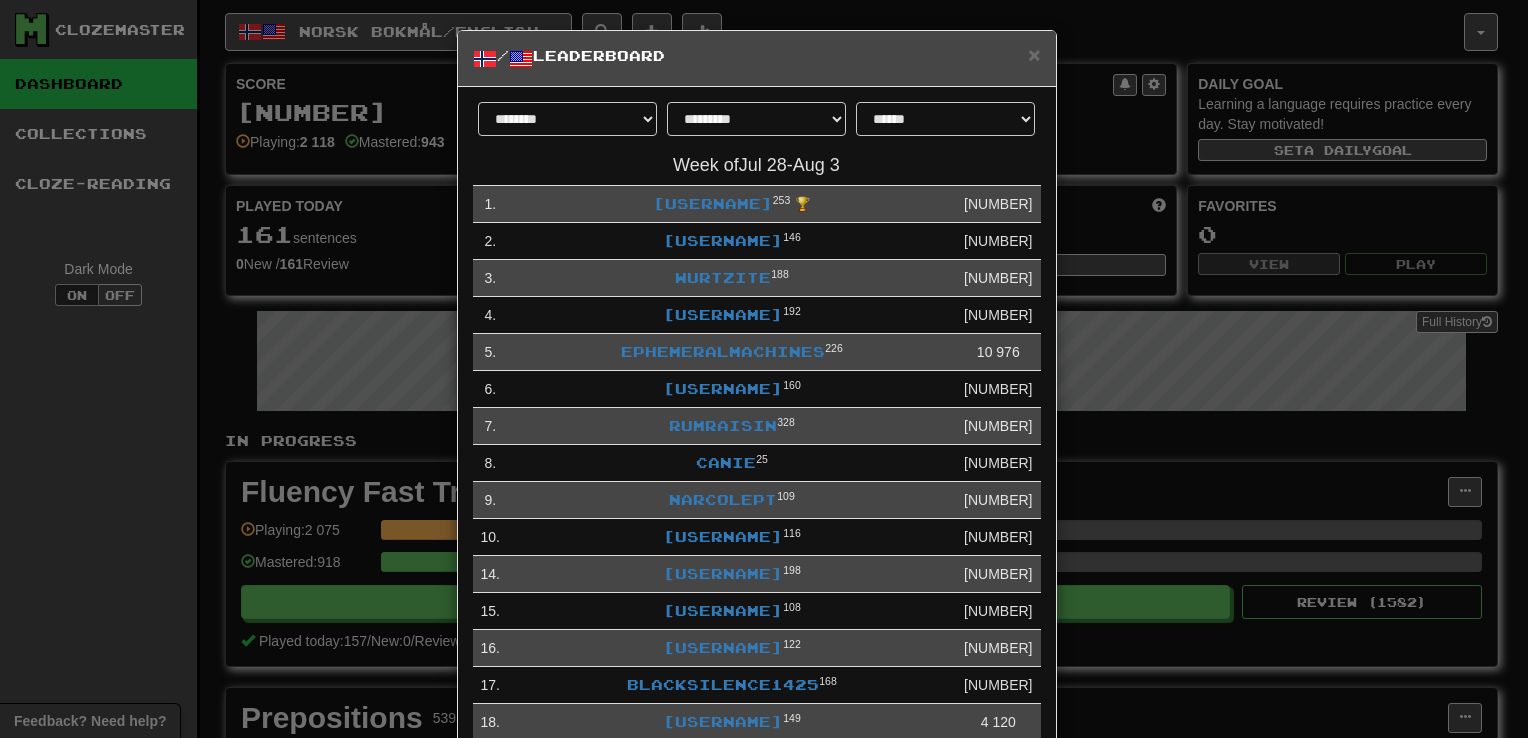 click on "**********" at bounding box center [764, 369] 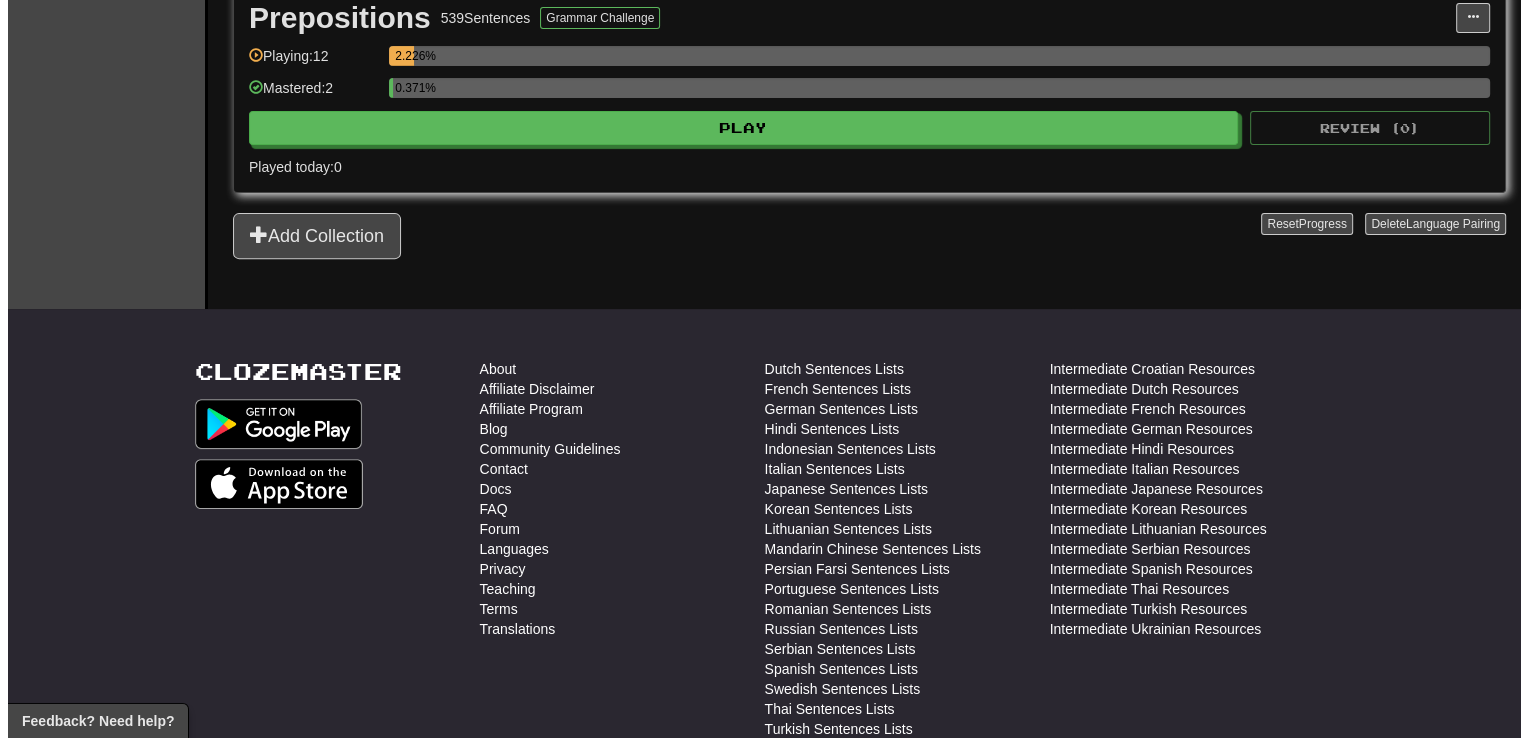scroll, scrollTop: 300, scrollLeft: 0, axis: vertical 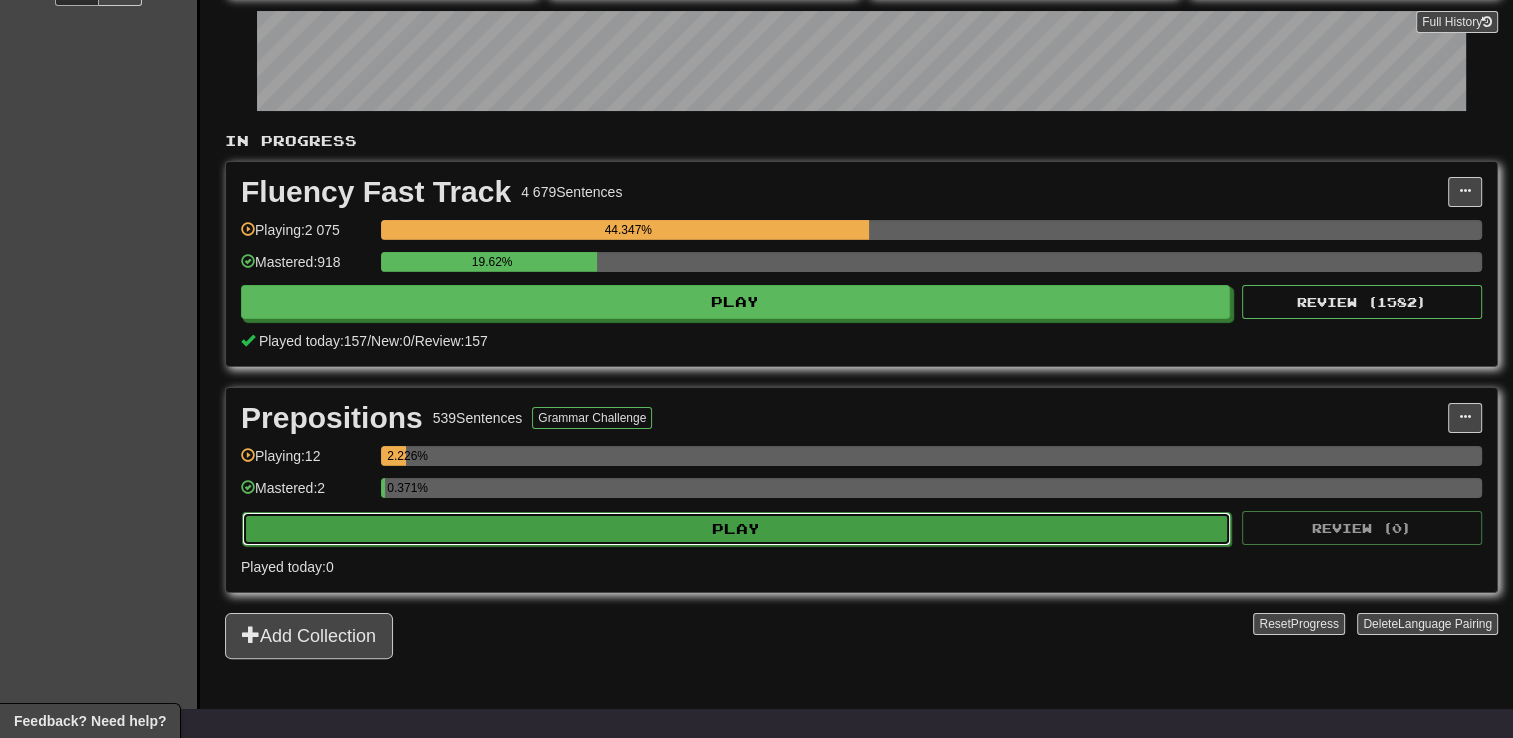 click on "Play" at bounding box center (736, 529) 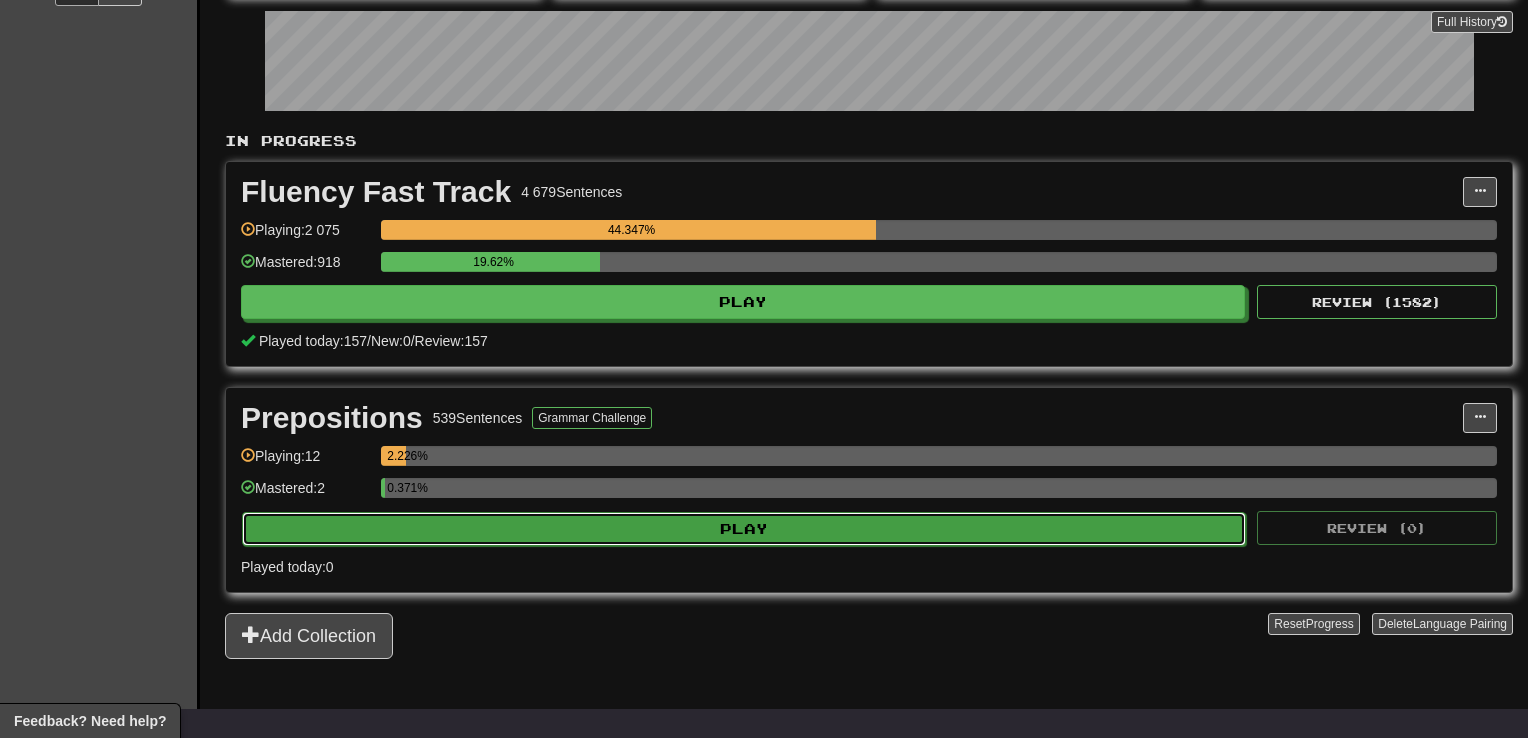 select on "**" 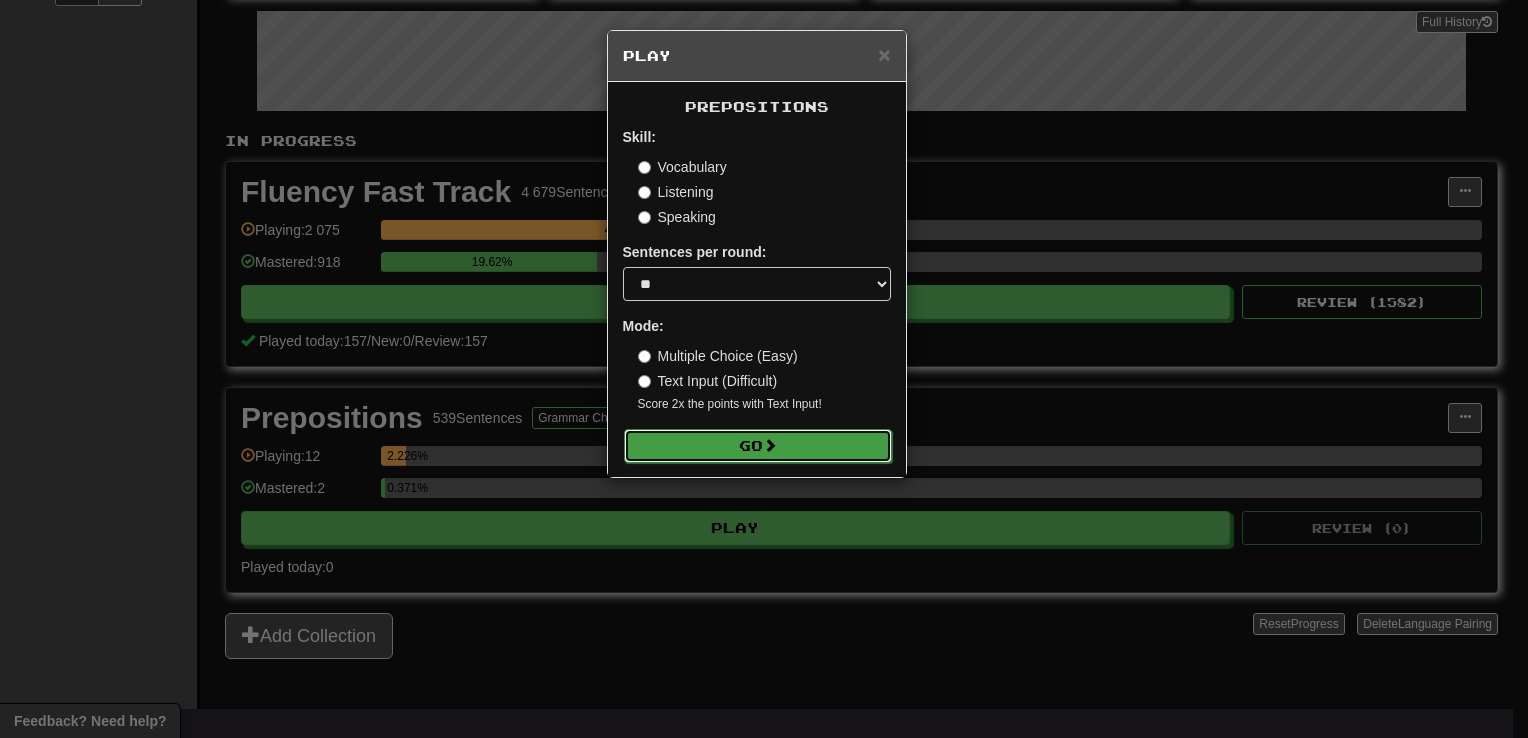 click on "Go" at bounding box center [758, 446] 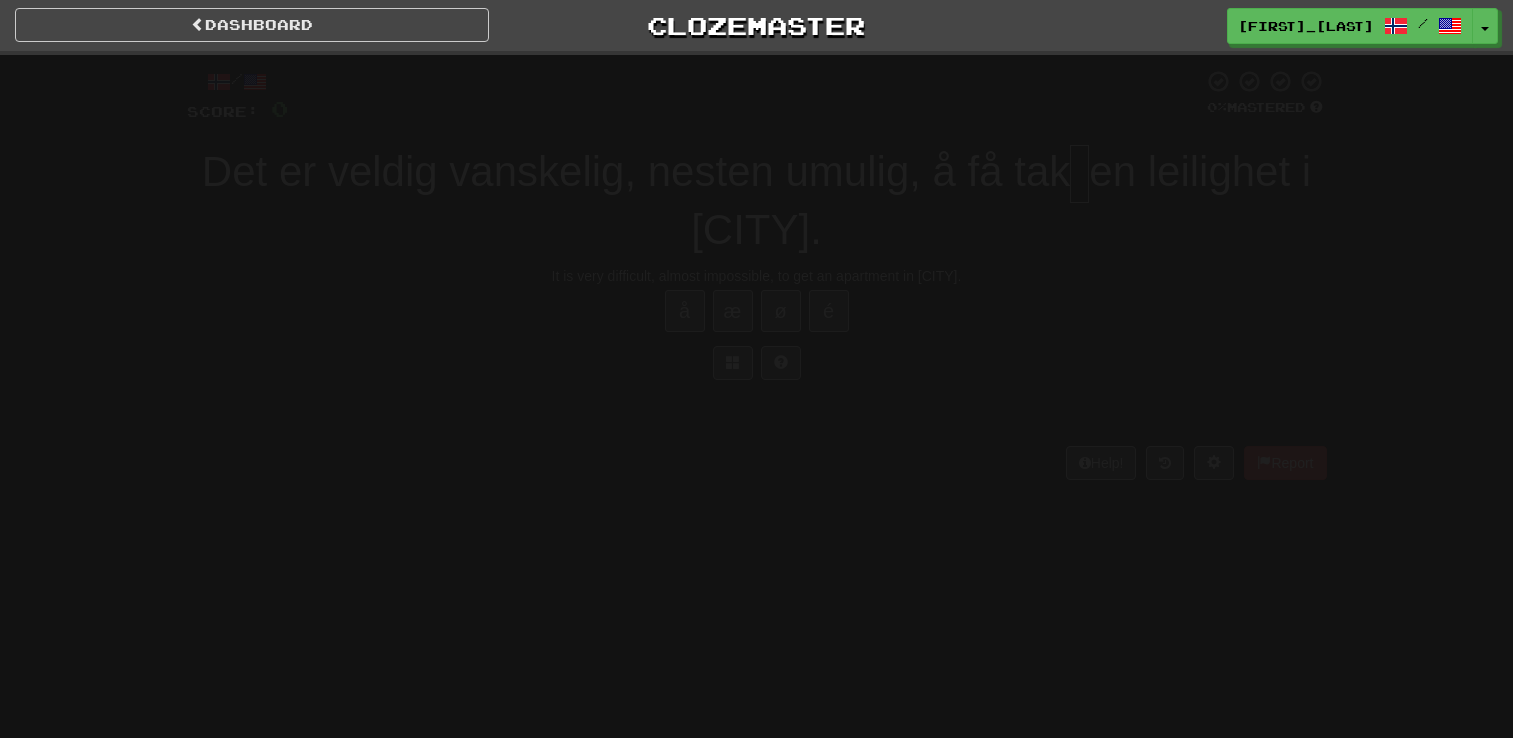 scroll, scrollTop: 0, scrollLeft: 0, axis: both 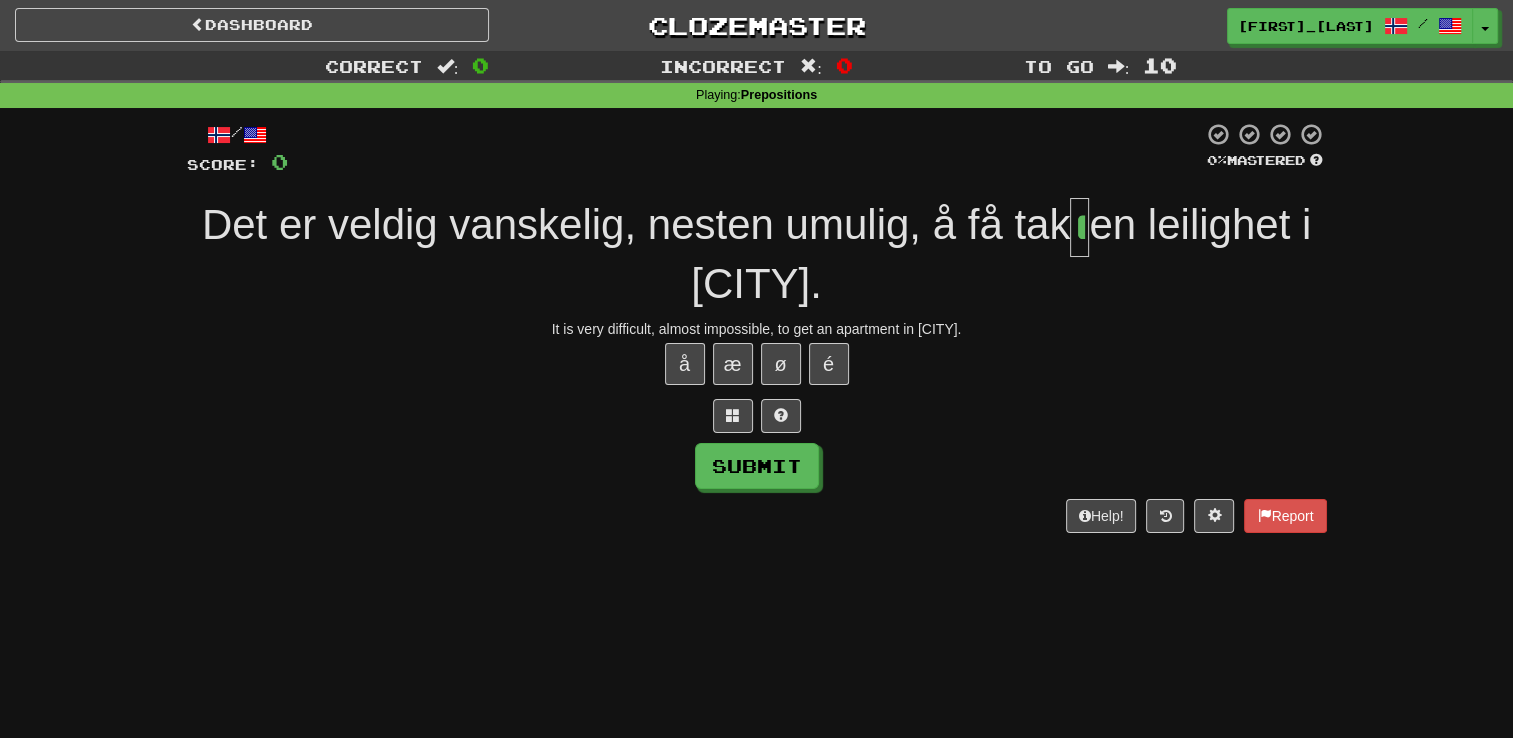 type on "*" 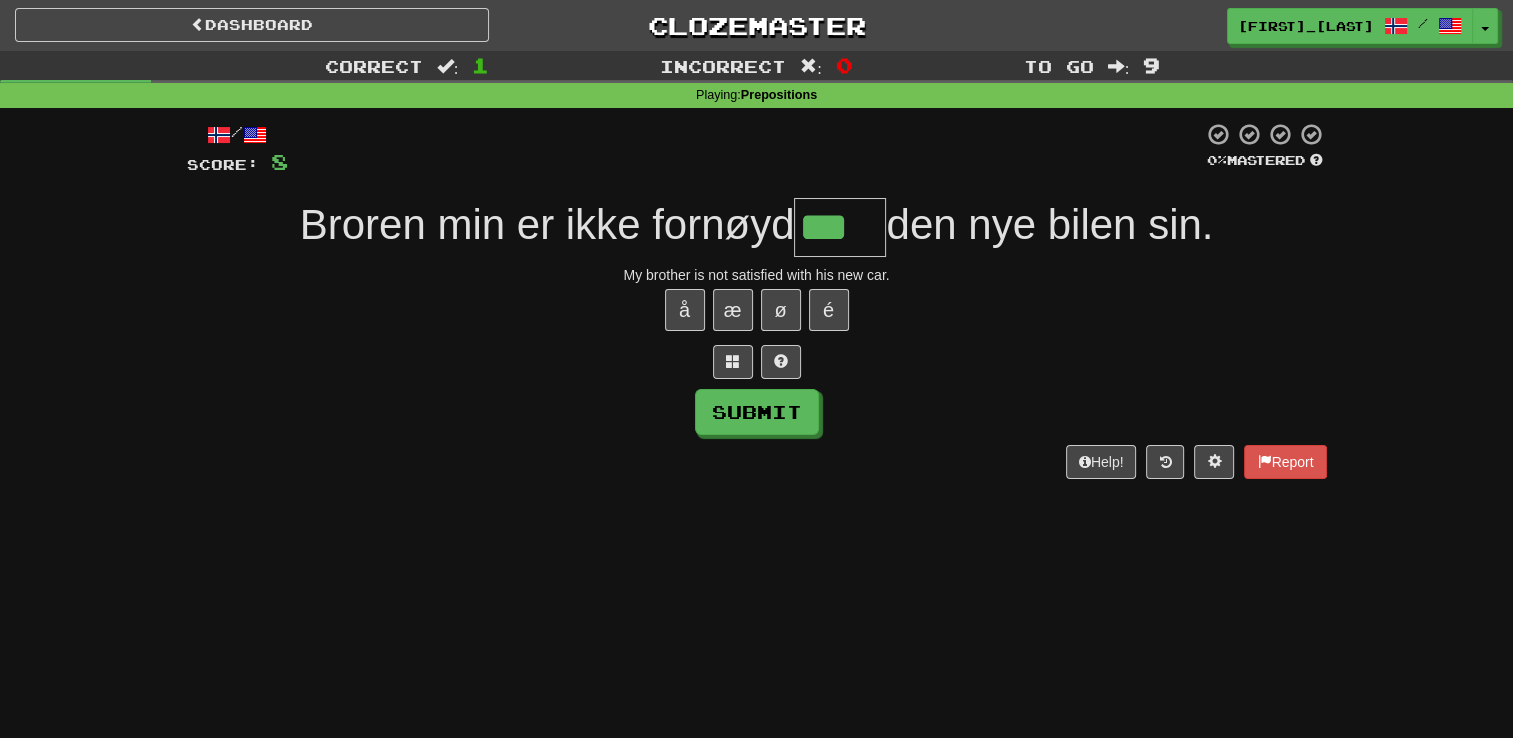 type on "***" 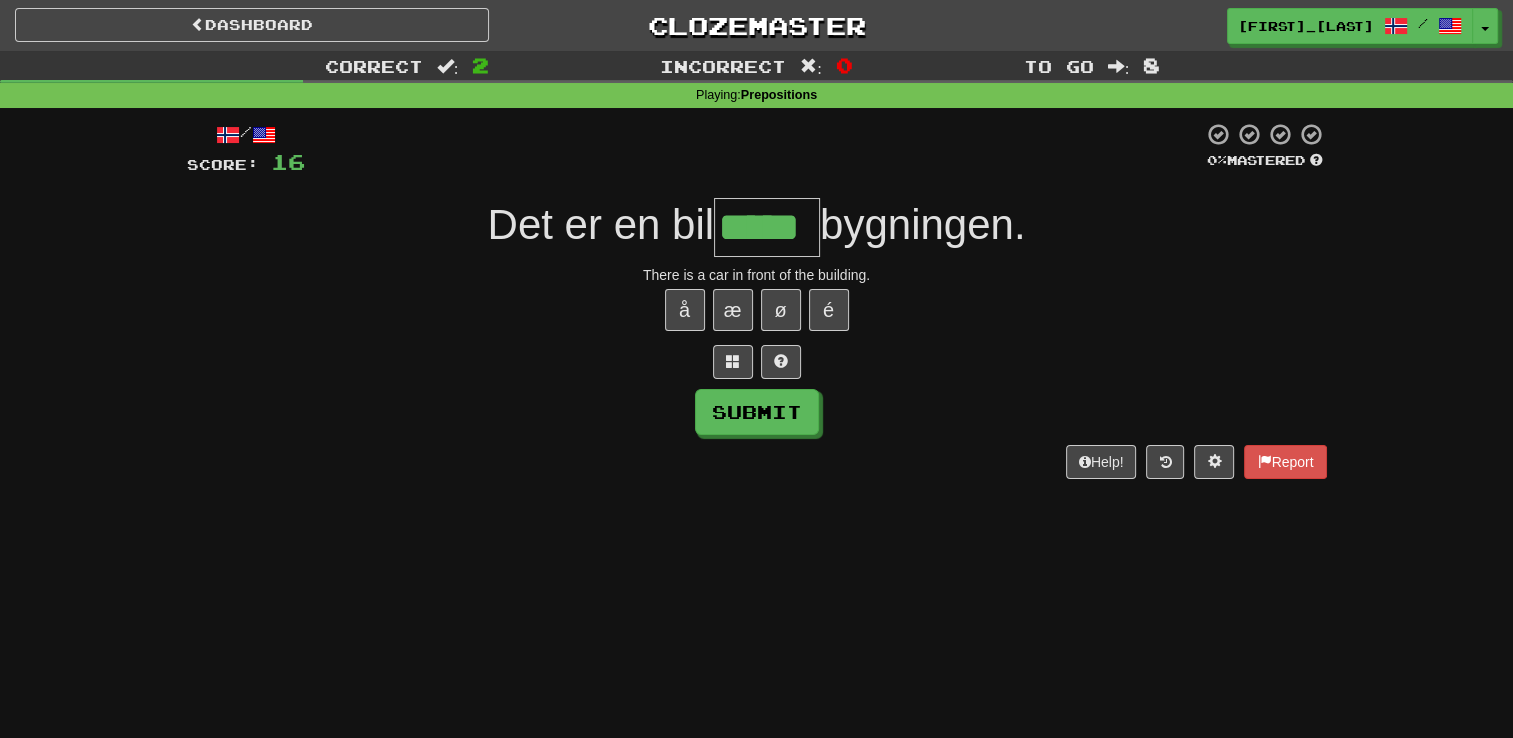 type on "*****" 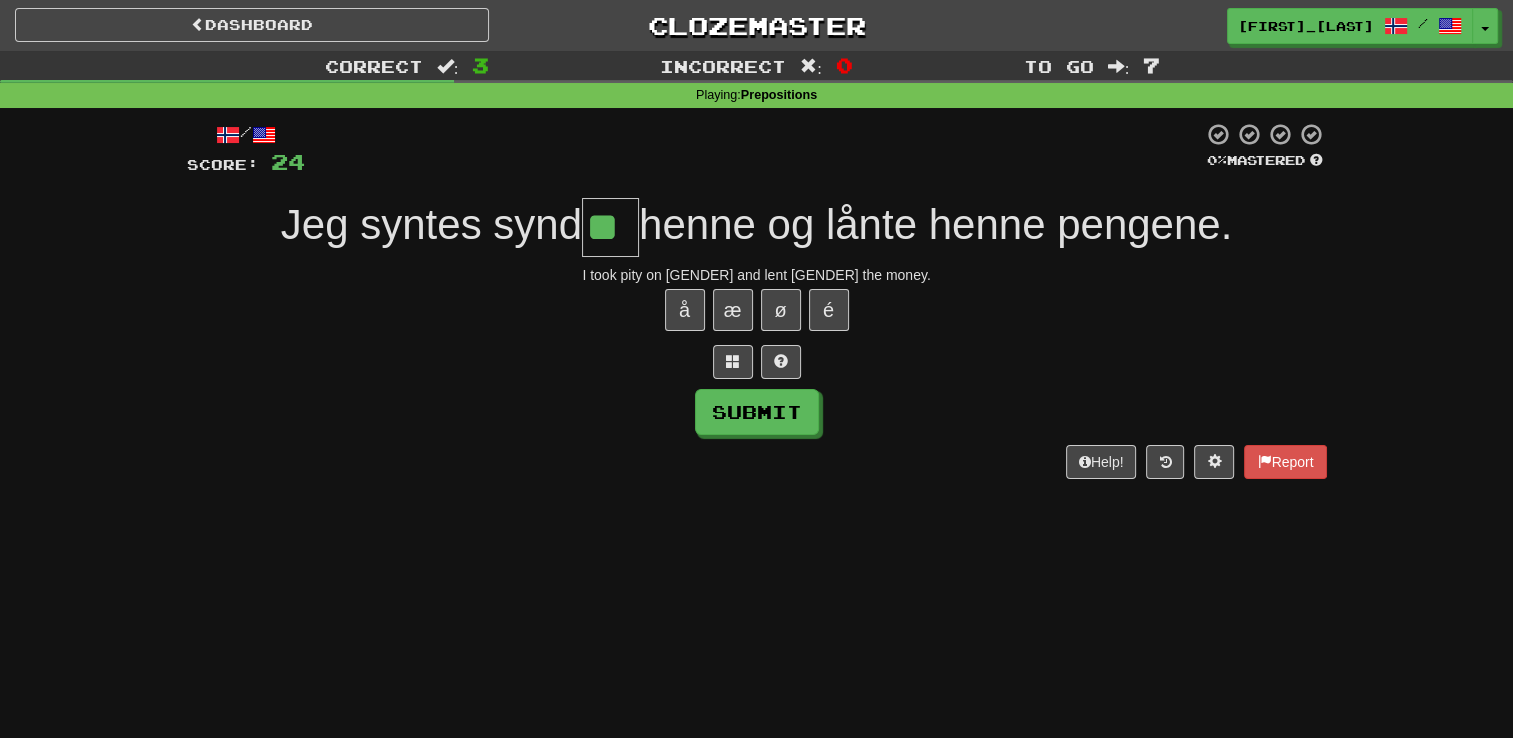 type on "**" 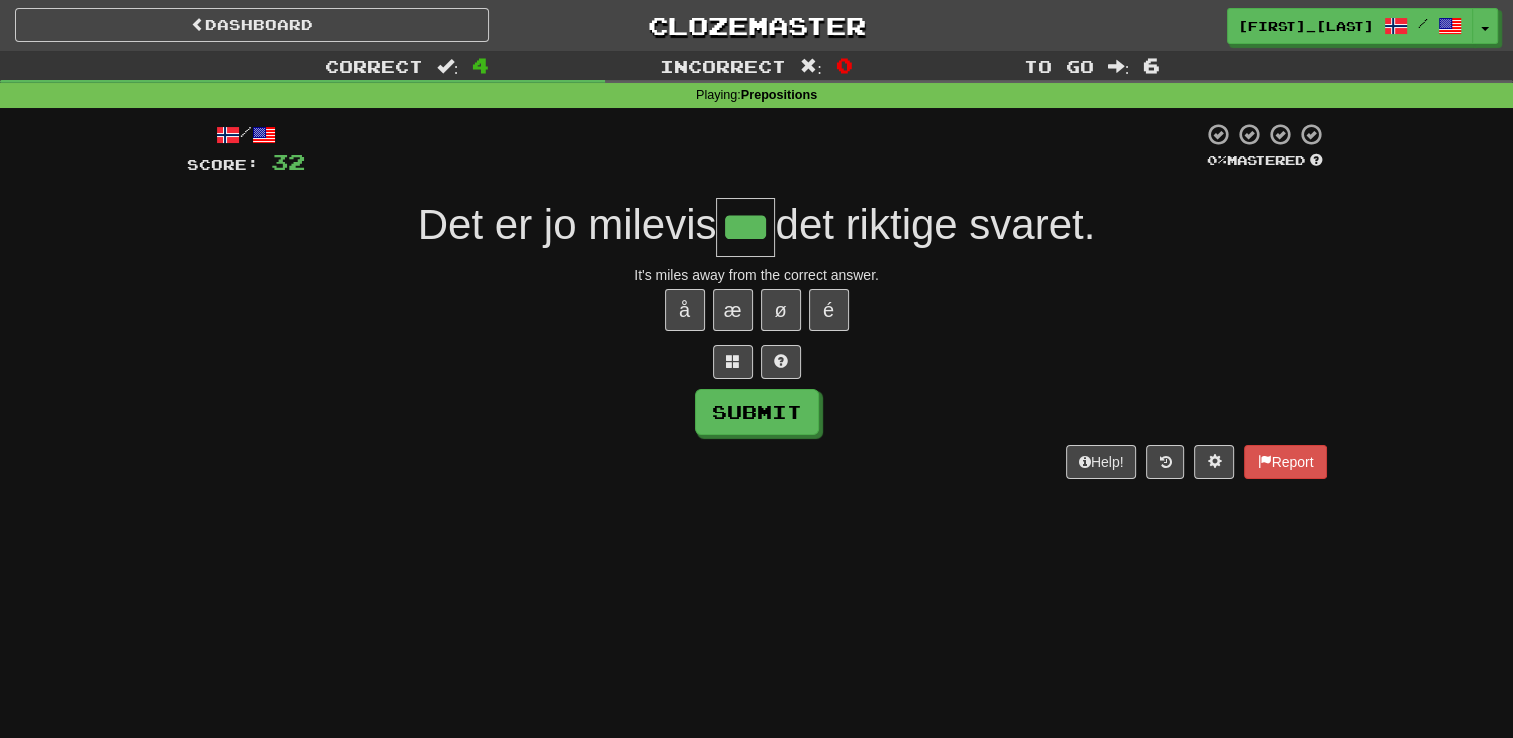 type on "***" 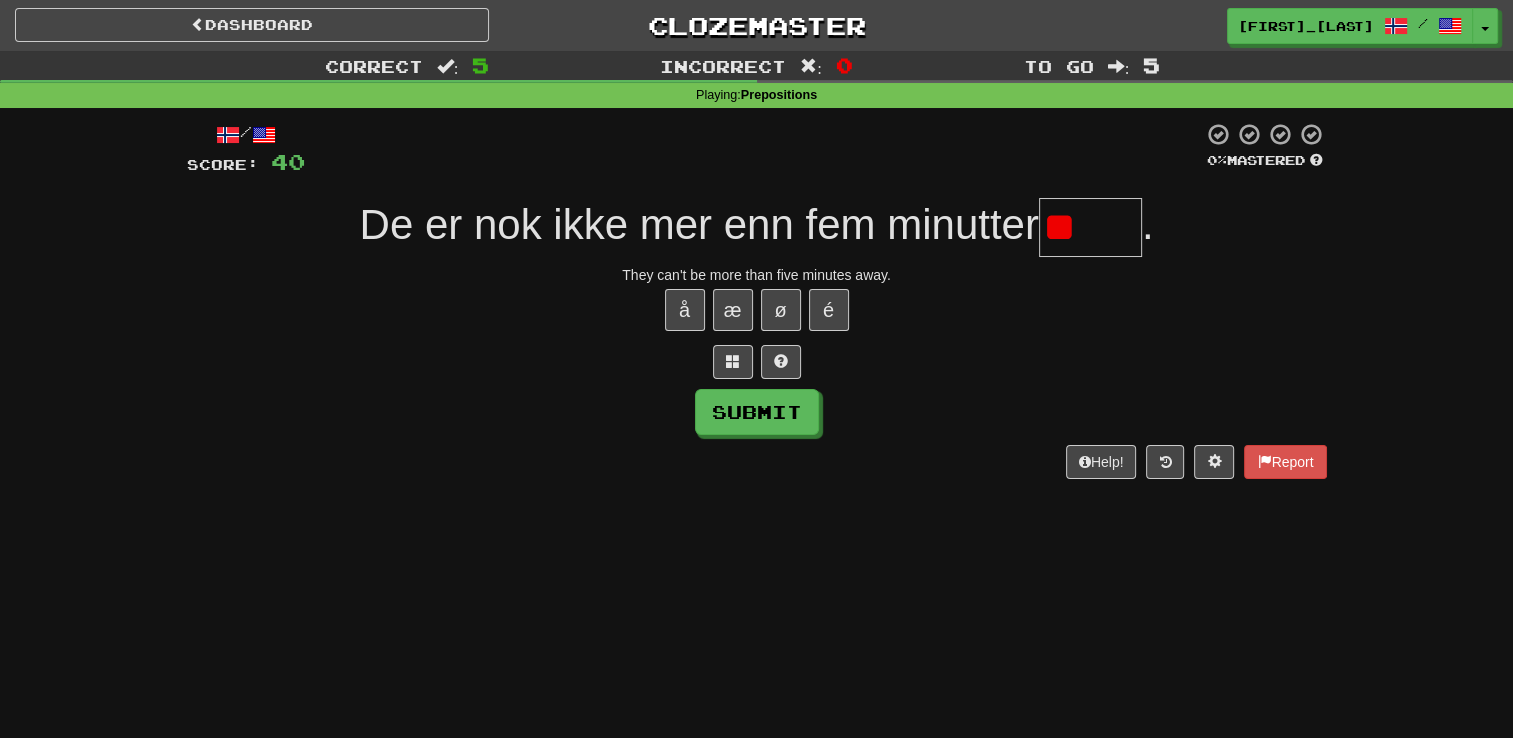 type on "*" 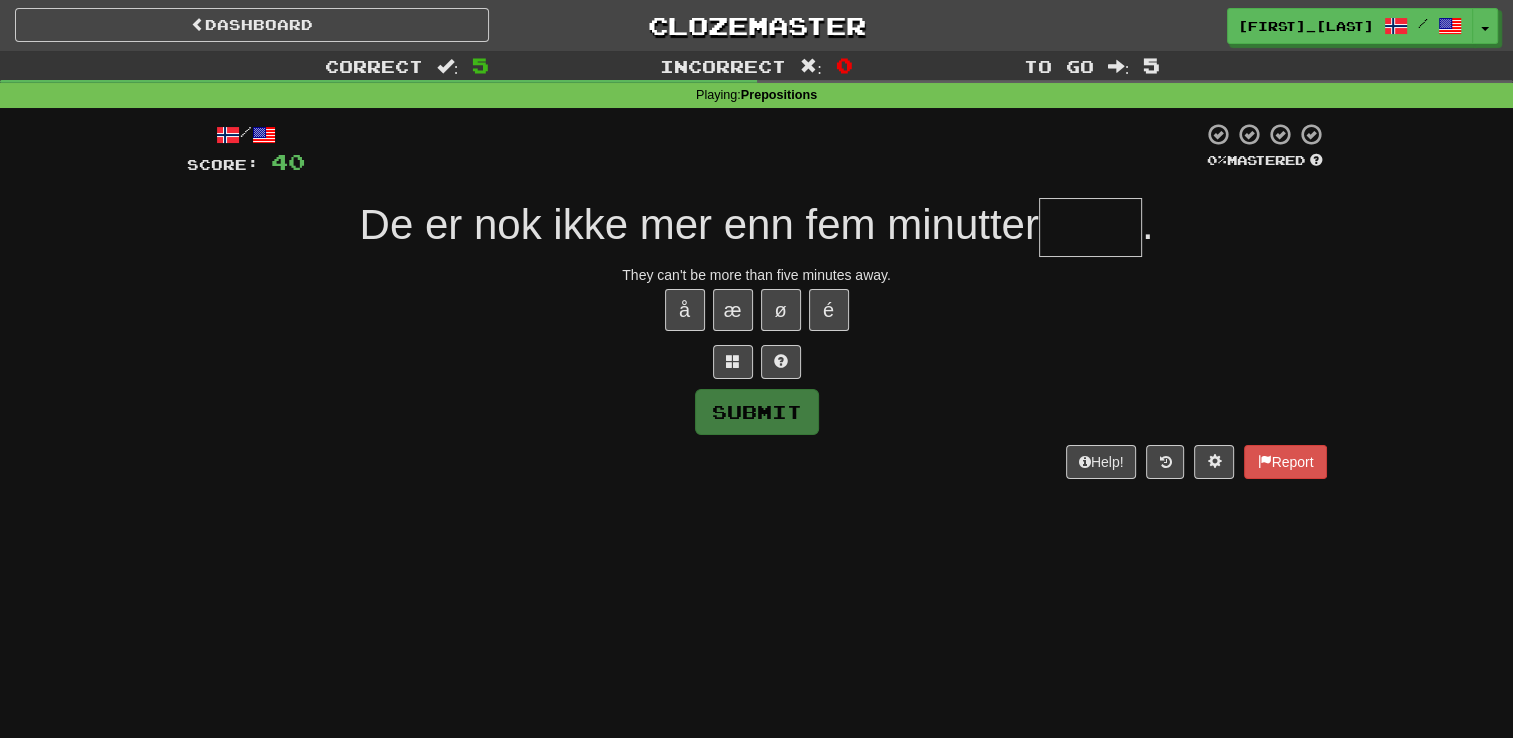 type on "*" 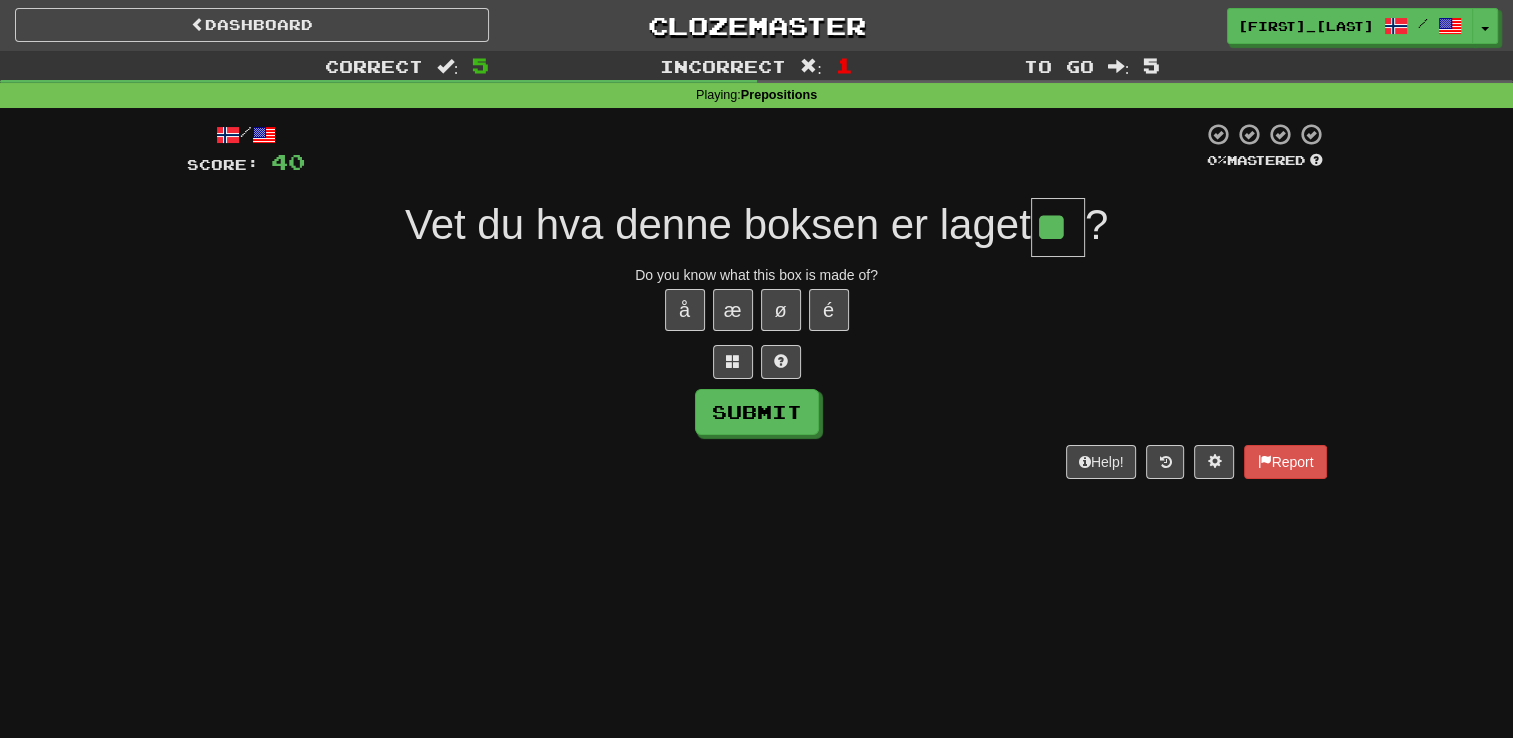 type on "**" 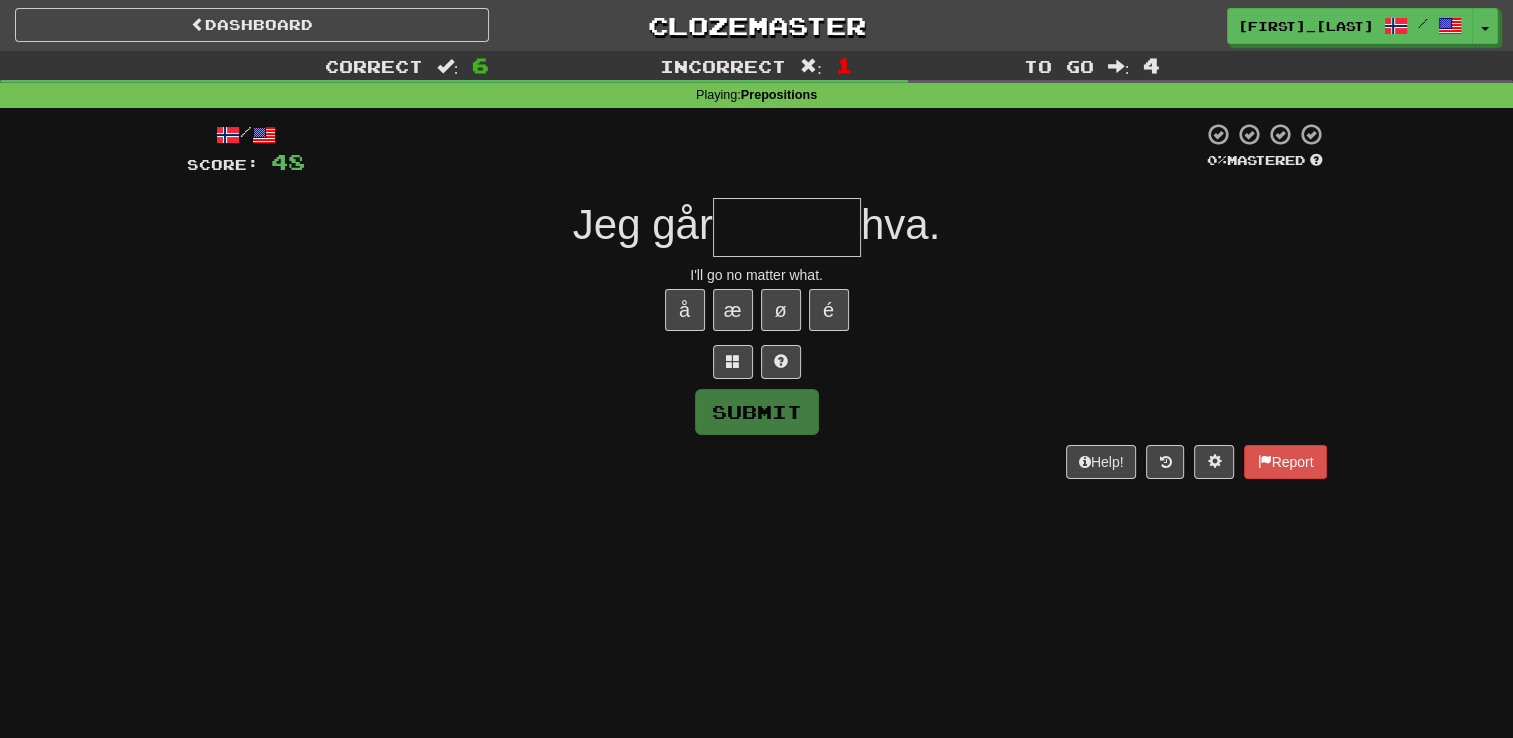 type on "*" 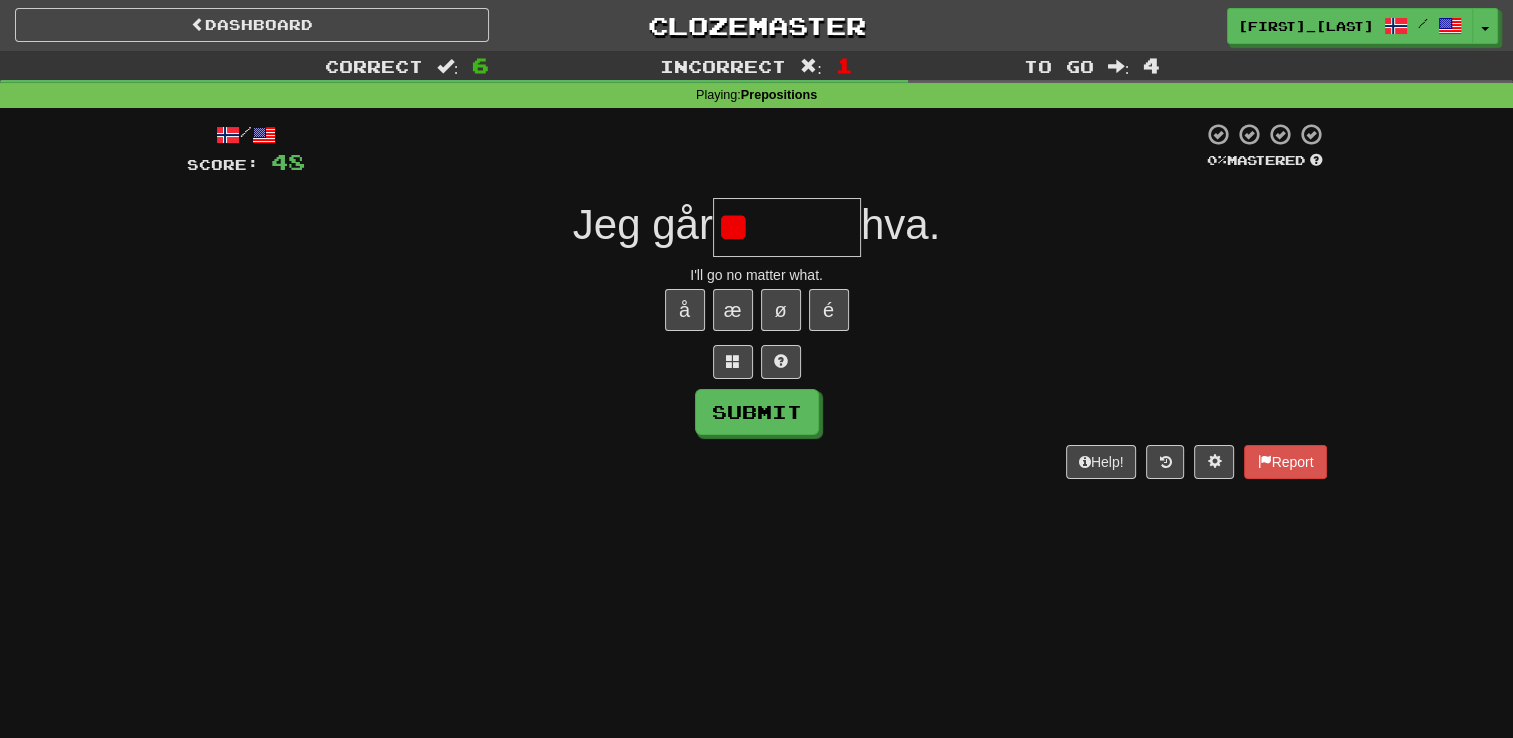 type on "*" 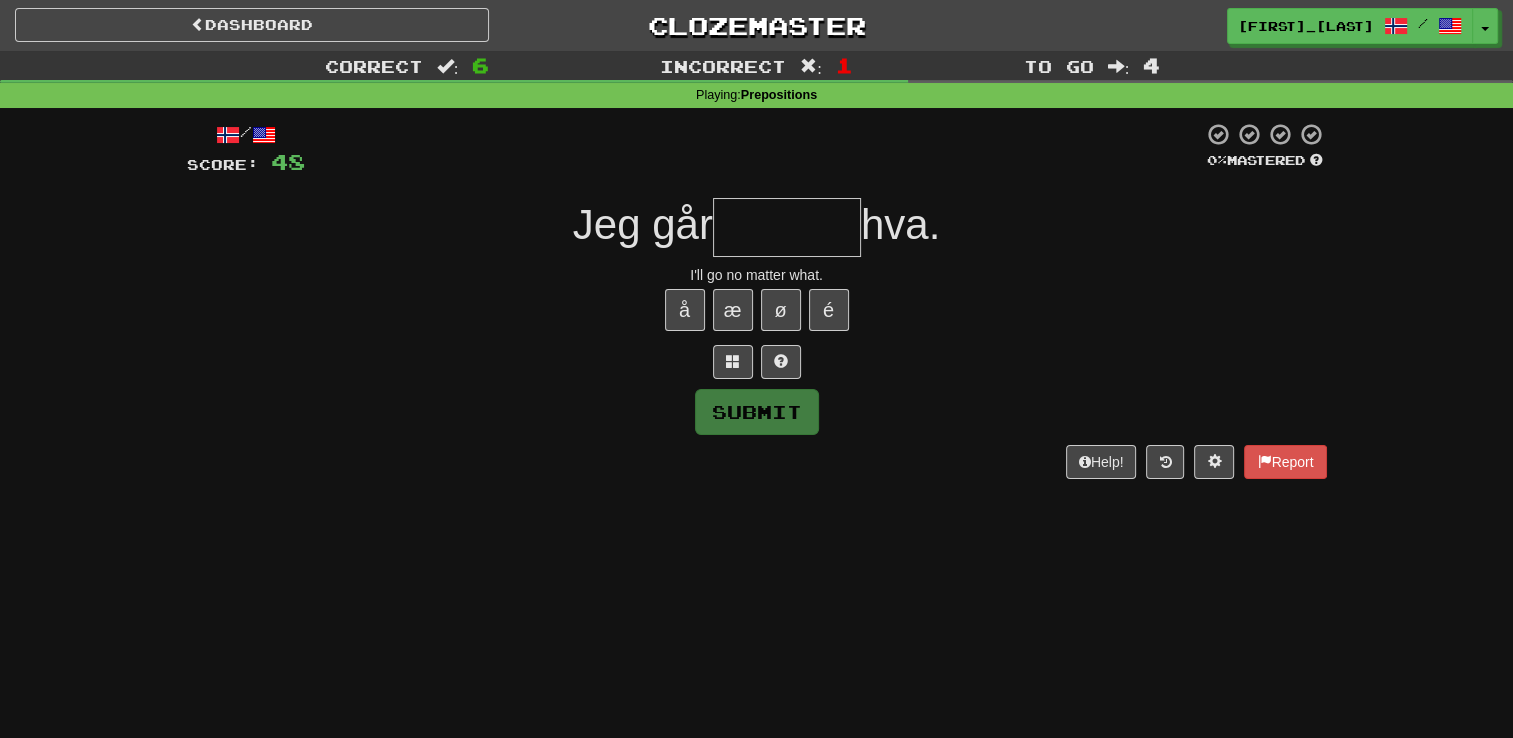 type on "*******" 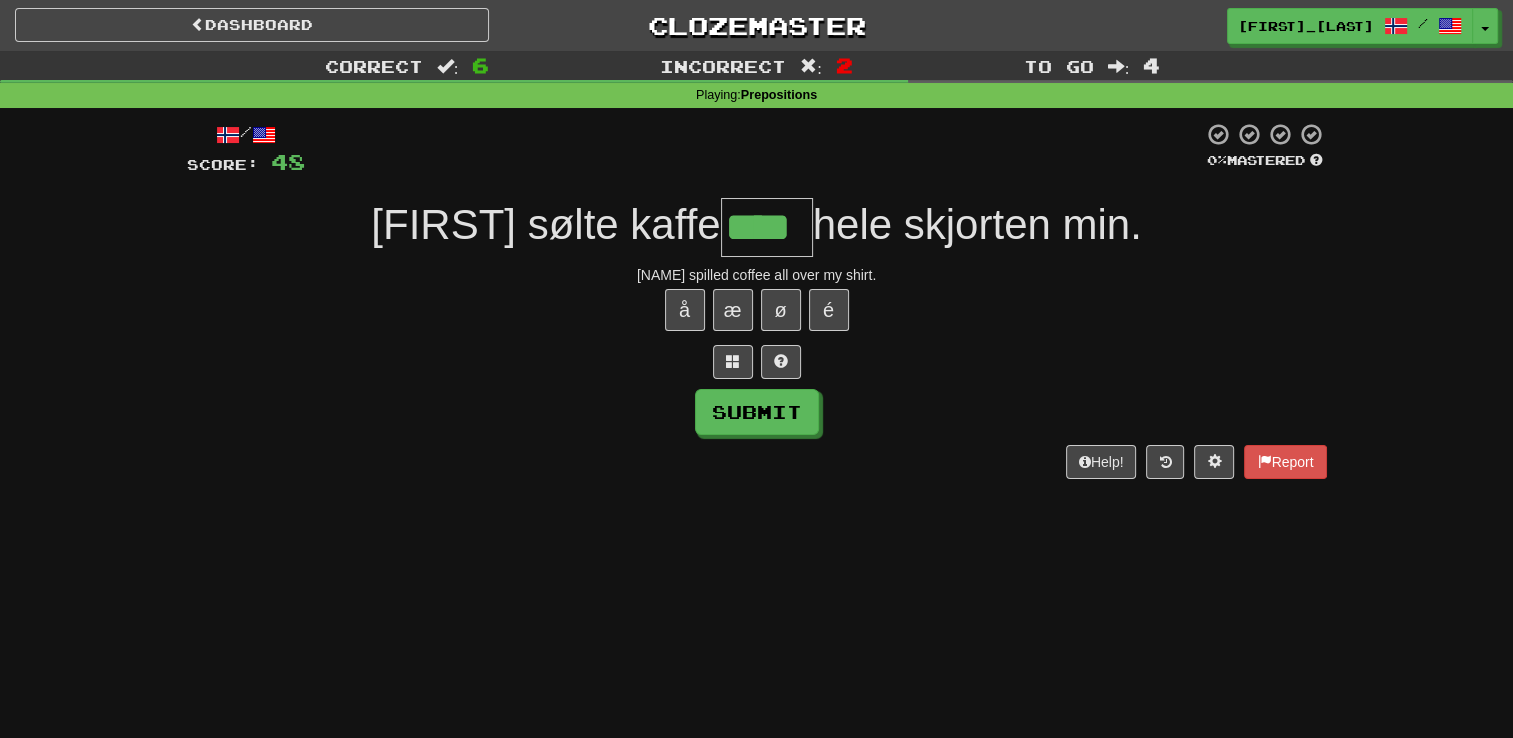 type on "****" 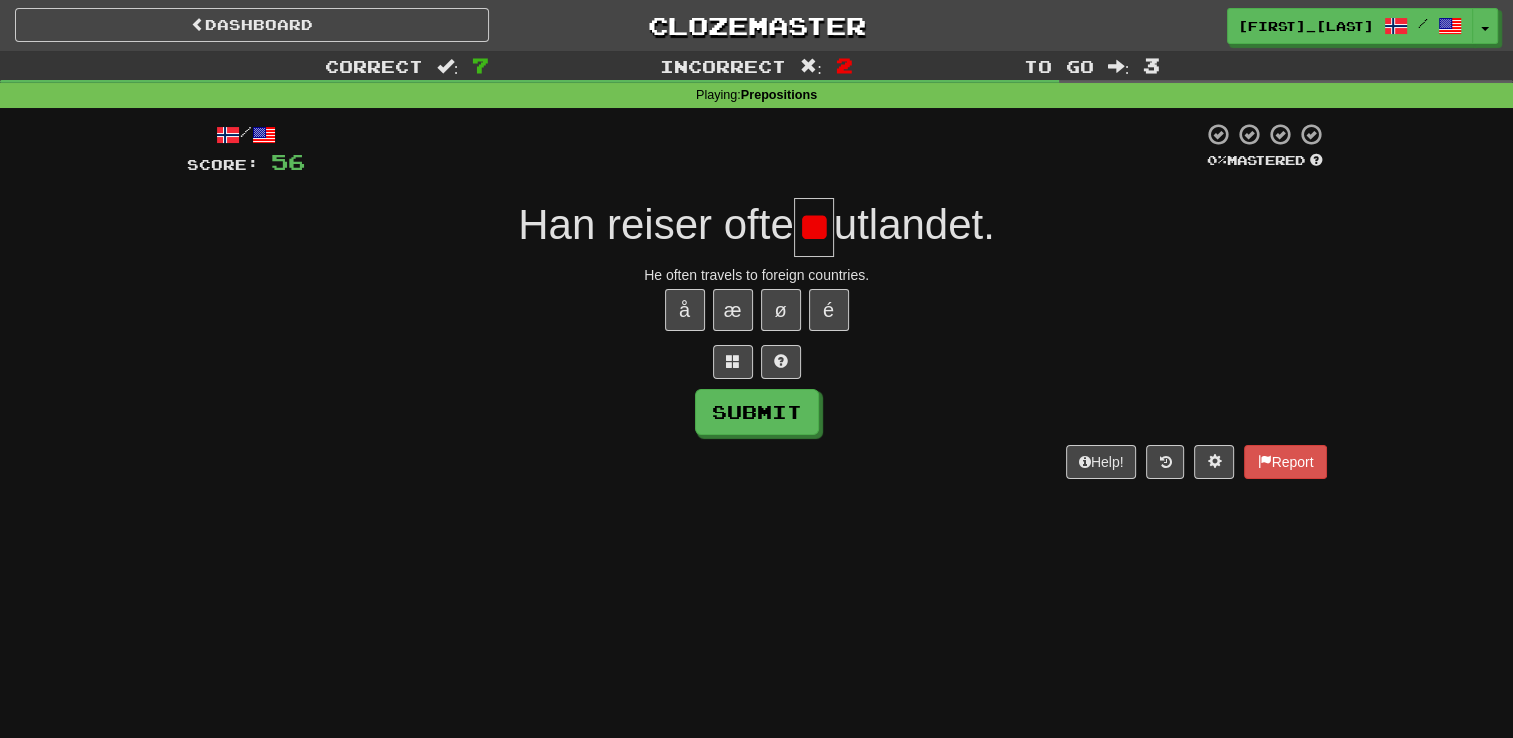 scroll, scrollTop: 0, scrollLeft: 13, axis: horizontal 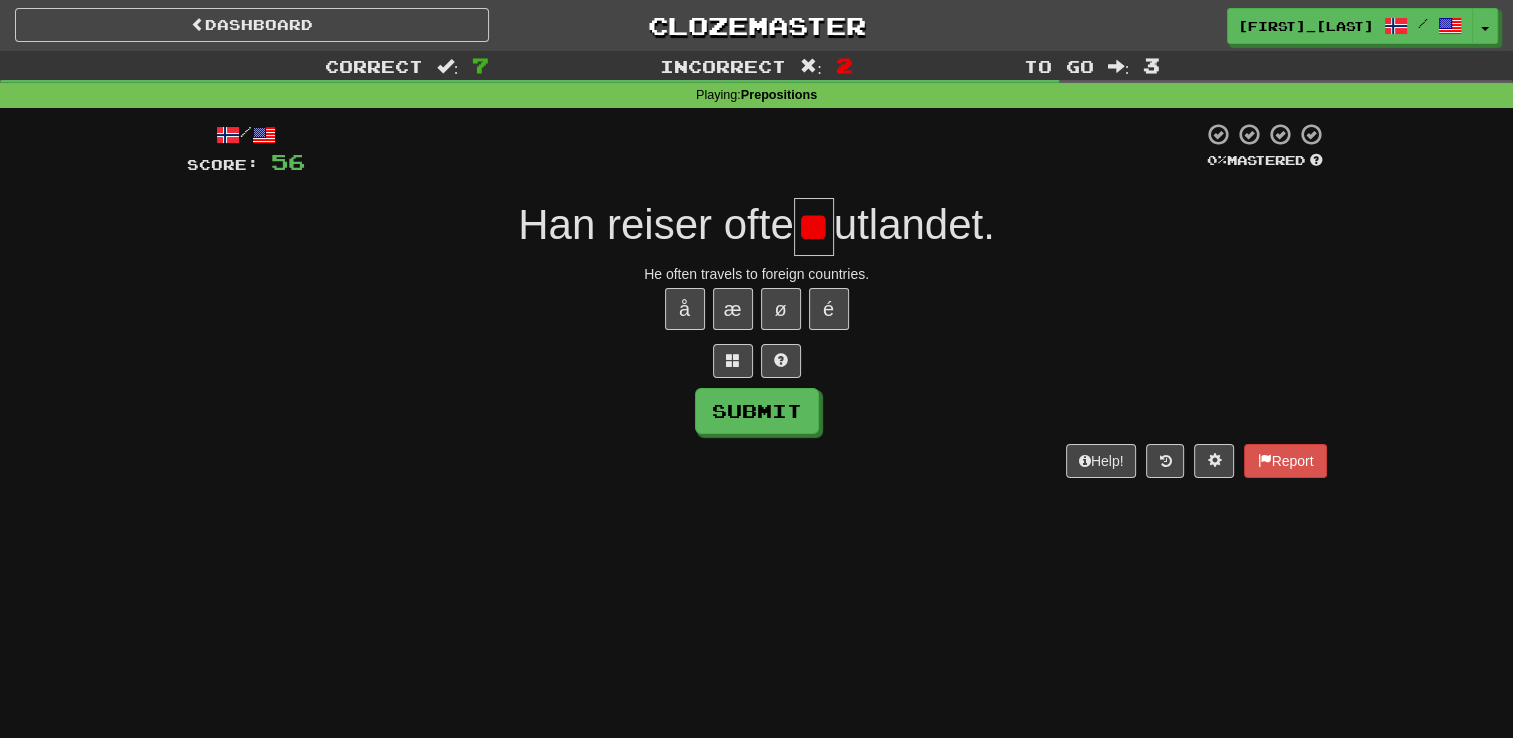 type on "*" 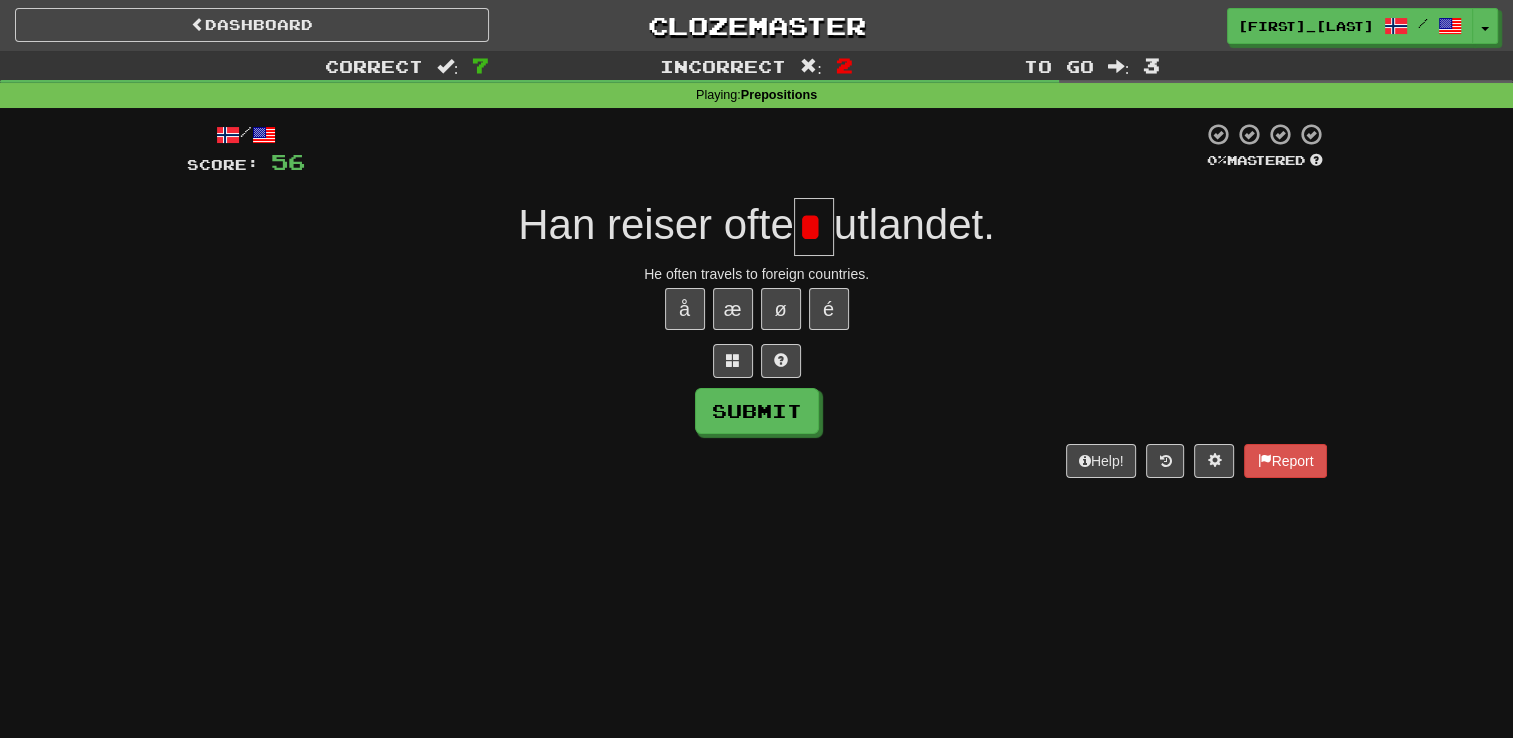 scroll, scrollTop: 0, scrollLeft: 0, axis: both 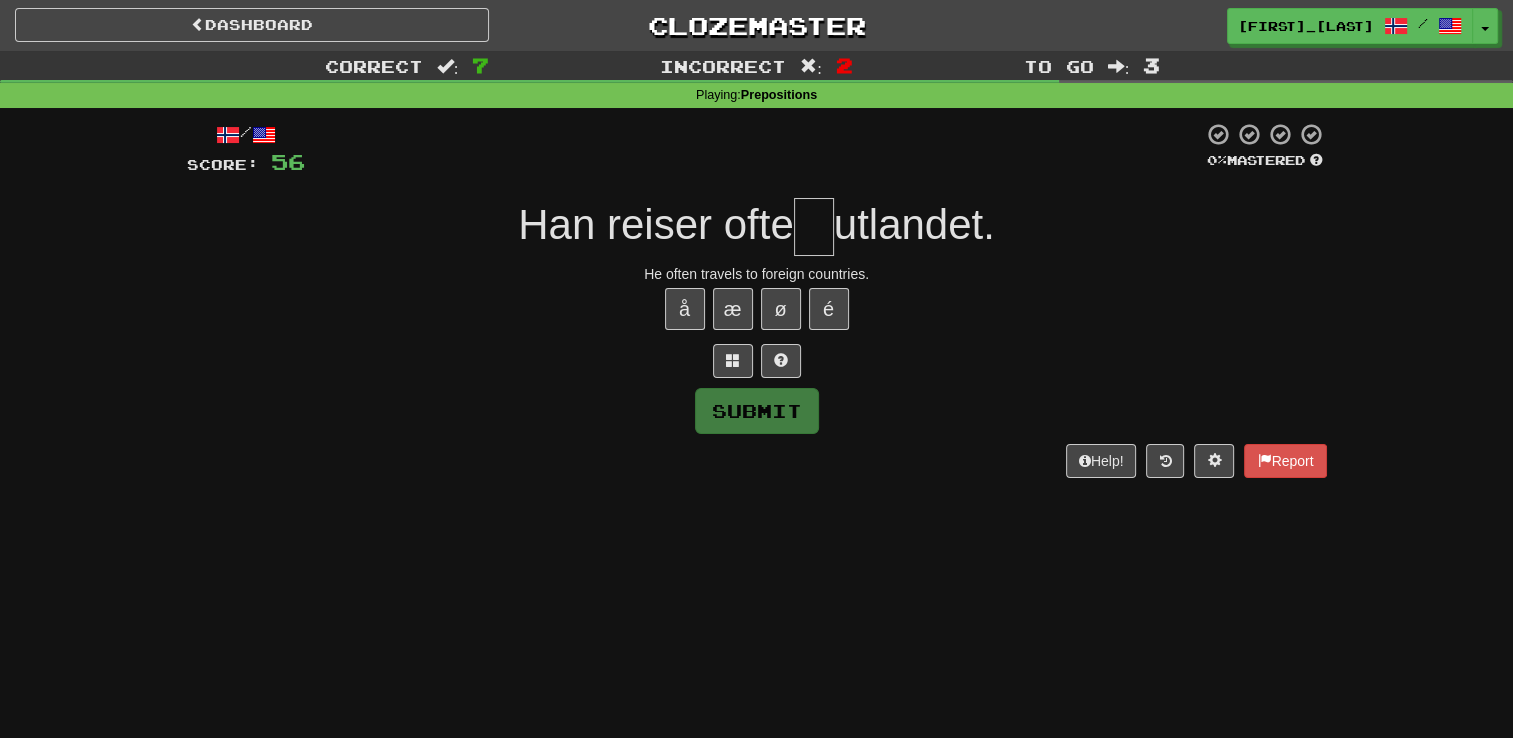 type on "*" 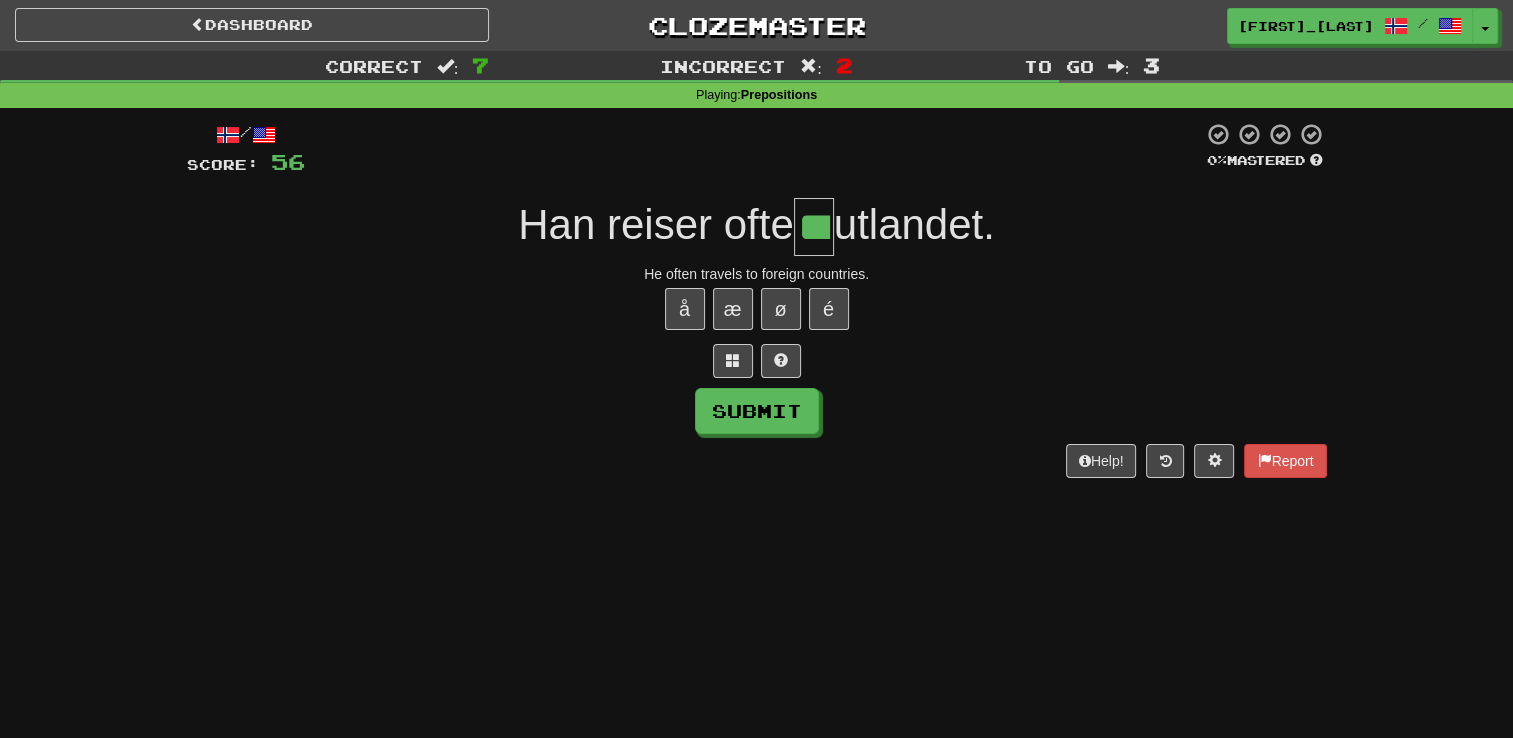 type on "***" 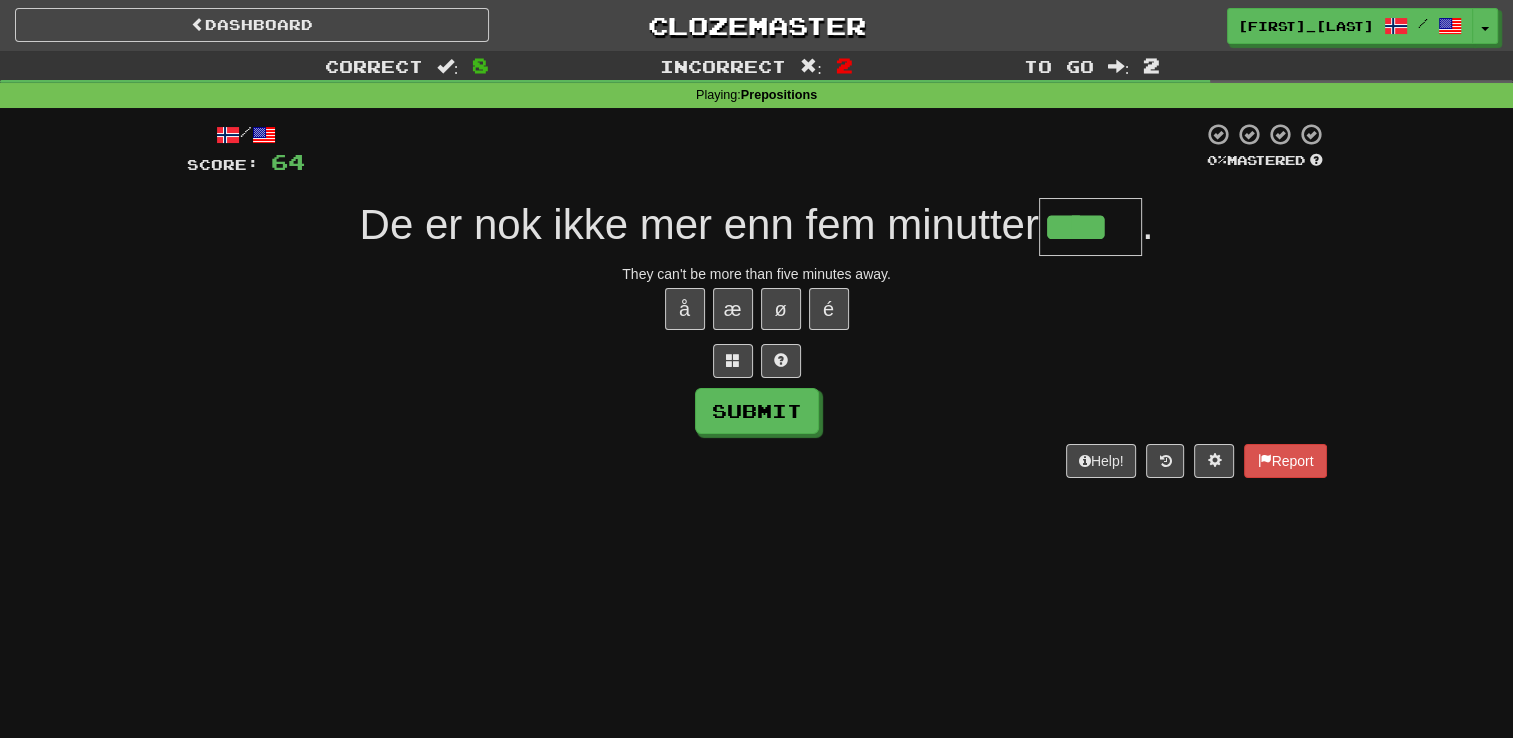 type on "****" 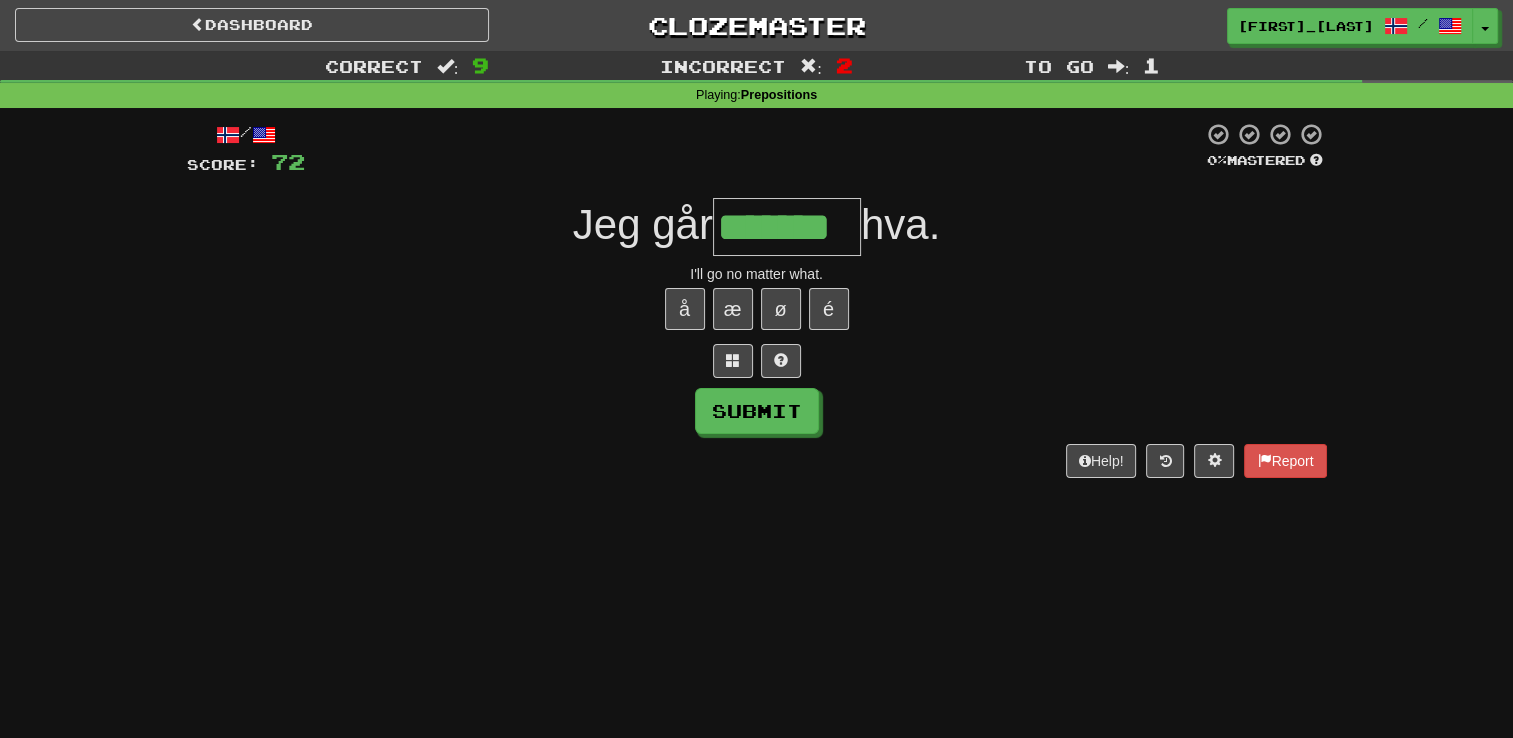 type on "*******" 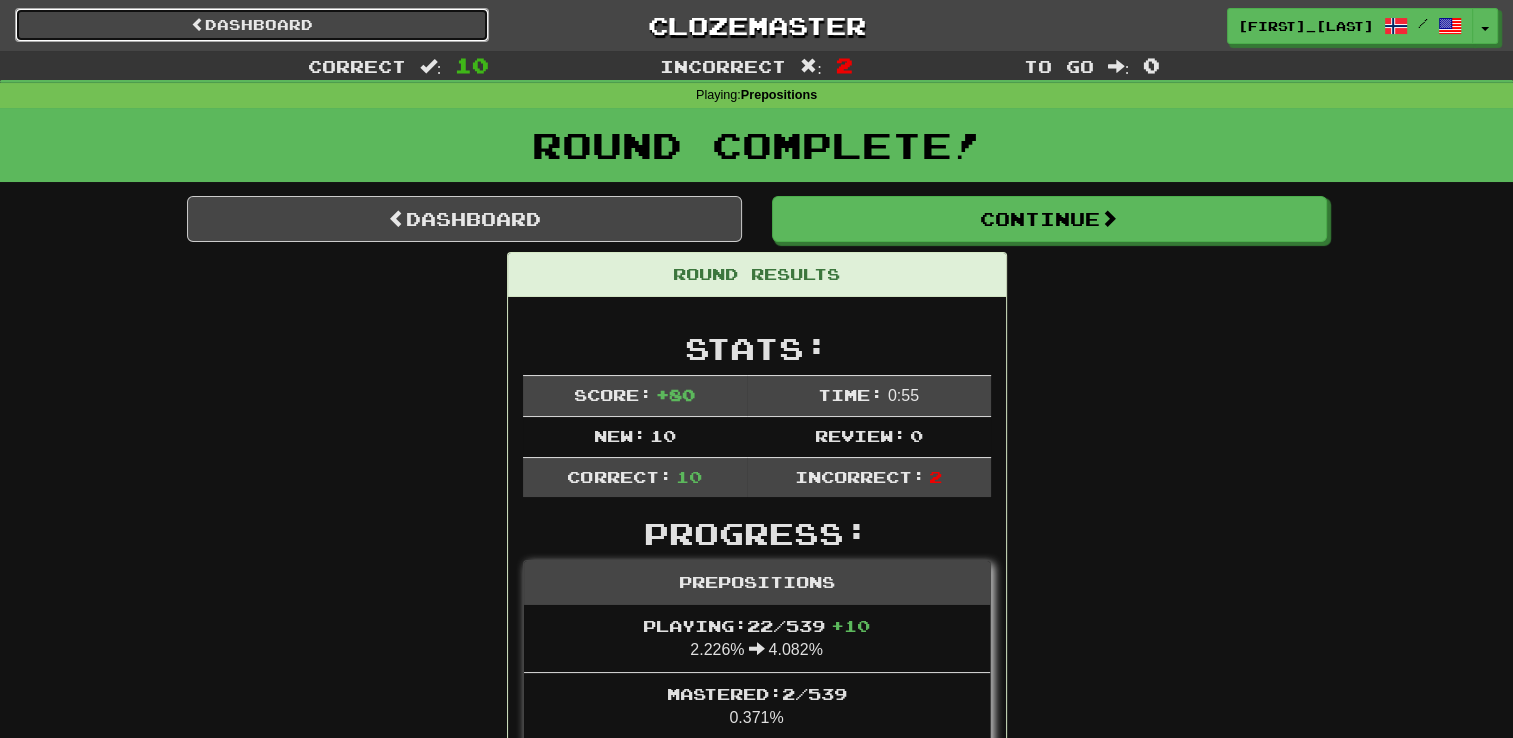 click on "Dashboard" at bounding box center [252, 25] 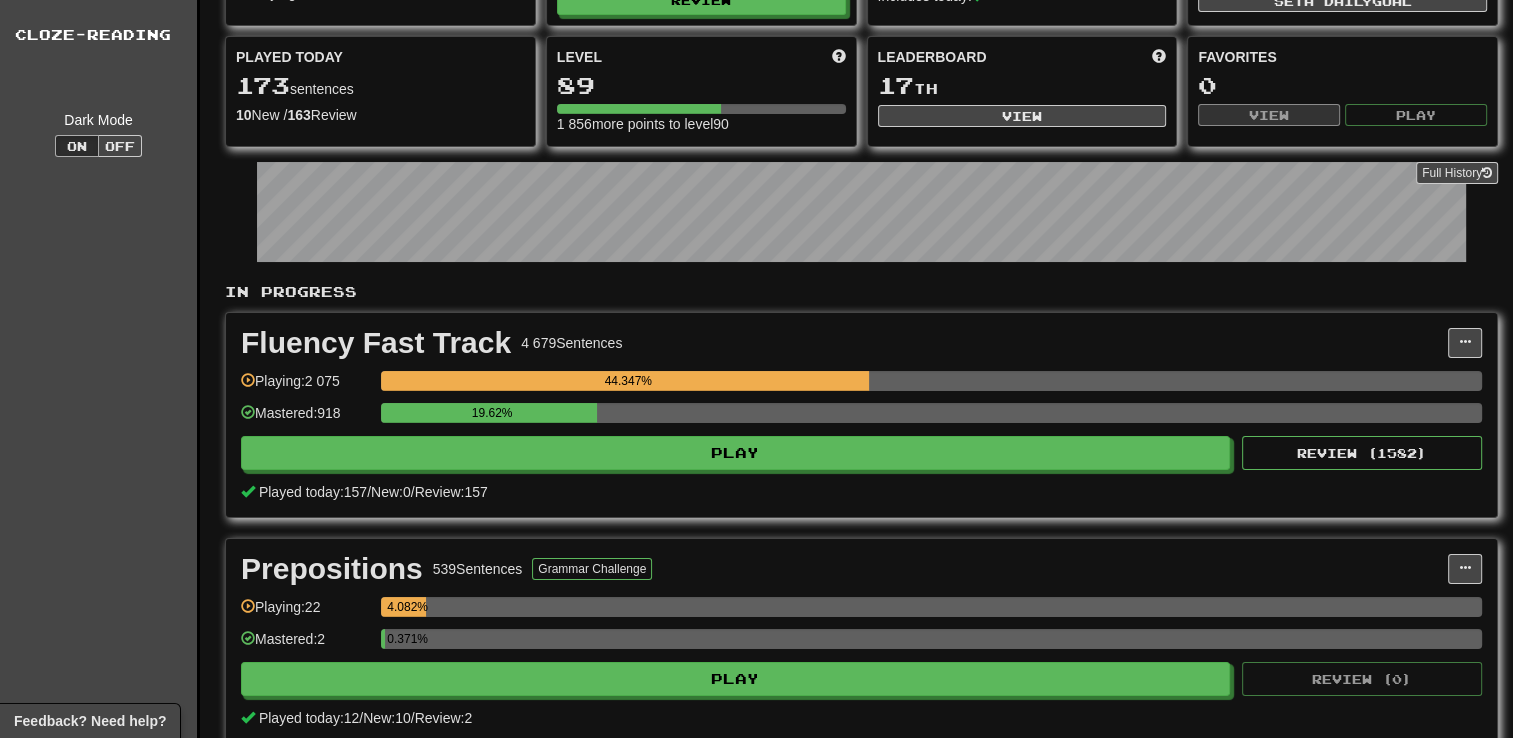 scroll, scrollTop: 400, scrollLeft: 0, axis: vertical 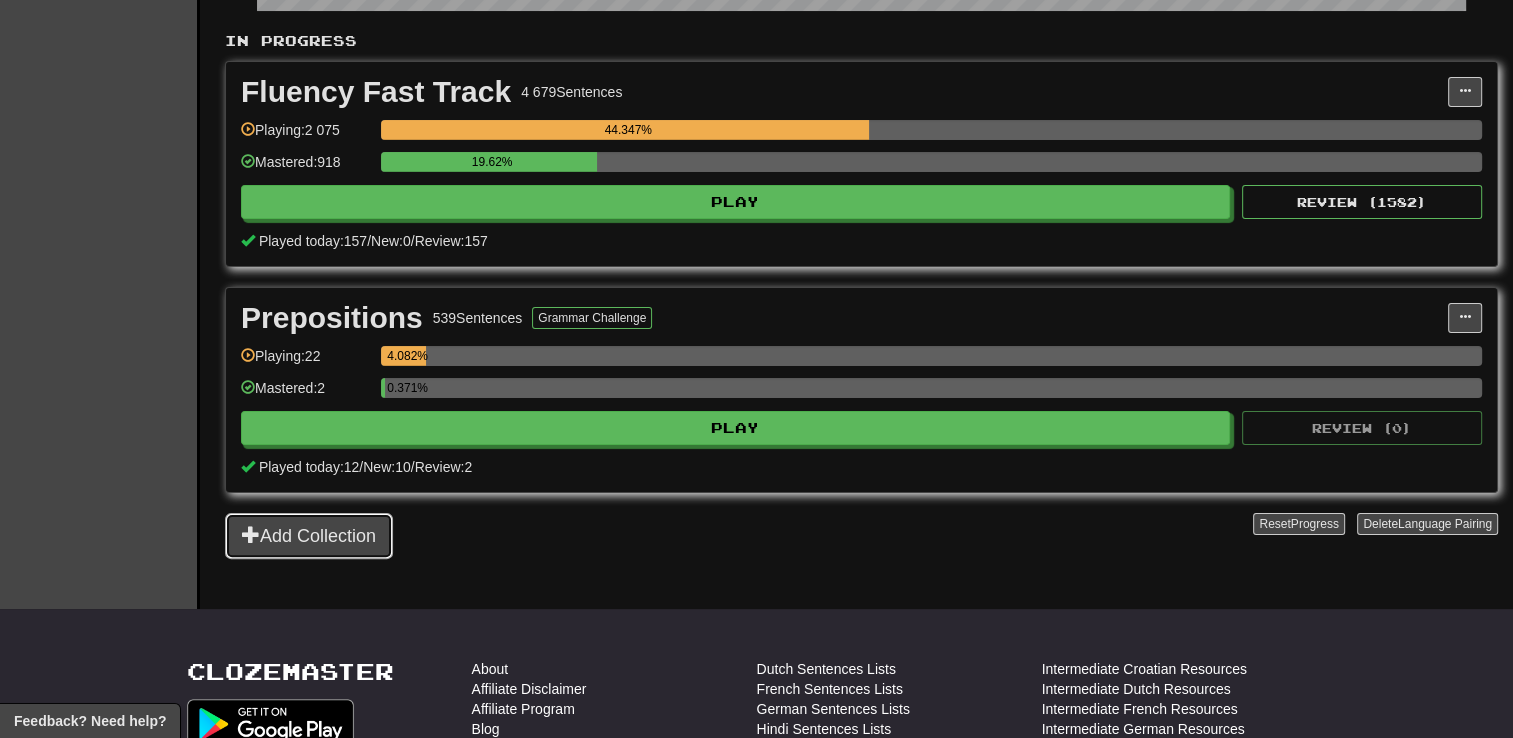 click on "Add Collection" at bounding box center [309, 536] 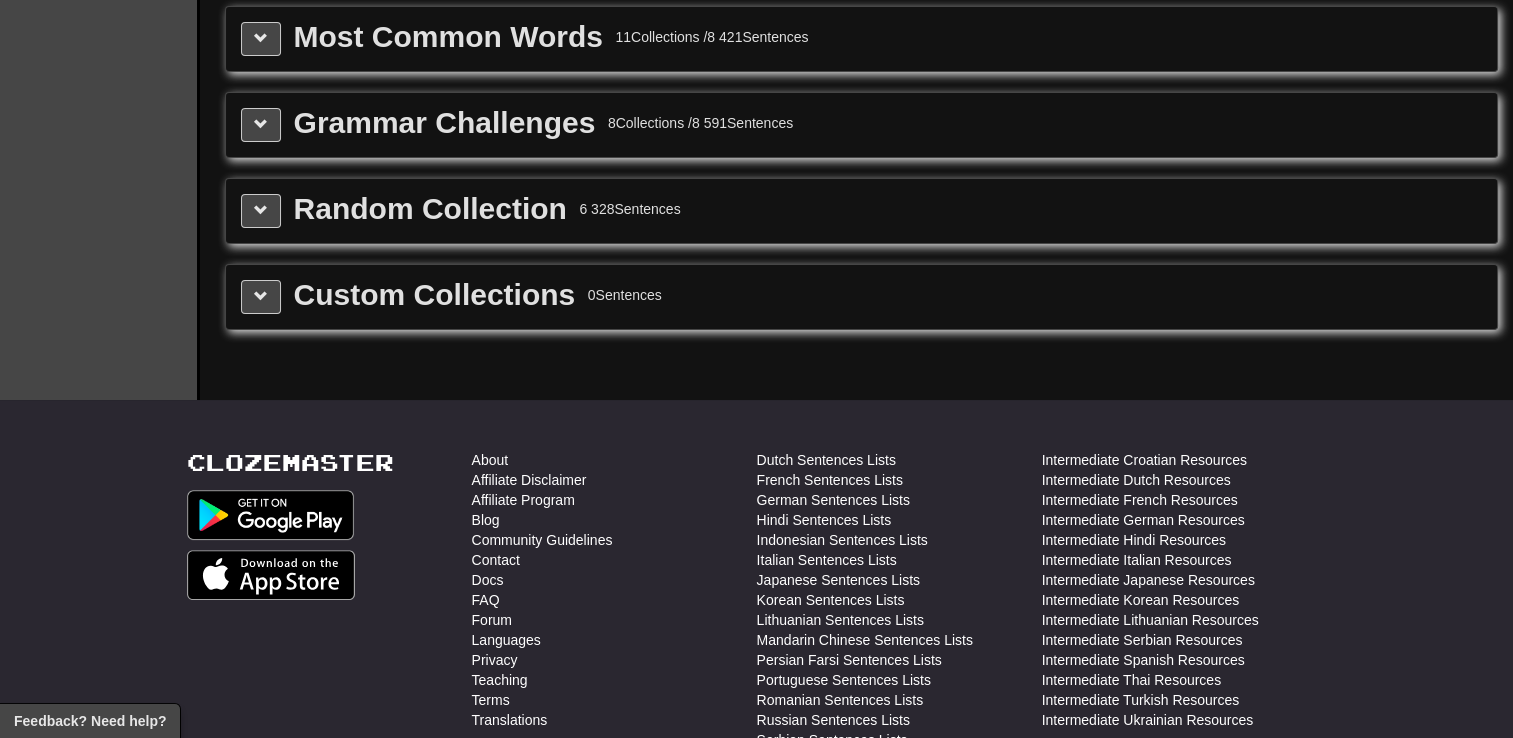 scroll, scrollTop: 0, scrollLeft: 0, axis: both 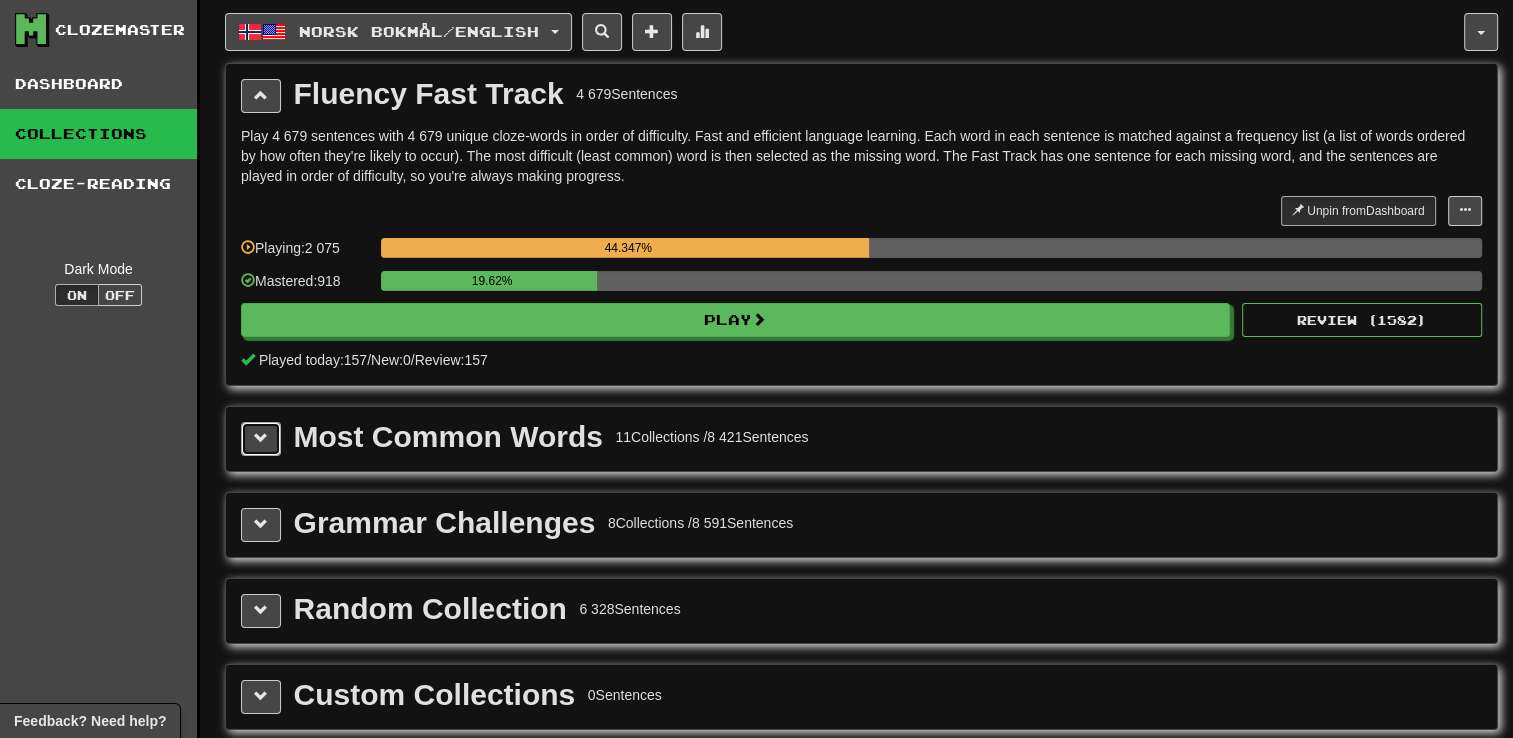 click at bounding box center [261, 438] 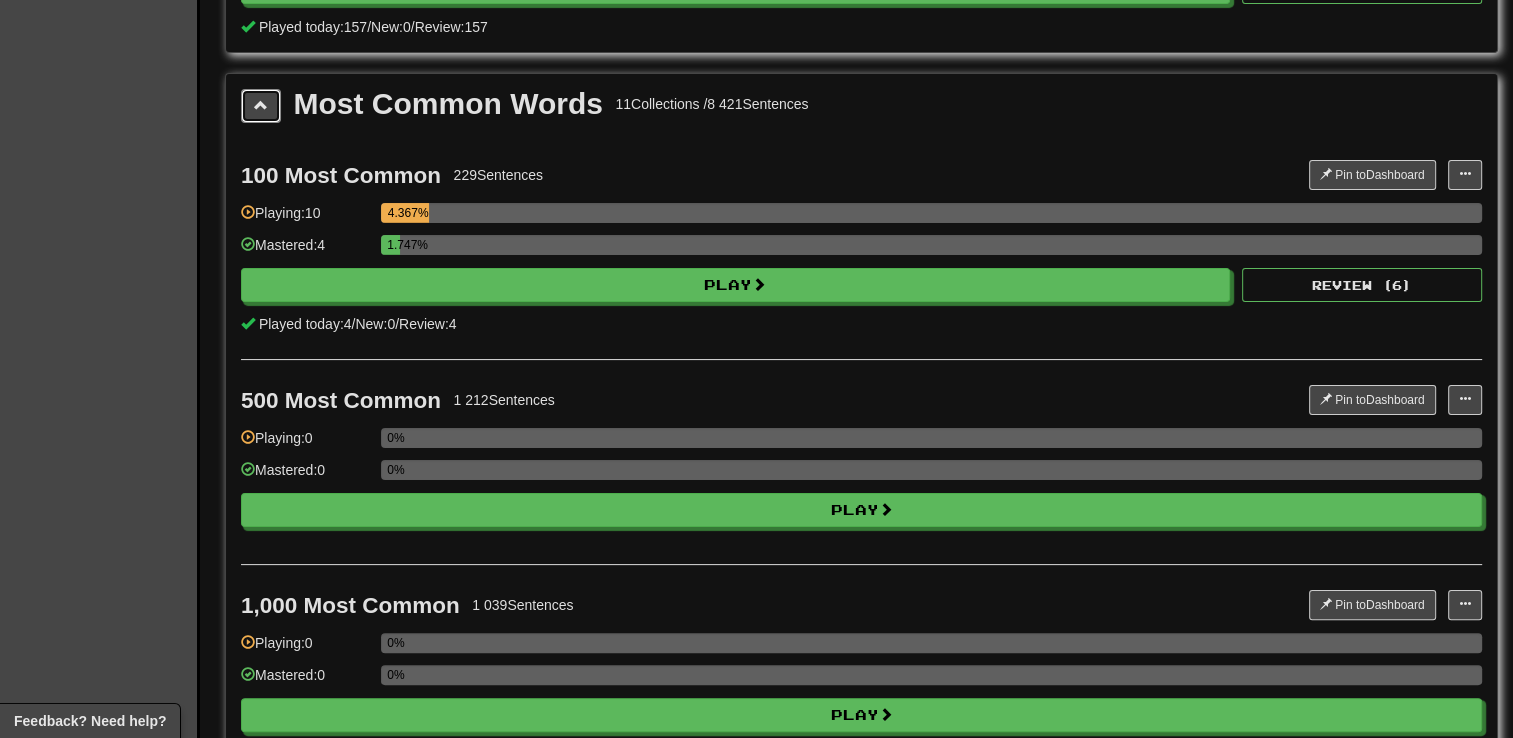 scroll, scrollTop: 300, scrollLeft: 0, axis: vertical 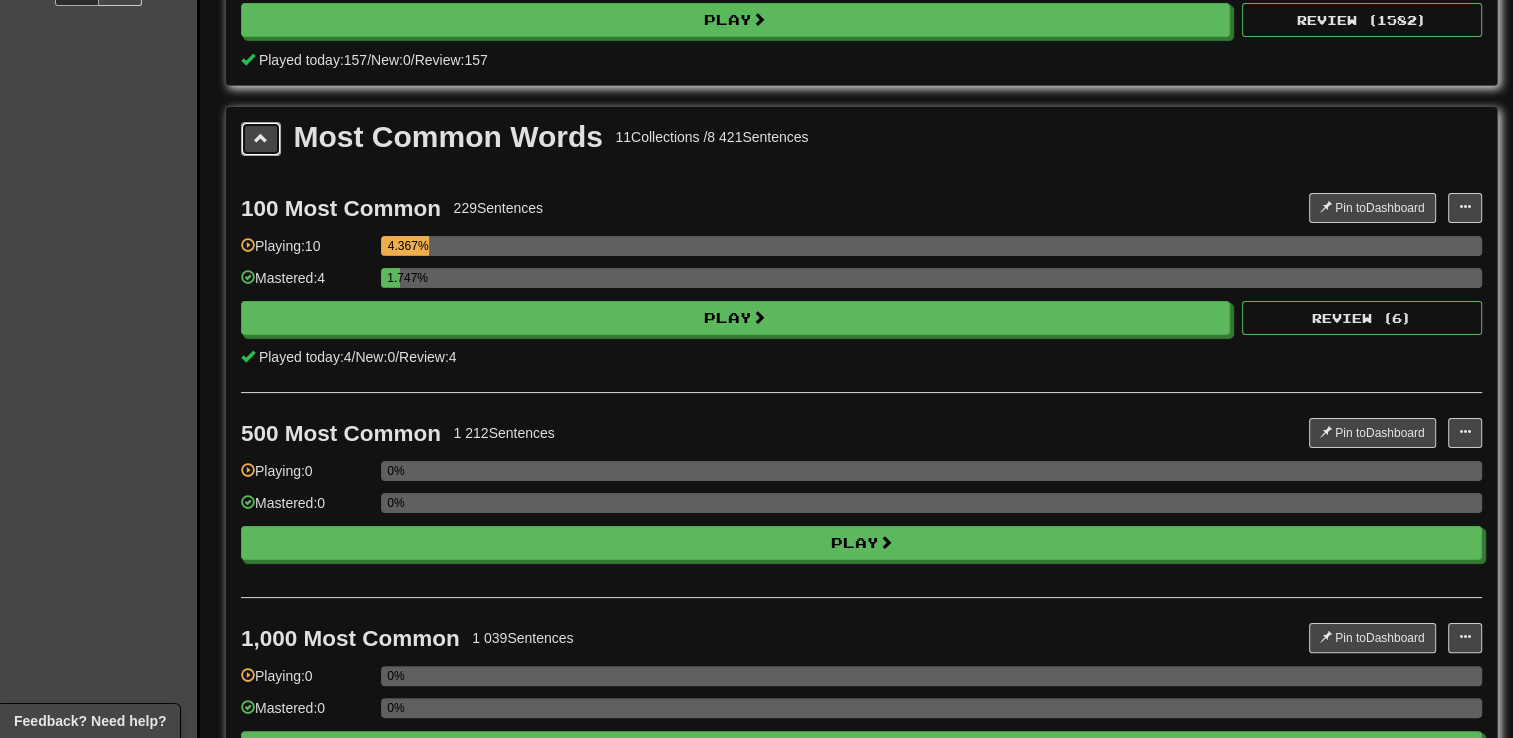 click at bounding box center (261, 138) 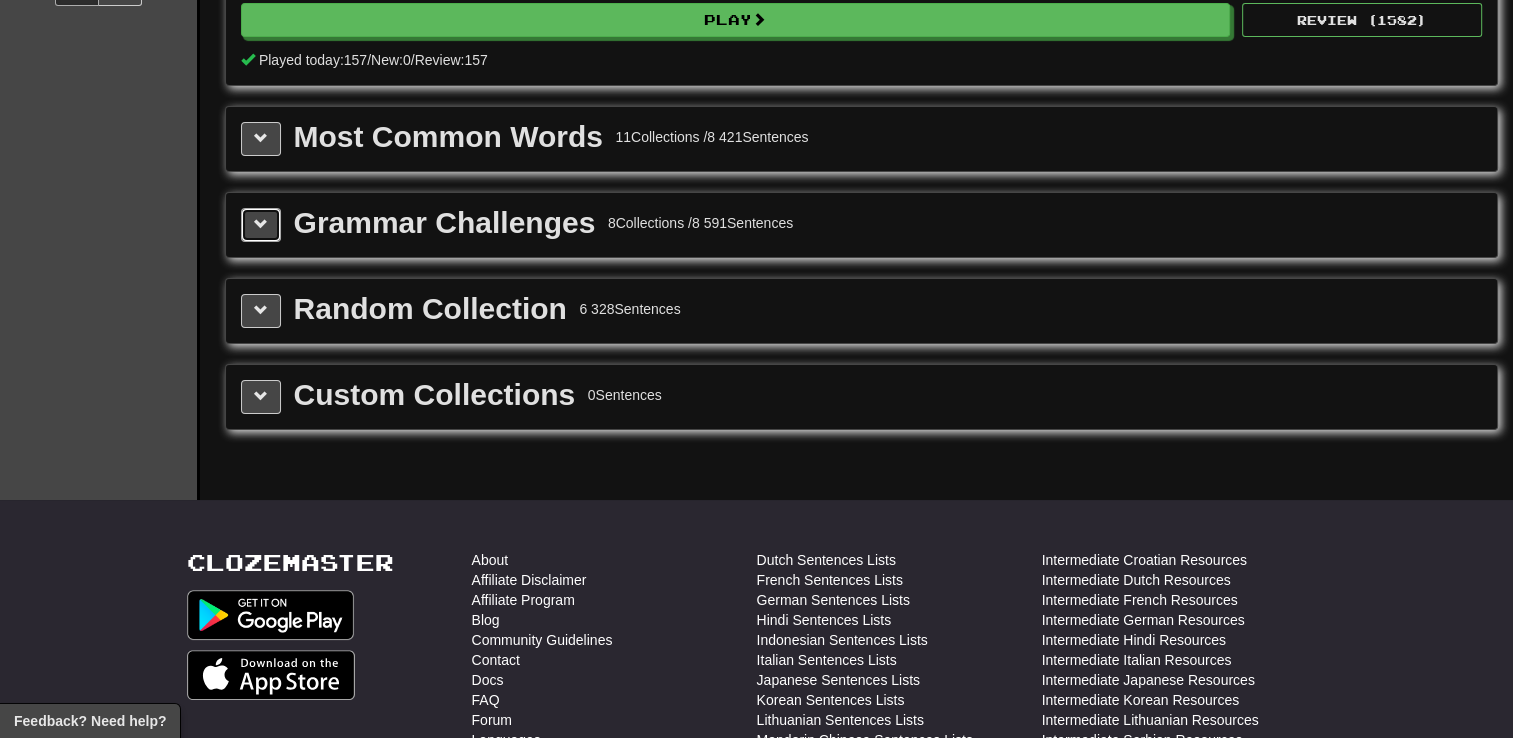click at bounding box center [261, 225] 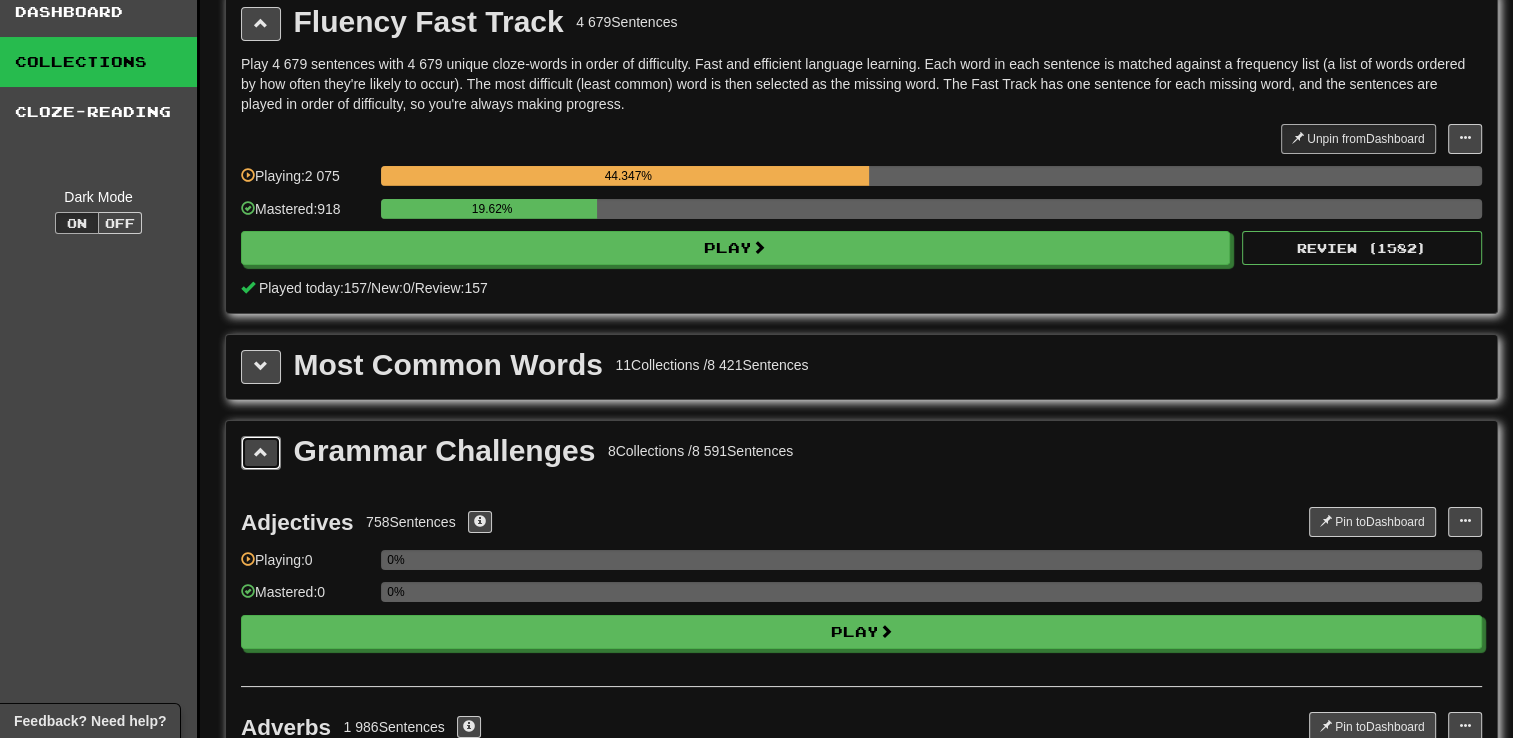 scroll, scrollTop: 0, scrollLeft: 0, axis: both 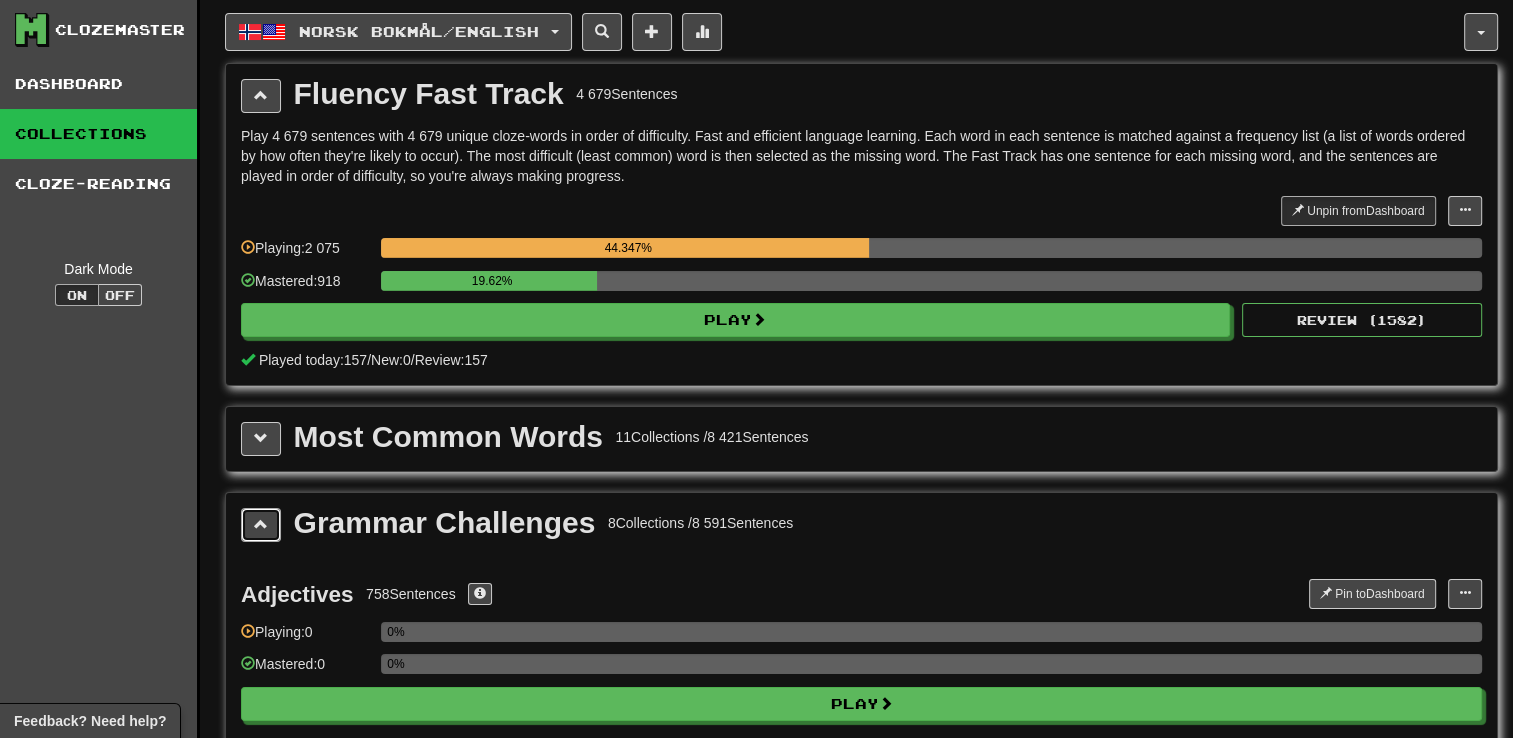 click at bounding box center [261, 525] 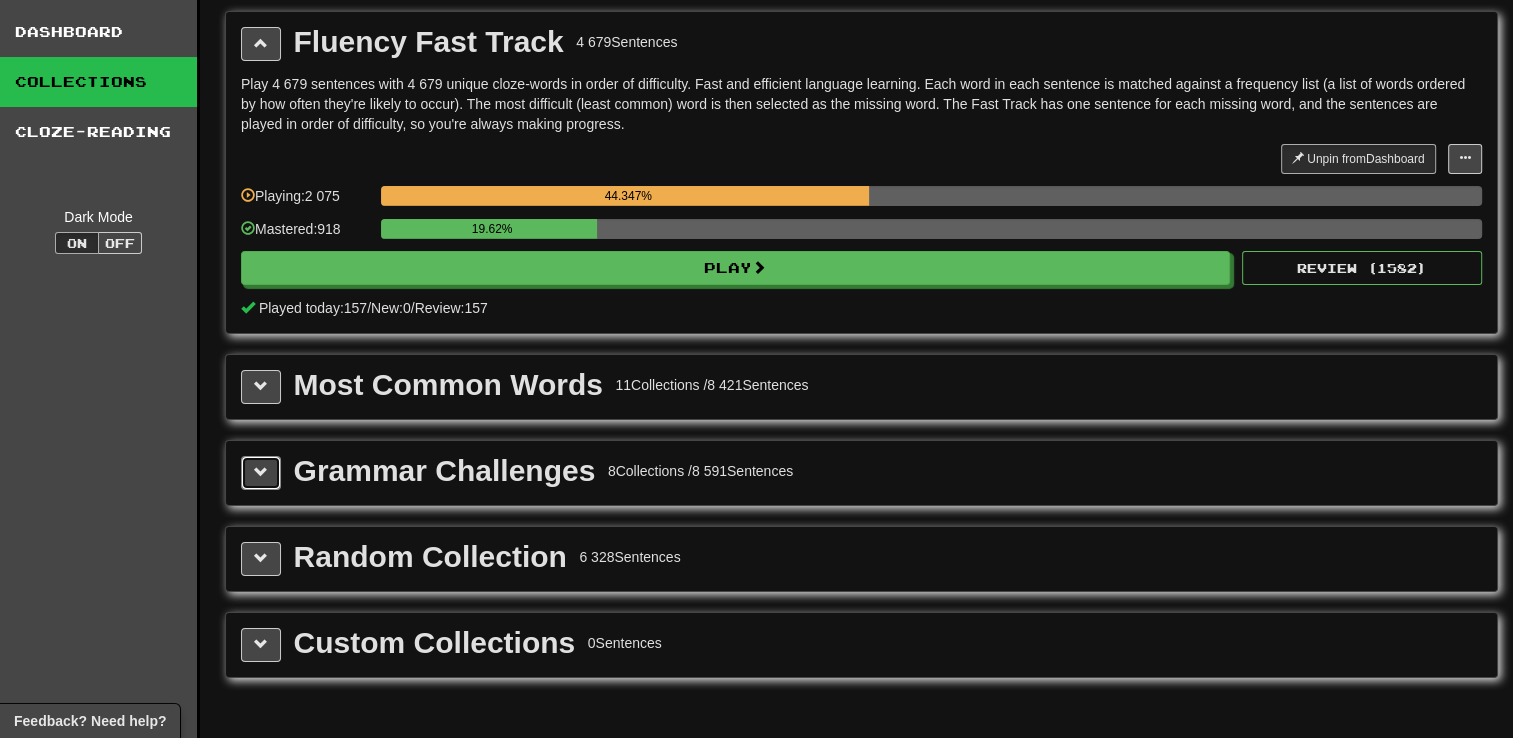 scroll, scrollTop: 100, scrollLeft: 0, axis: vertical 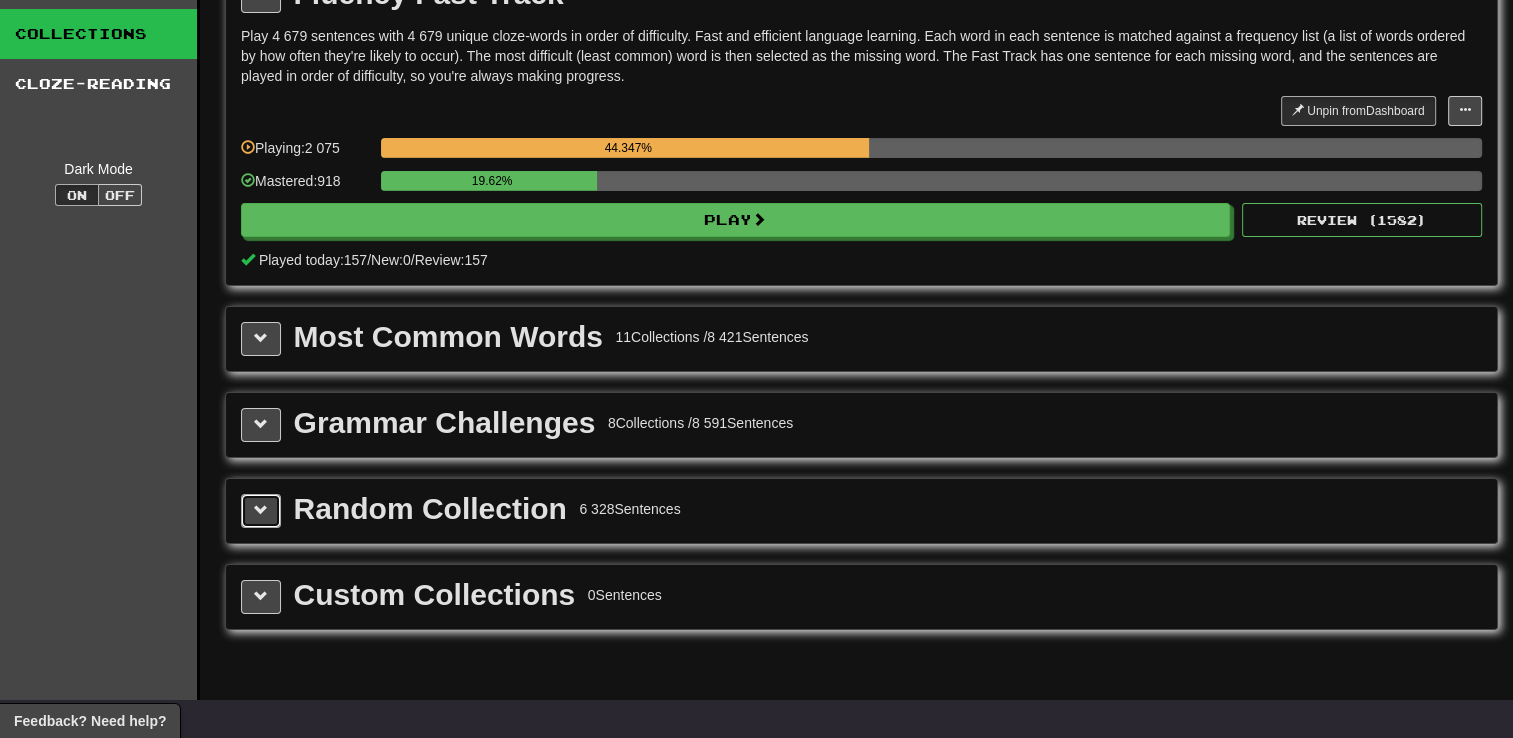click at bounding box center (261, 511) 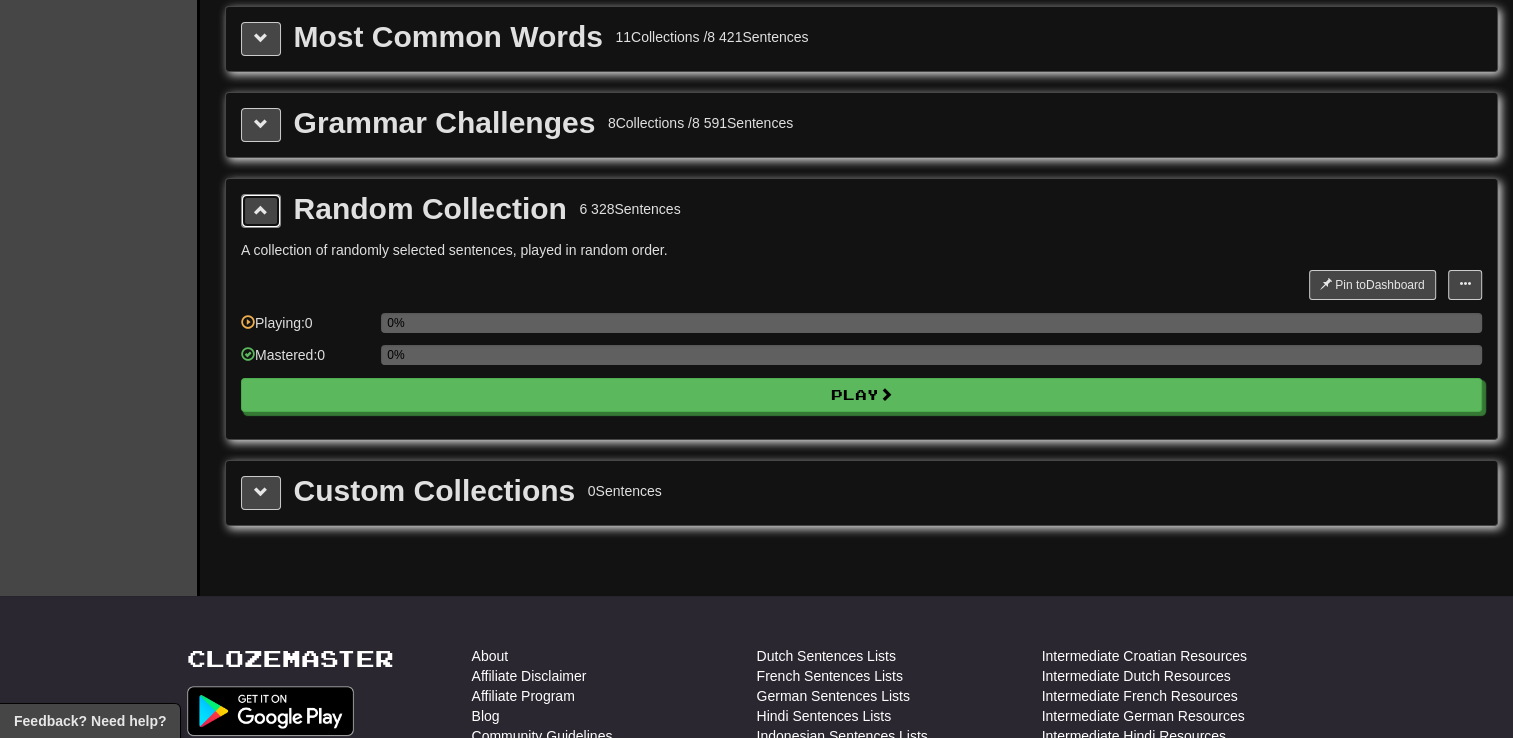 scroll, scrollTop: 300, scrollLeft: 0, axis: vertical 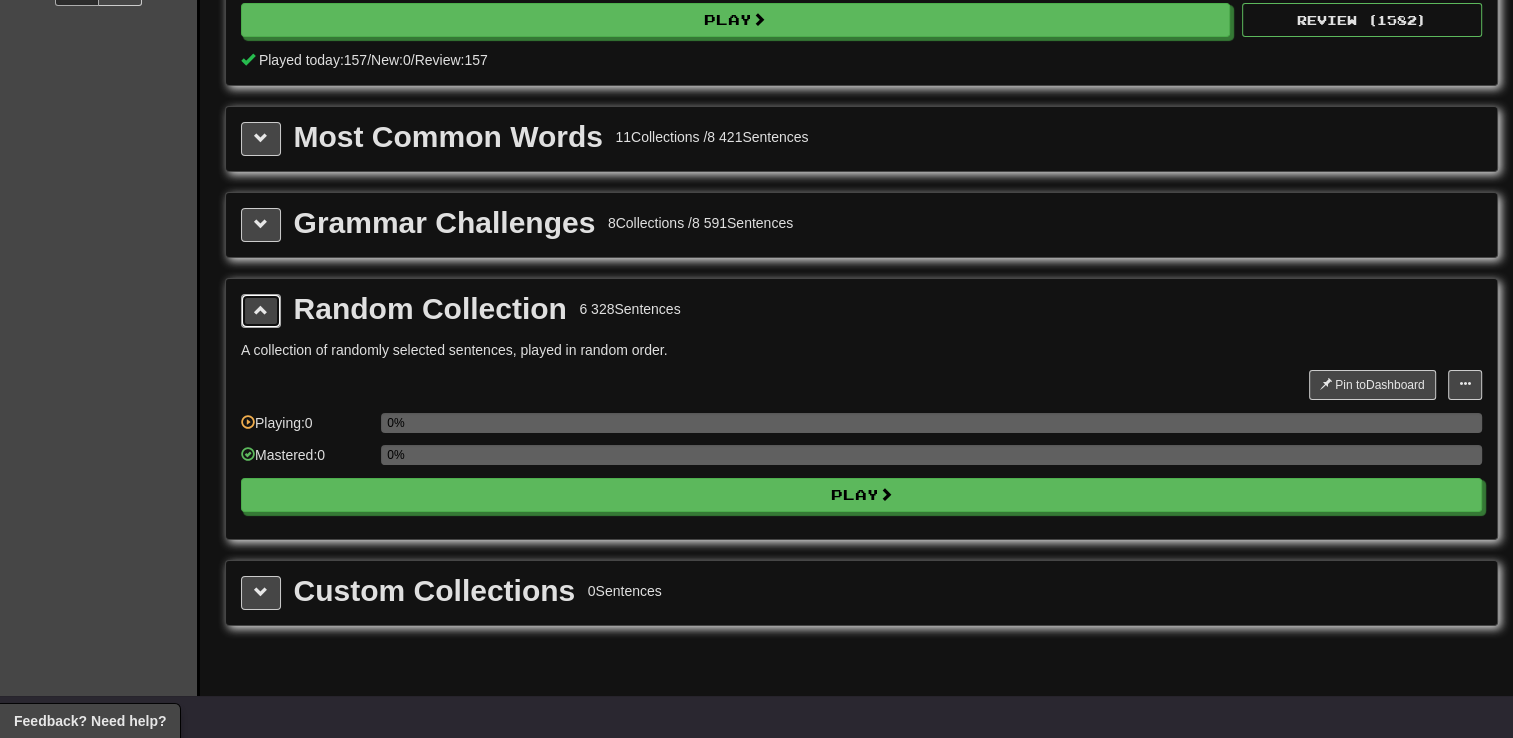 click at bounding box center (261, 310) 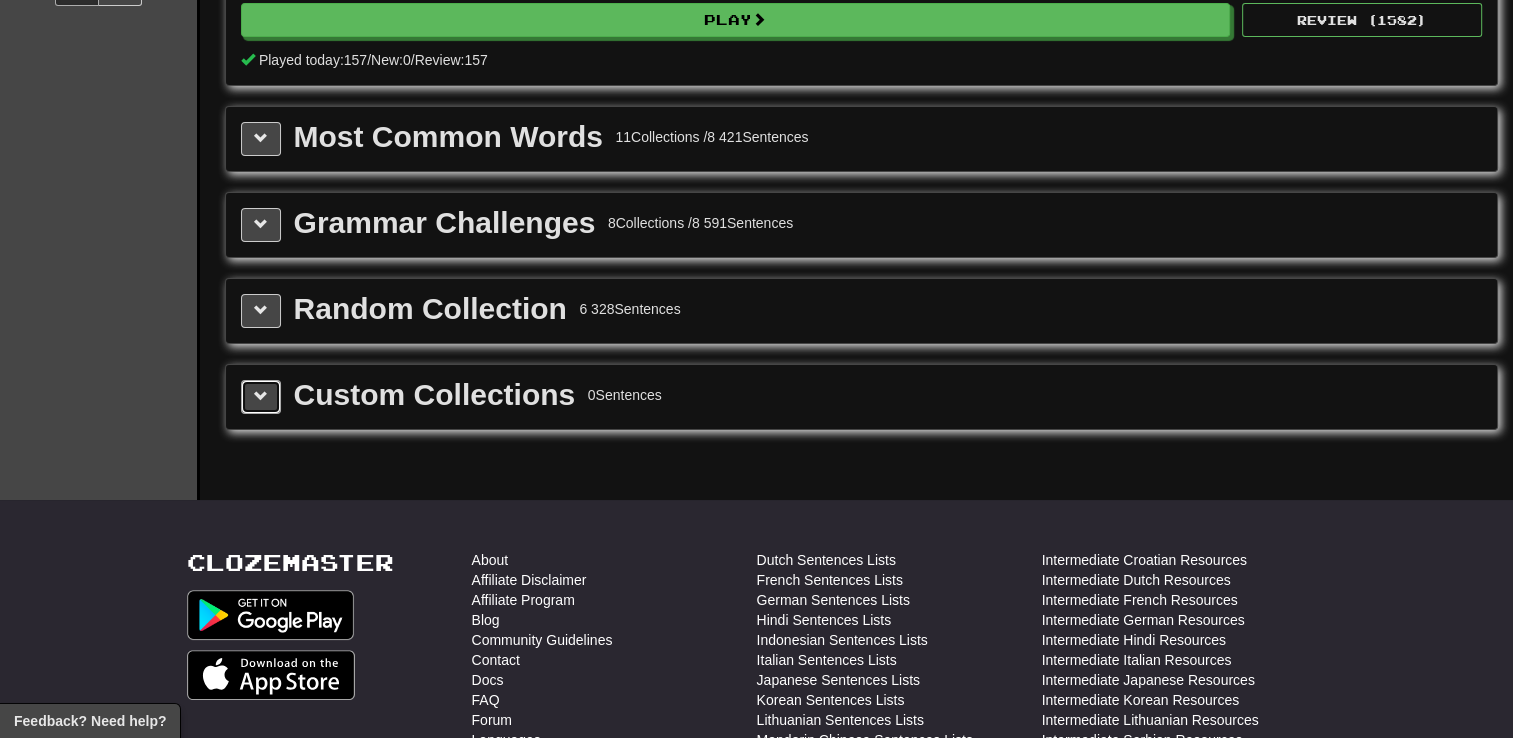click at bounding box center [261, 396] 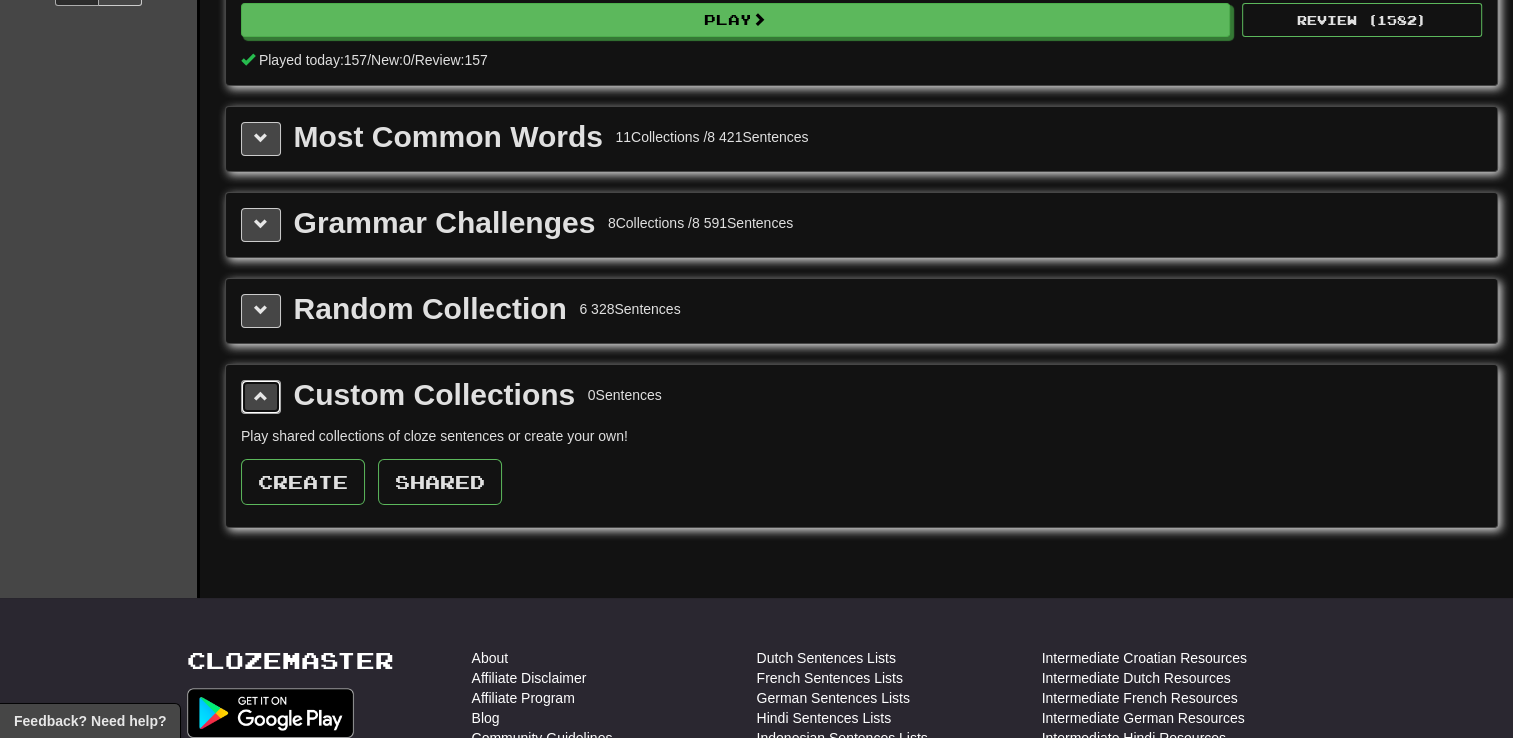click at bounding box center (261, 396) 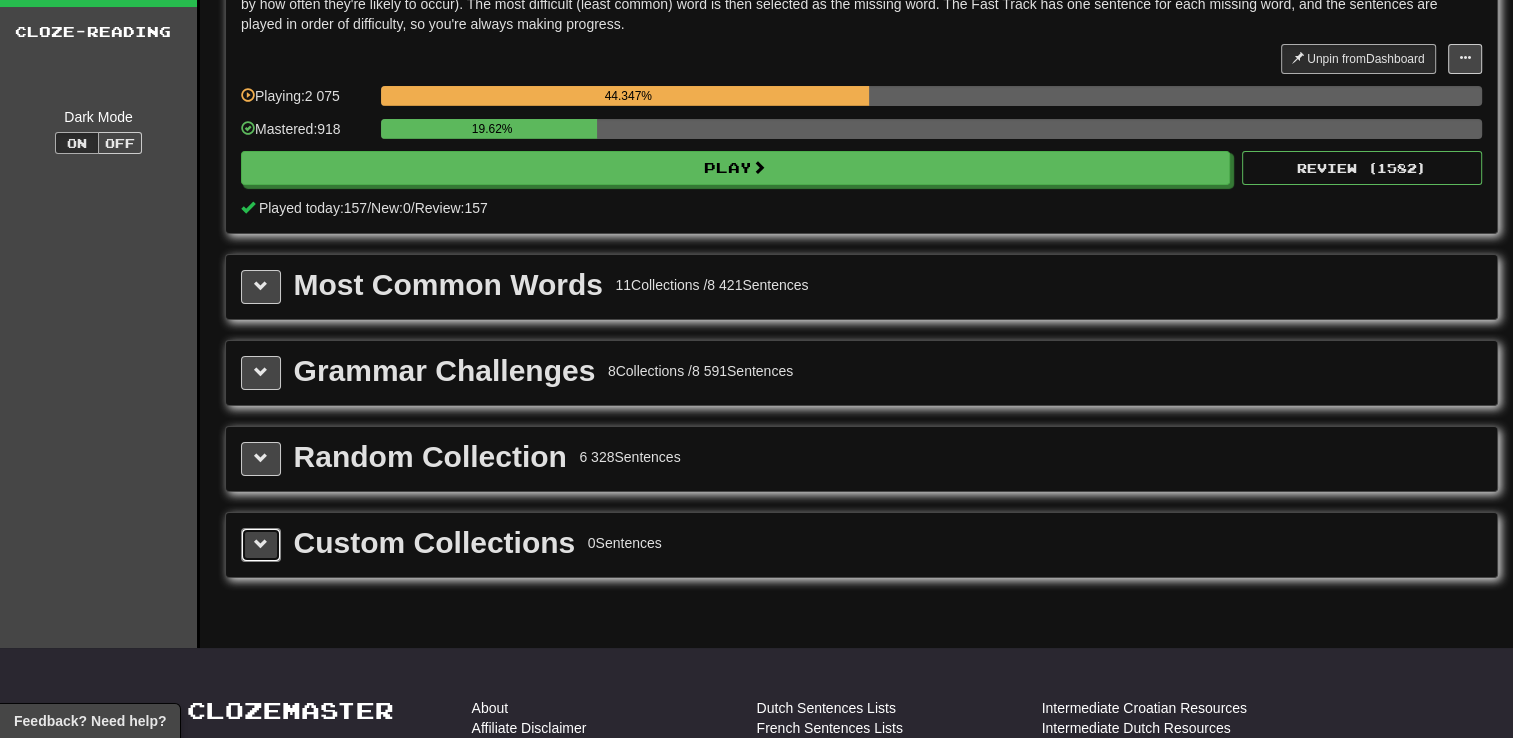 scroll, scrollTop: 0, scrollLeft: 0, axis: both 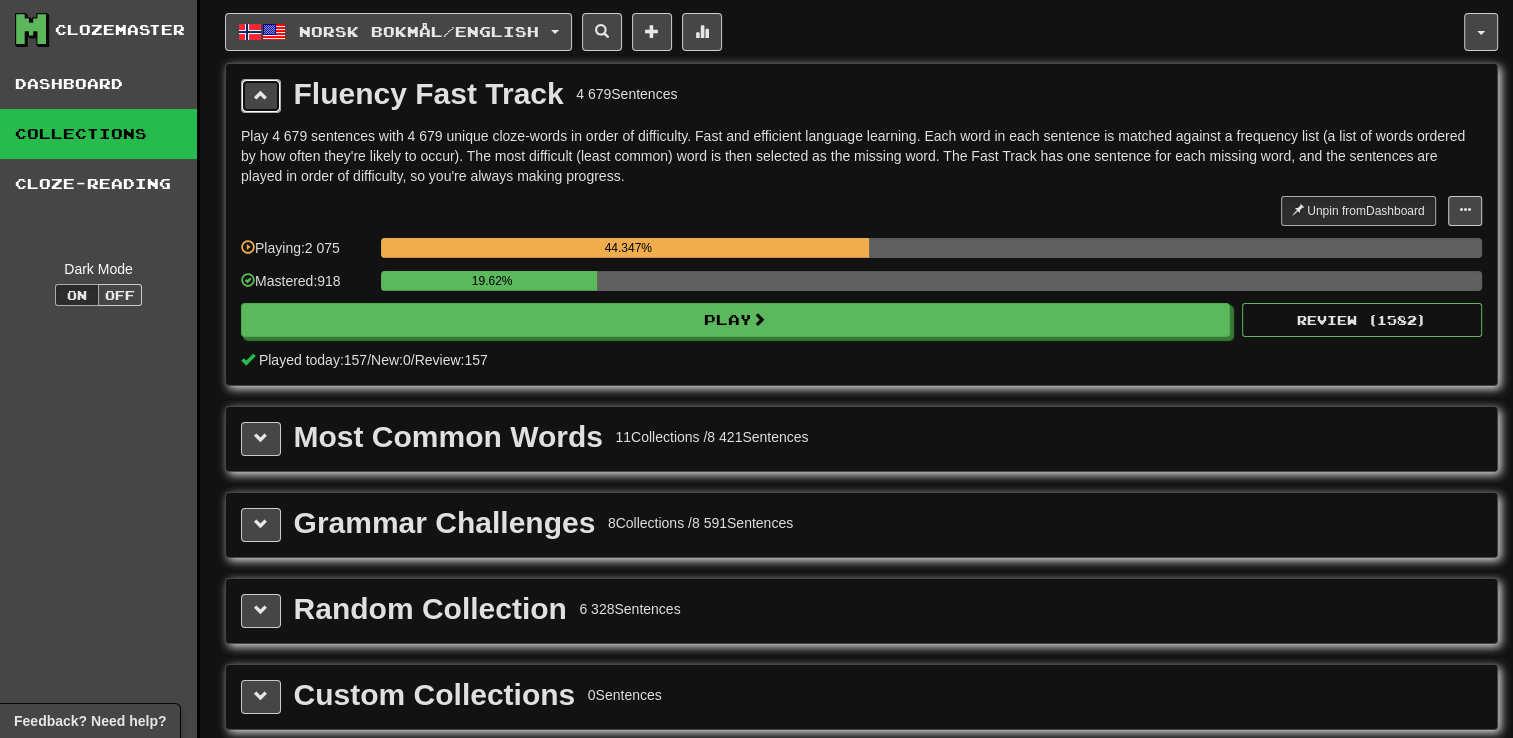 click at bounding box center (261, 96) 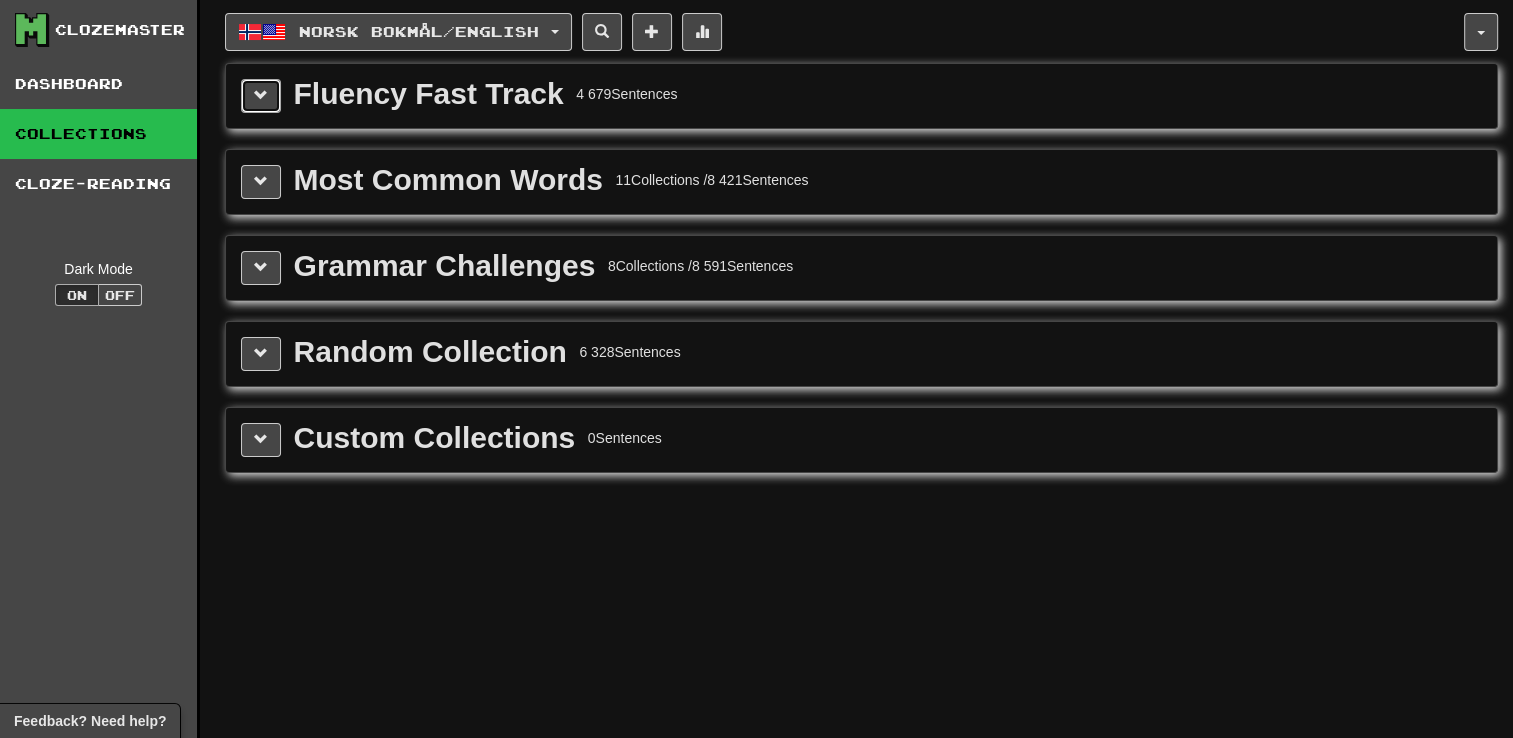 click at bounding box center (261, 96) 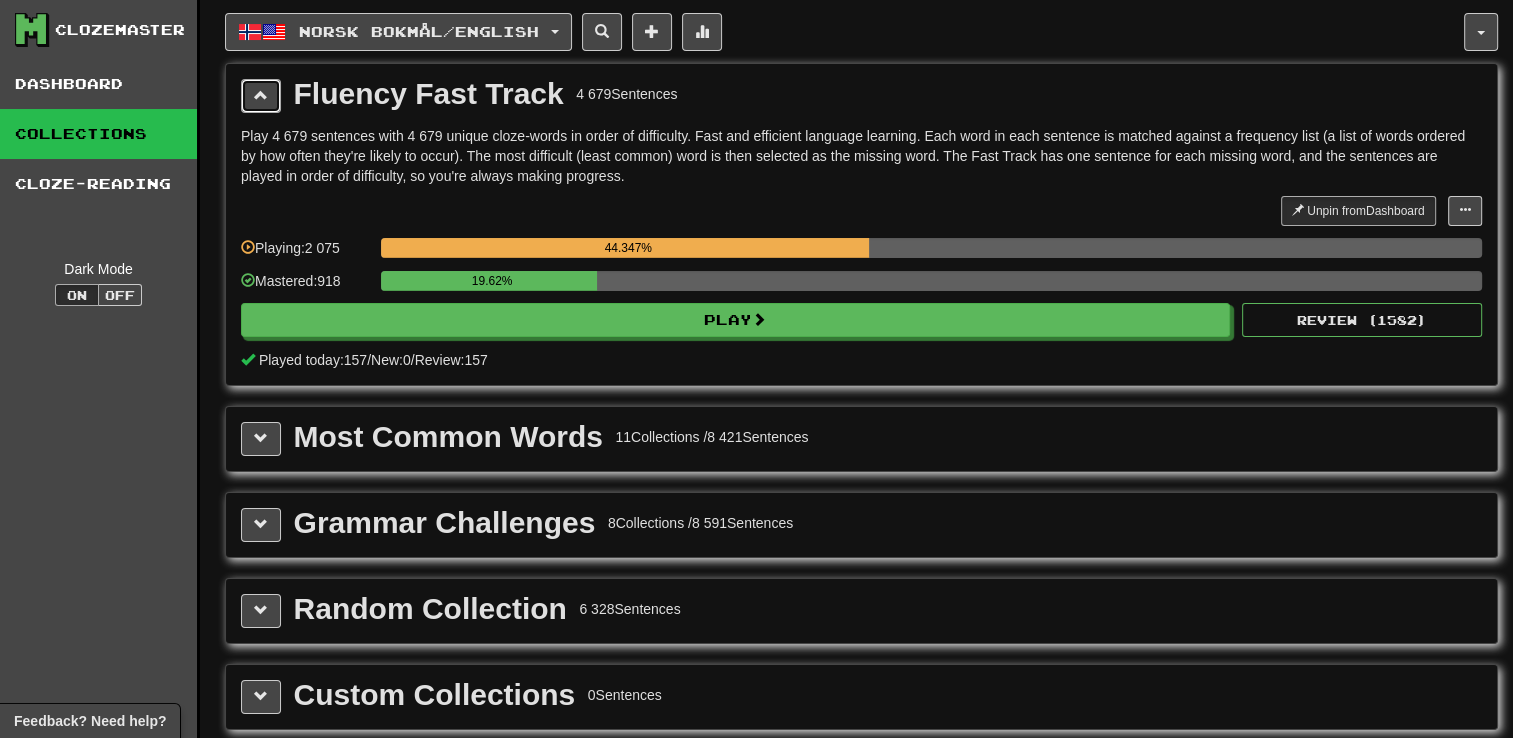 click at bounding box center [261, 96] 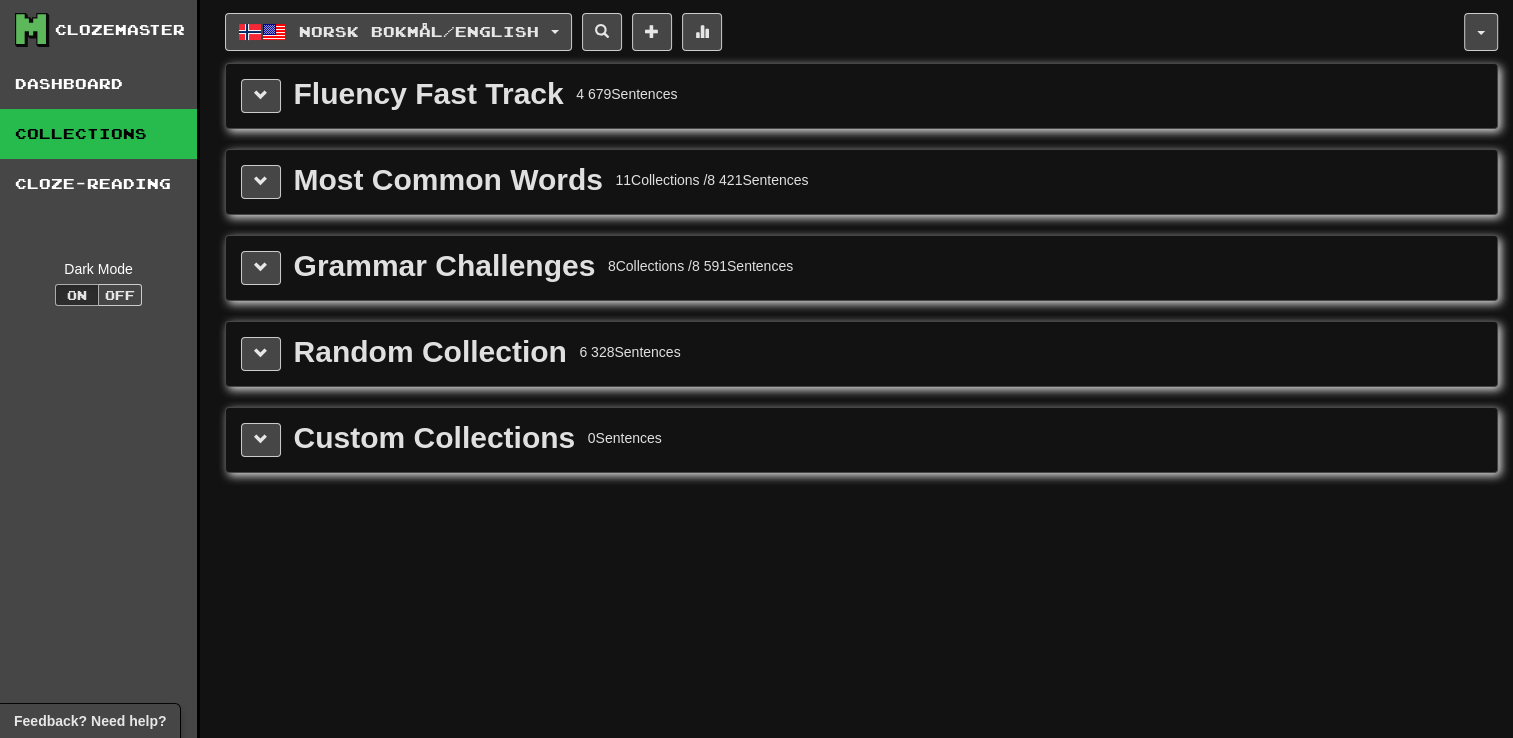 click on "Fluency Fast Track 4 679  Sentences" at bounding box center (861, 96) 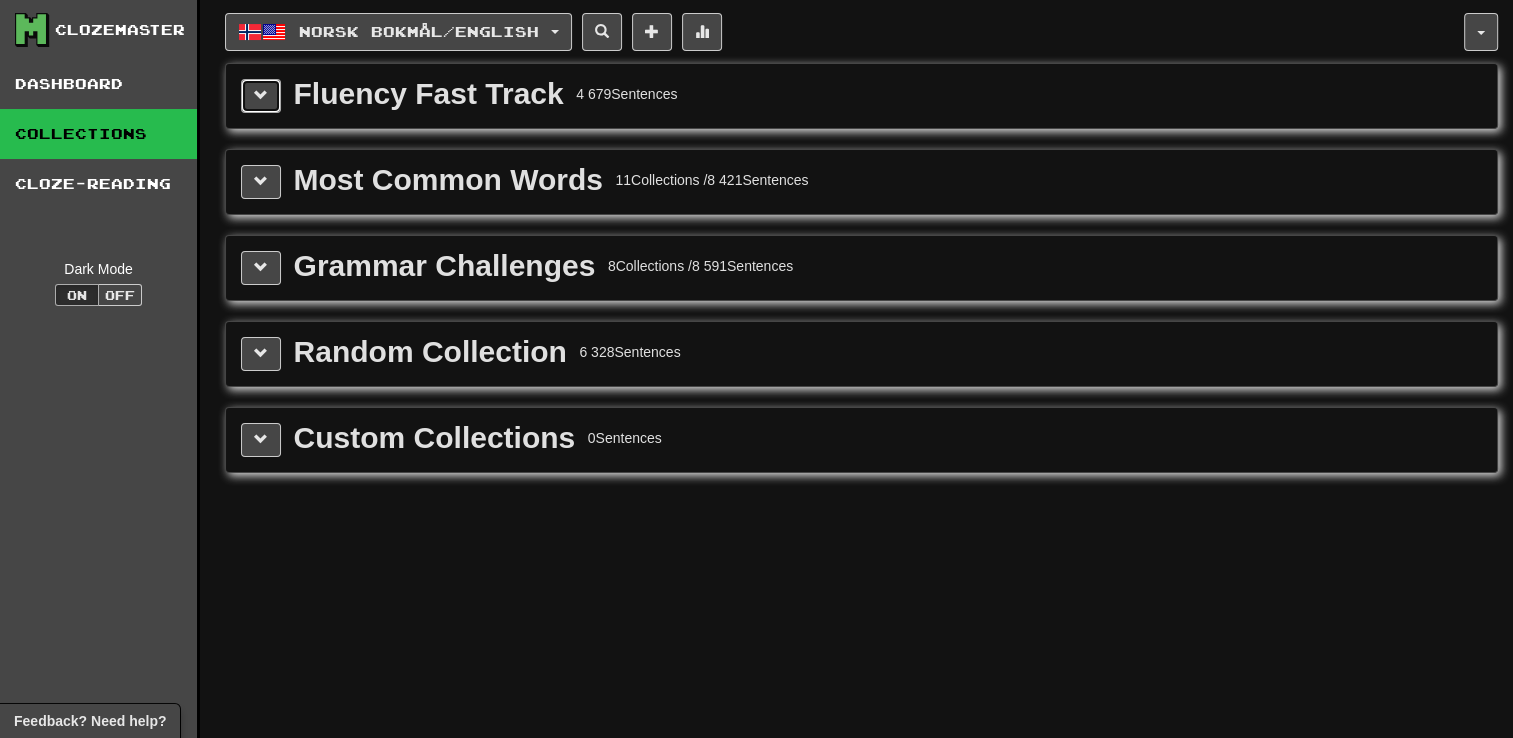 click at bounding box center [261, 96] 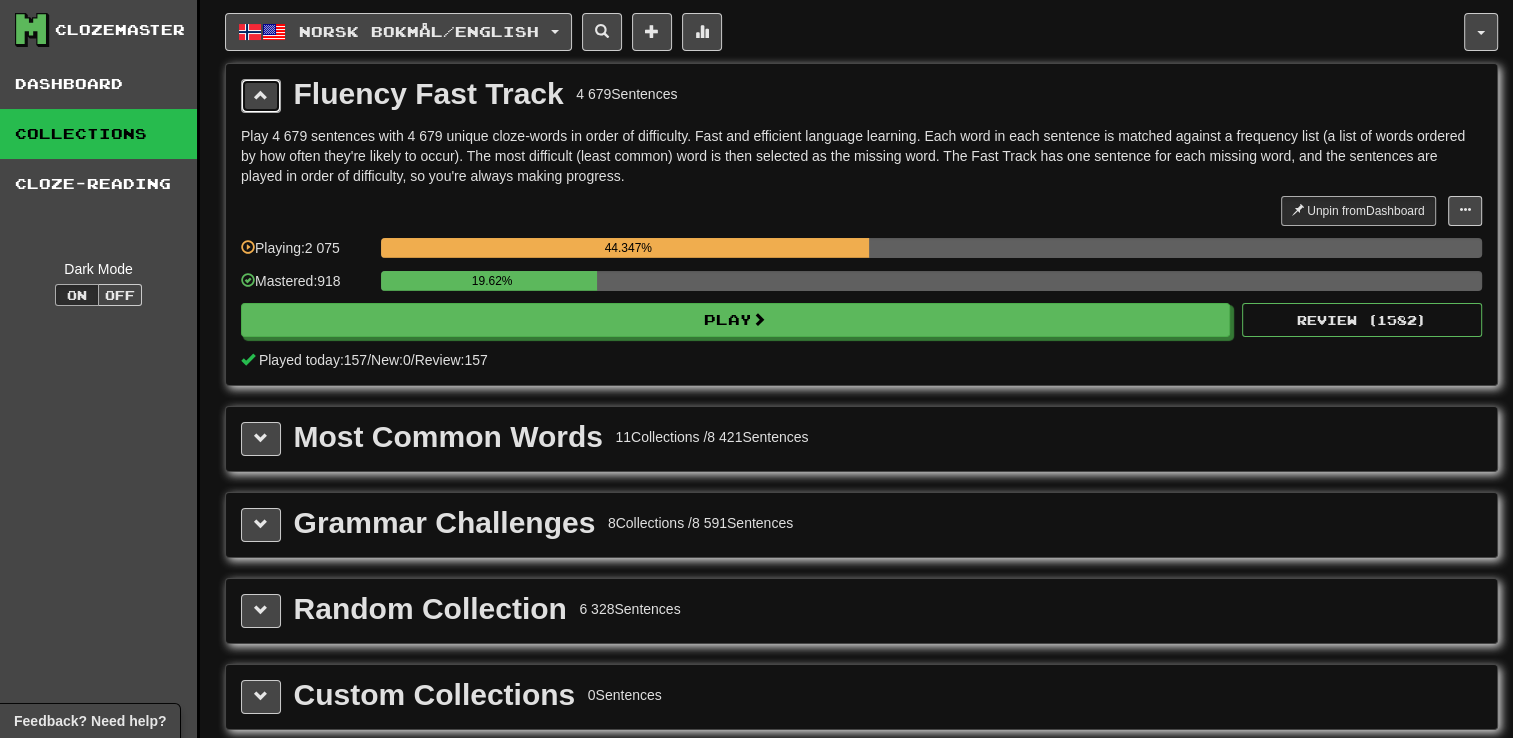 click at bounding box center (261, 96) 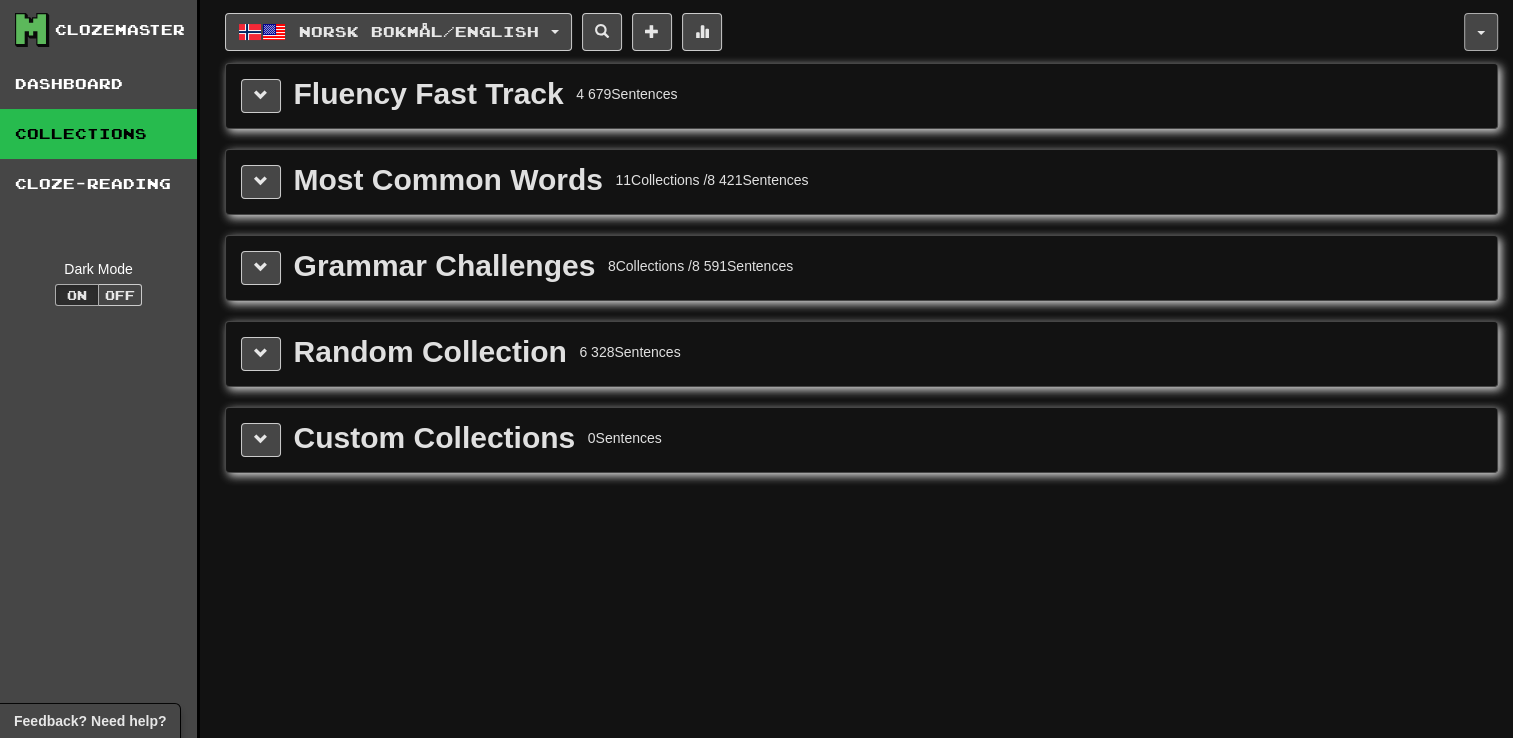 click at bounding box center (1481, 32) 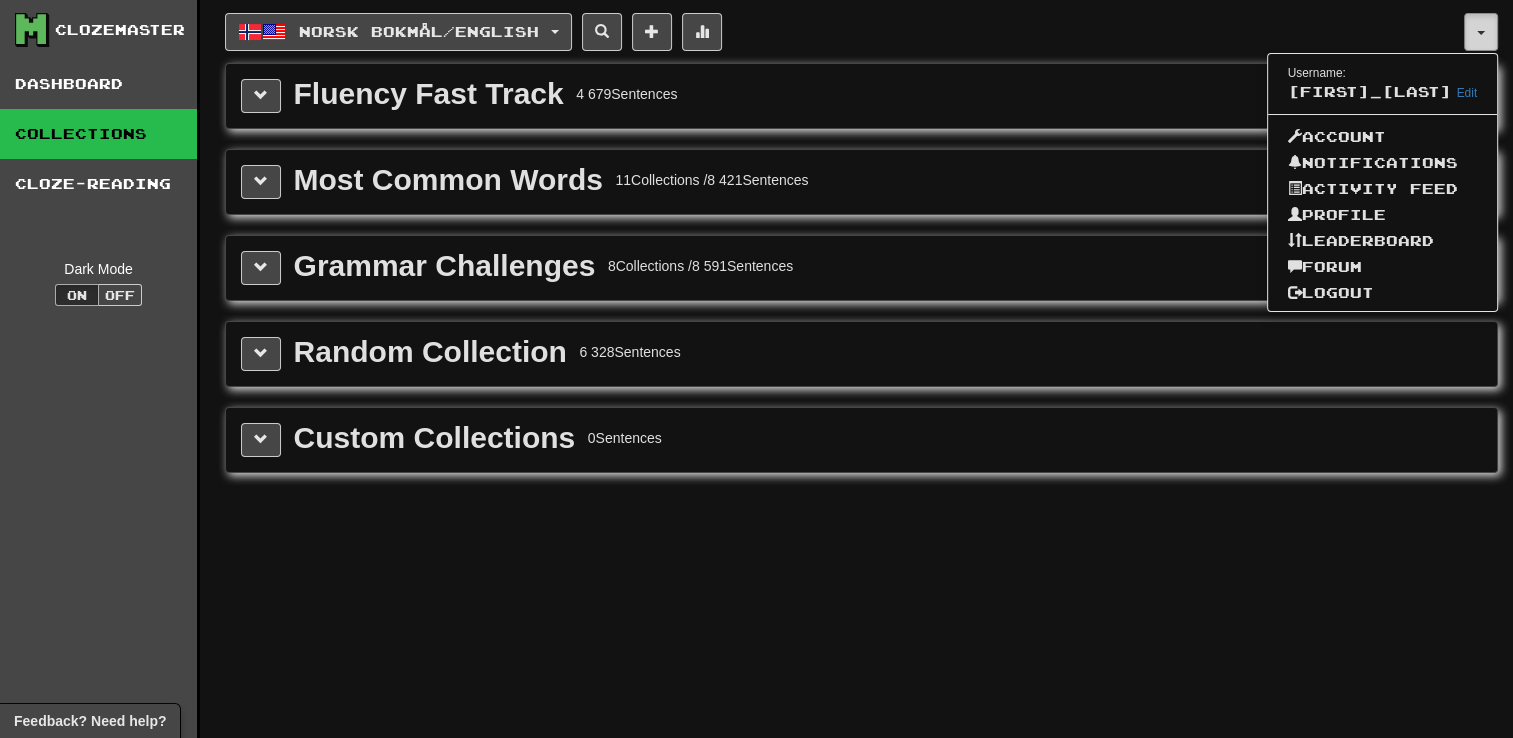 click at bounding box center [1481, 32] 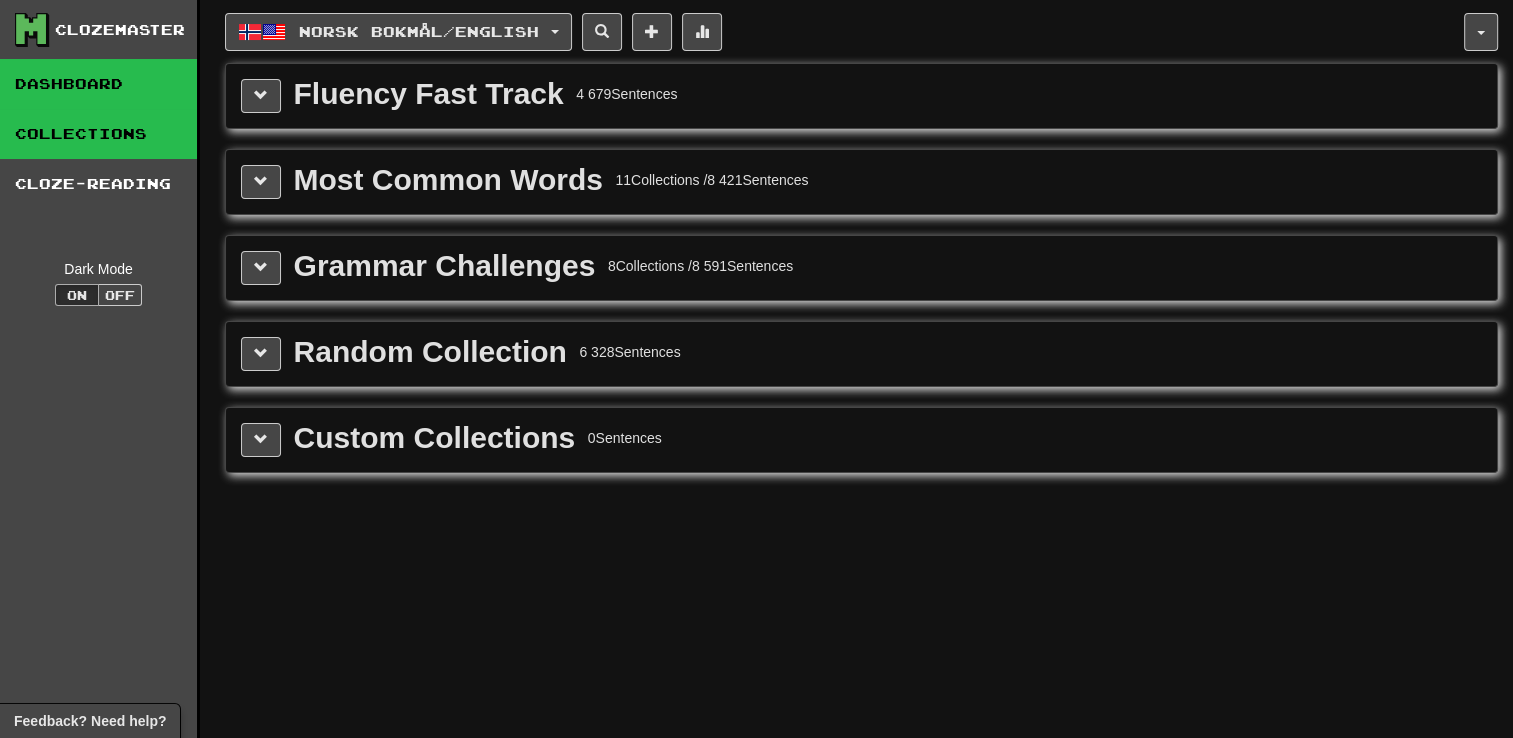 click on "Dashboard" at bounding box center [98, 84] 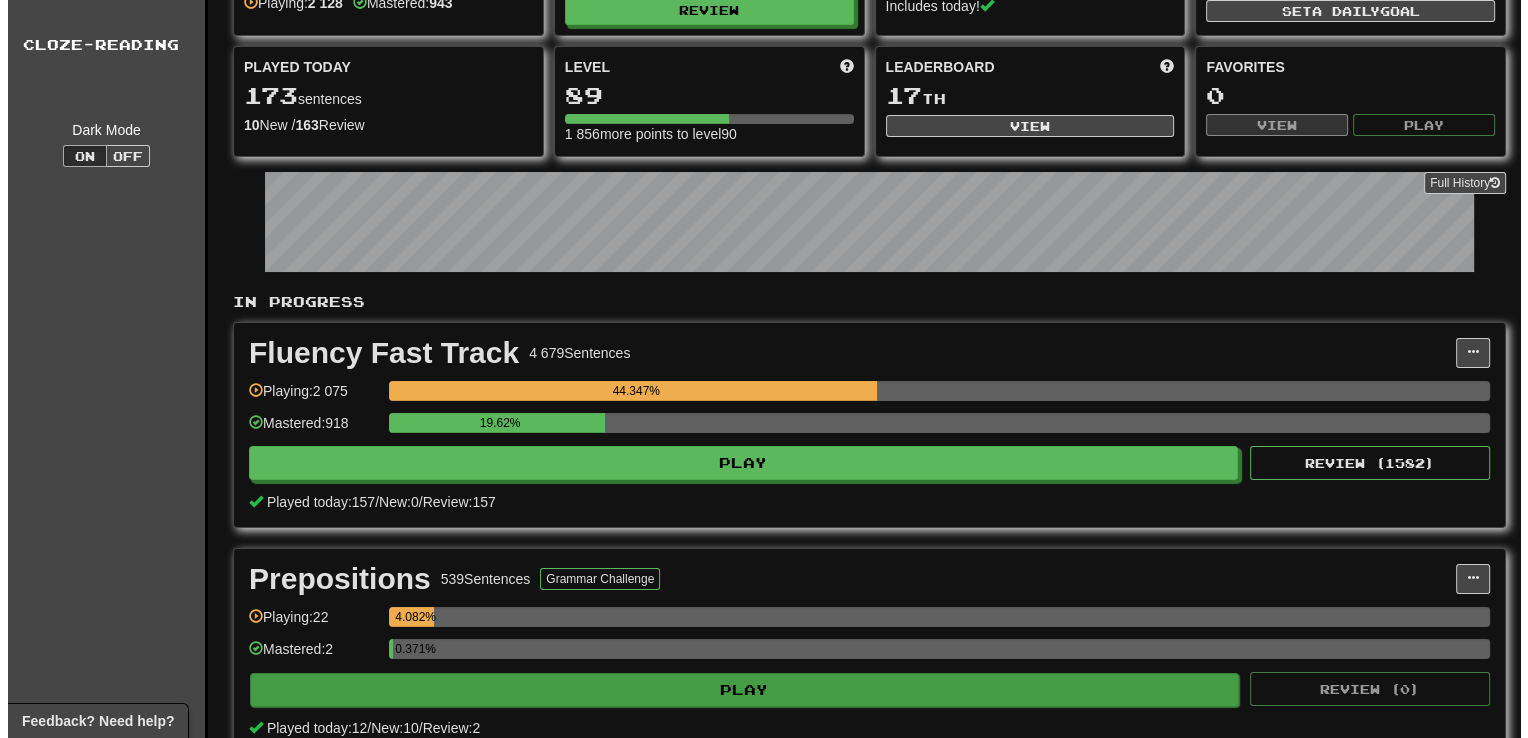 scroll, scrollTop: 0, scrollLeft: 0, axis: both 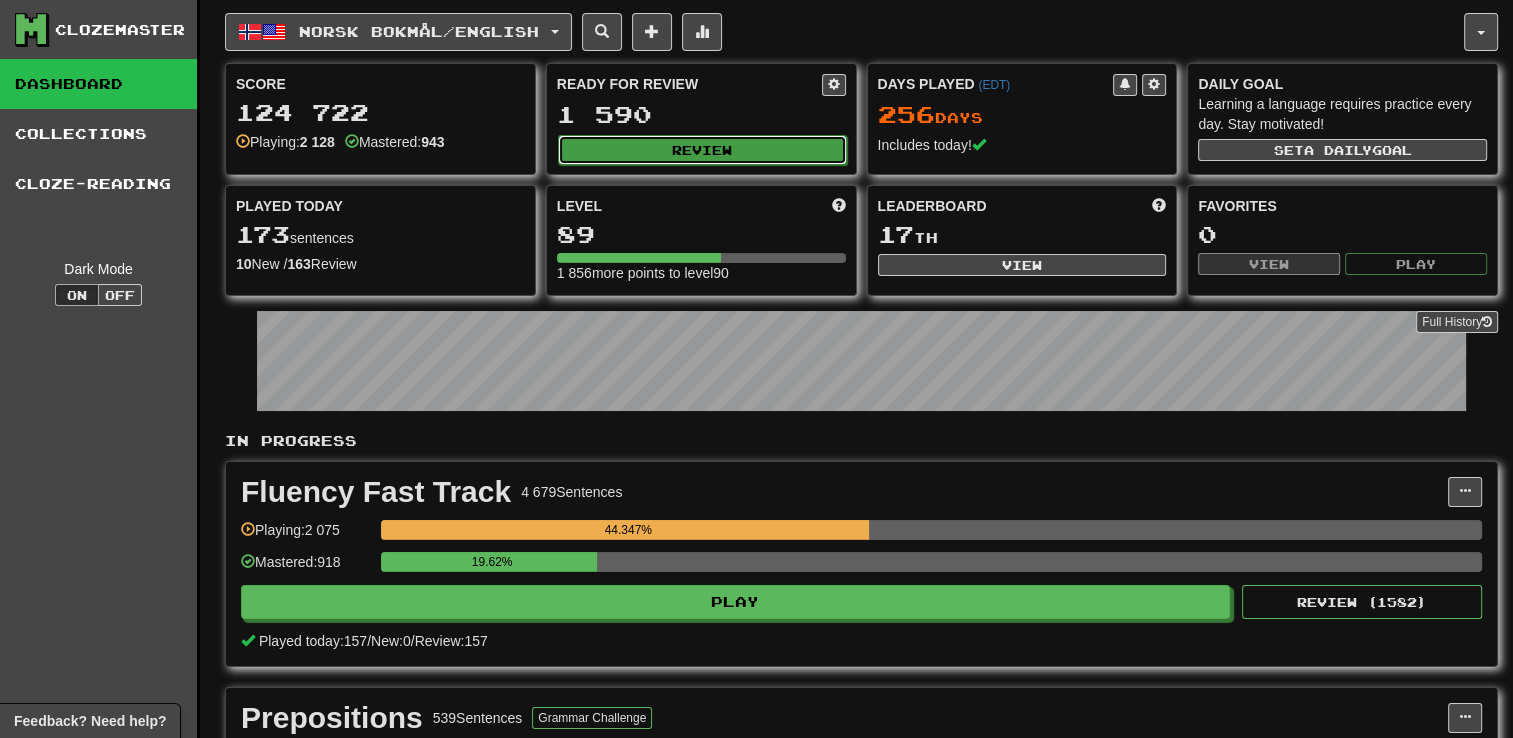 click on "Review" at bounding box center [702, 150] 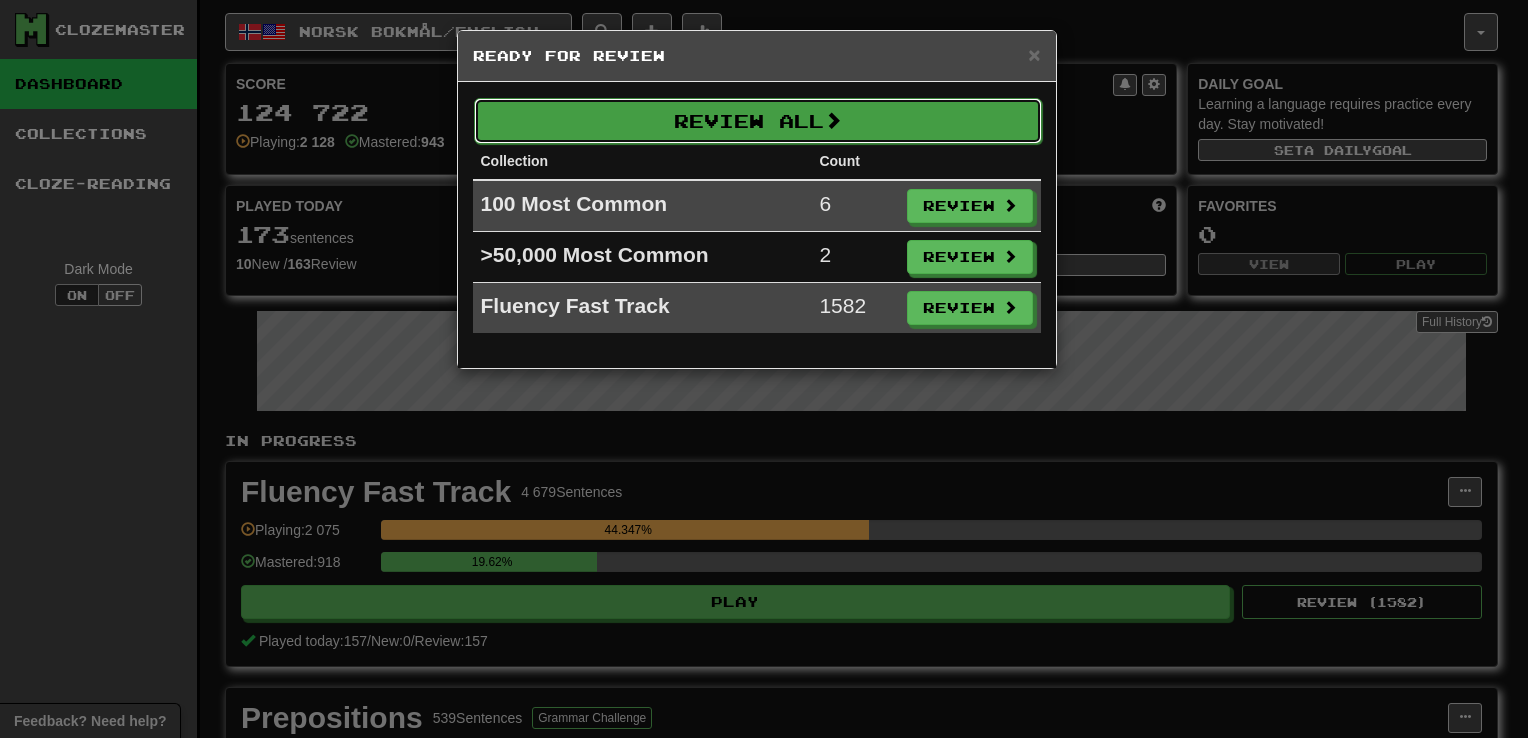 click on "Review All" at bounding box center [758, 121] 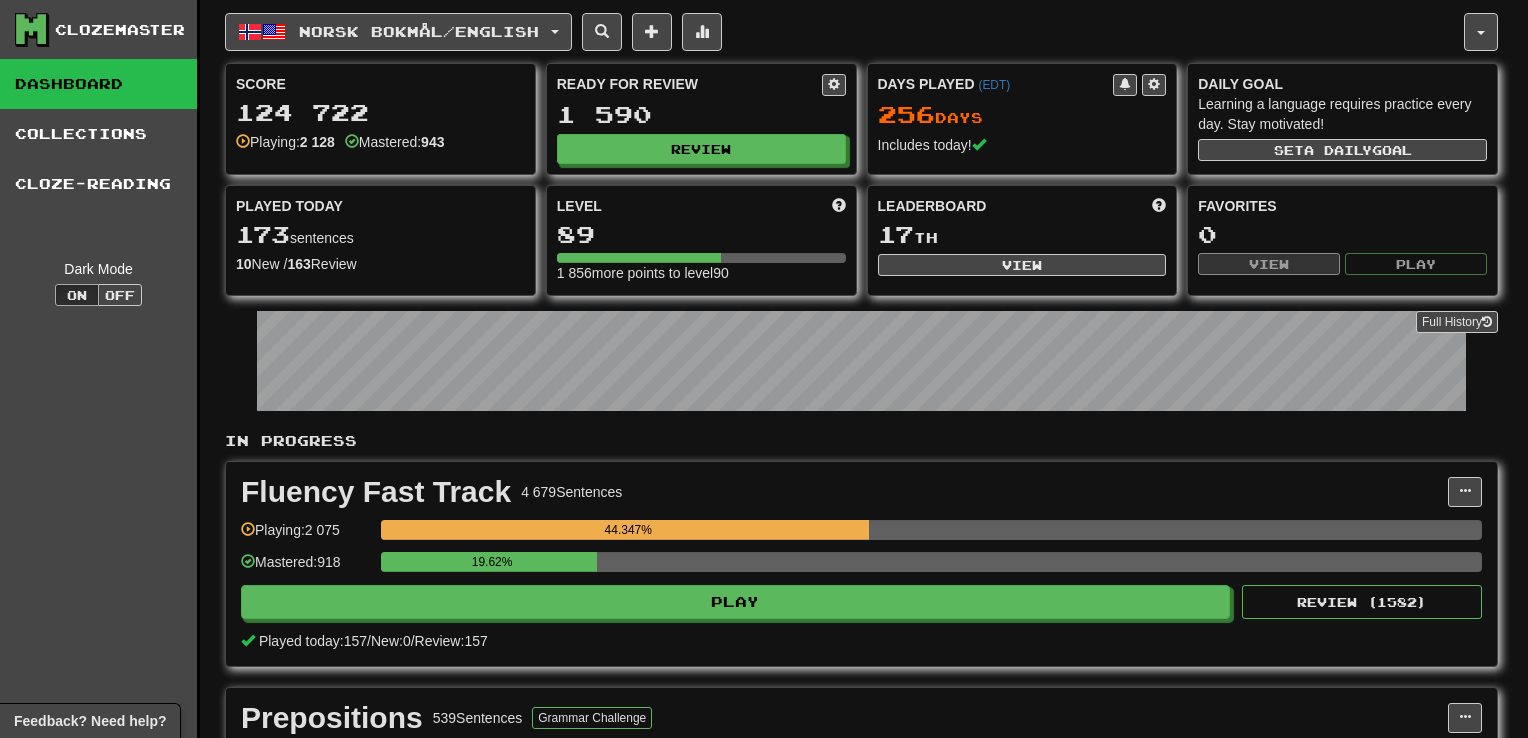 select on "**" 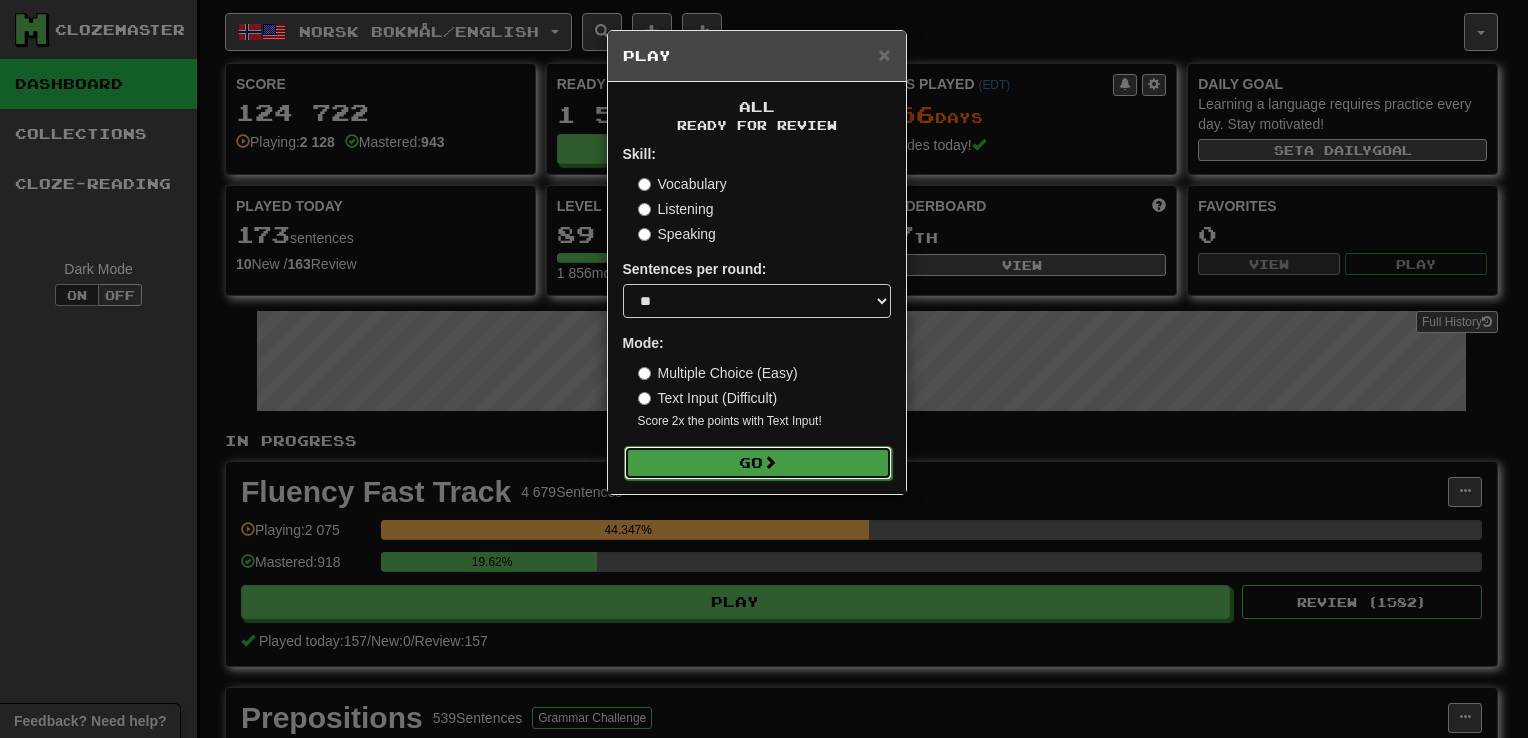 click at bounding box center [770, 462] 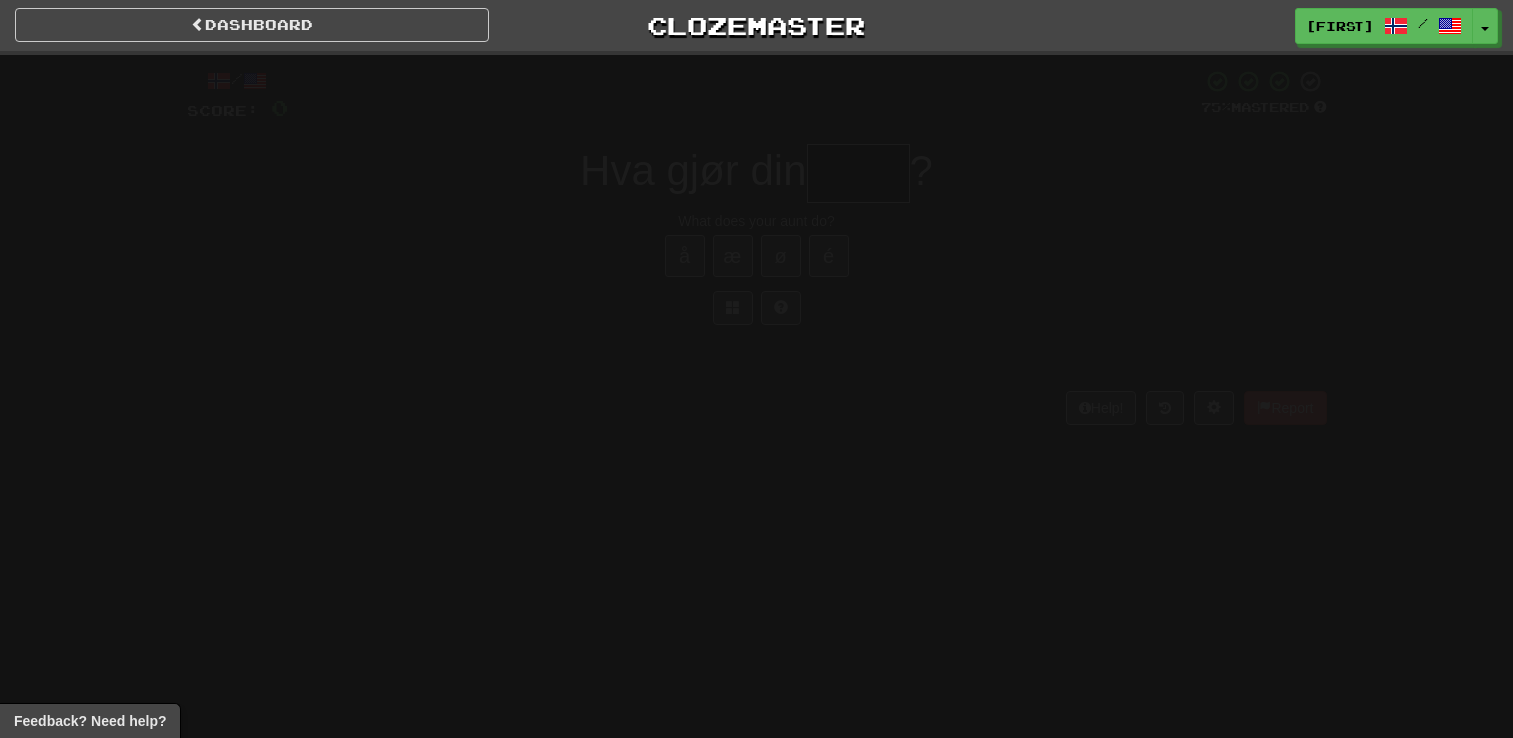 scroll, scrollTop: 0, scrollLeft: 0, axis: both 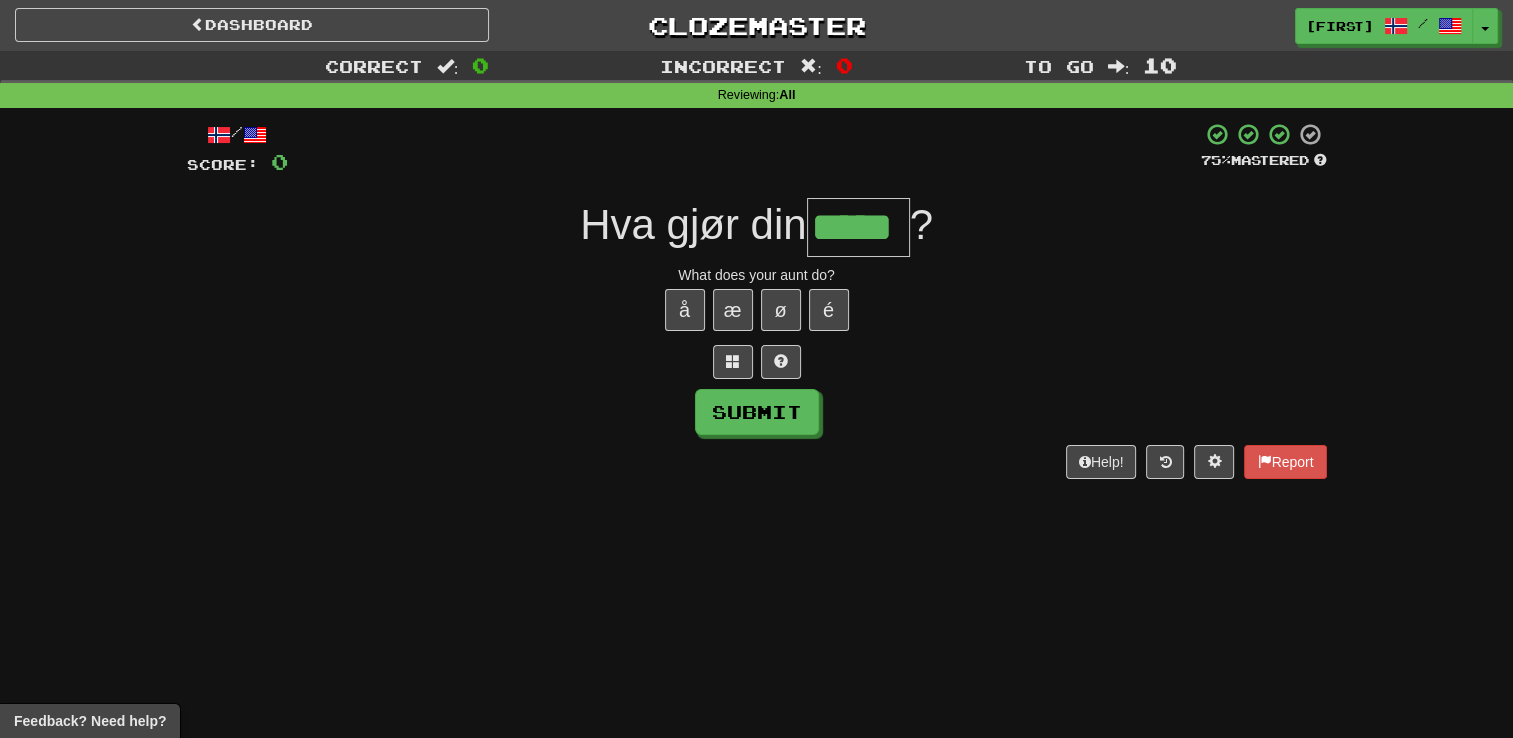 type on "*****" 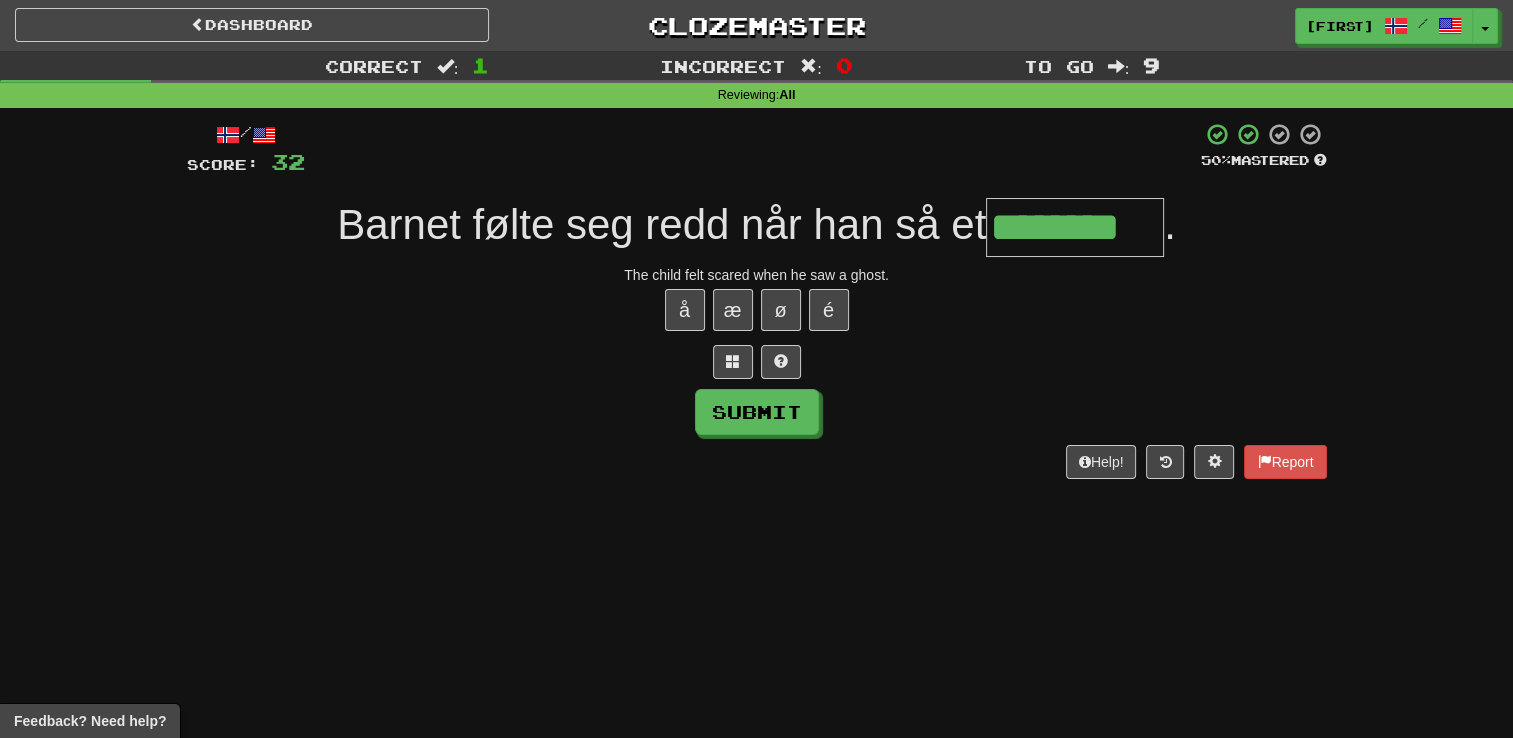 type on "********" 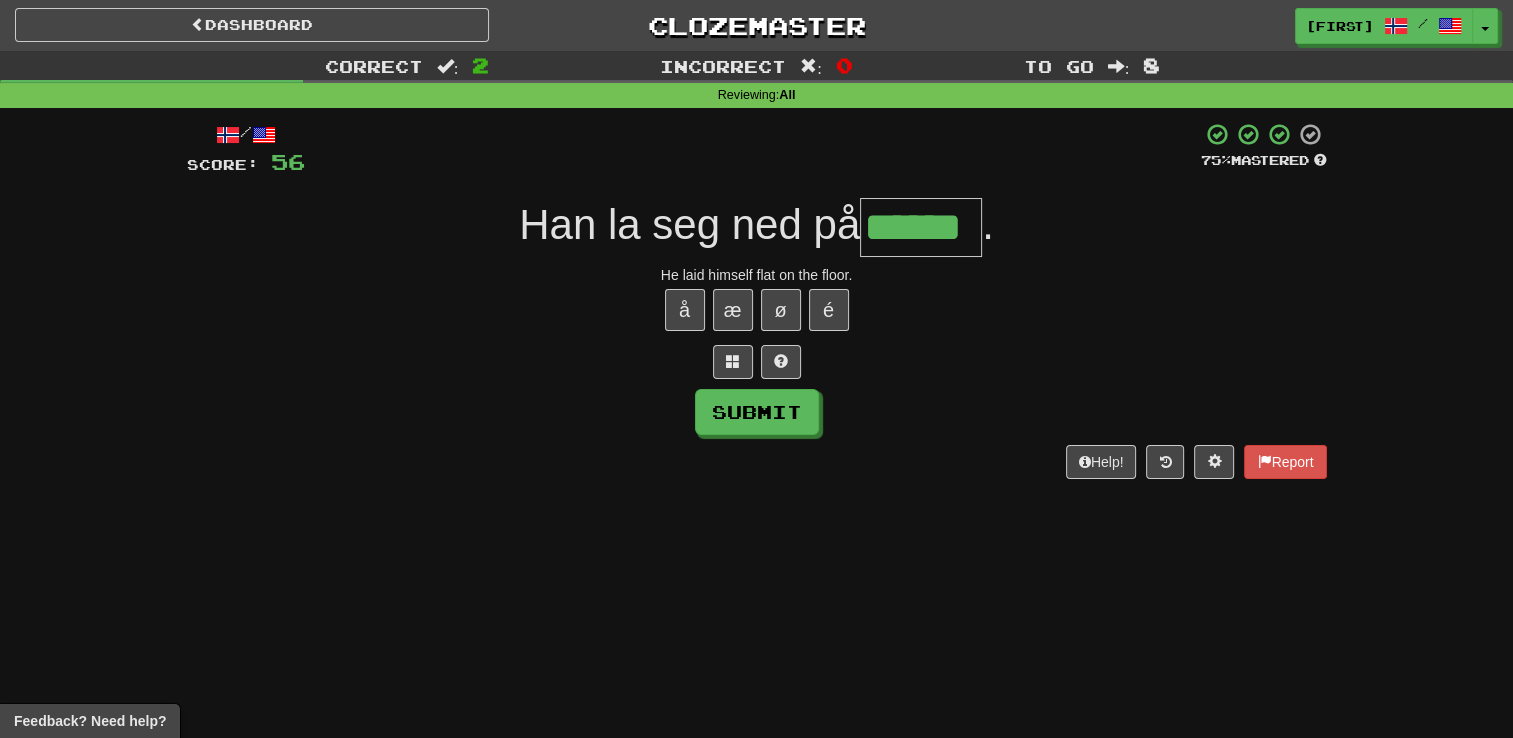 type on "******" 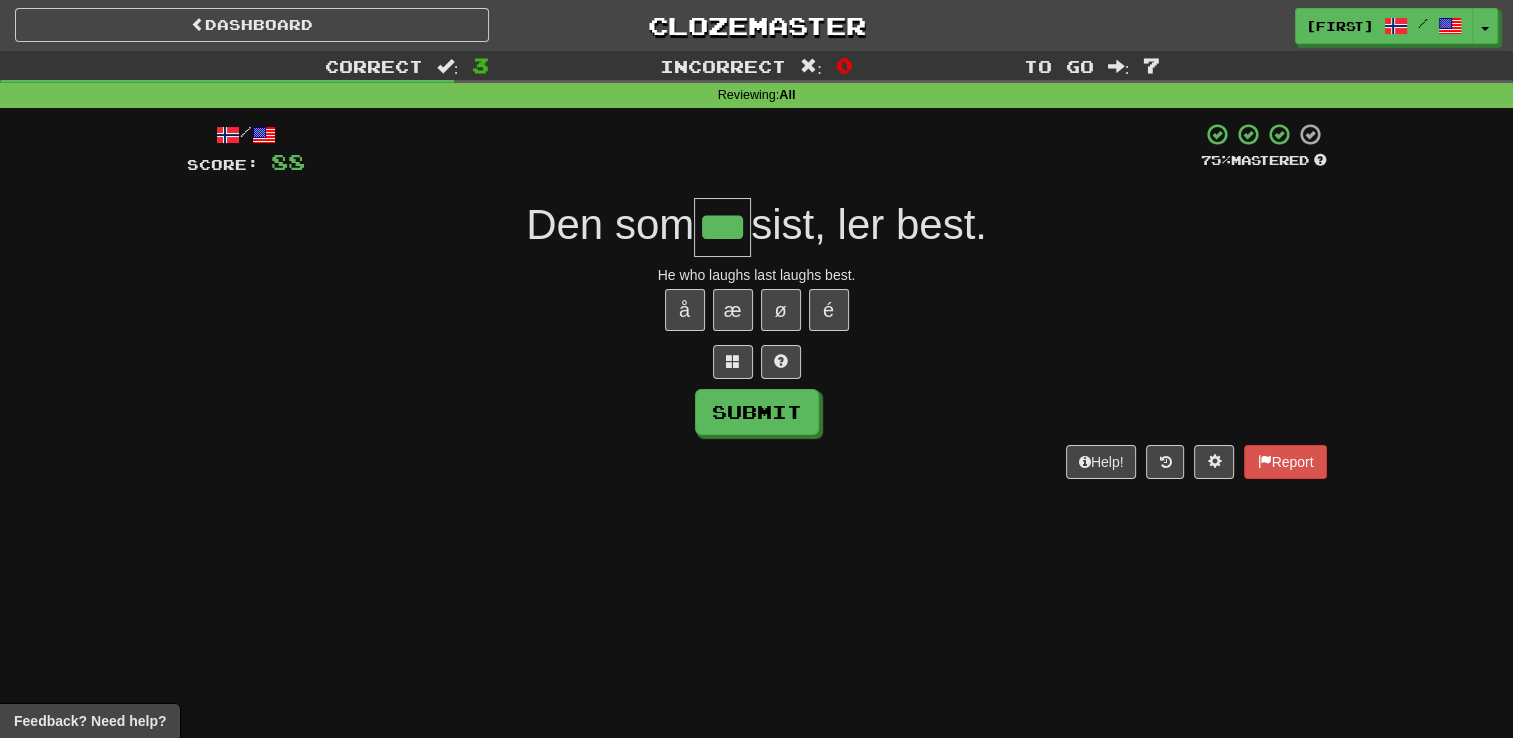 type on "***" 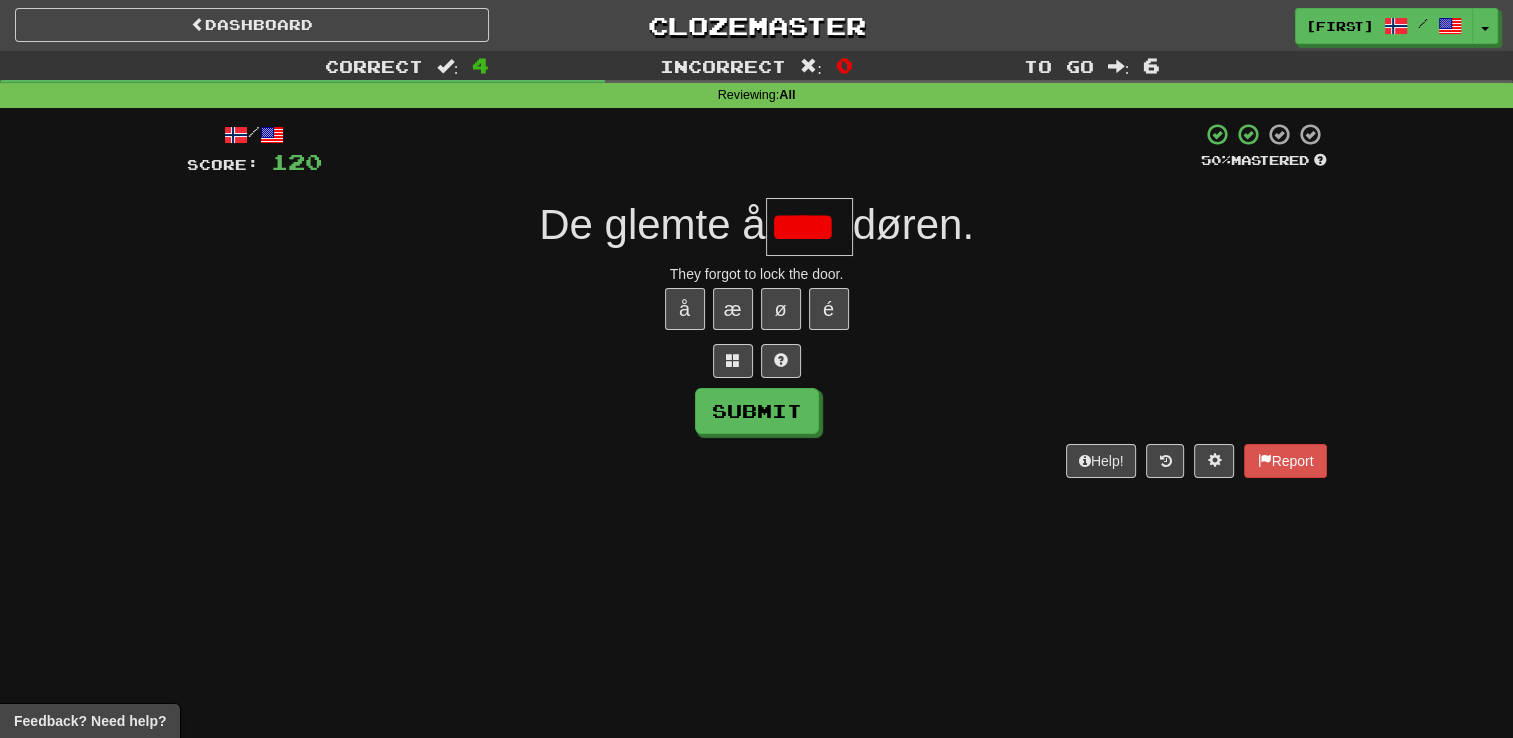 scroll, scrollTop: 0, scrollLeft: 0, axis: both 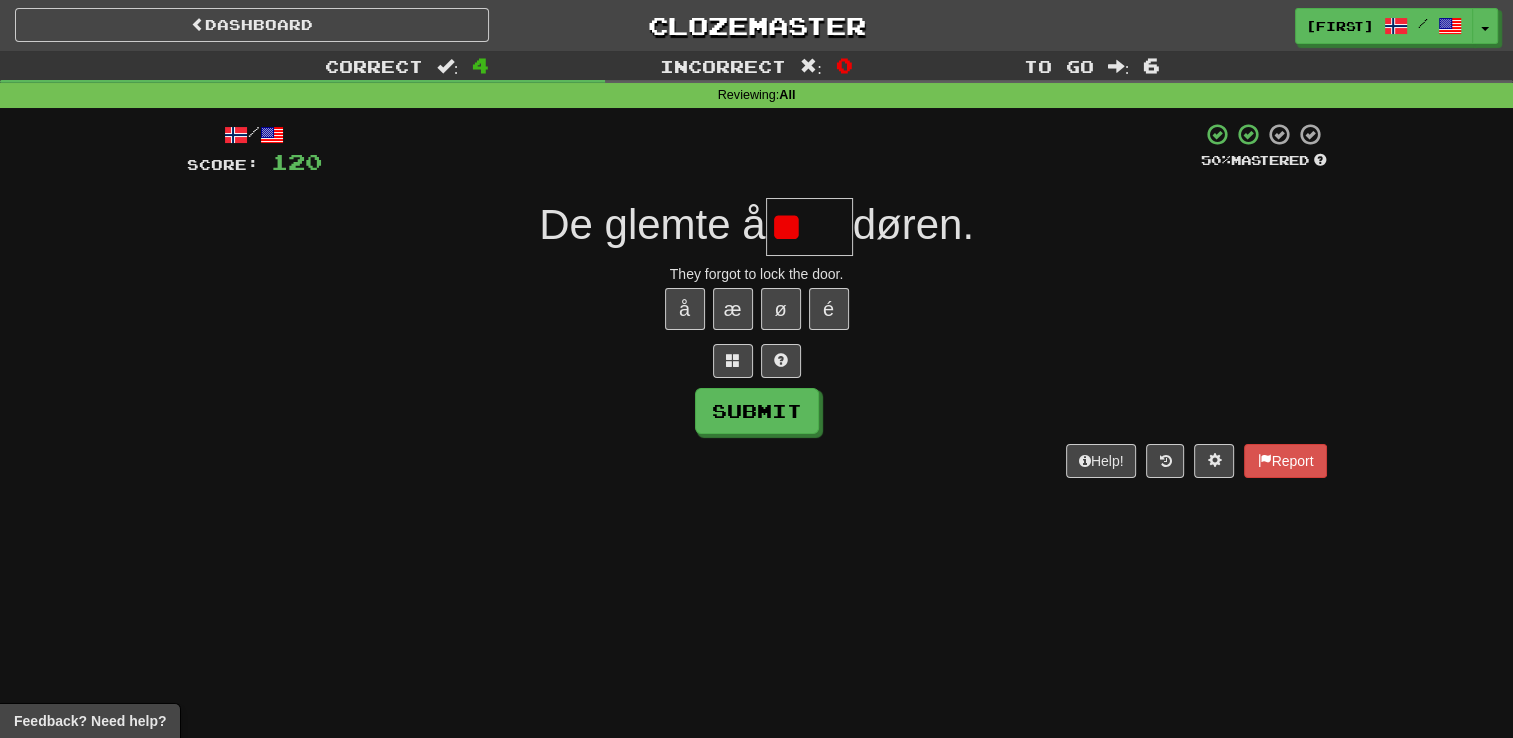 type on "*" 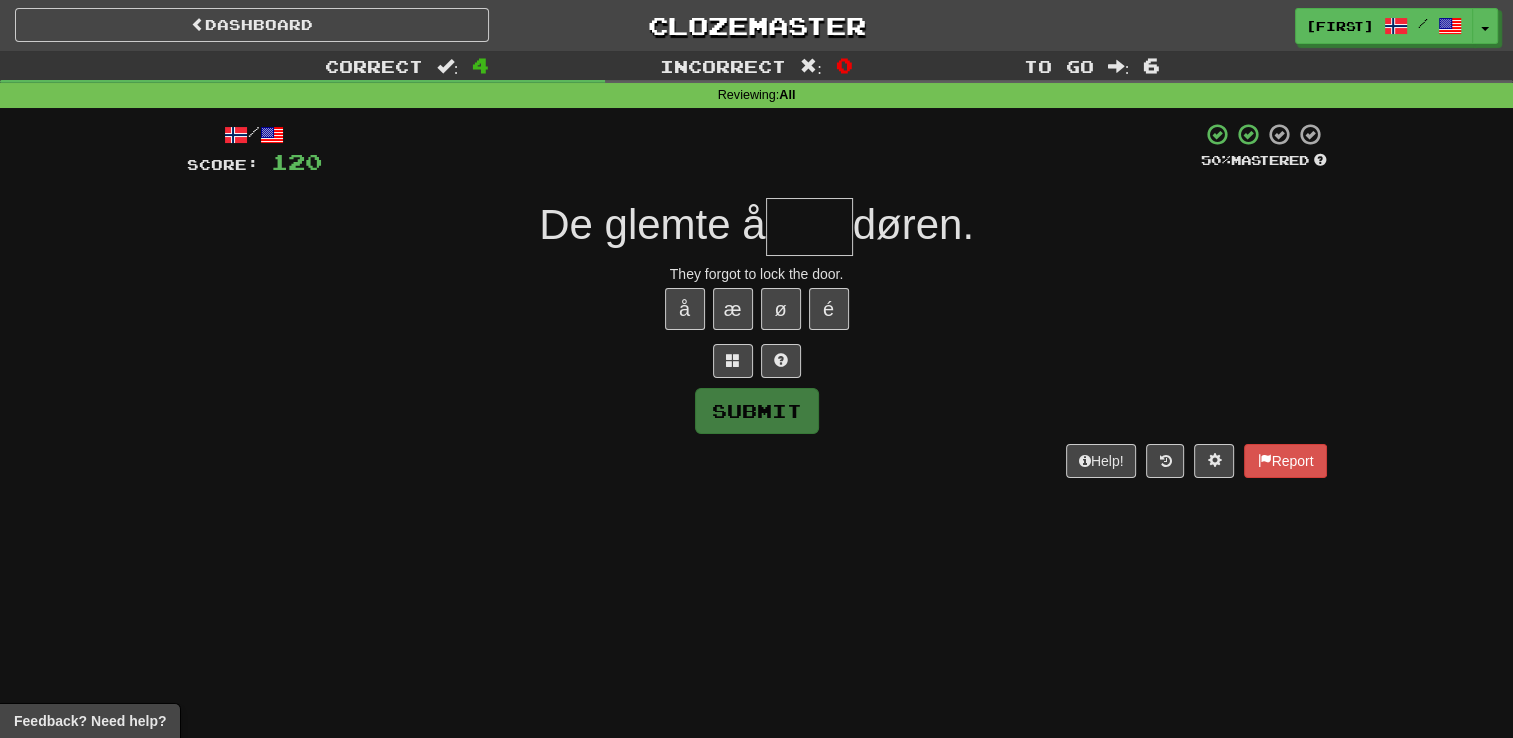 type on "*" 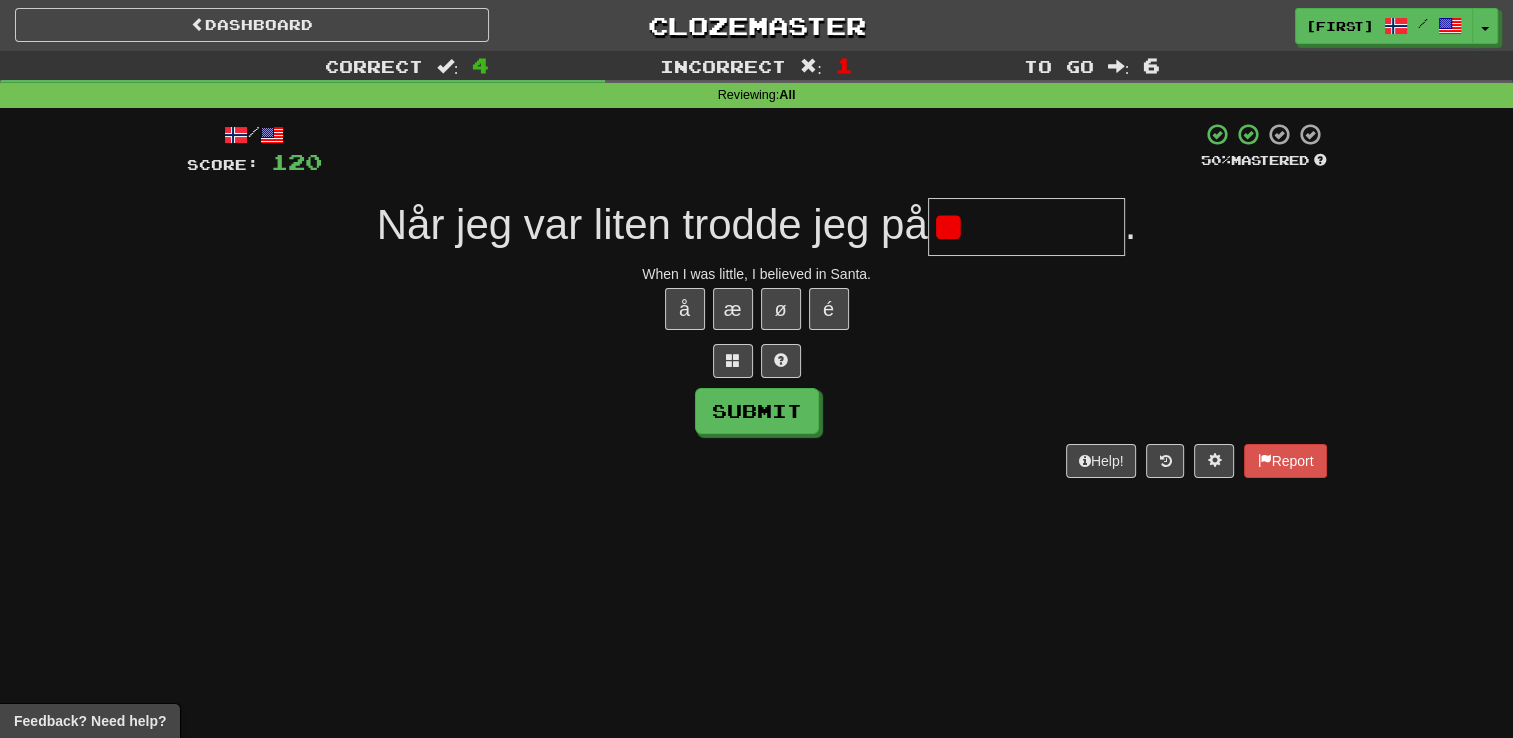 type on "*" 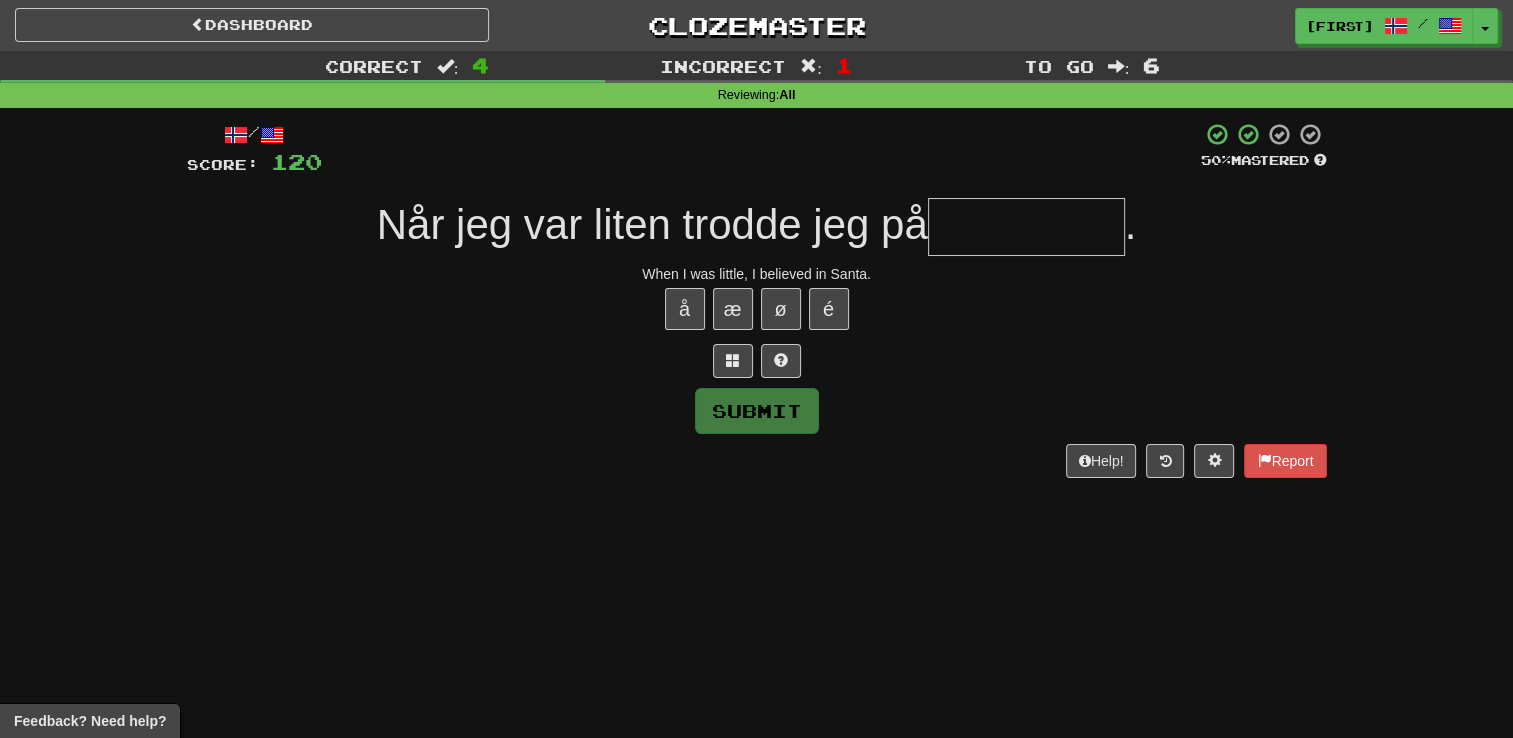 type on "*" 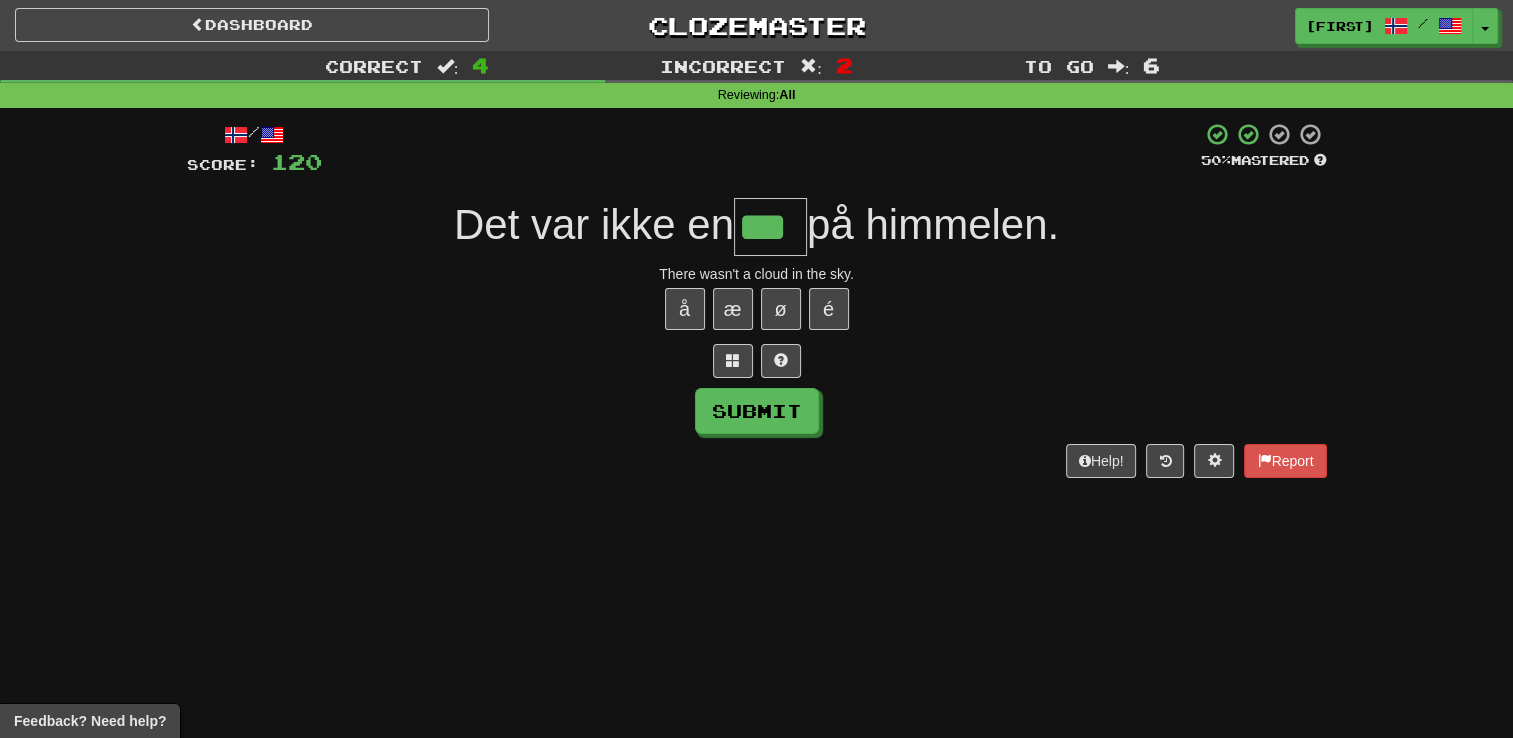 type on "***" 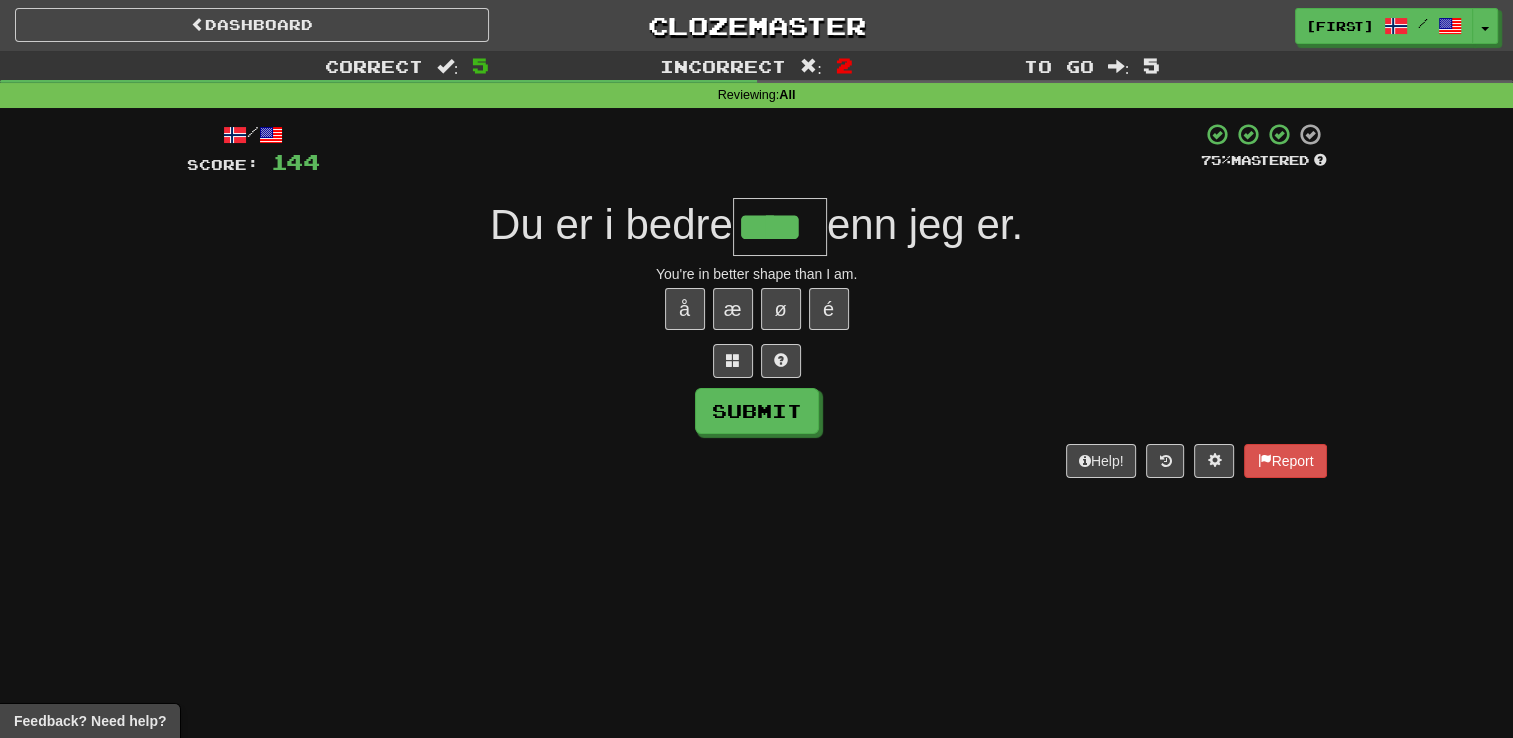 type on "****" 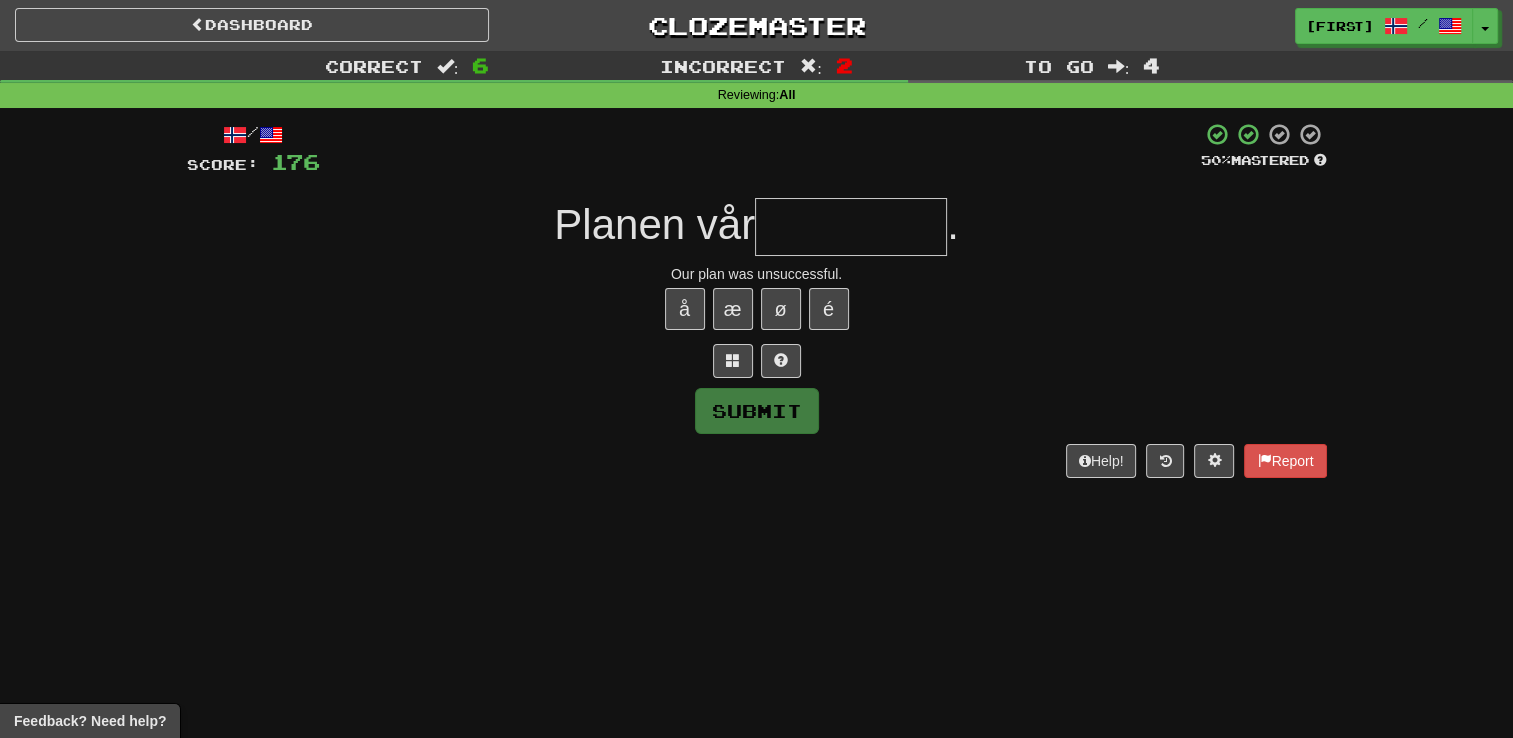 type on "*" 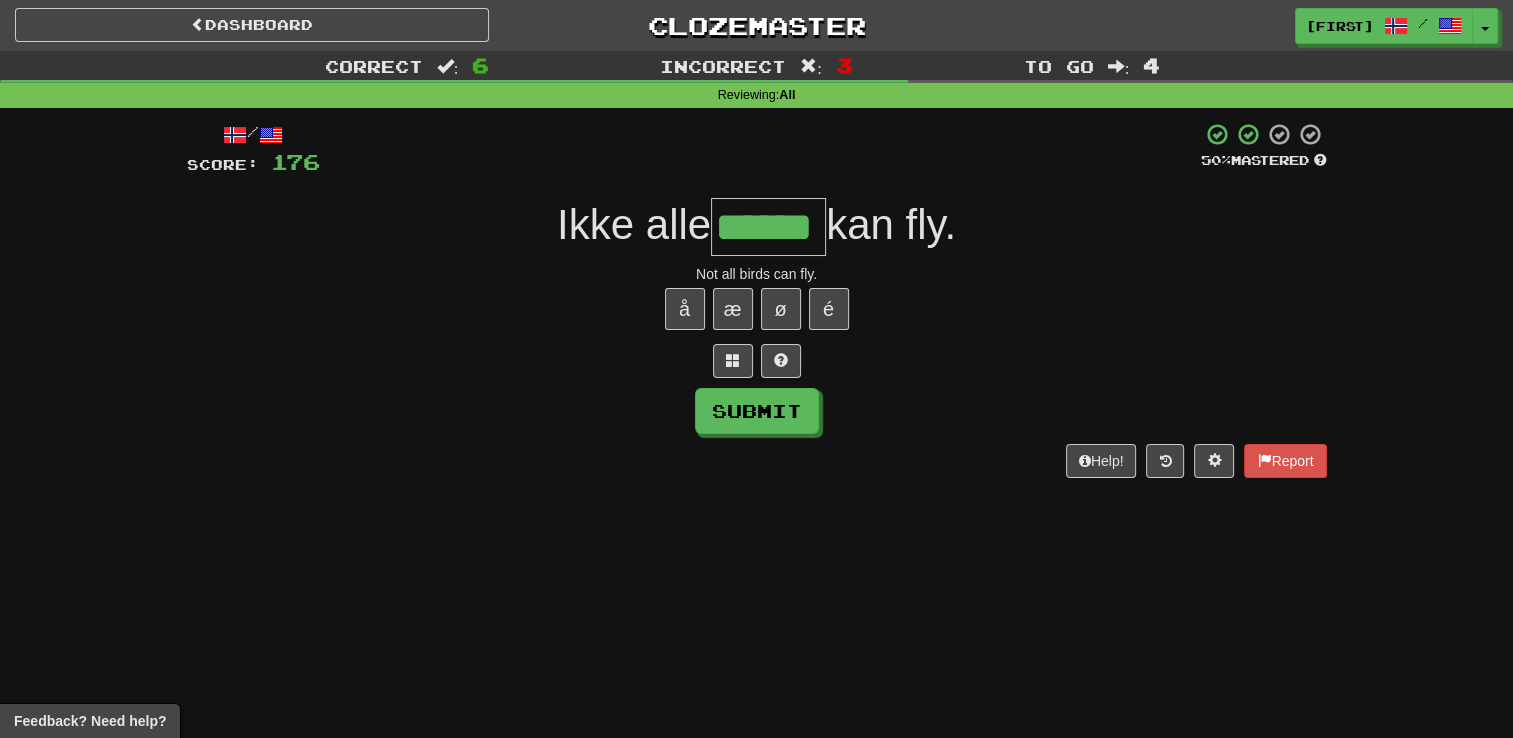 type on "******" 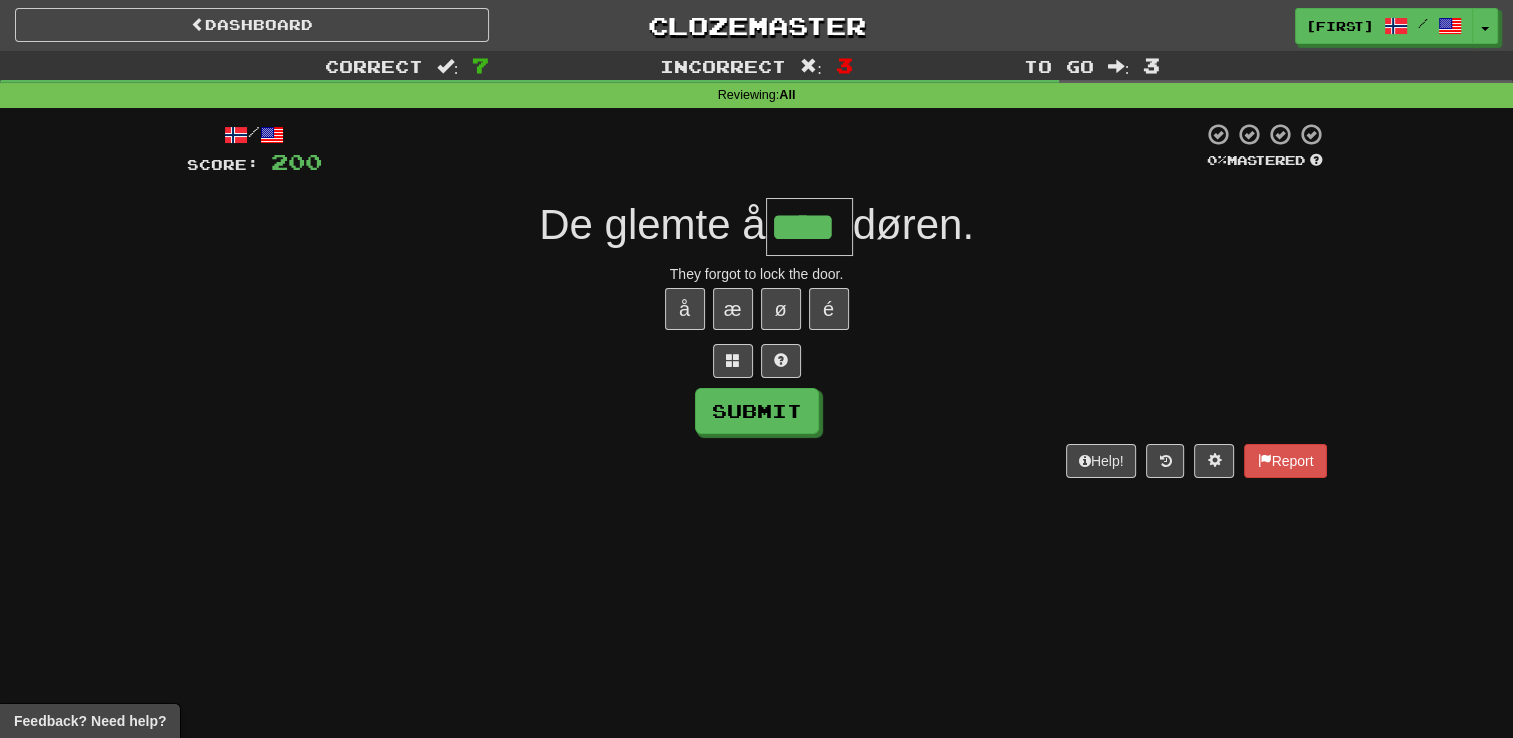 type on "****" 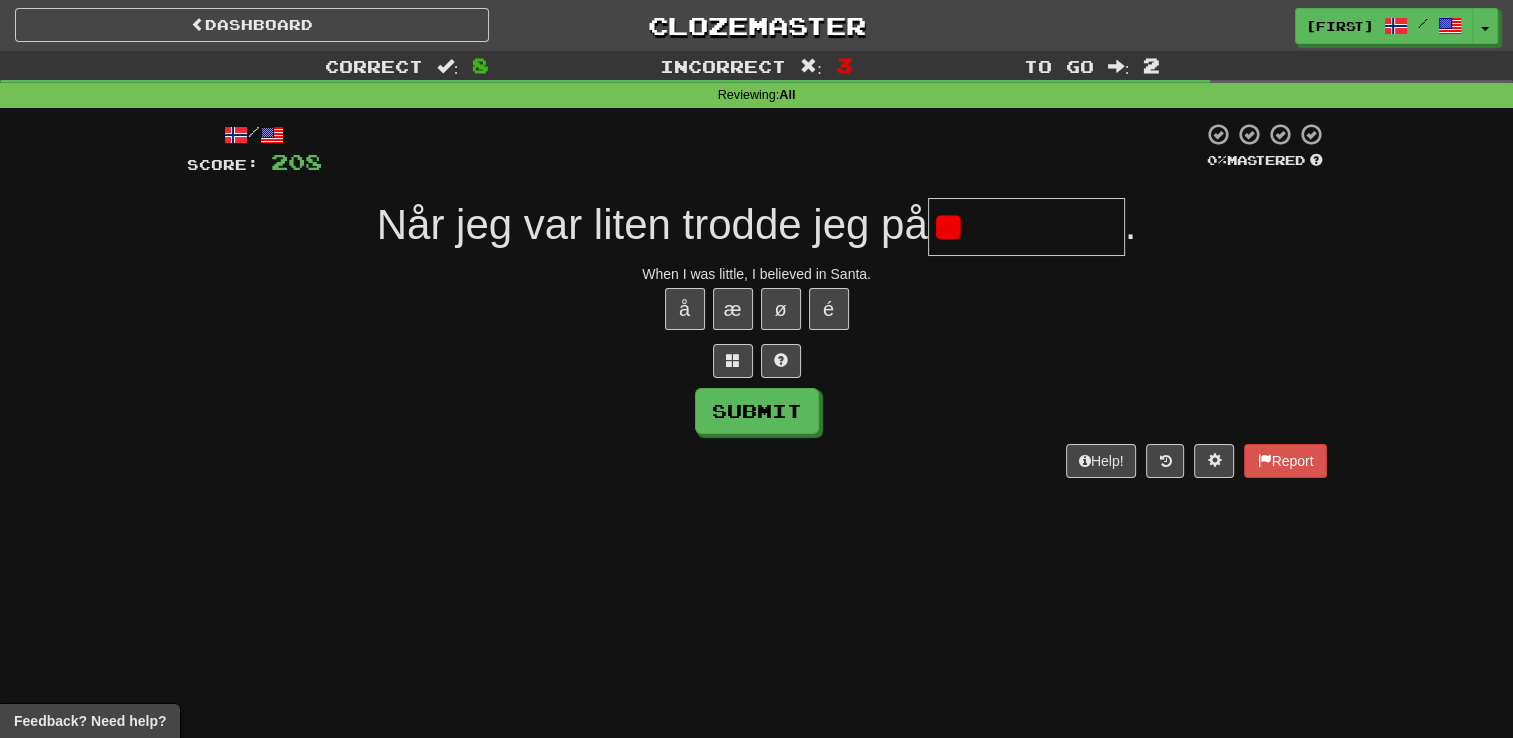 type on "*" 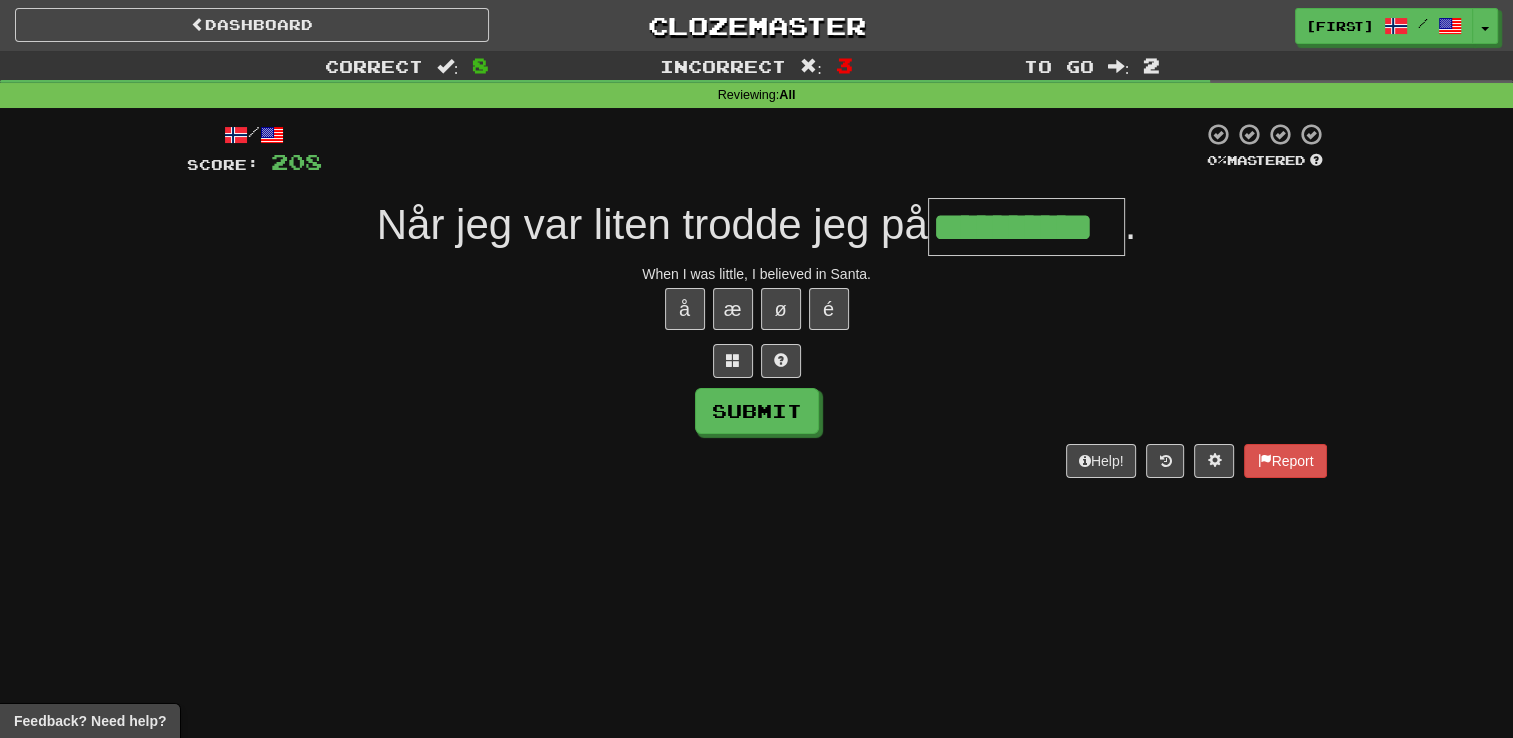 type on "**********" 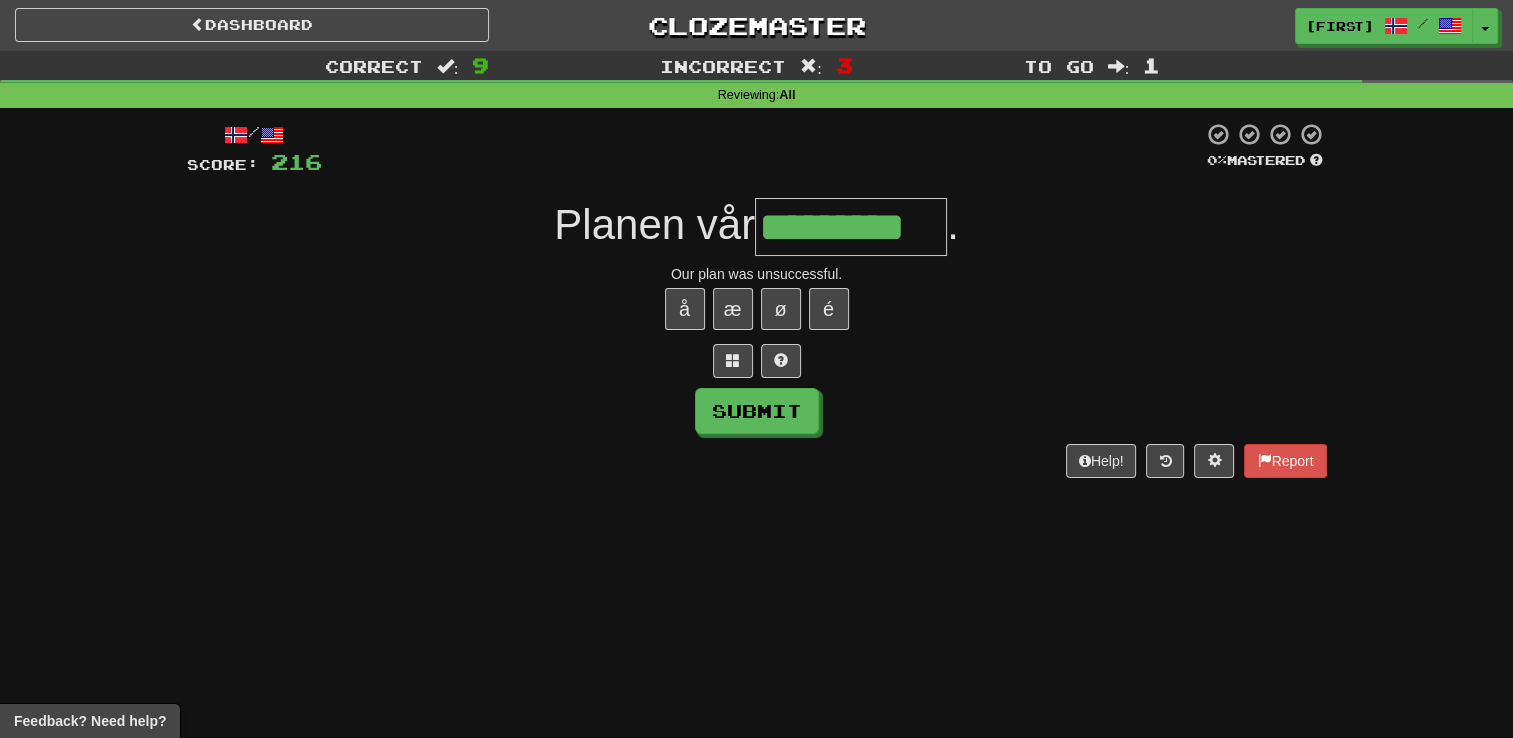 type on "*********" 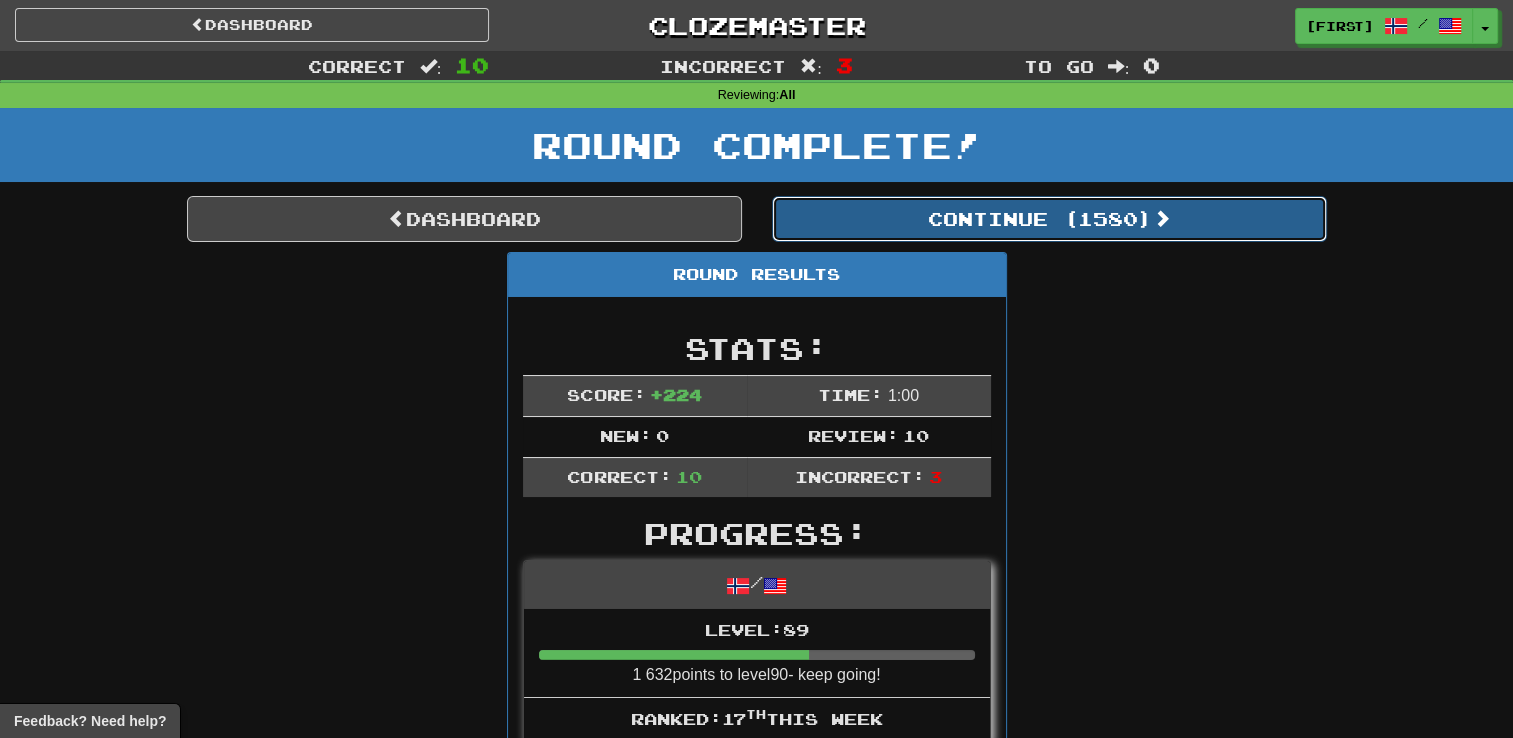 click on "Continue ( 1580 )" at bounding box center [1049, 219] 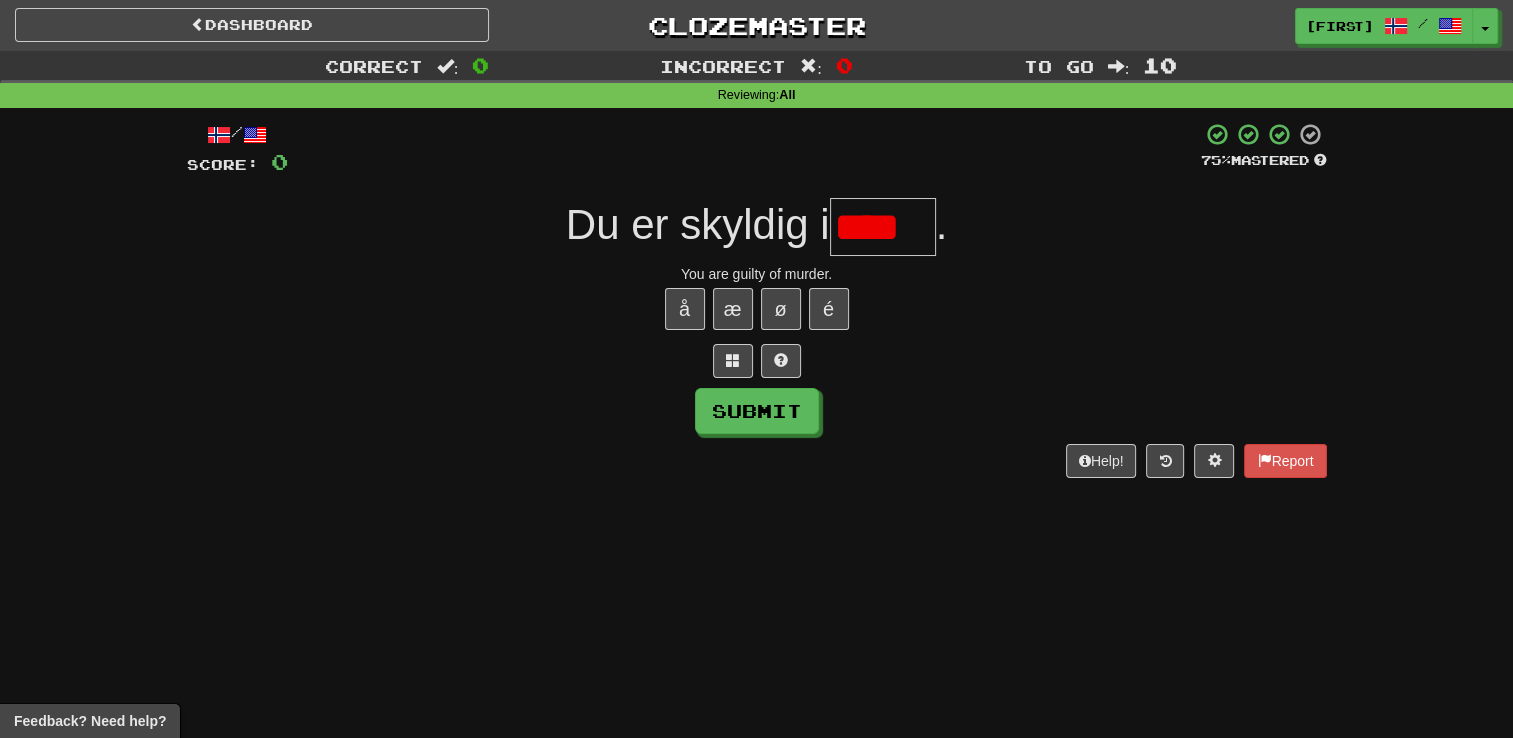 scroll, scrollTop: 0, scrollLeft: 0, axis: both 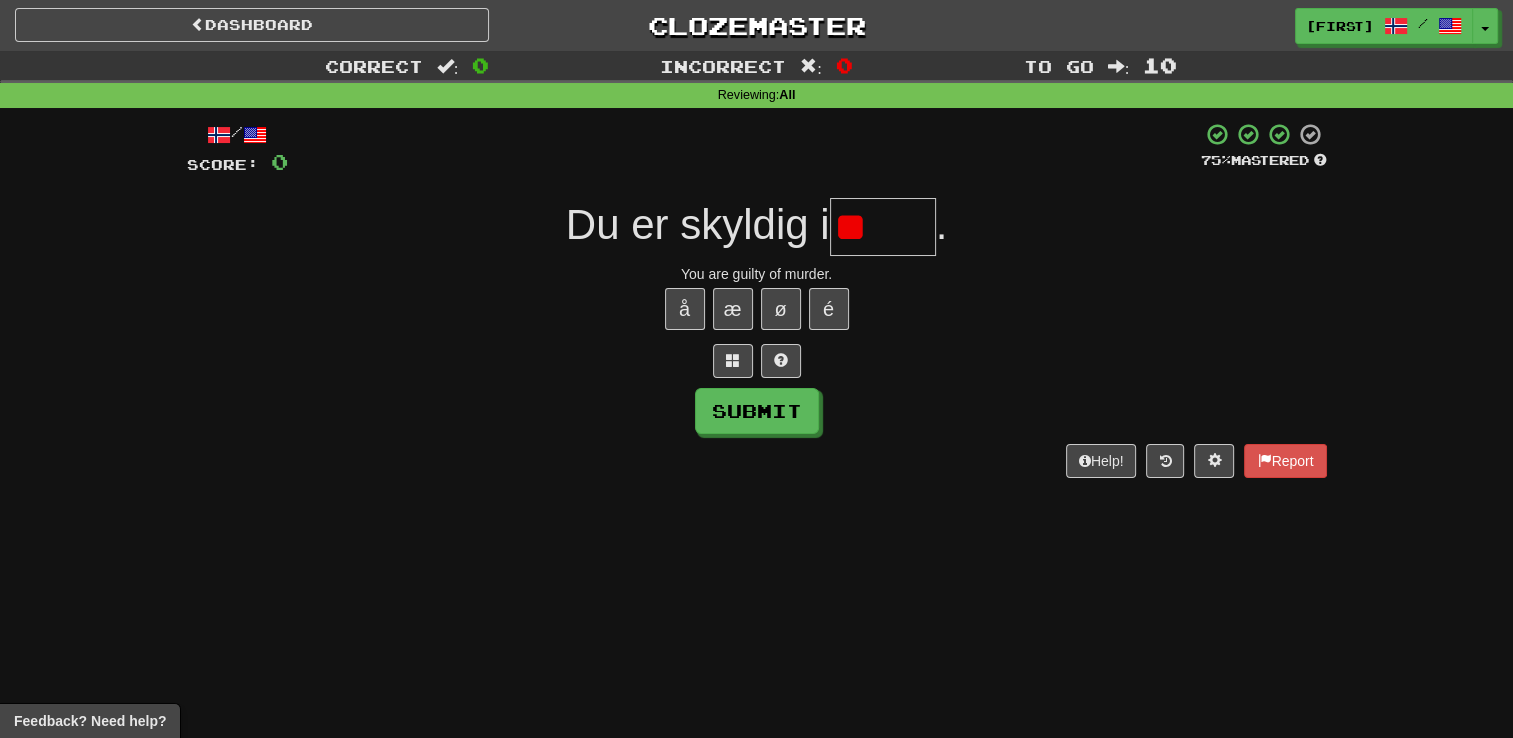 type on "*" 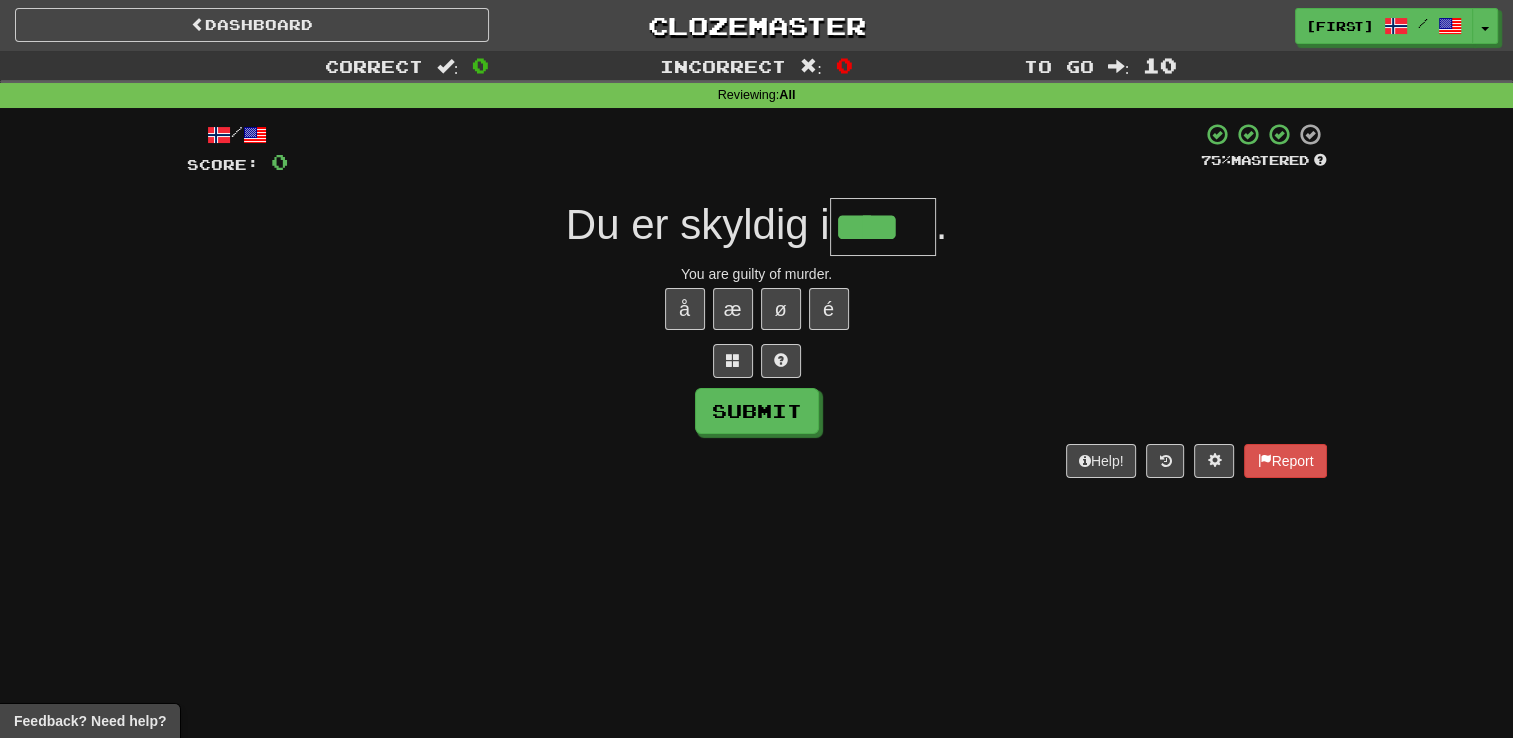 type on "****" 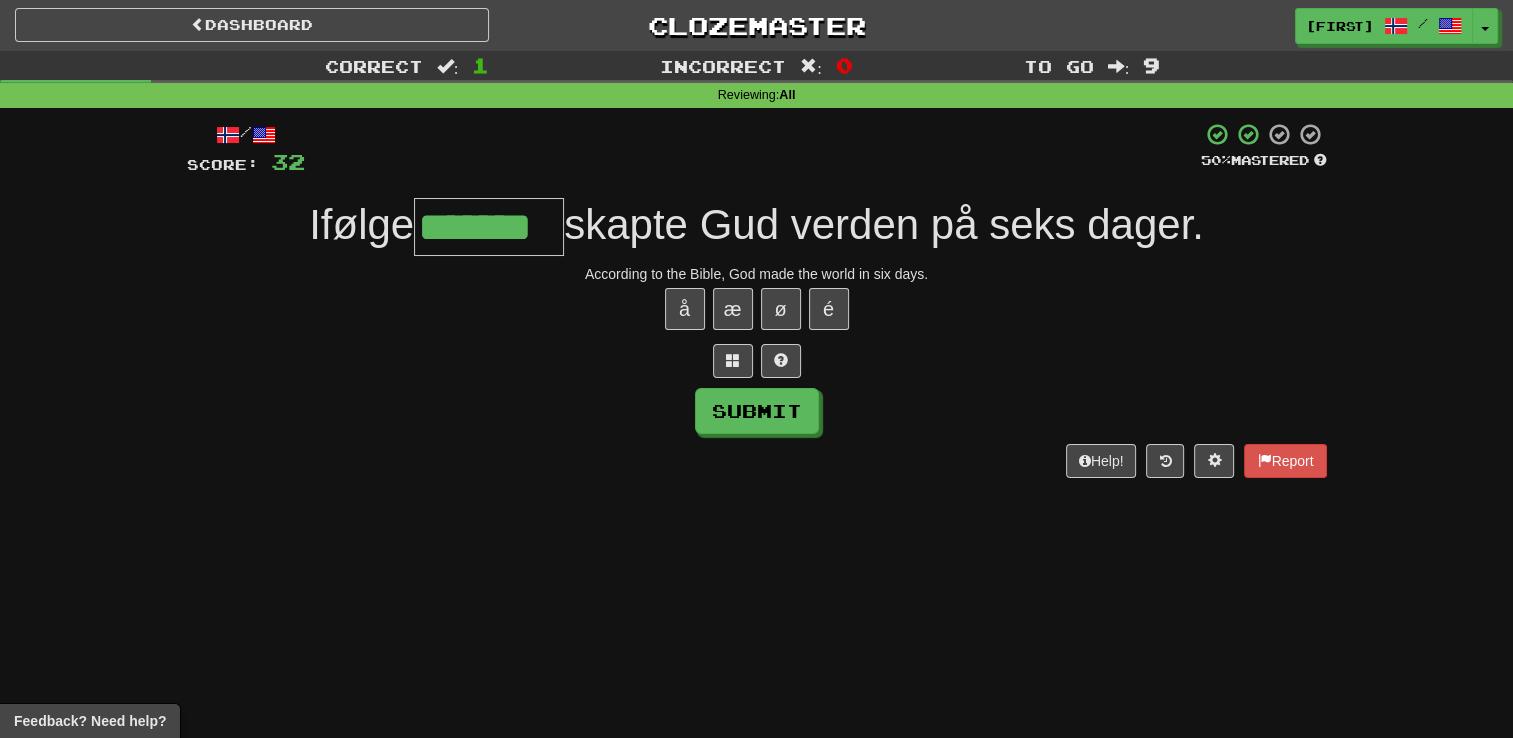 type on "*******" 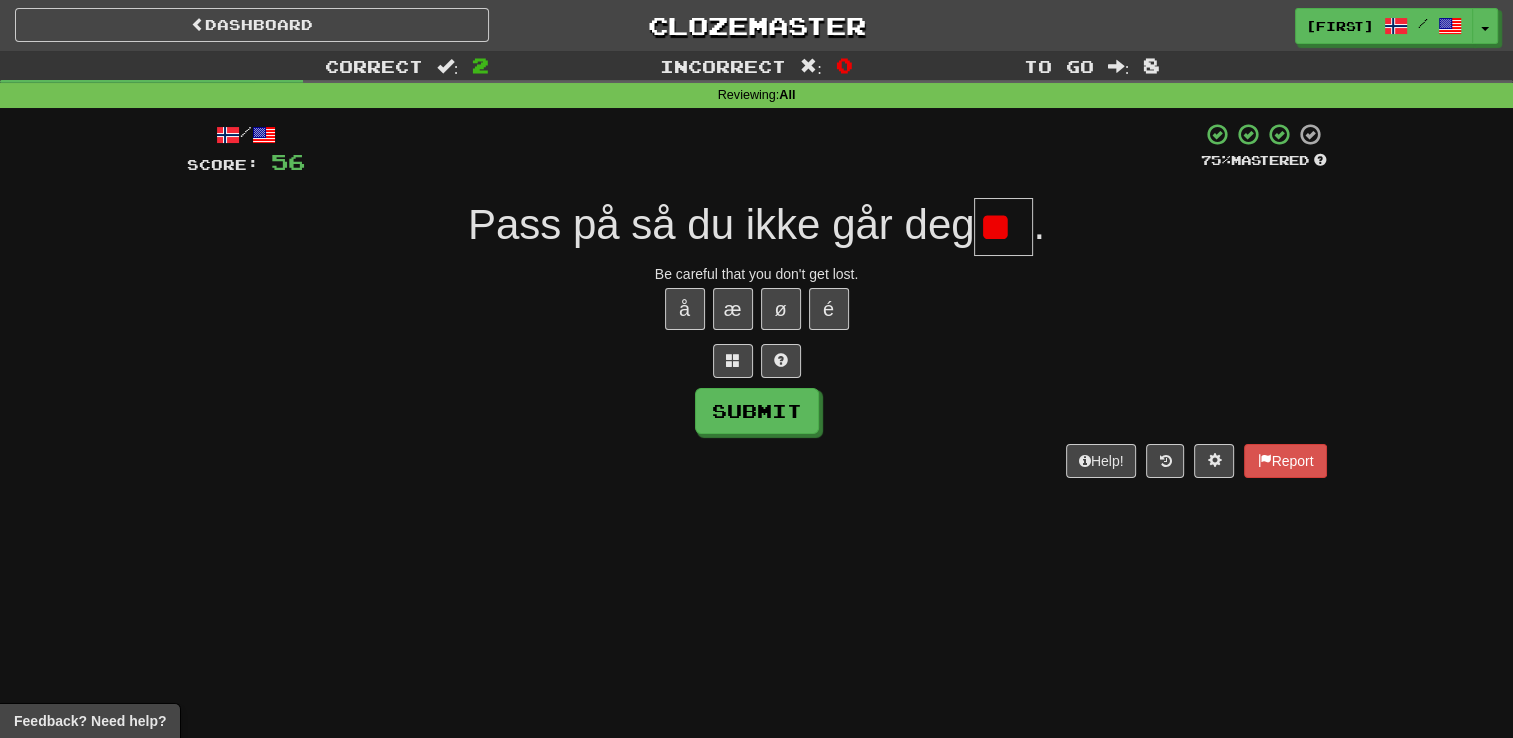 scroll, scrollTop: 0, scrollLeft: 0, axis: both 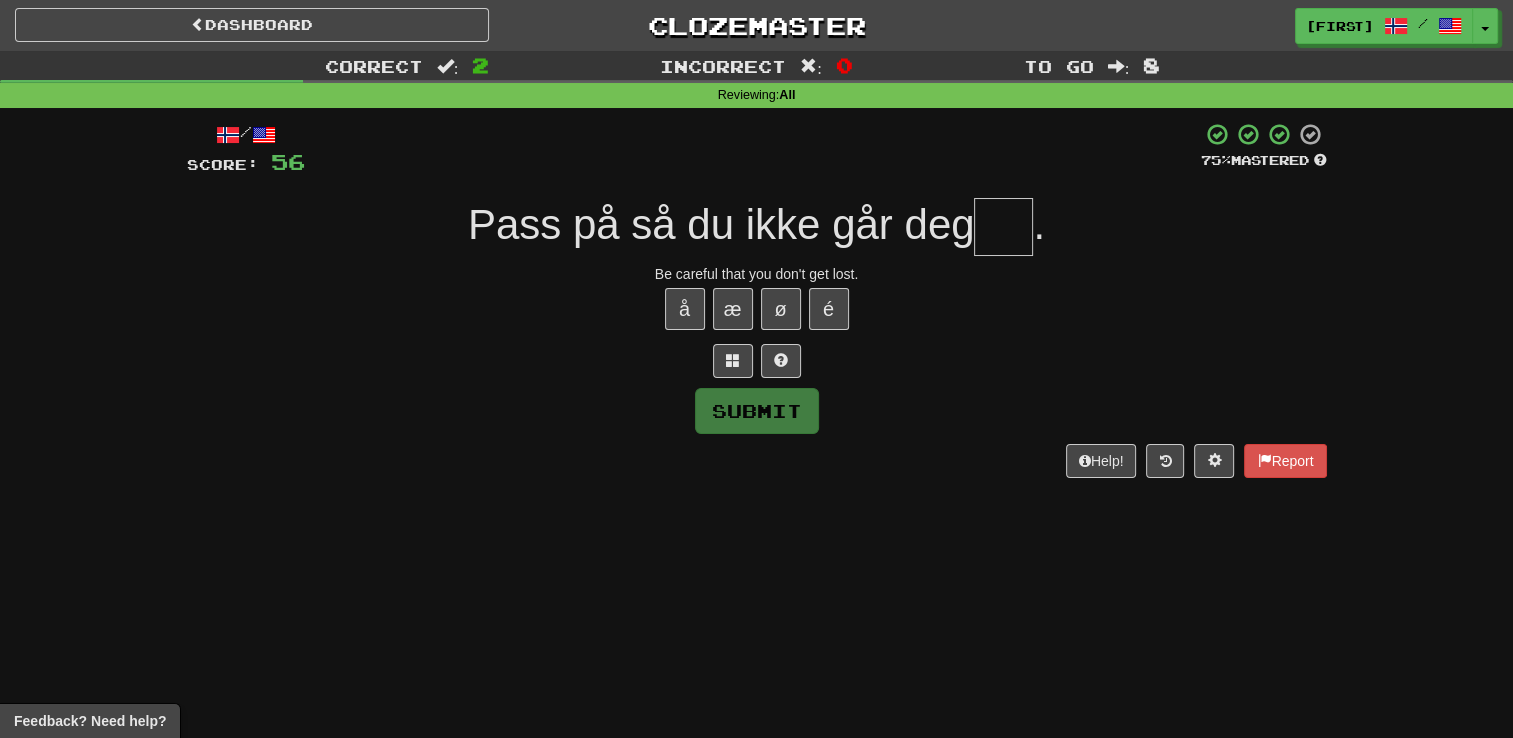 type on "*" 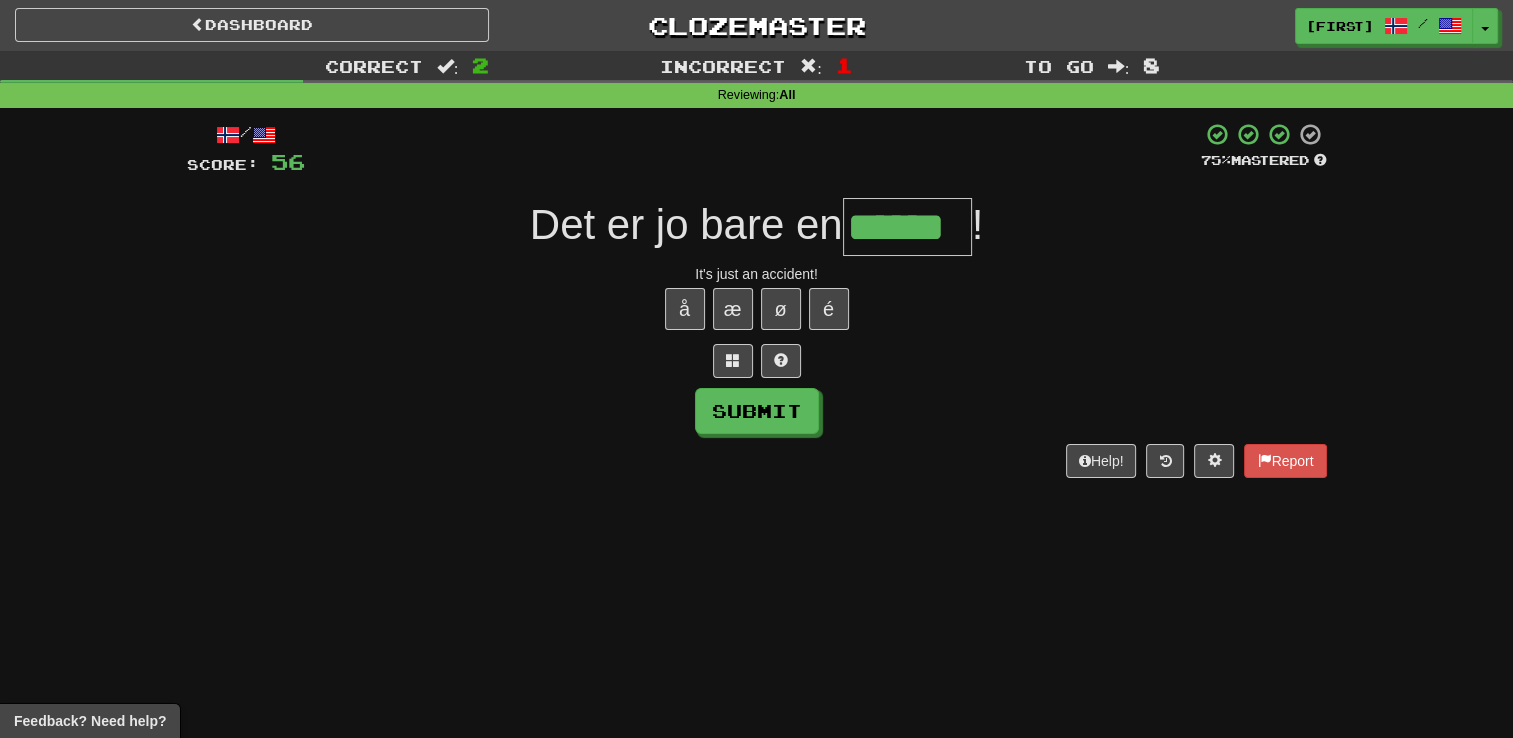 type on "******" 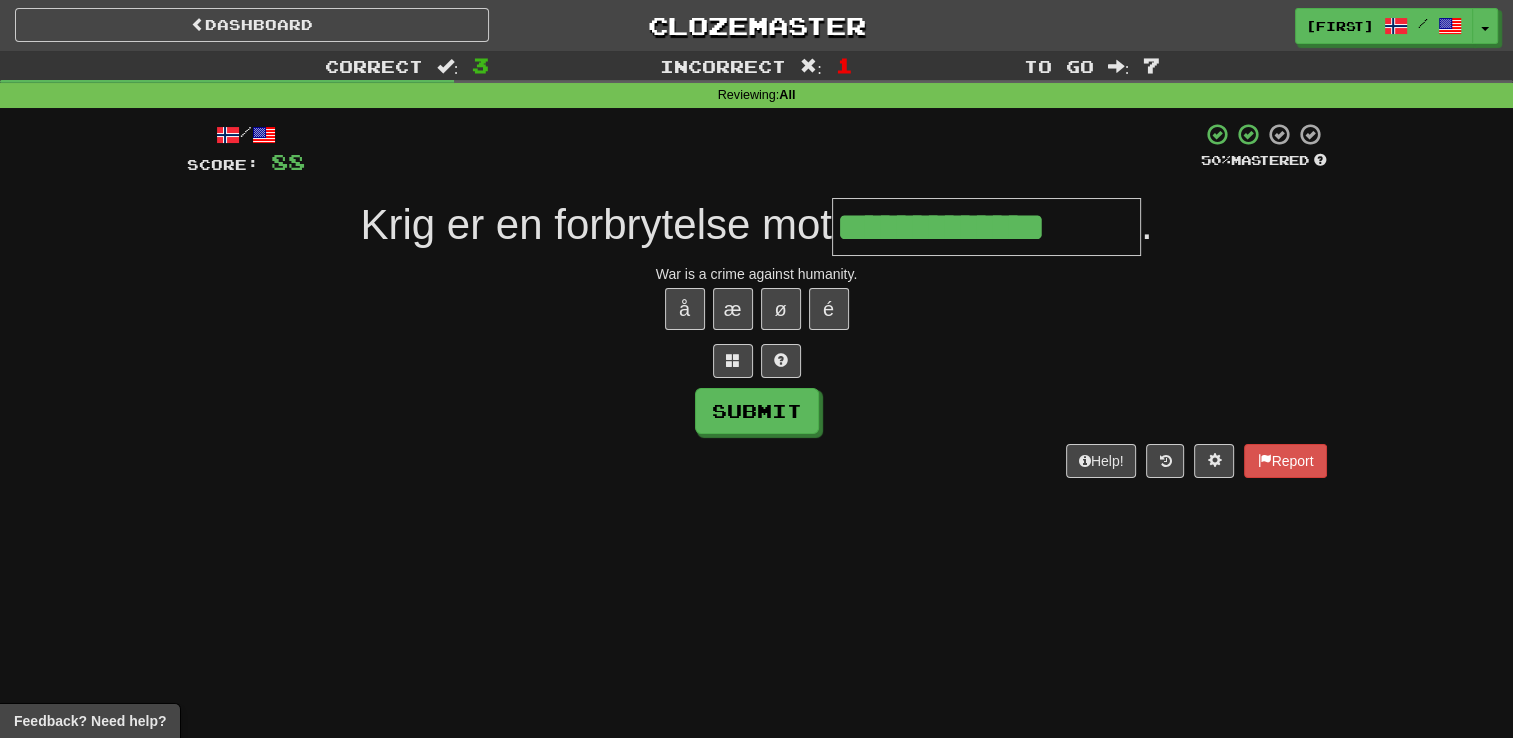 type on "**********" 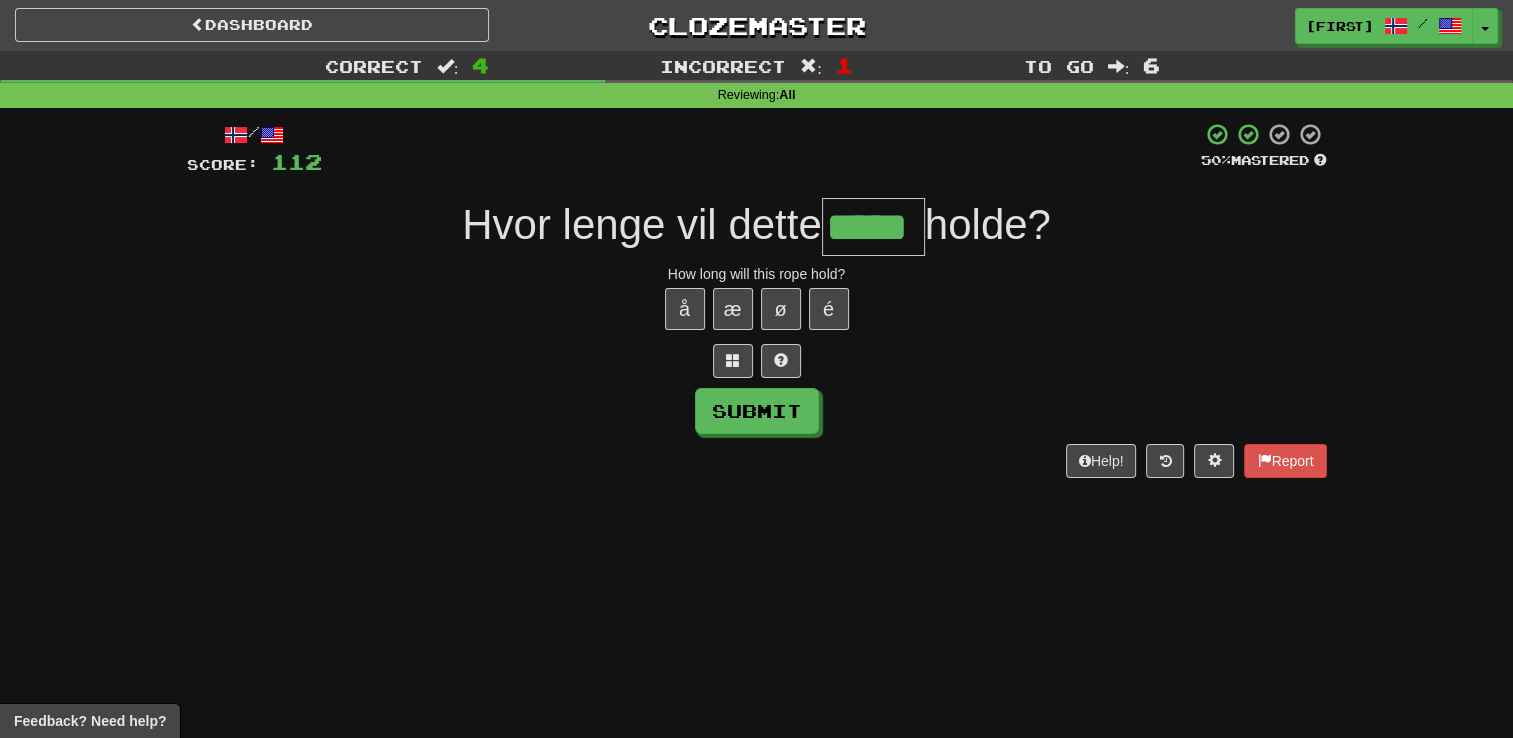 scroll, scrollTop: 0, scrollLeft: 0, axis: both 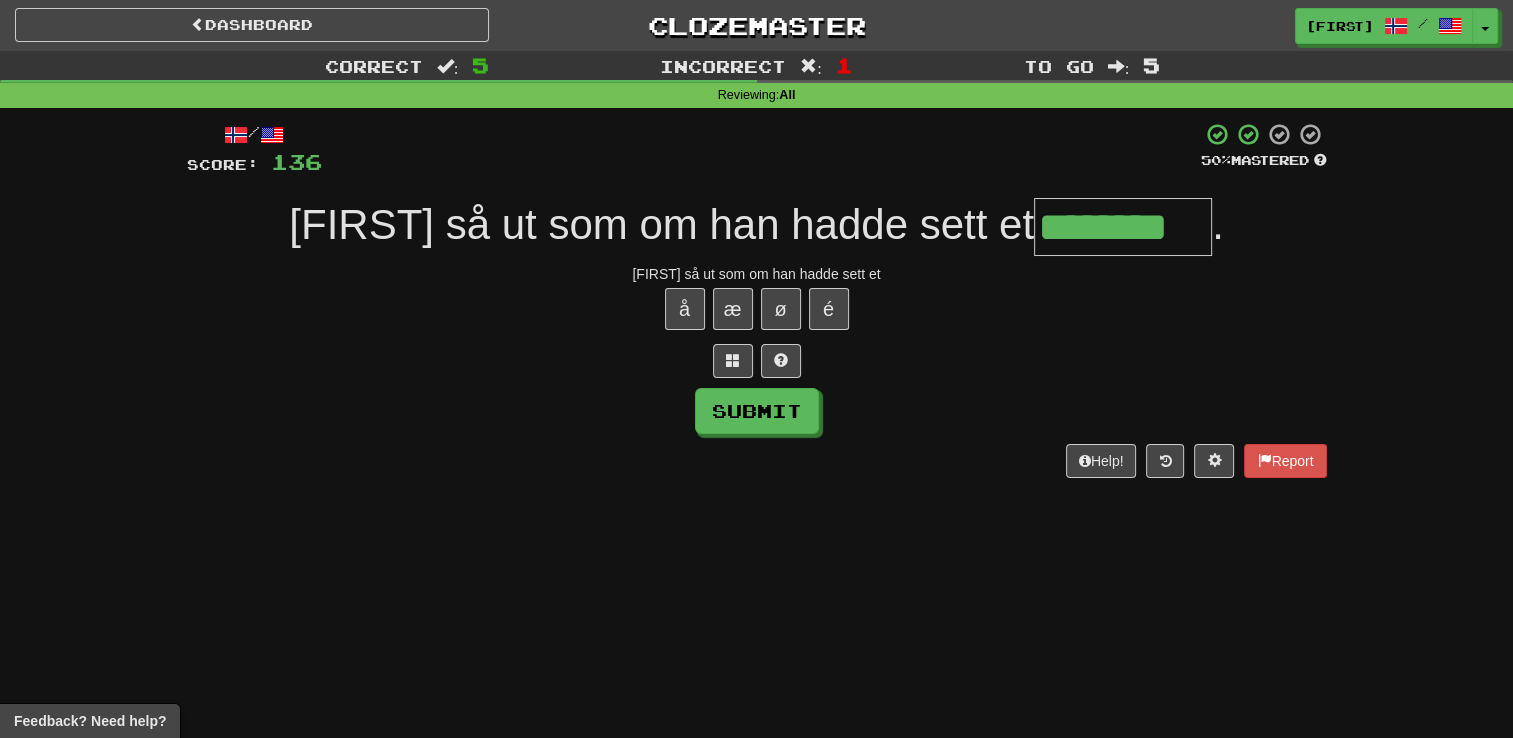 type on "********" 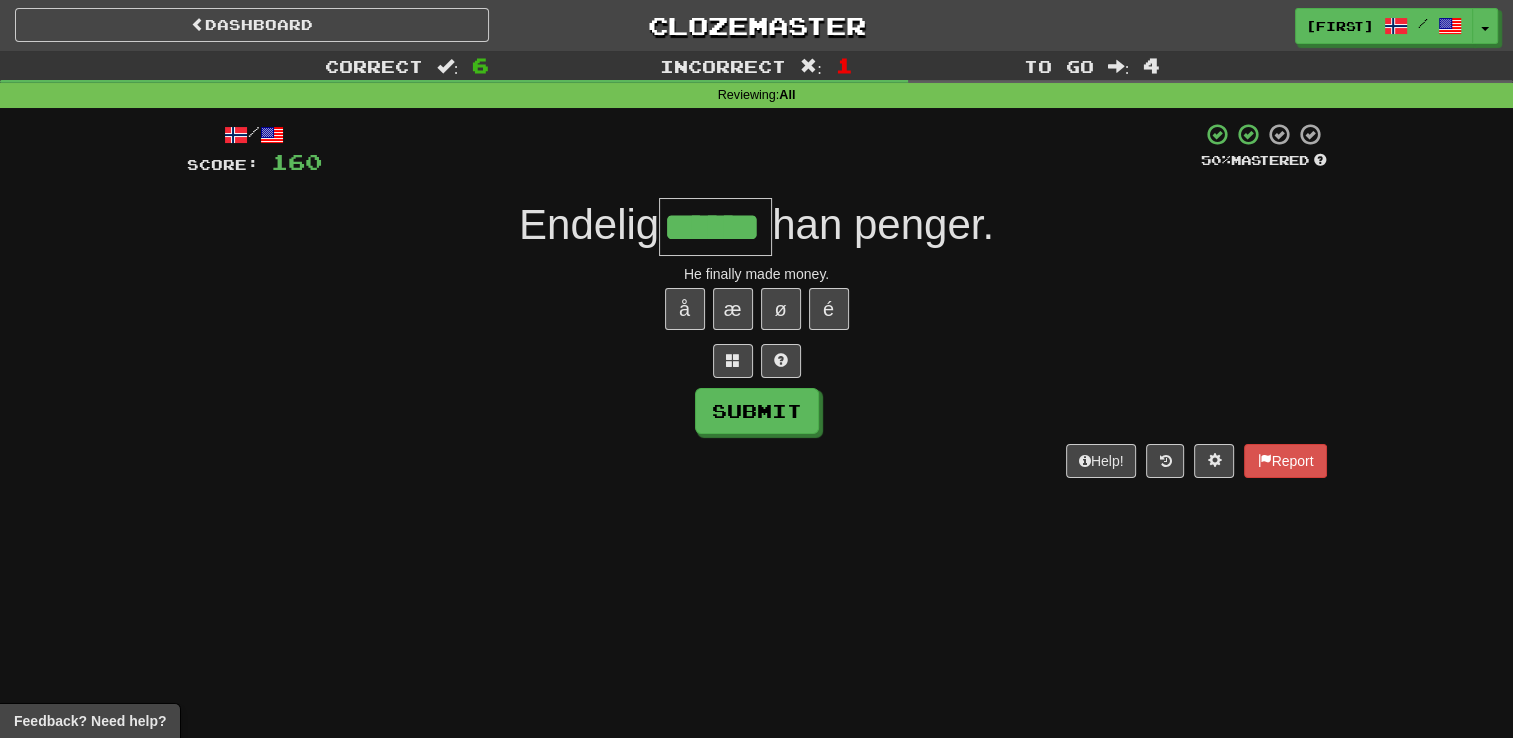 type on "******" 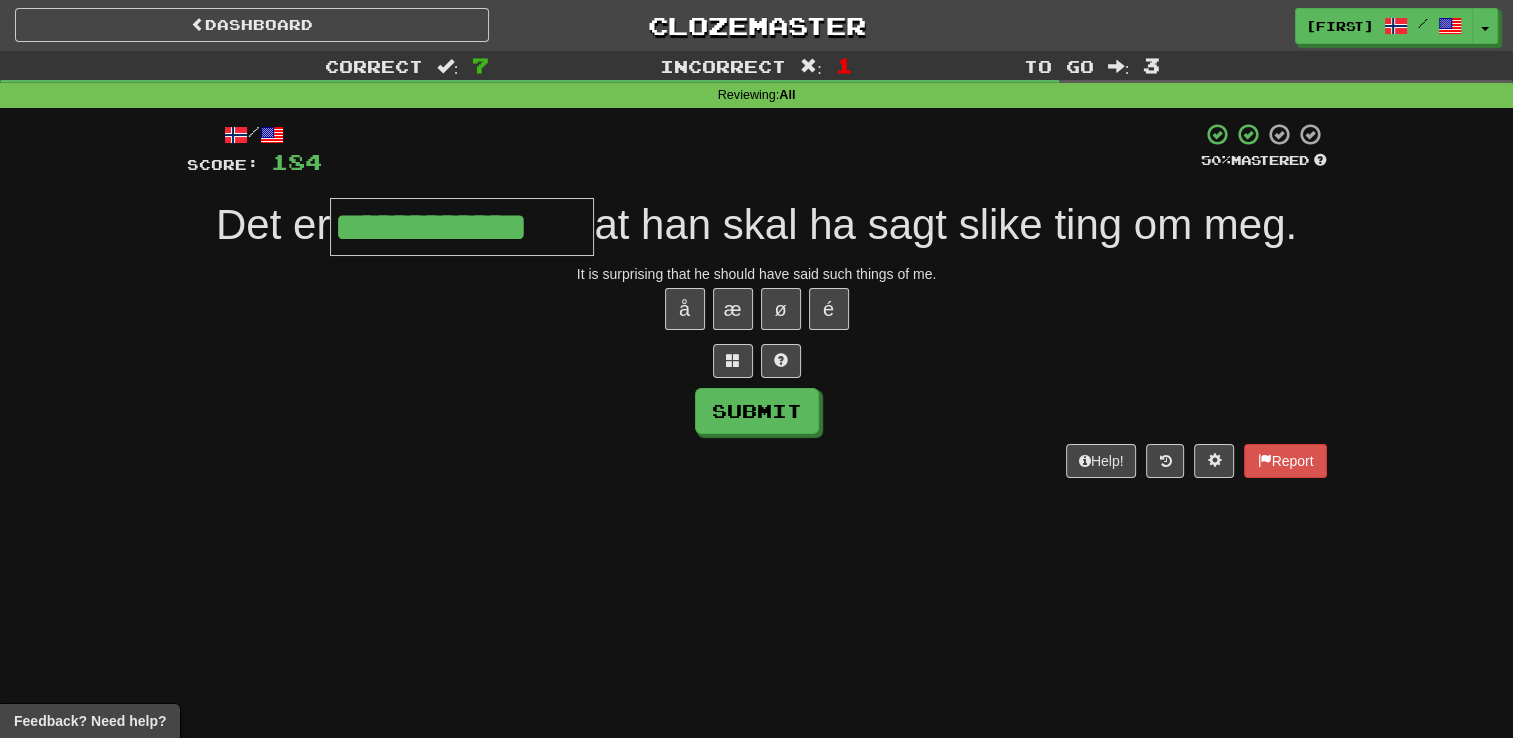 type on "**********" 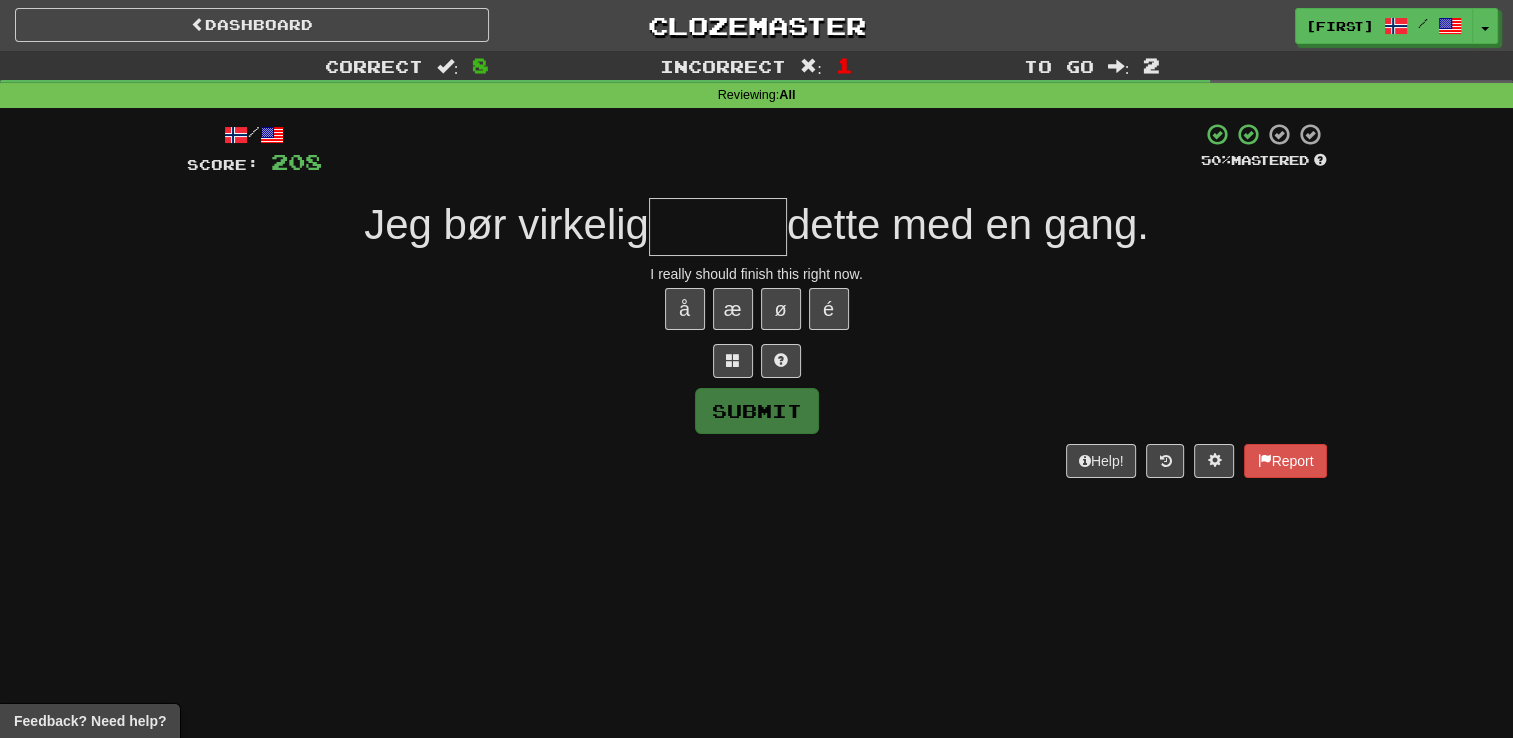 type on "********" 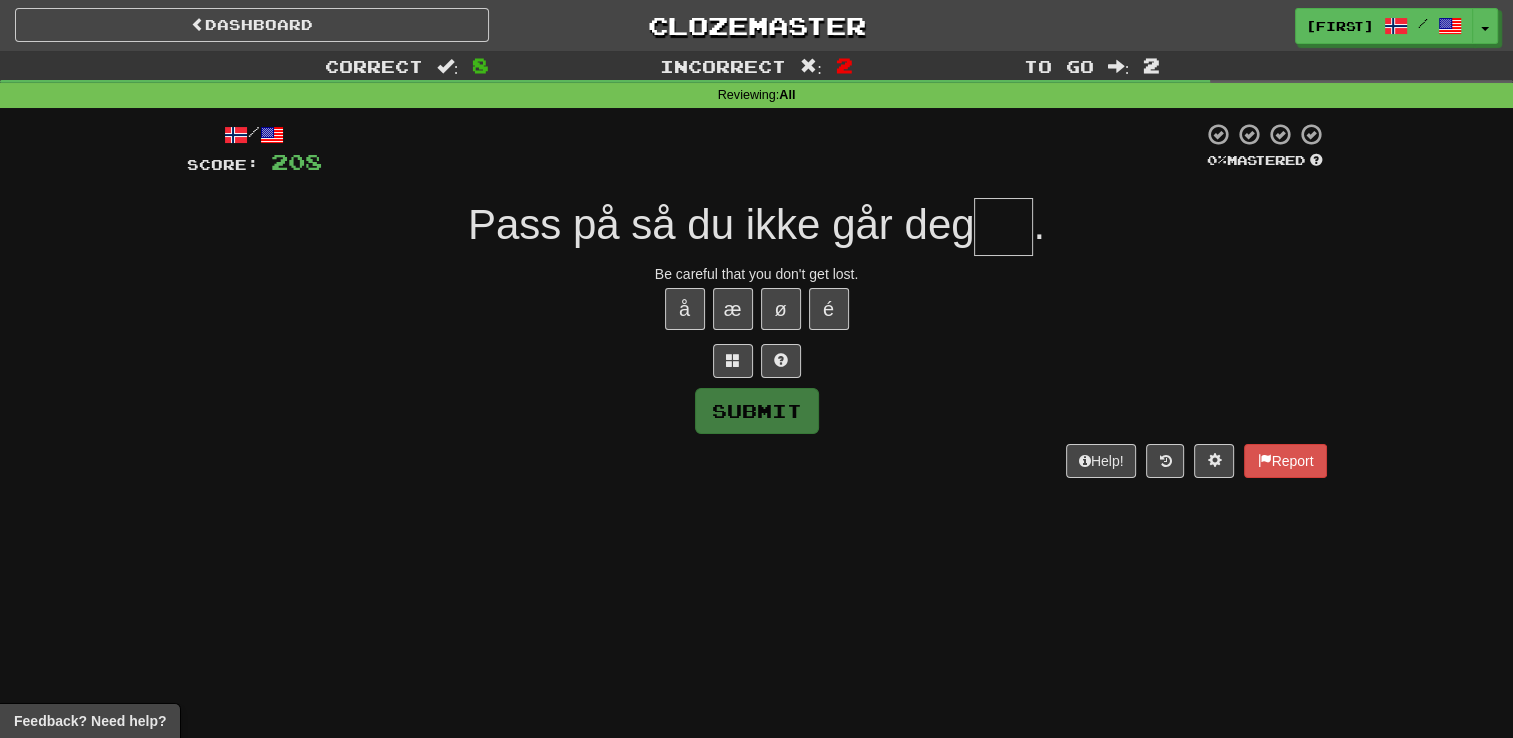 type on "*" 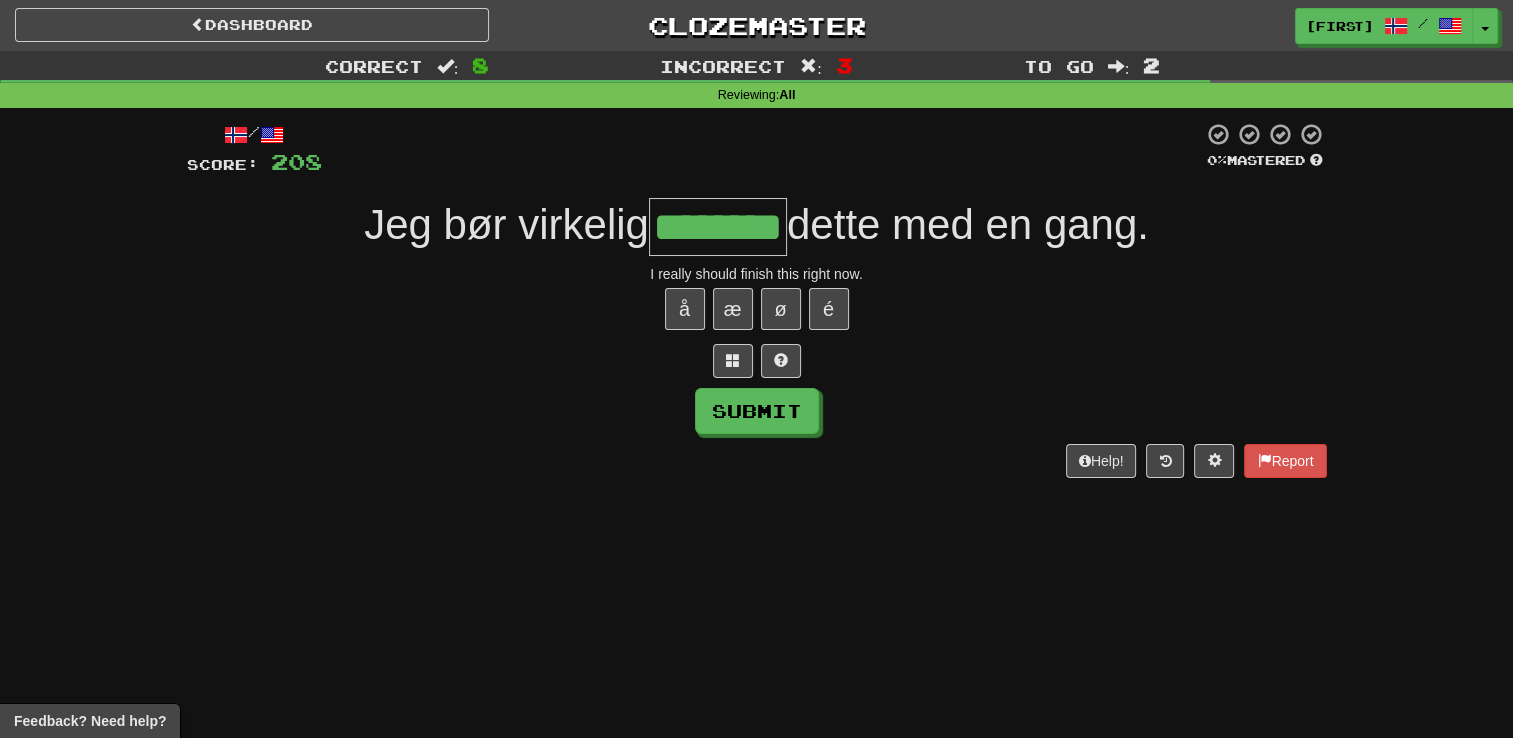 type on "********" 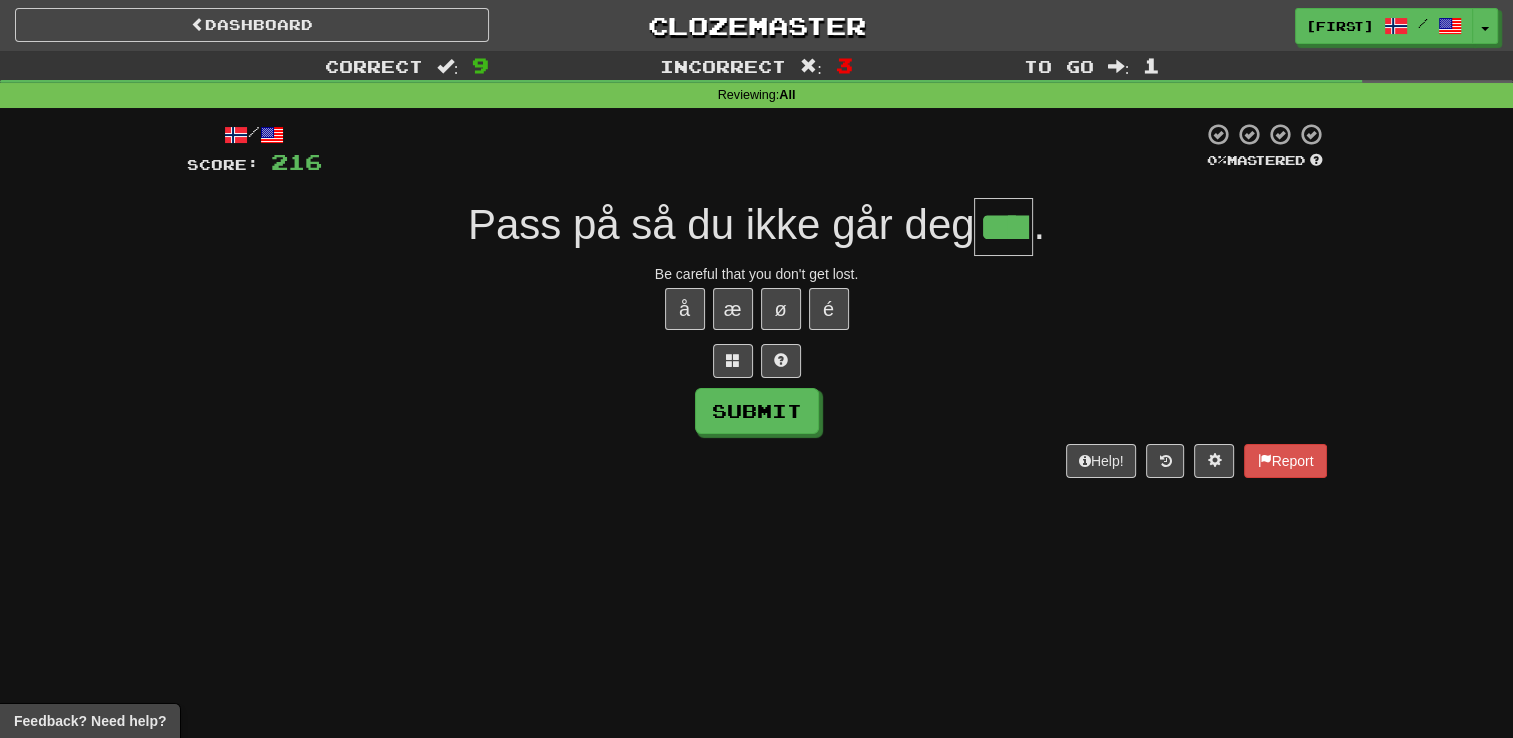 type on "****" 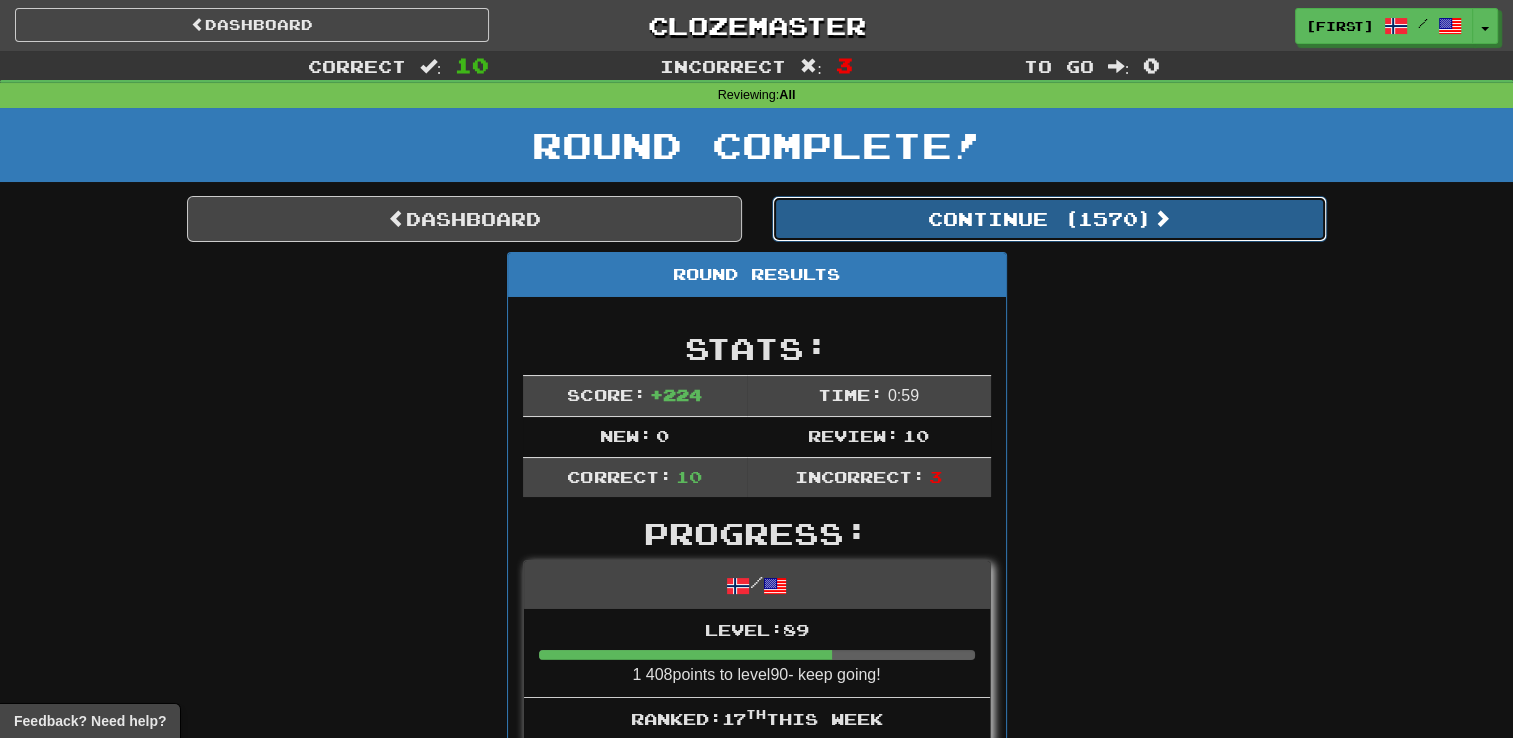 click on "Continue ( 1570 )" at bounding box center (1049, 219) 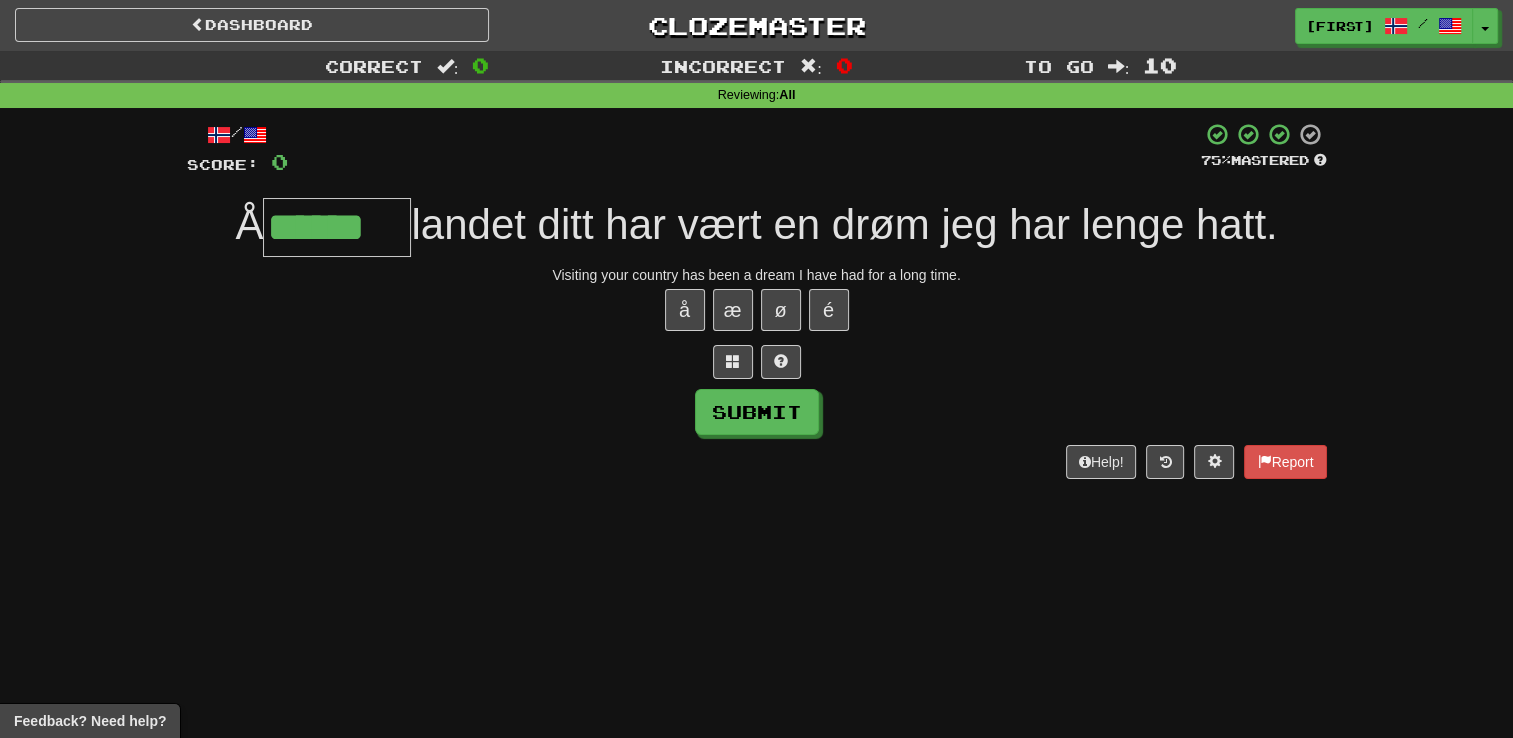 type on "******" 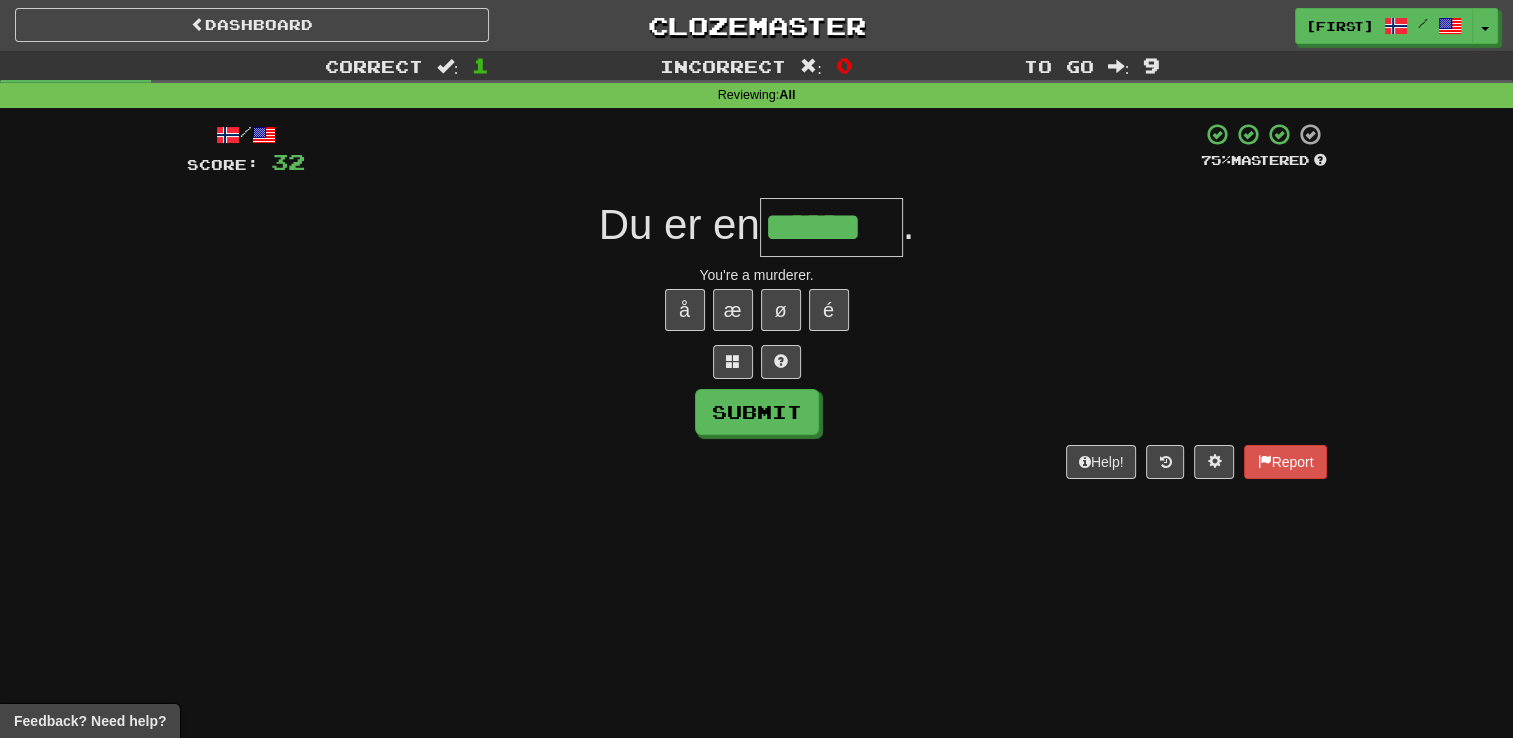 type on "******" 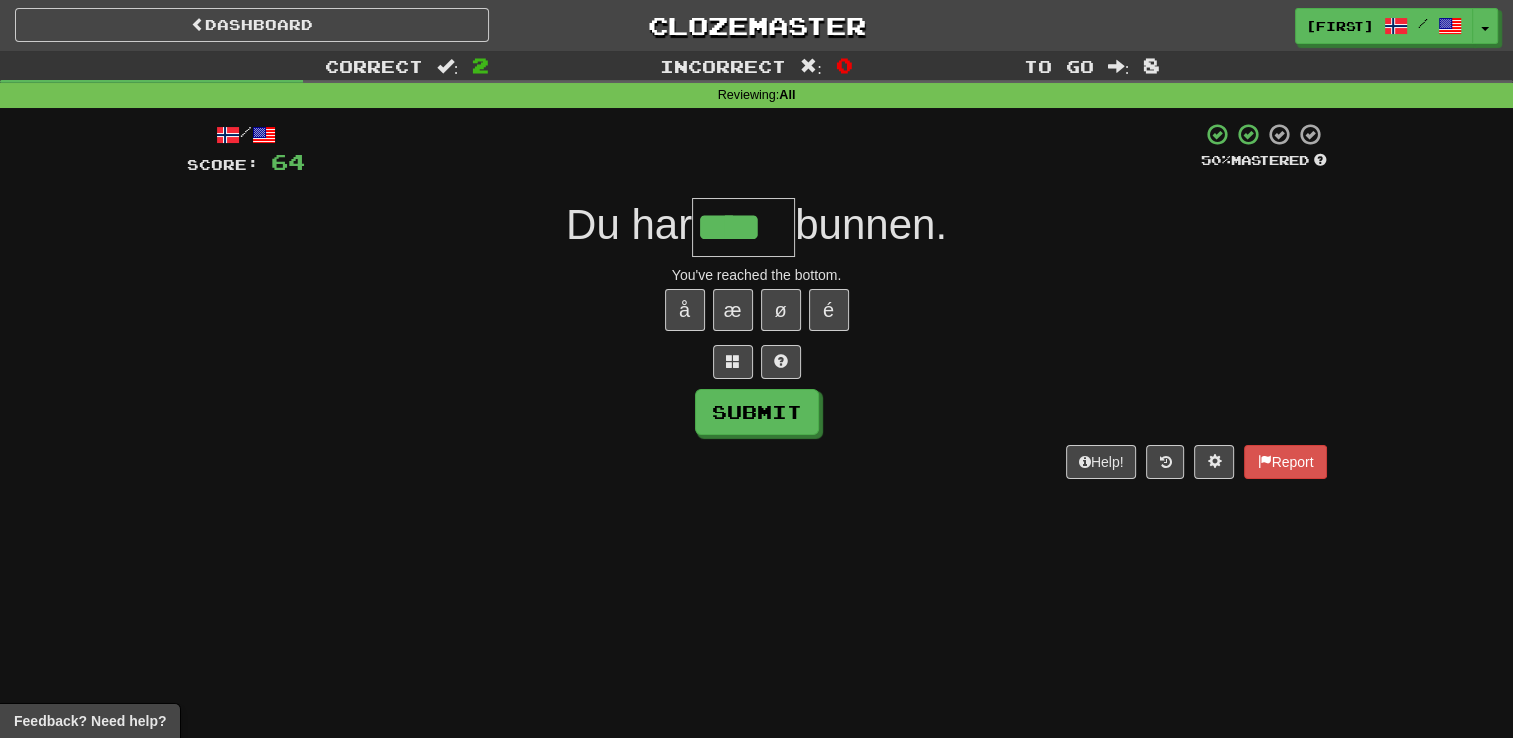 type on "****" 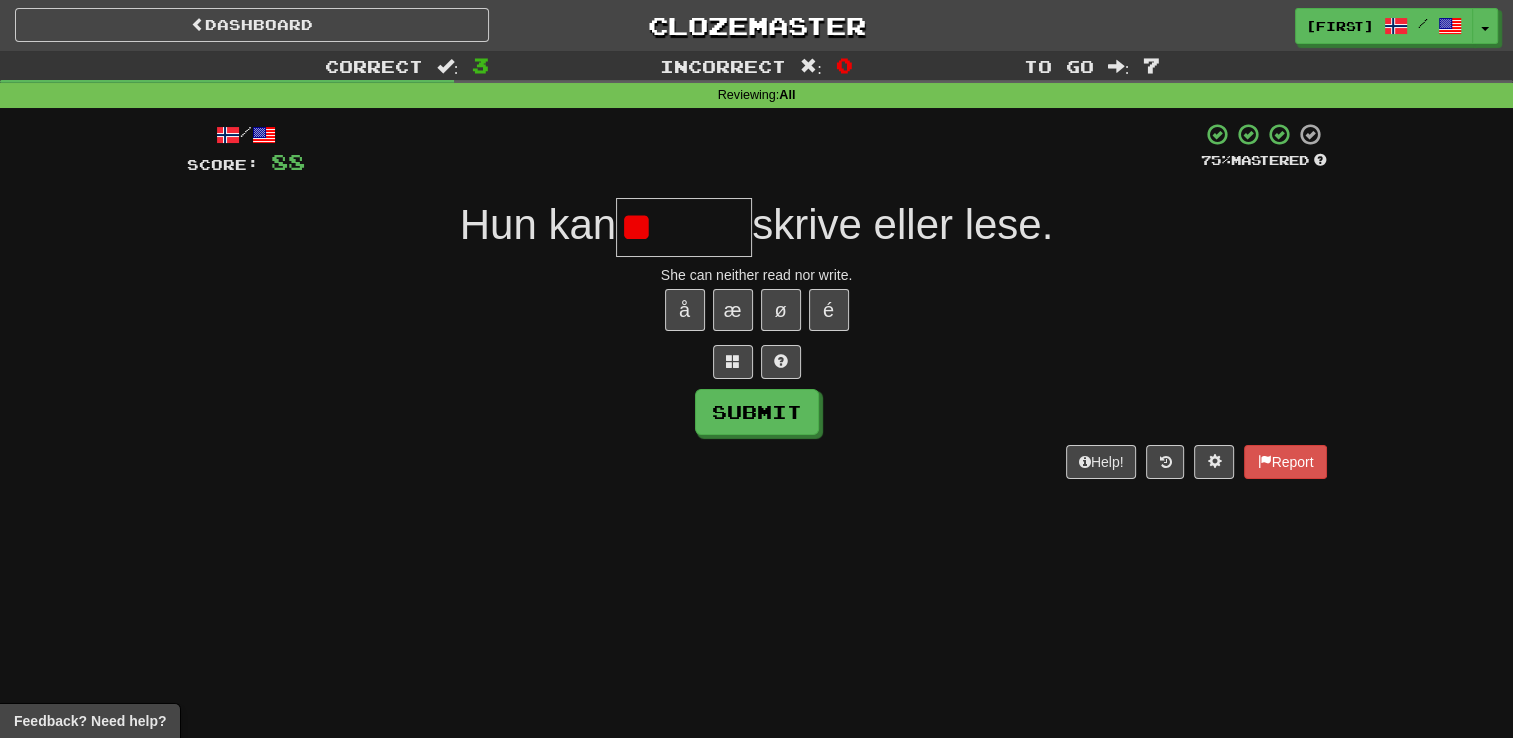 type on "*" 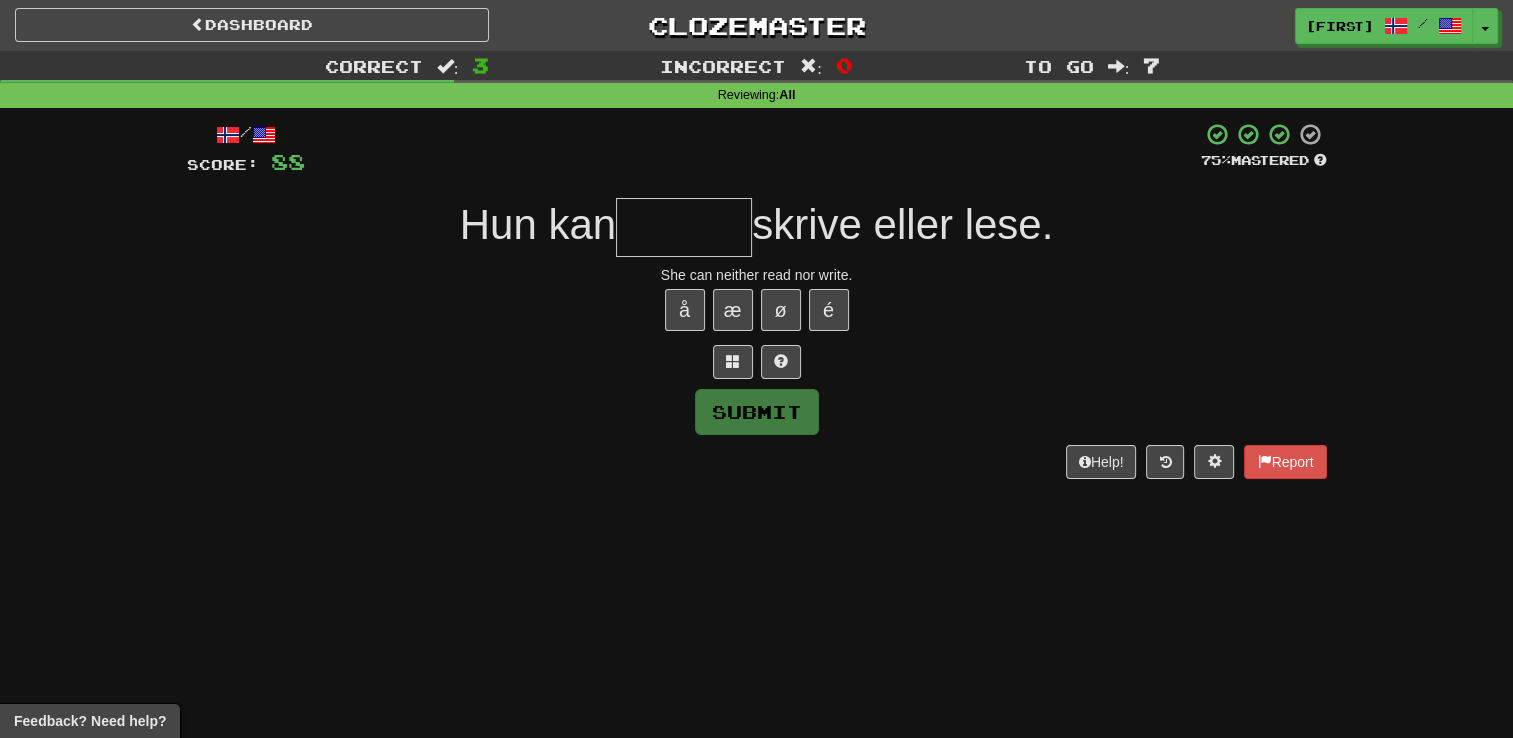 type on "*" 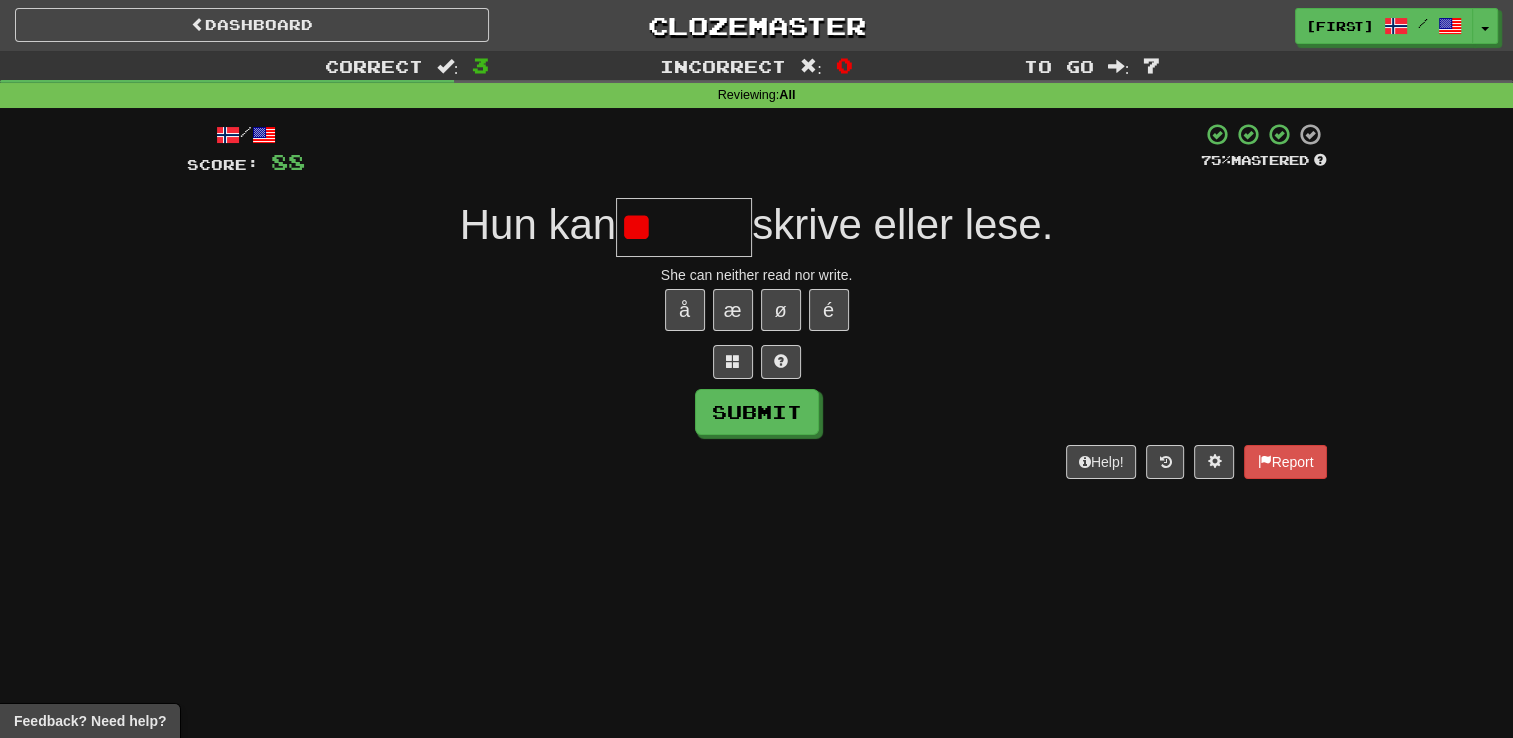 type on "*" 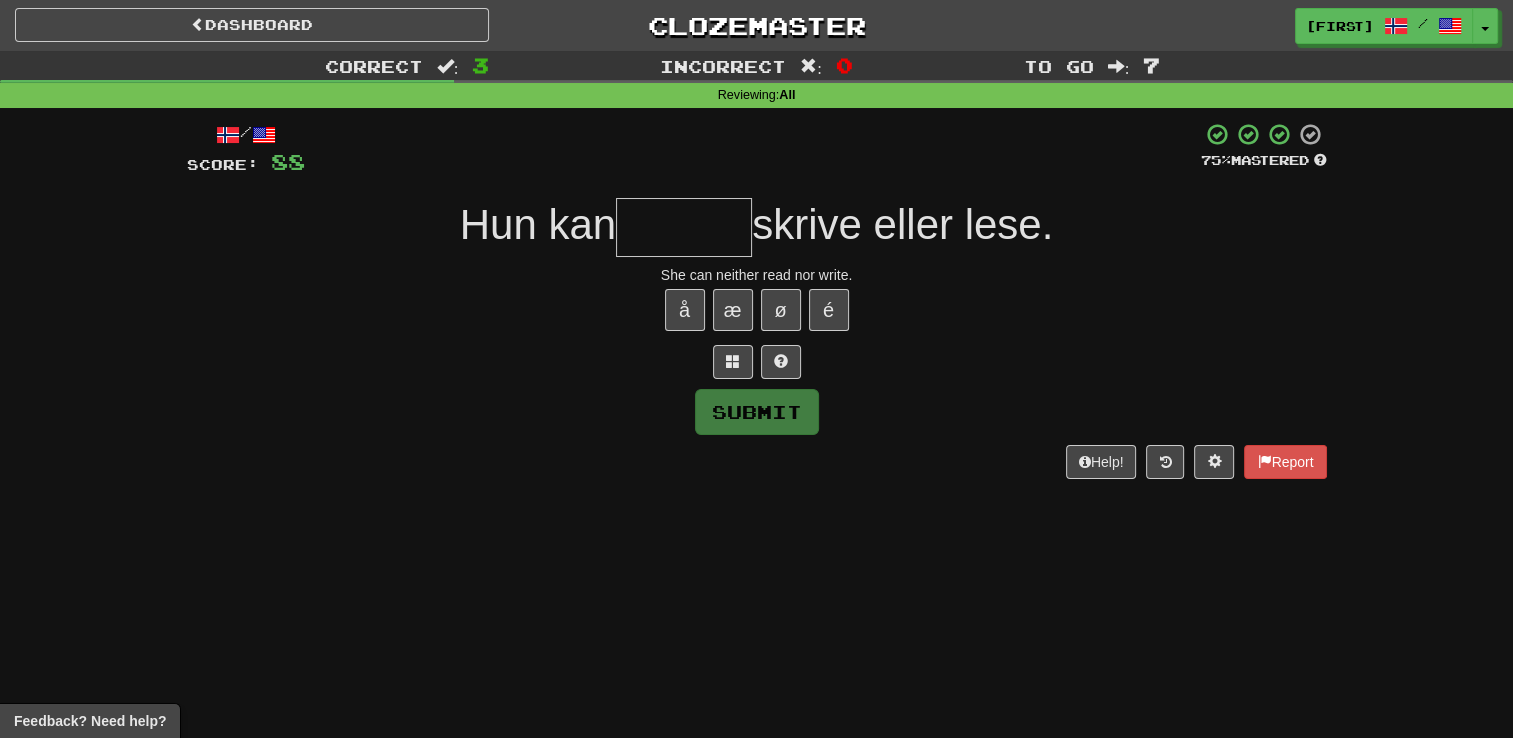 type on "*" 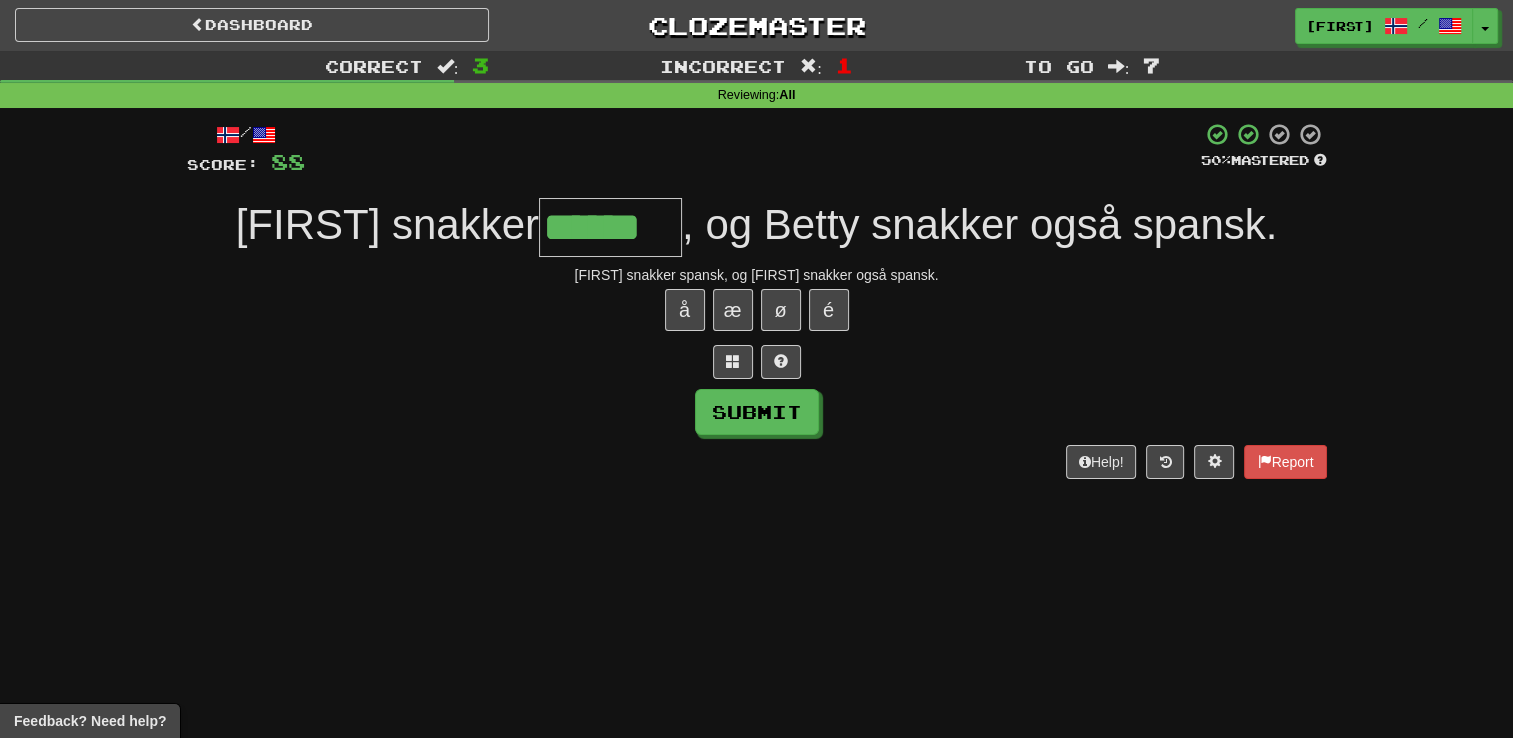 type on "******" 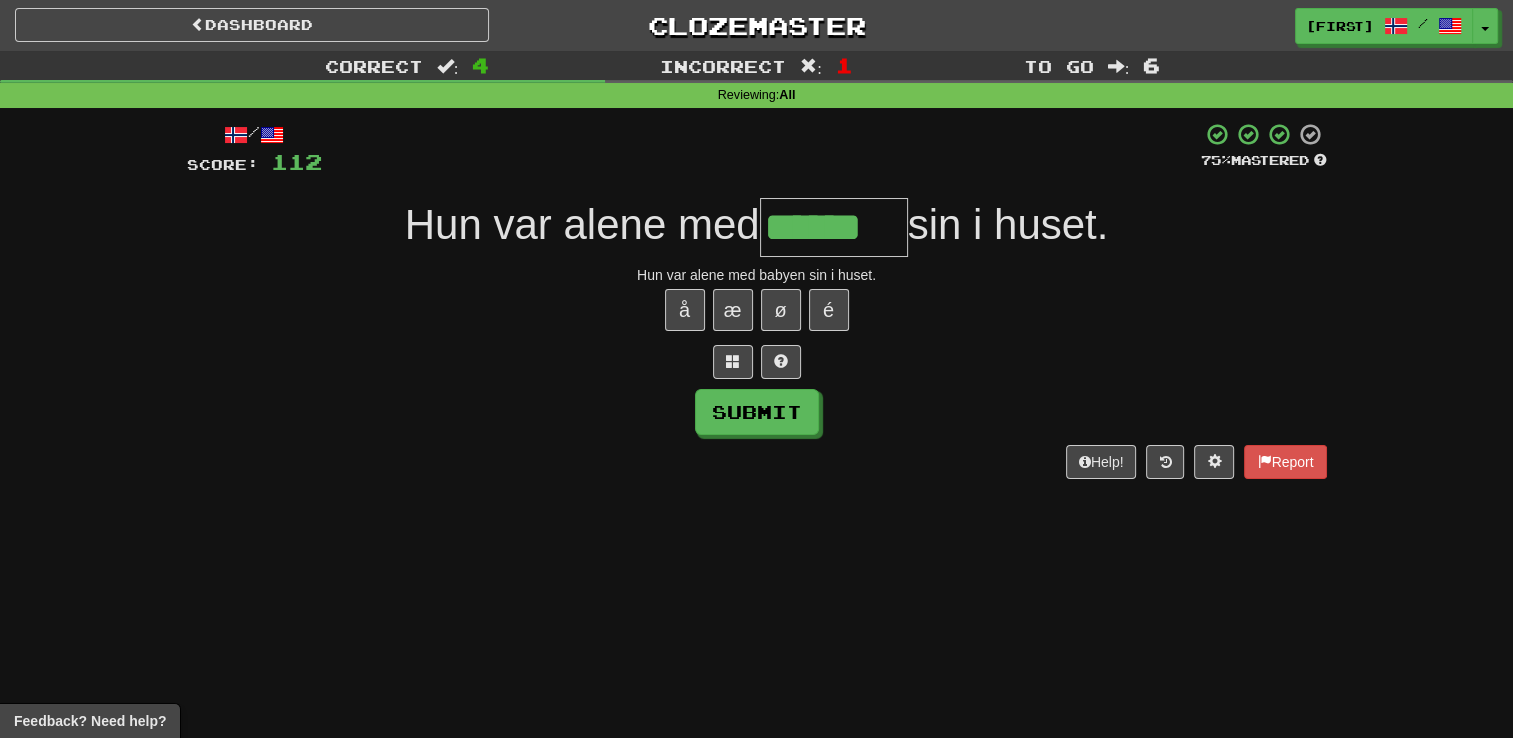 type on "******" 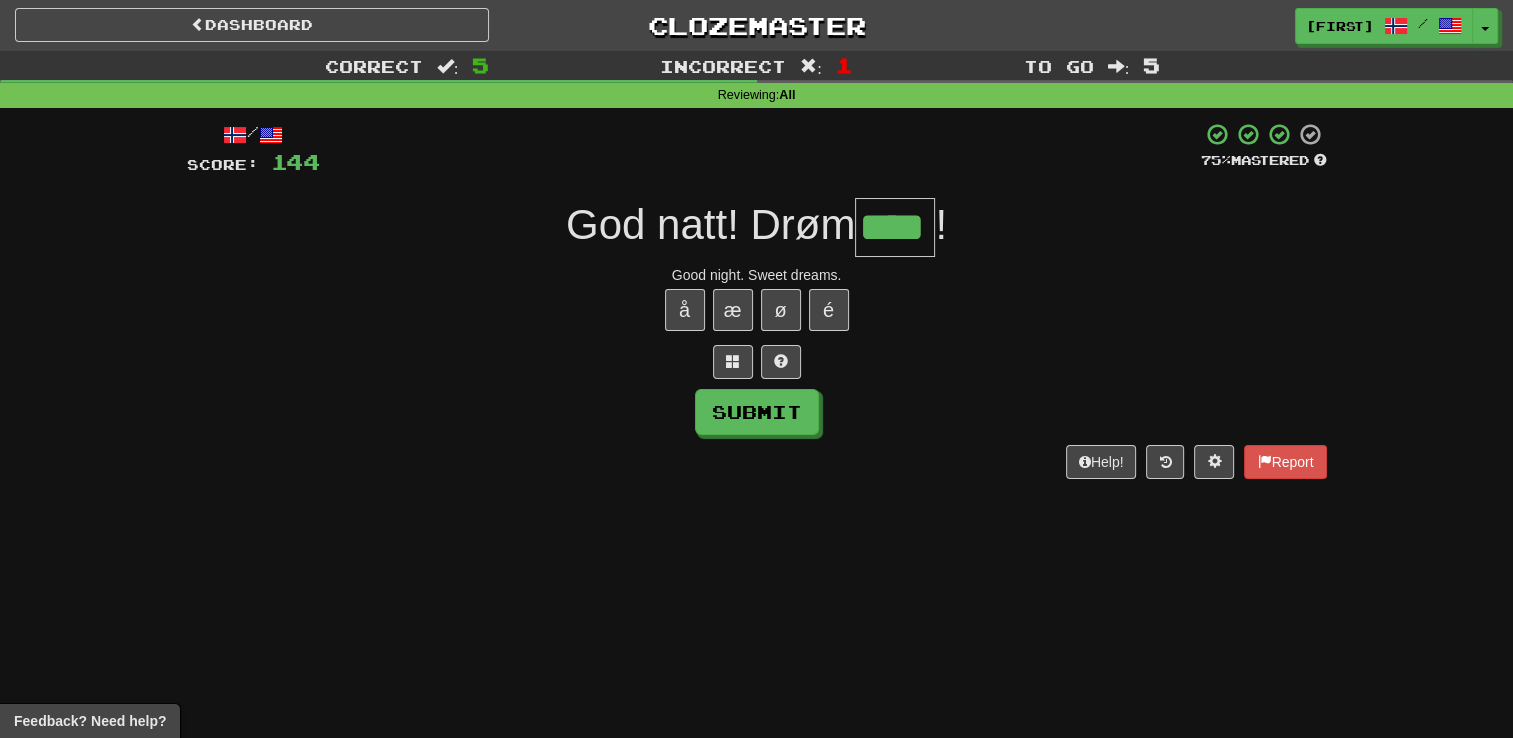 type on "****" 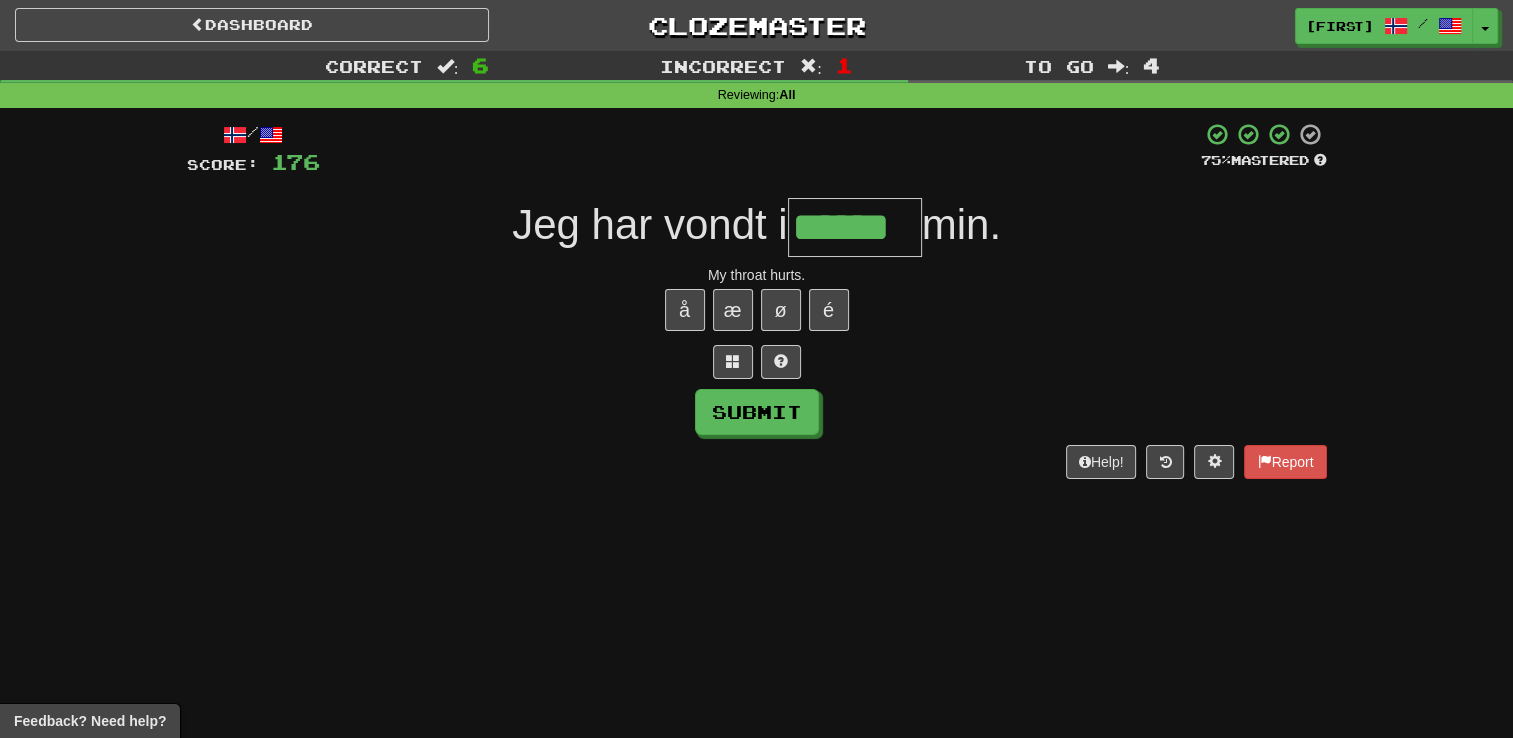 type on "******" 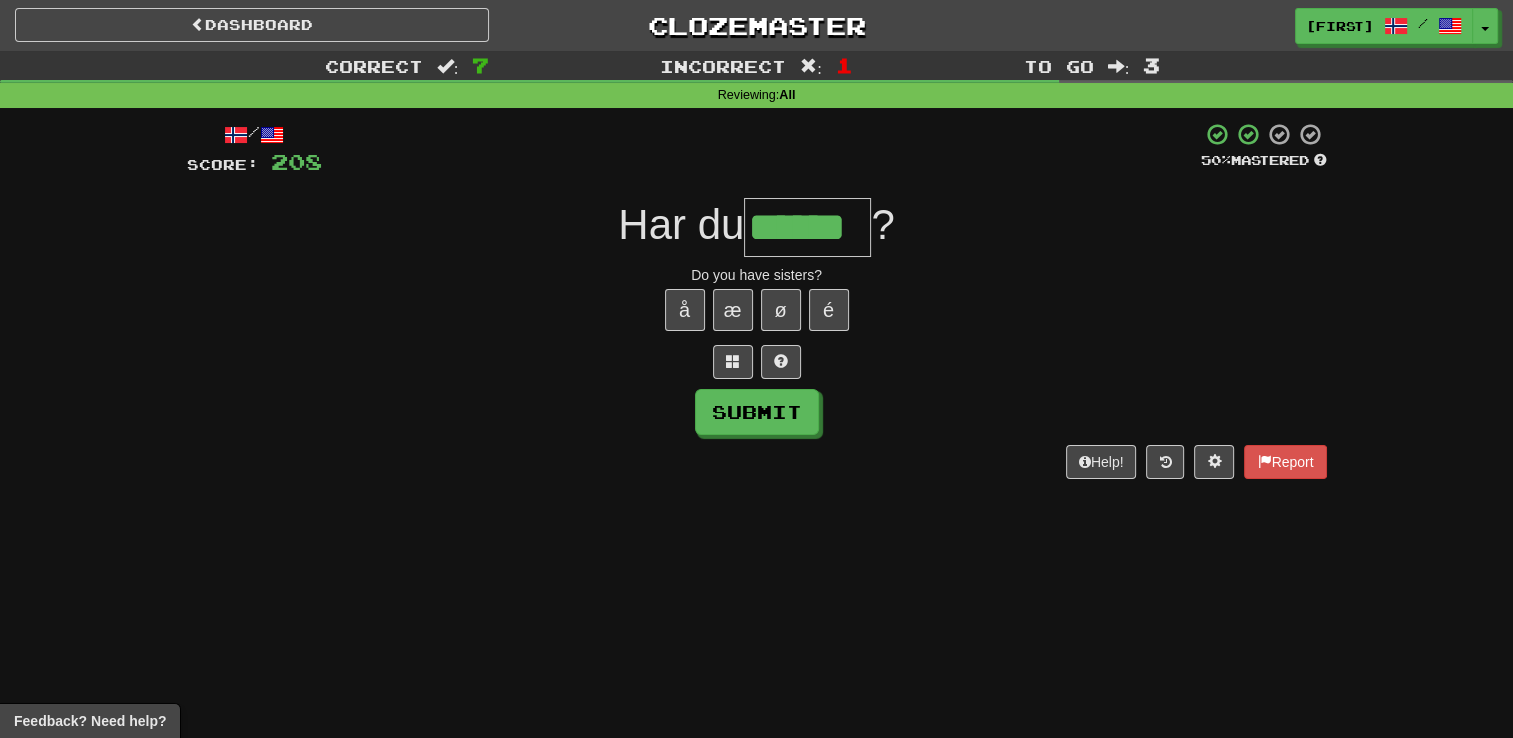 type on "******" 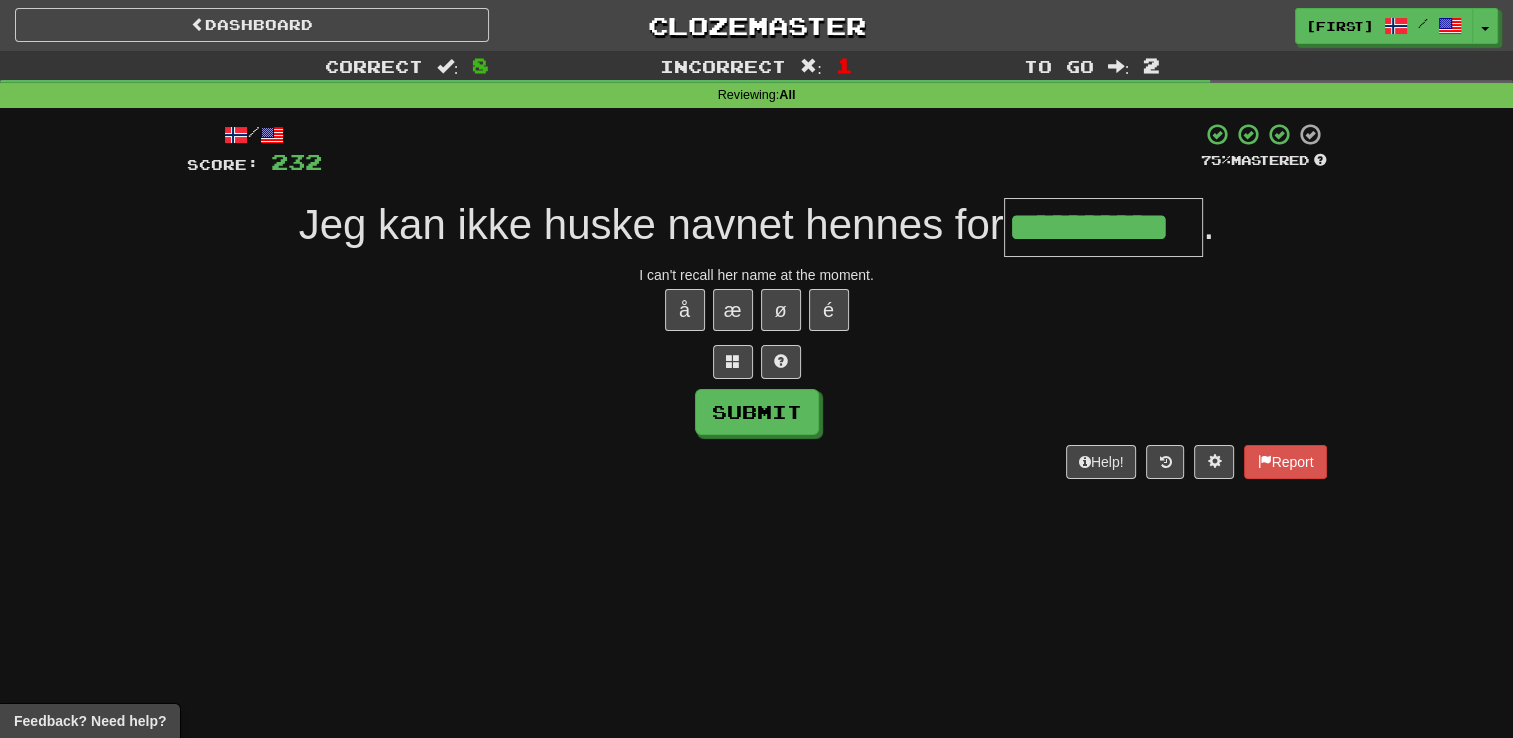 type on "**********" 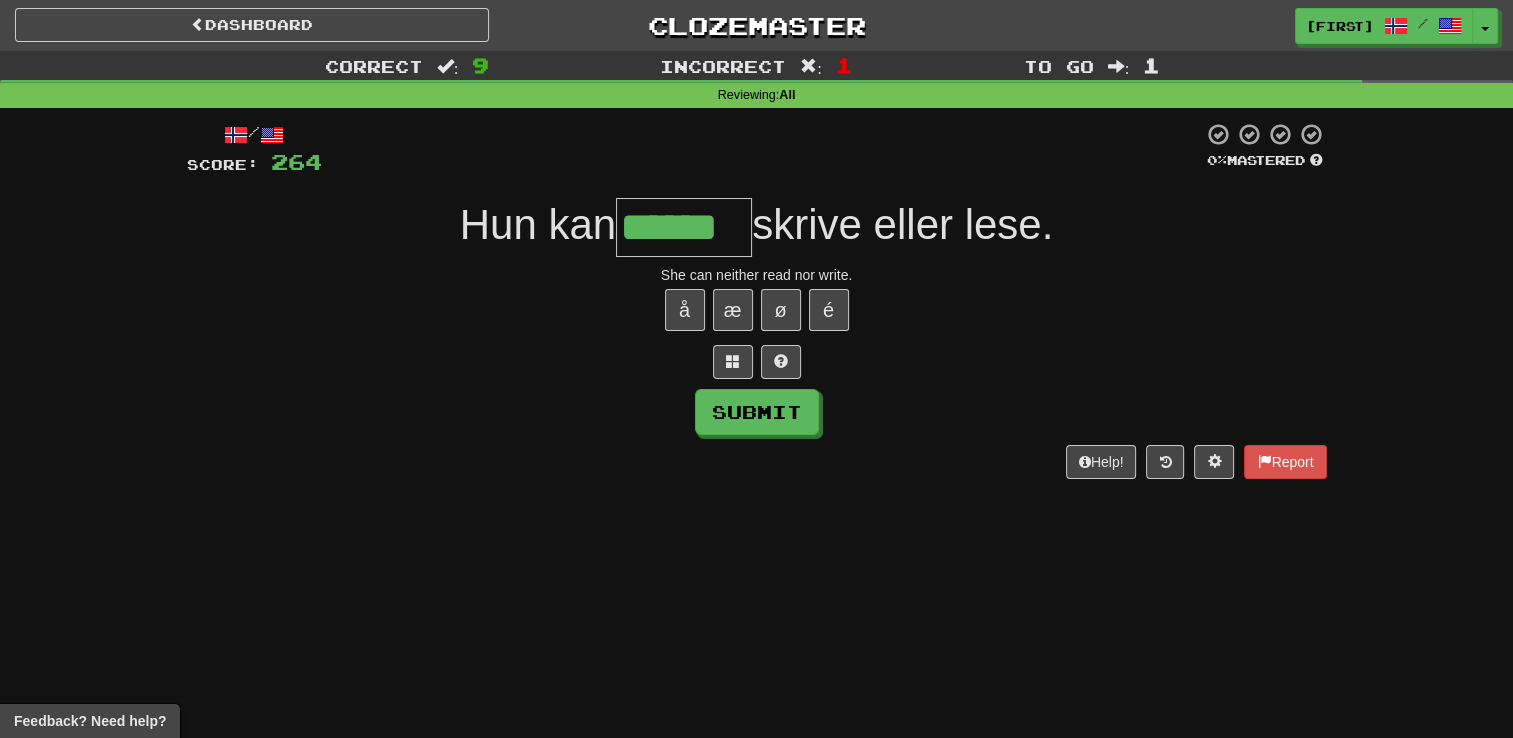 type on "******" 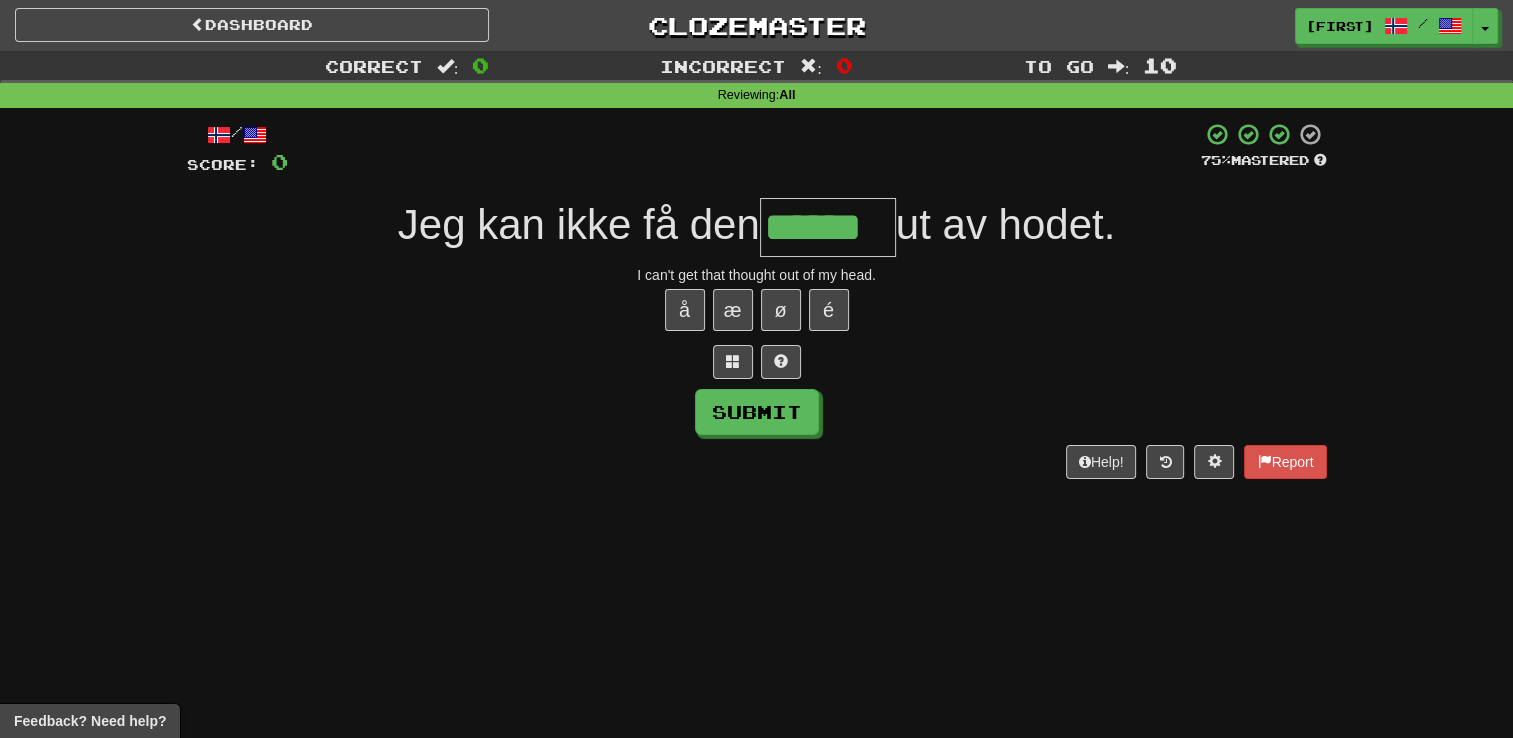 type on "******" 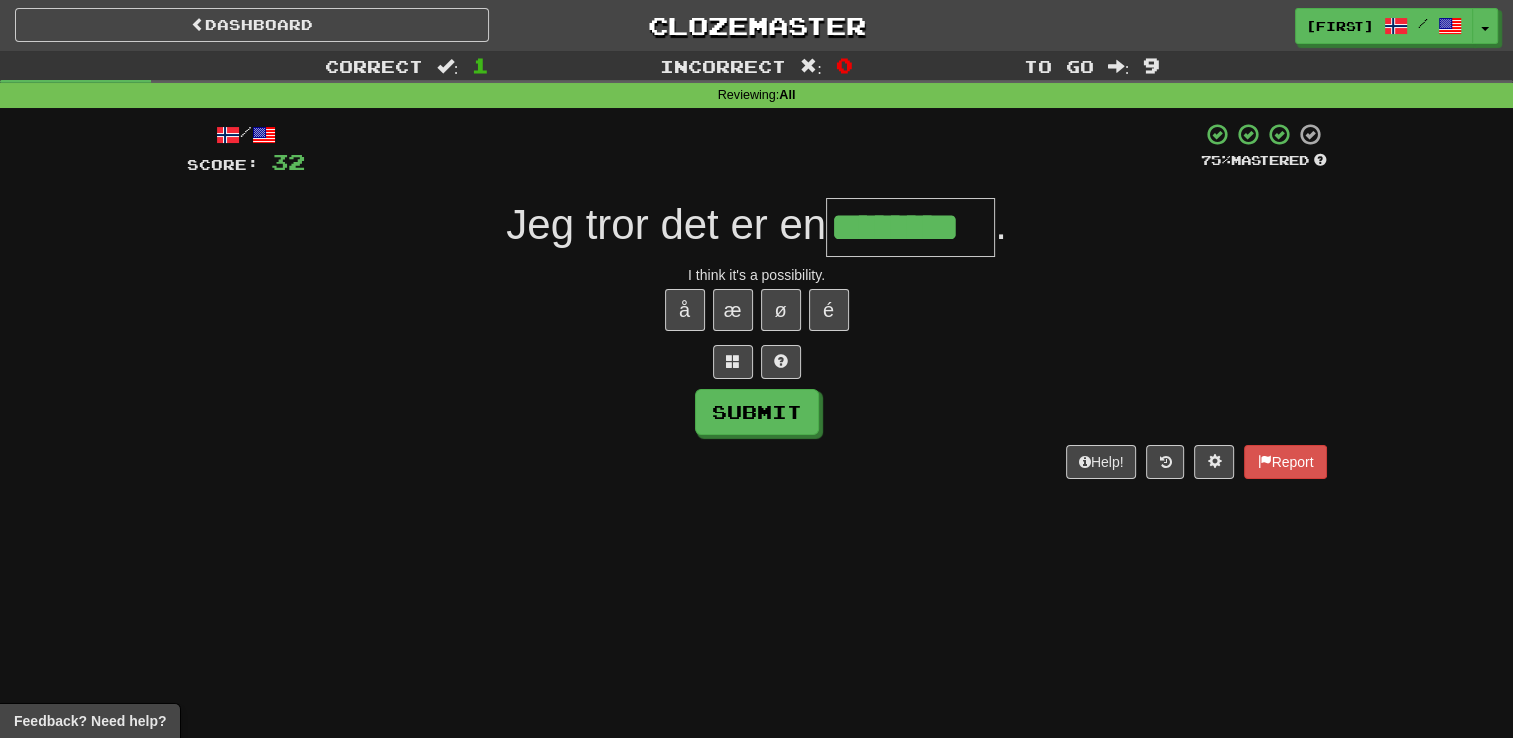 type on "********" 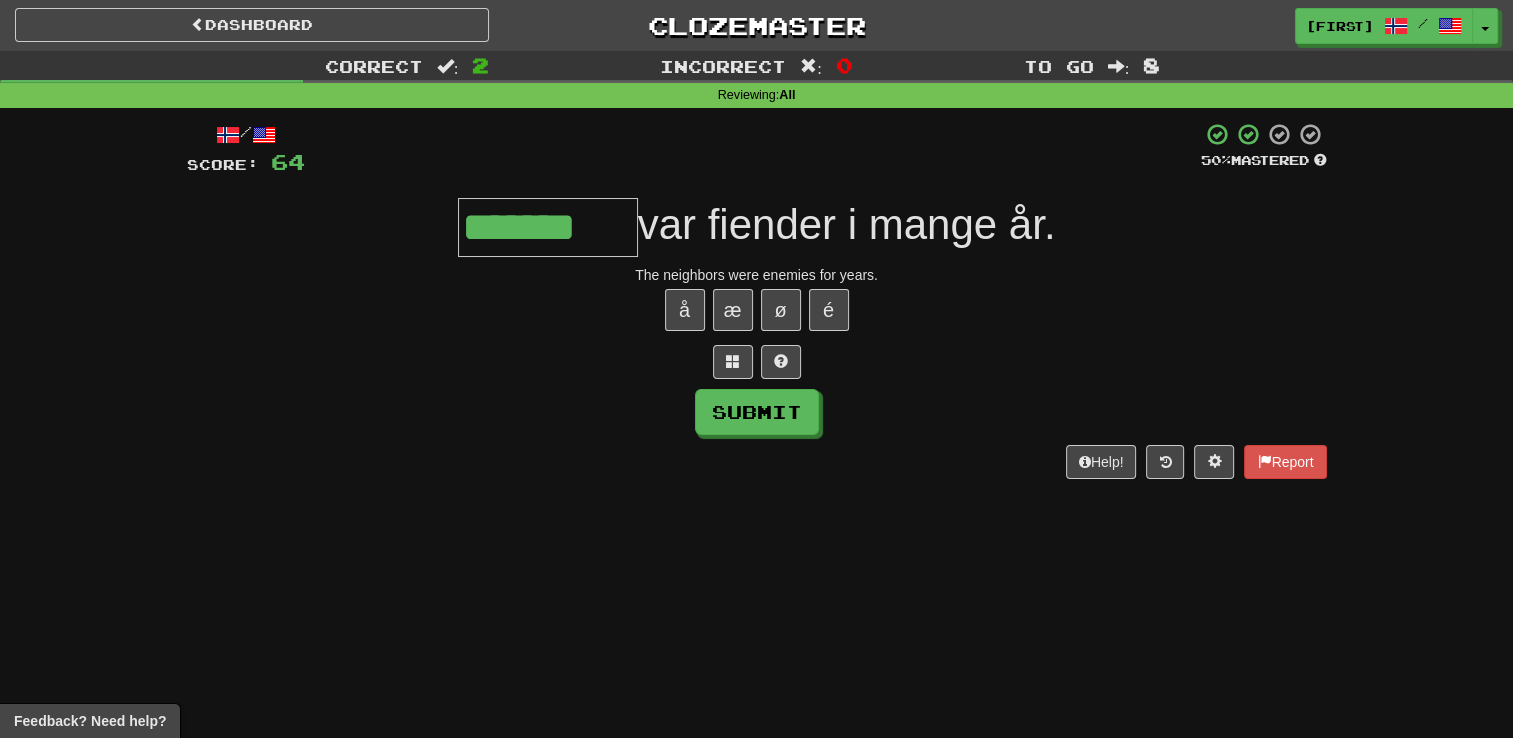 type on "*******" 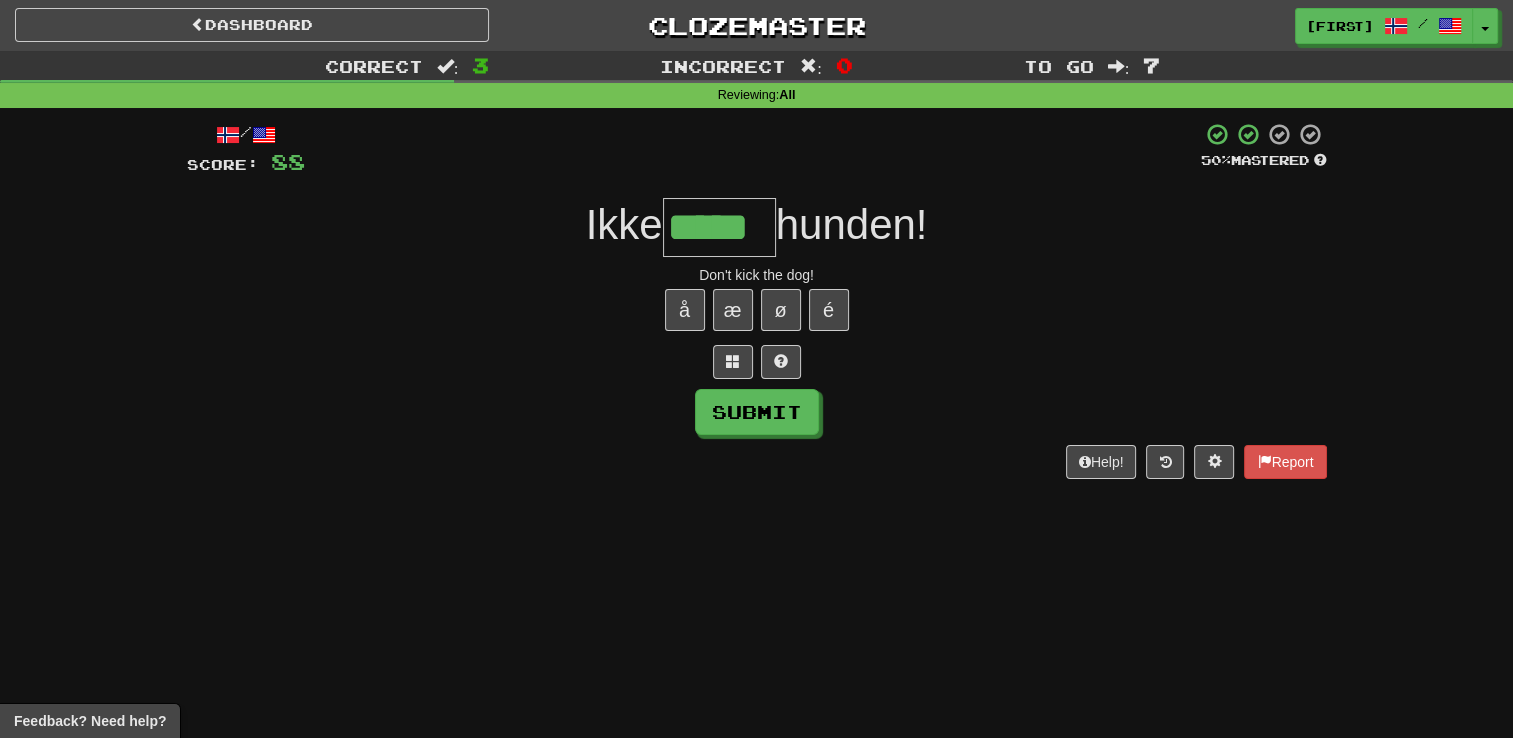 type on "*****" 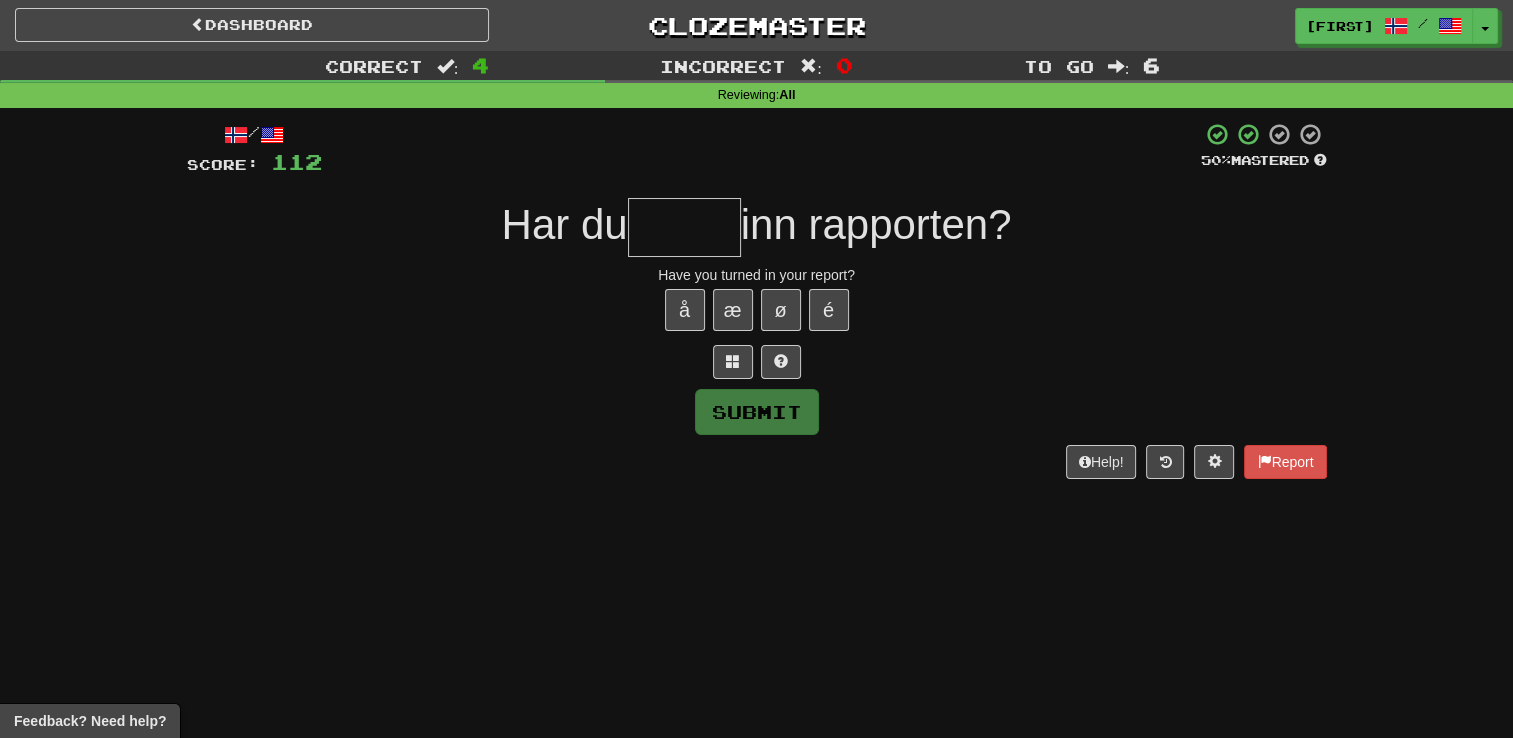 type on "*" 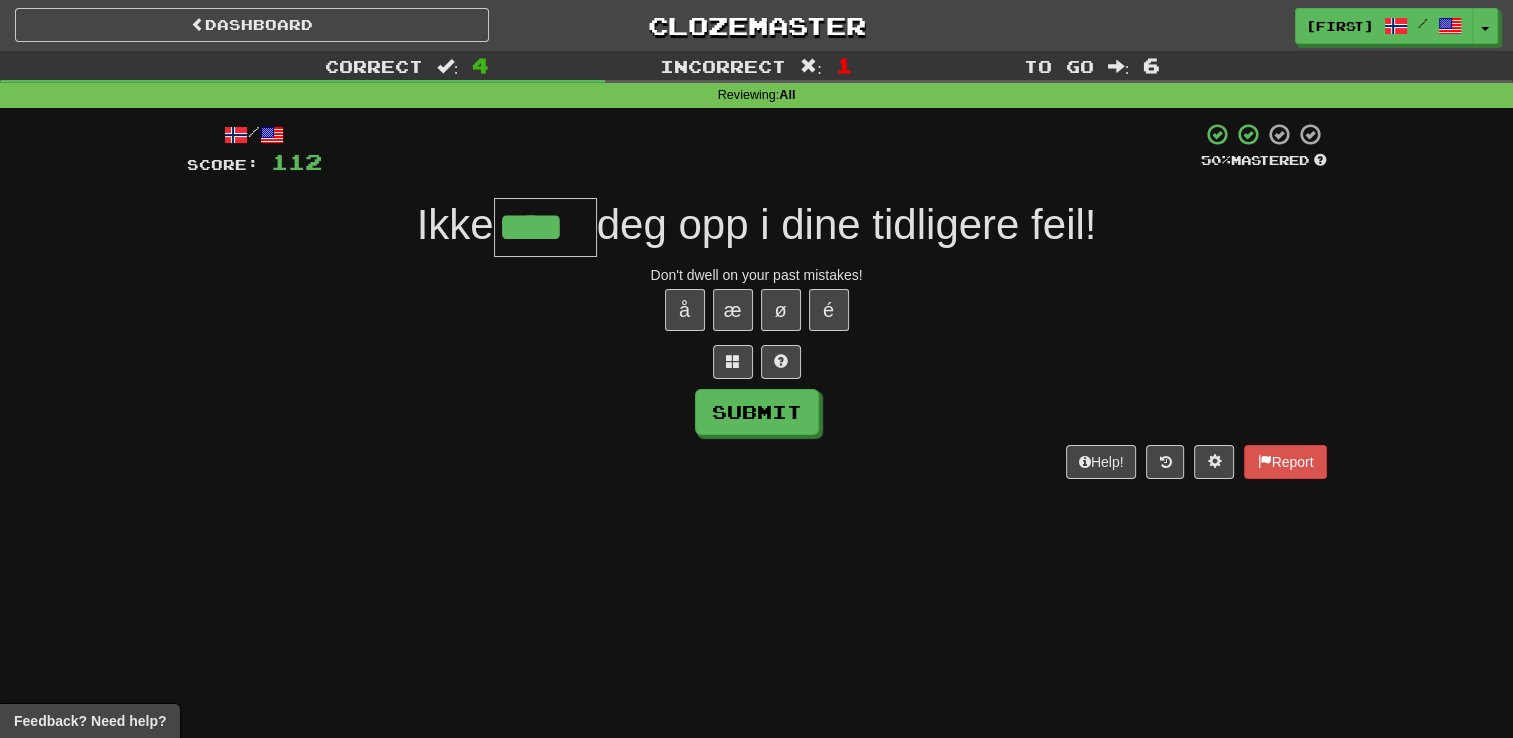 type on "****" 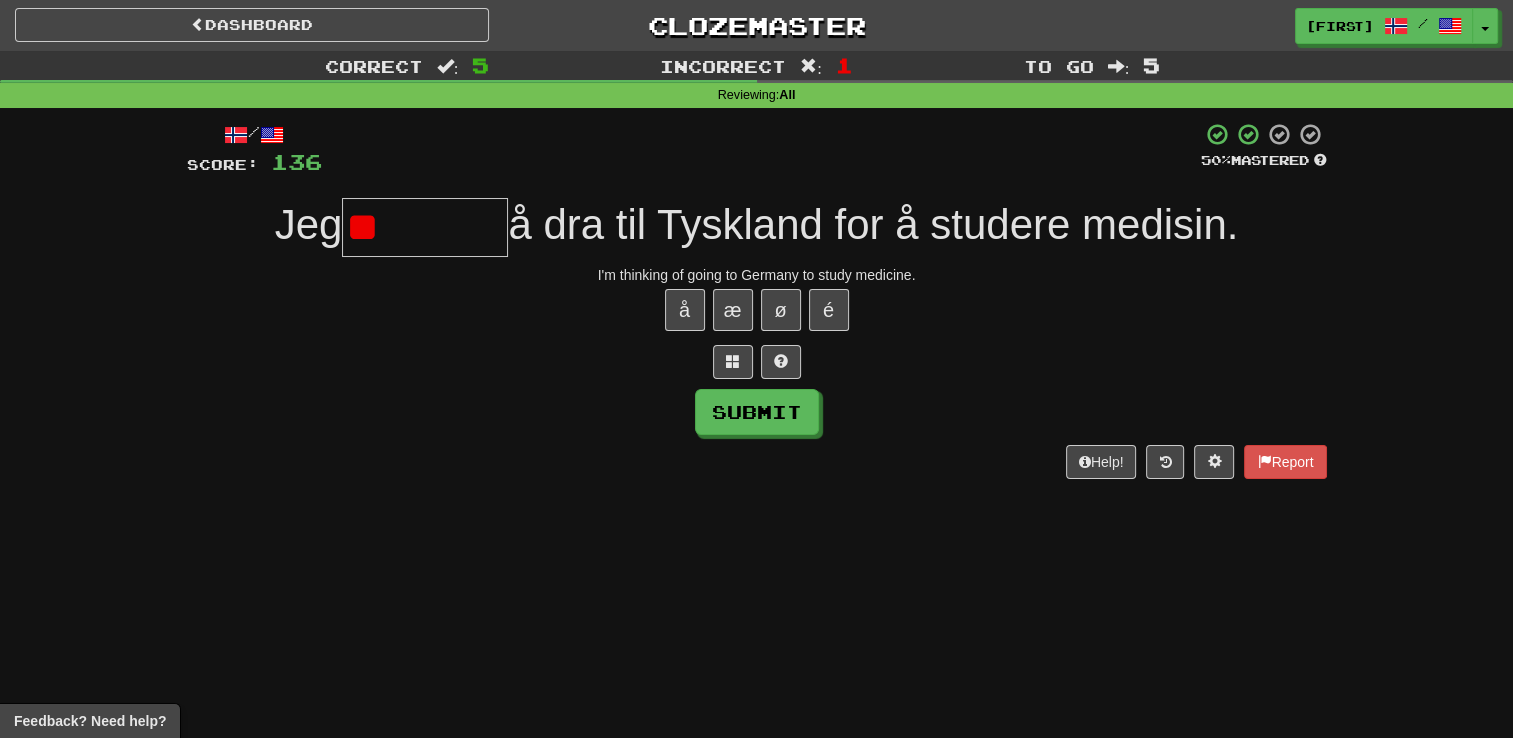 type on "*" 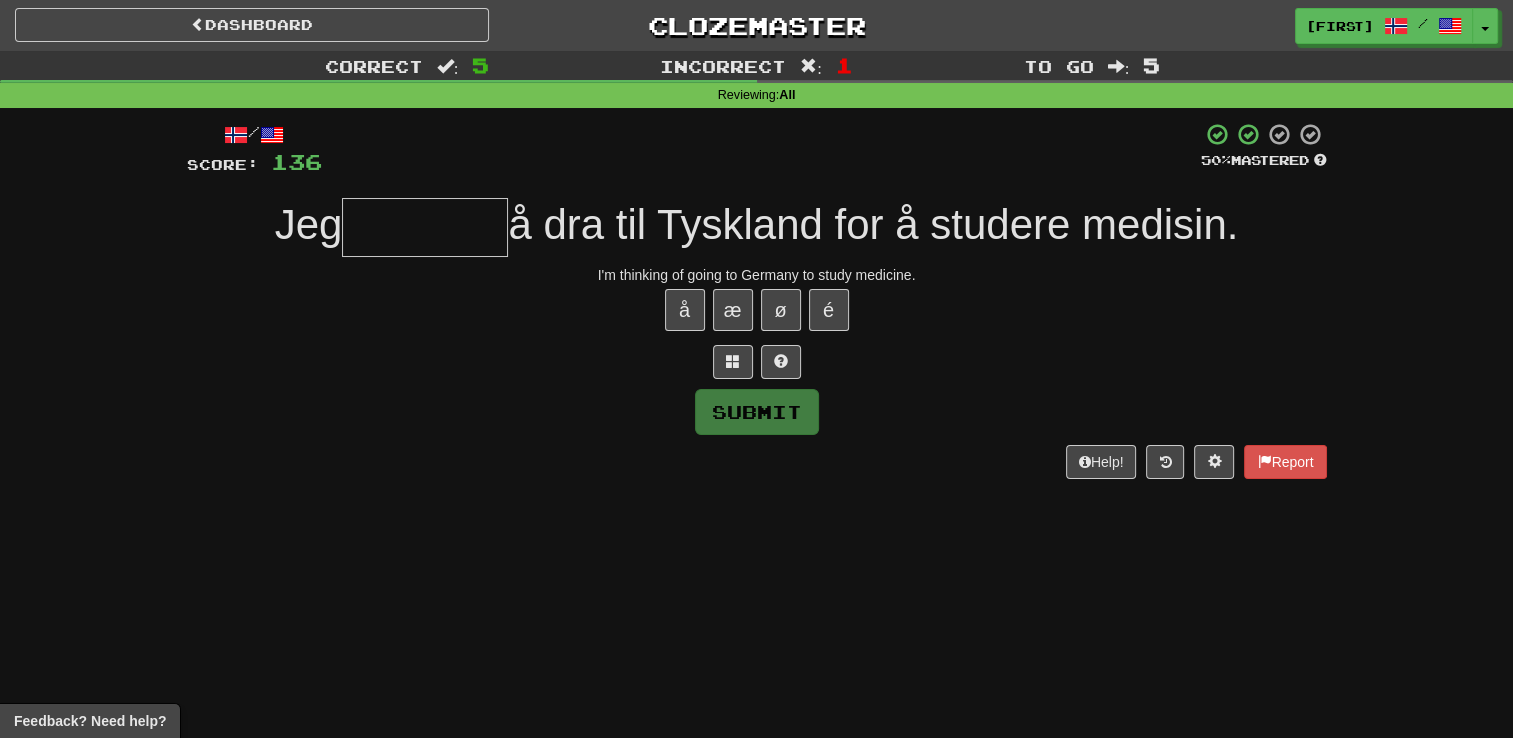 type on "*" 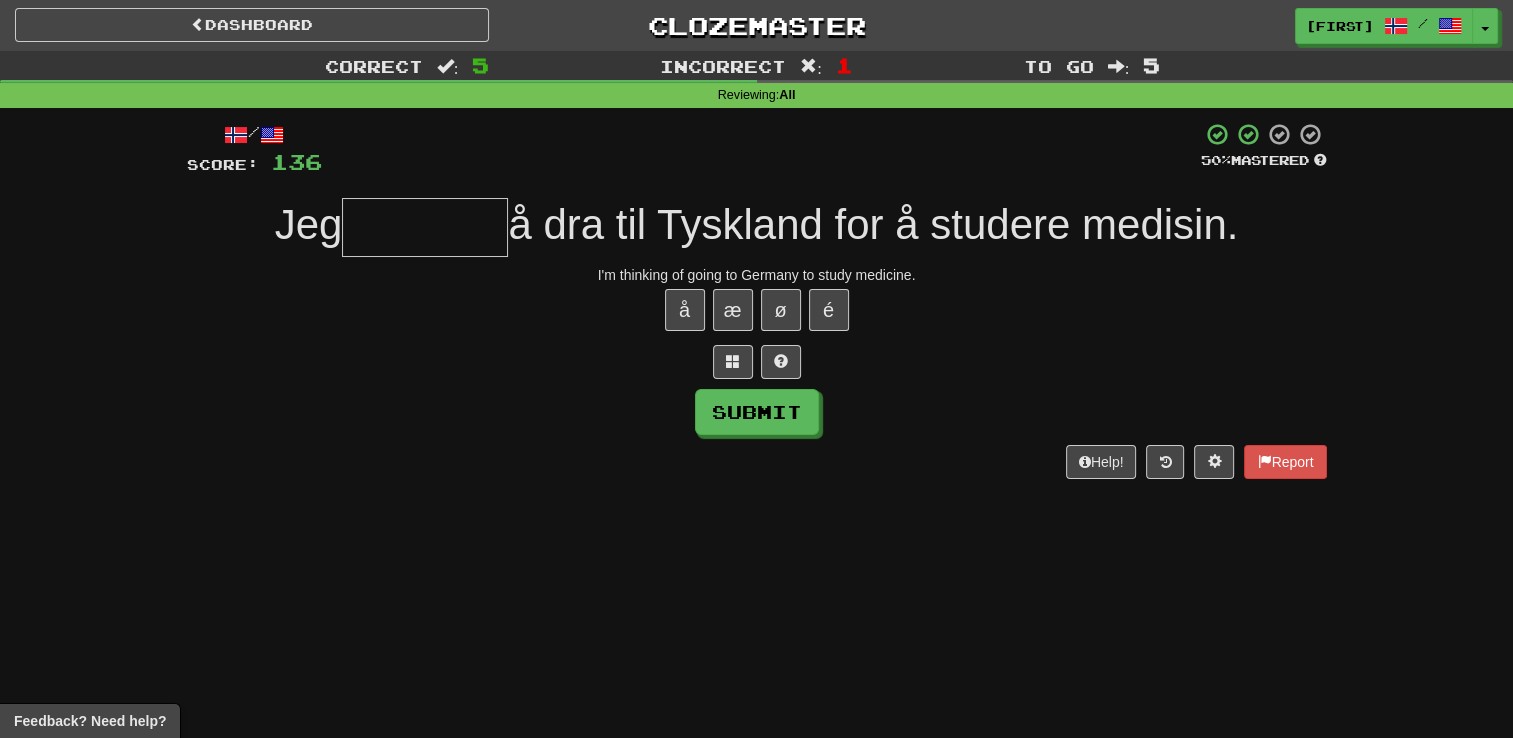 type on "*" 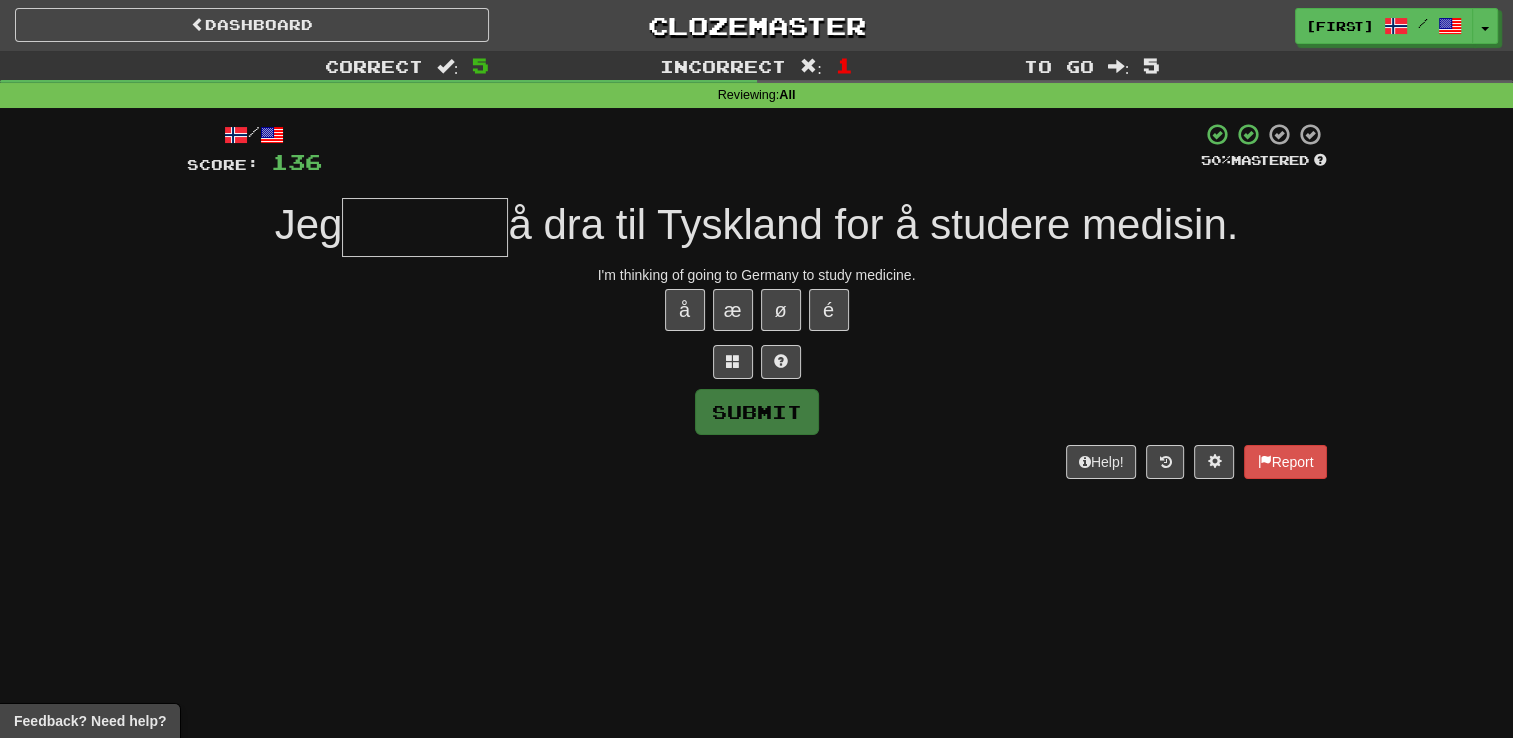type on "*" 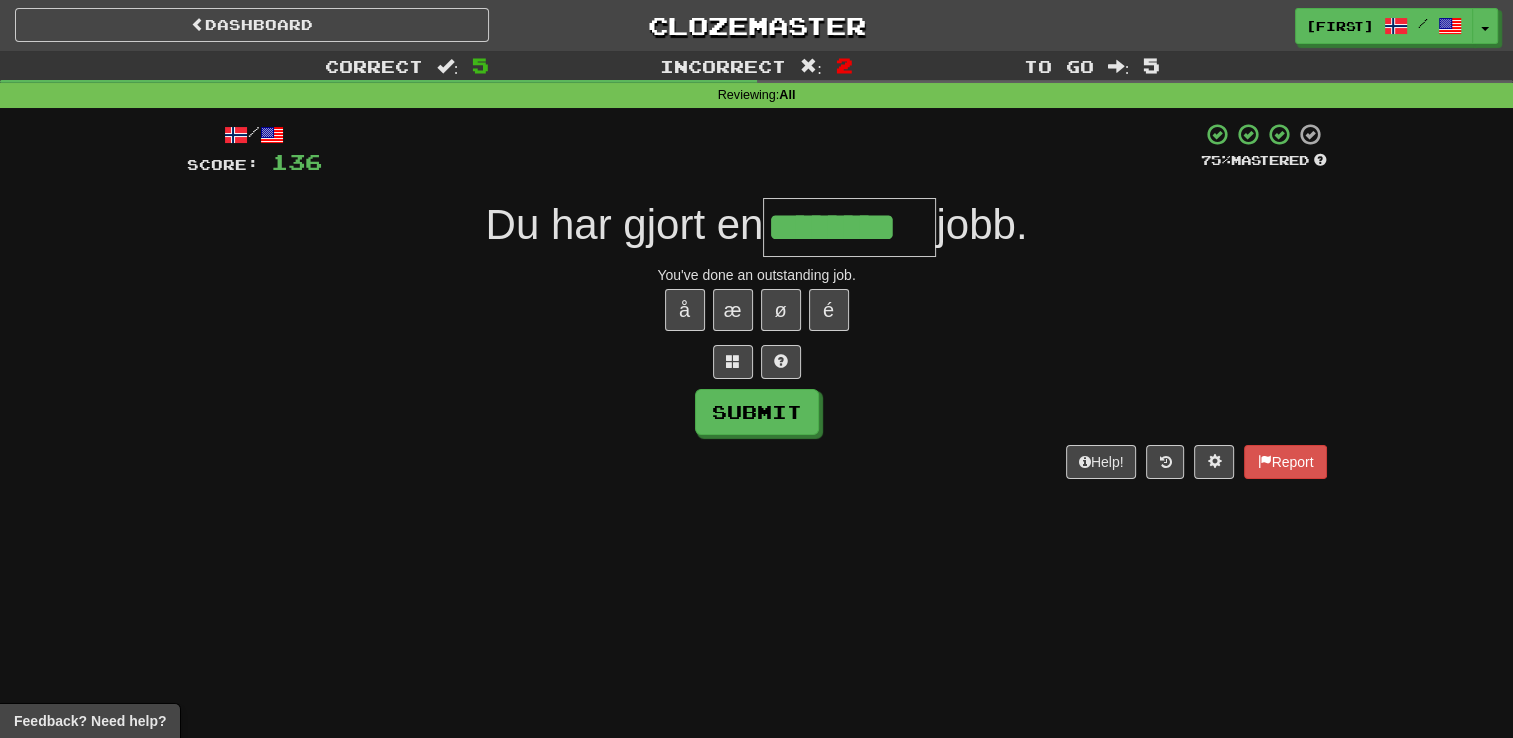 type on "********" 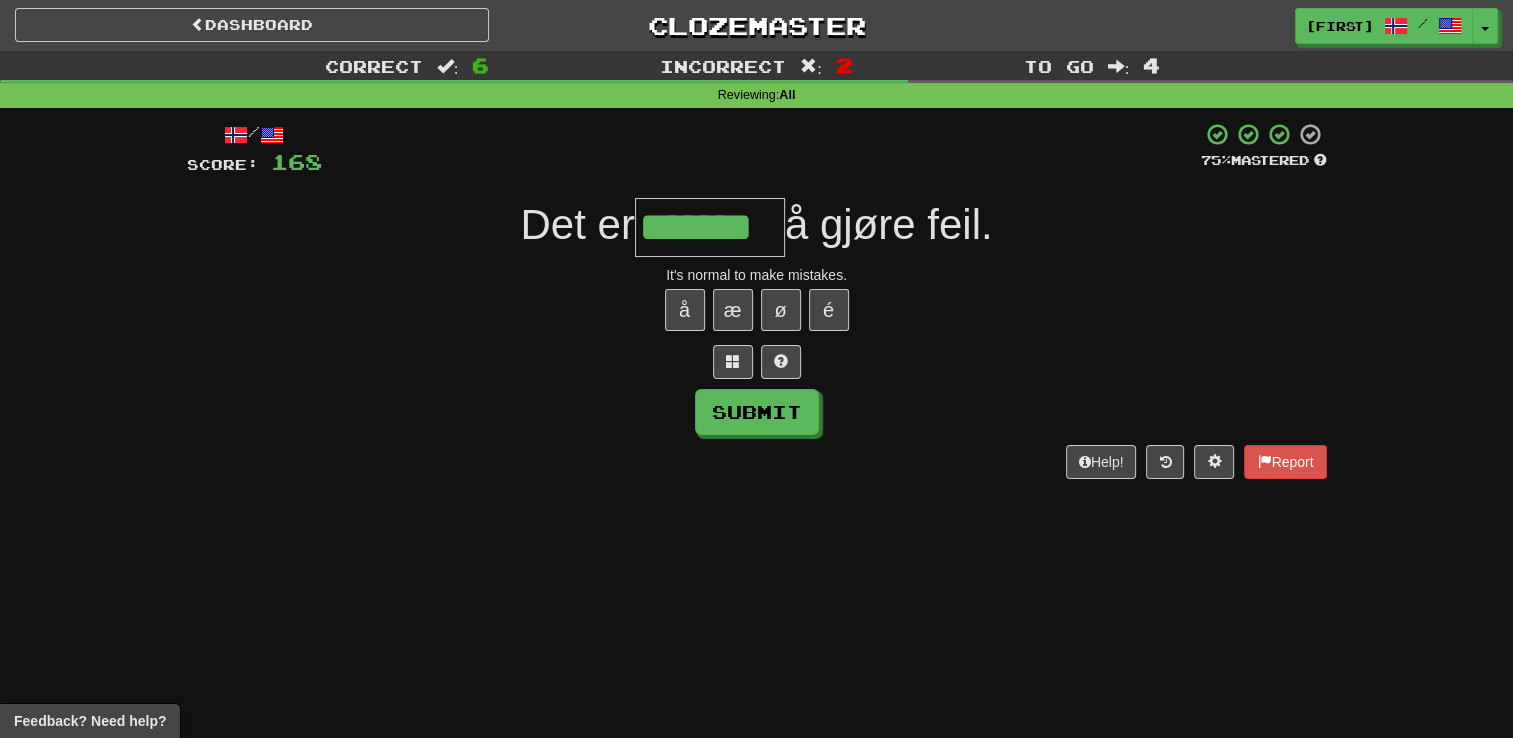 type on "*******" 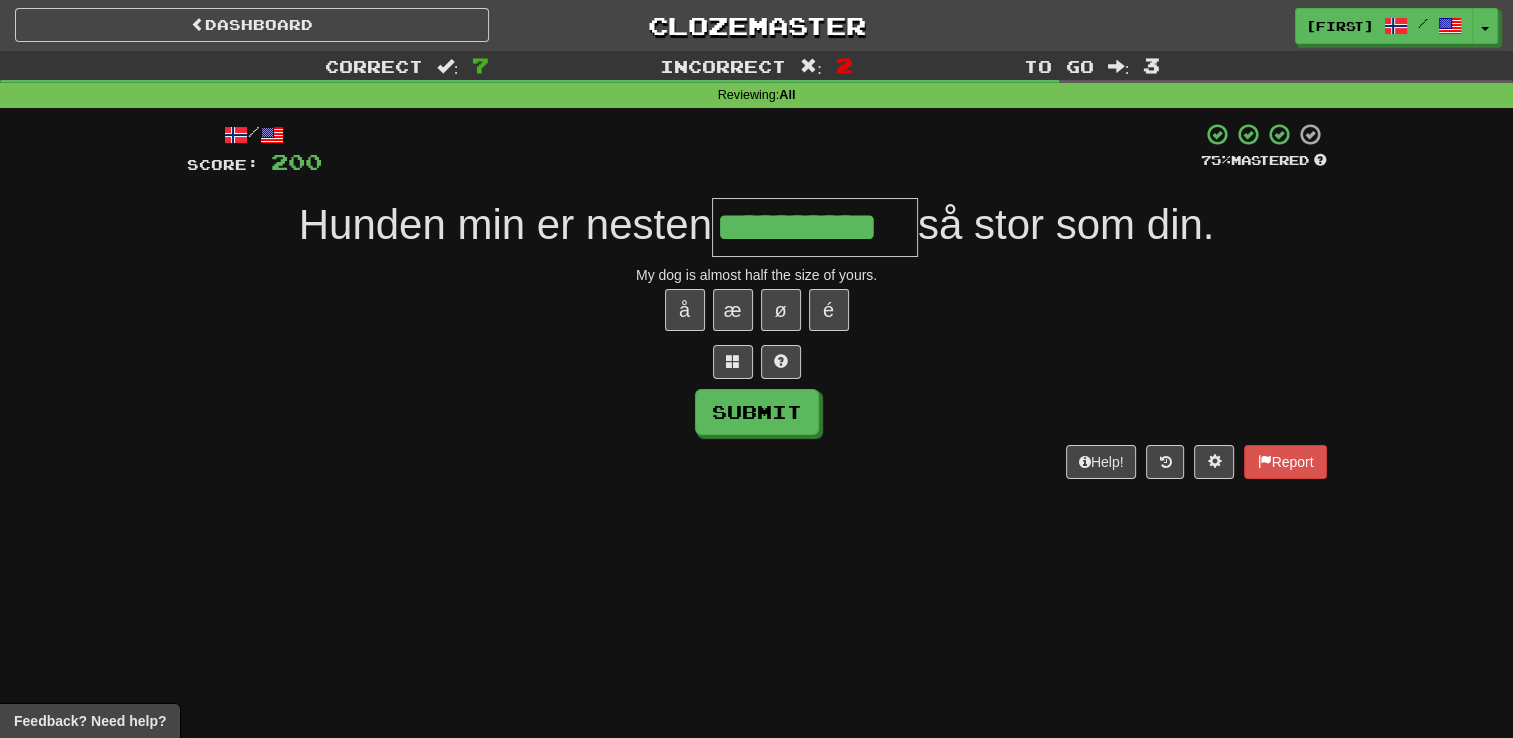 type on "**********" 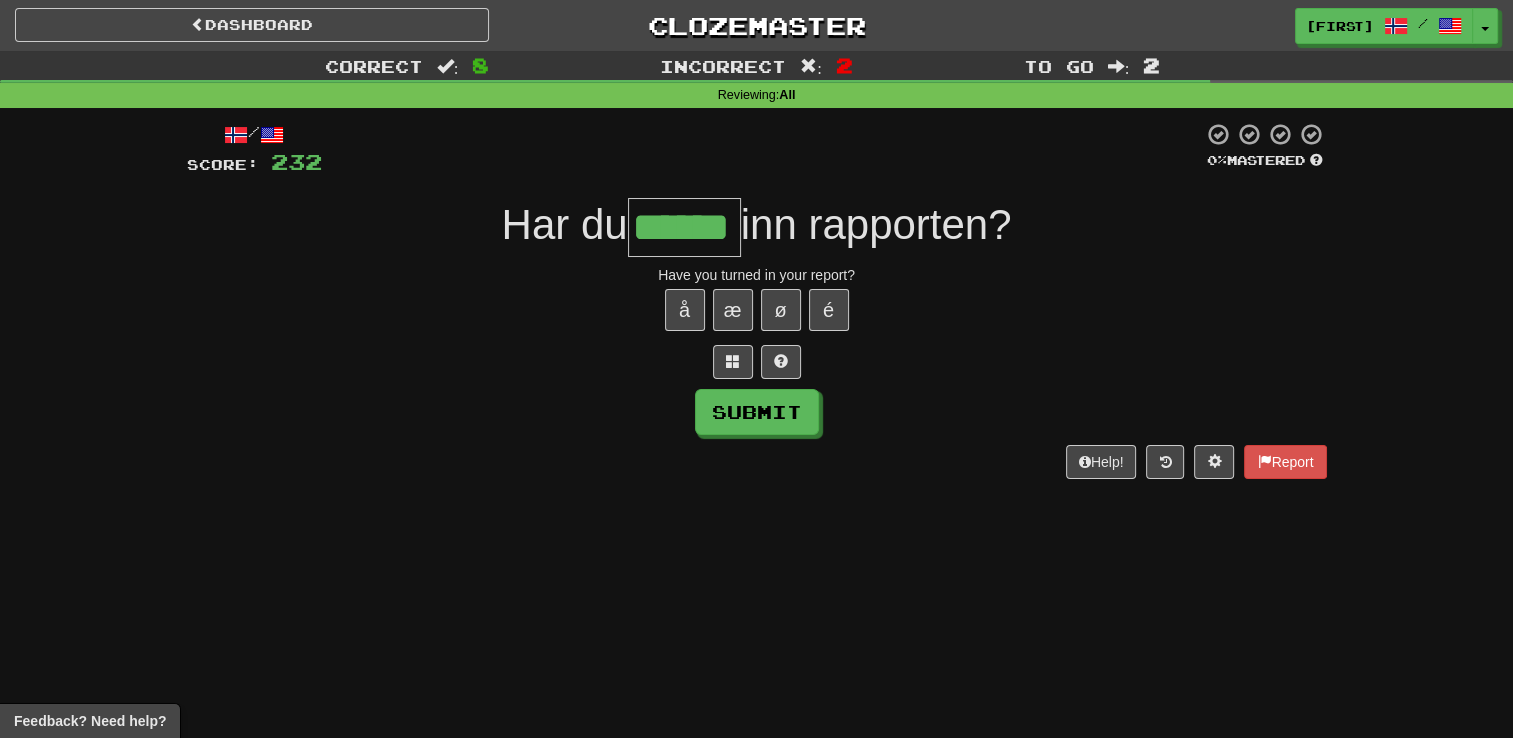 type on "******" 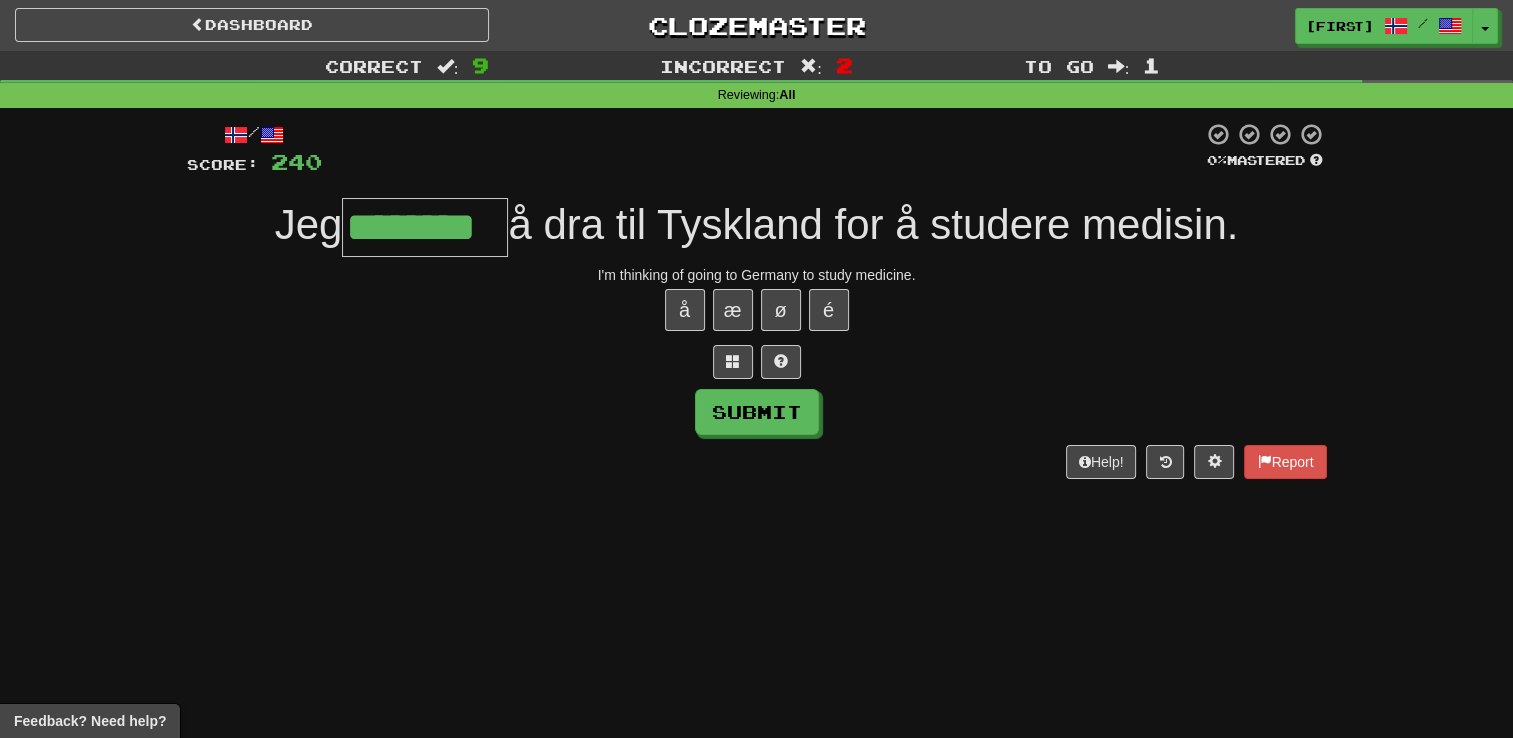 type on "********" 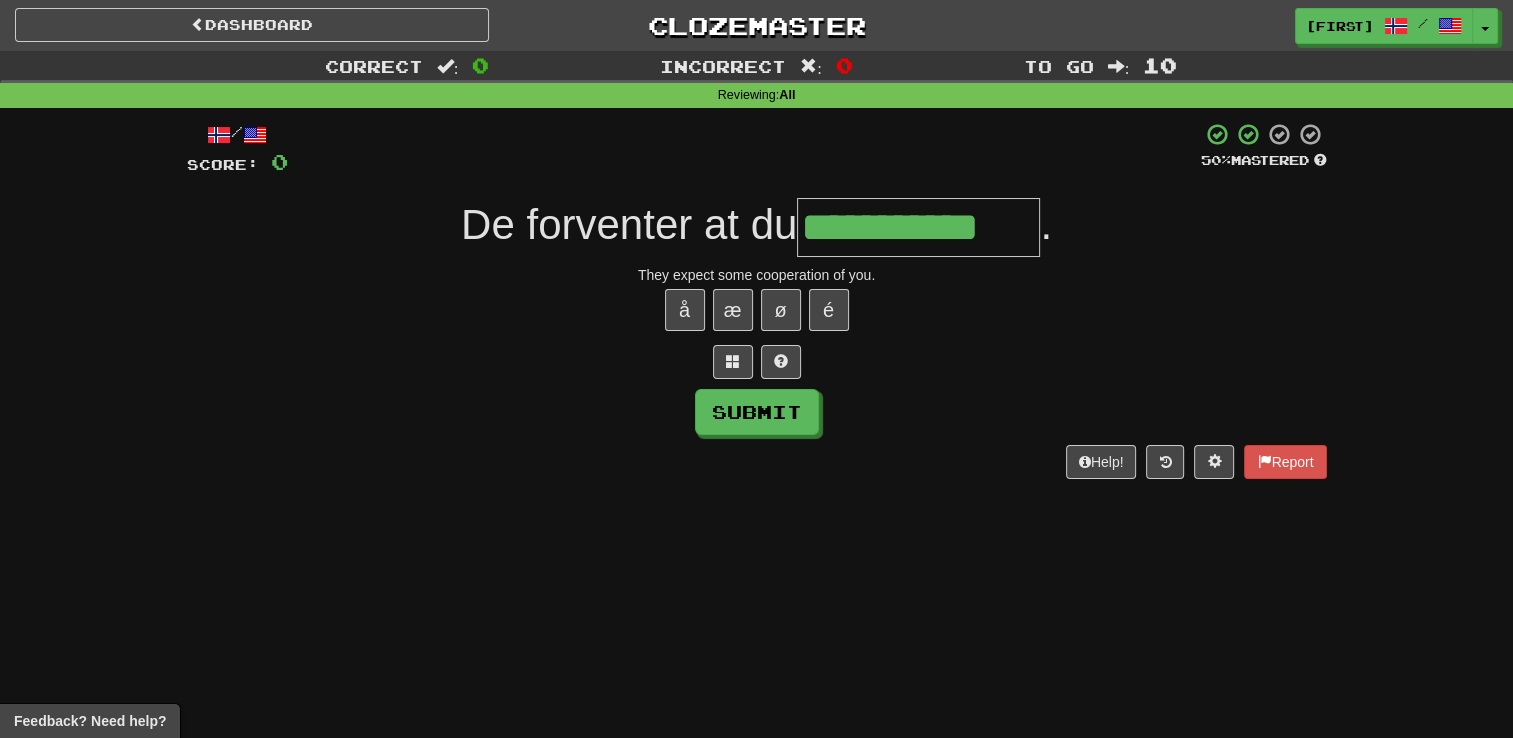 type on "**********" 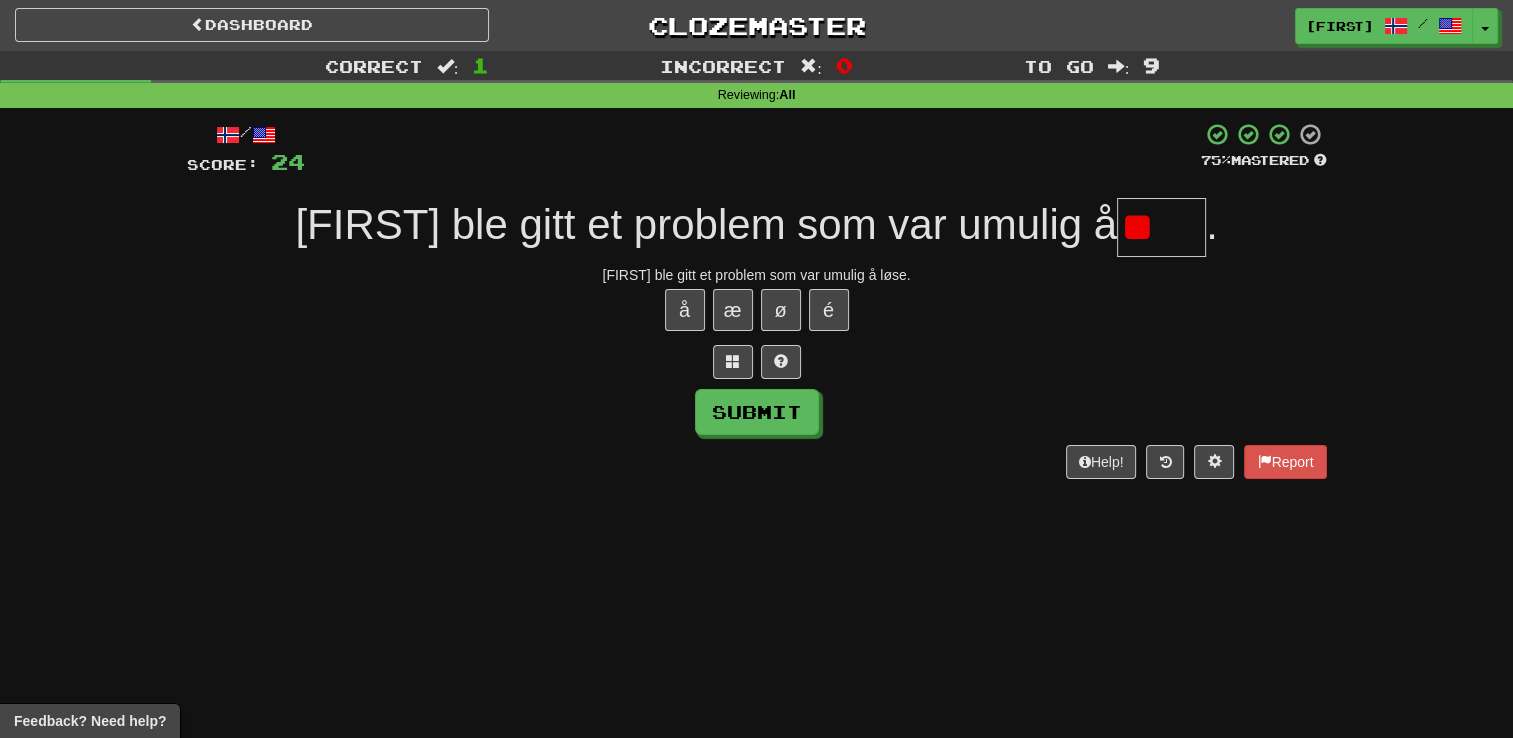 type on "*" 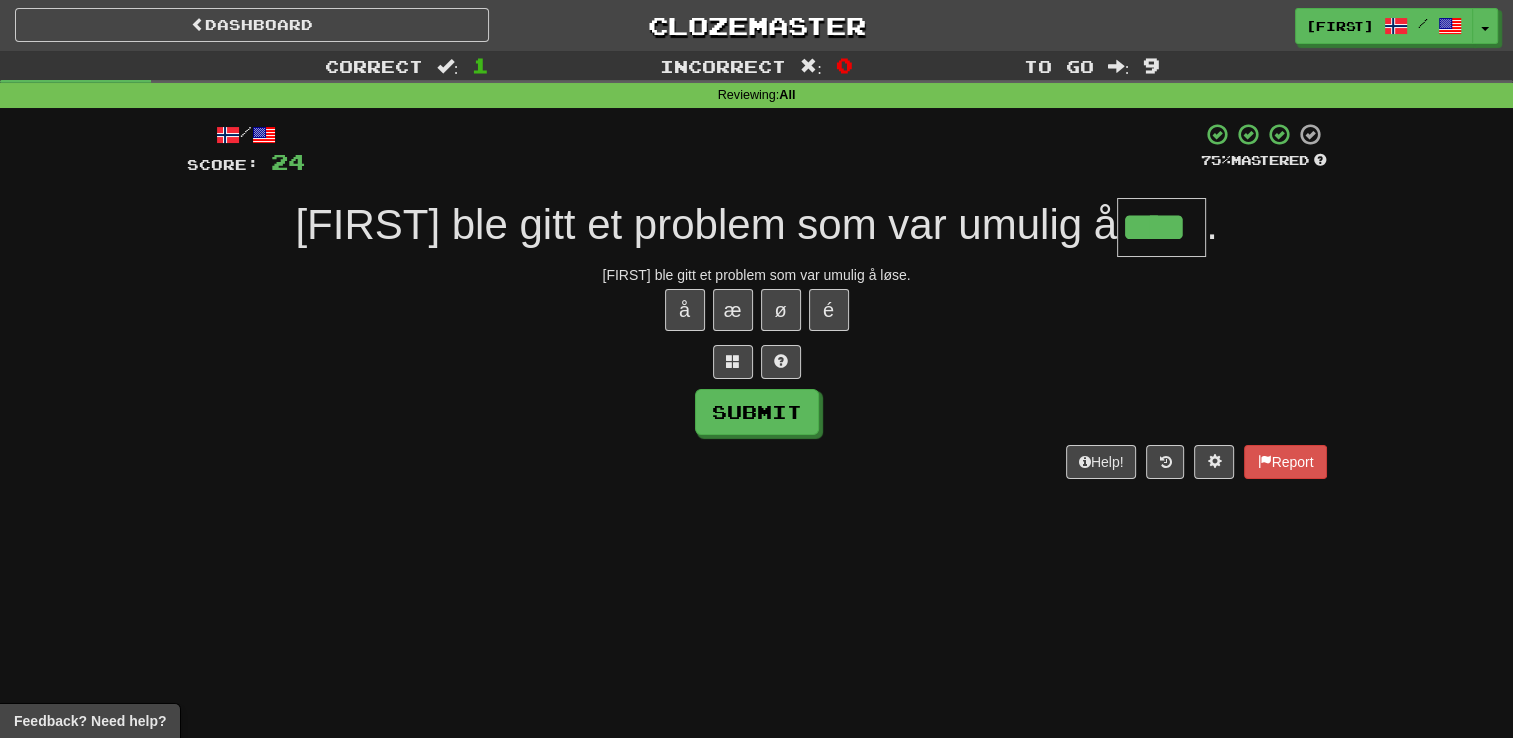 type on "****" 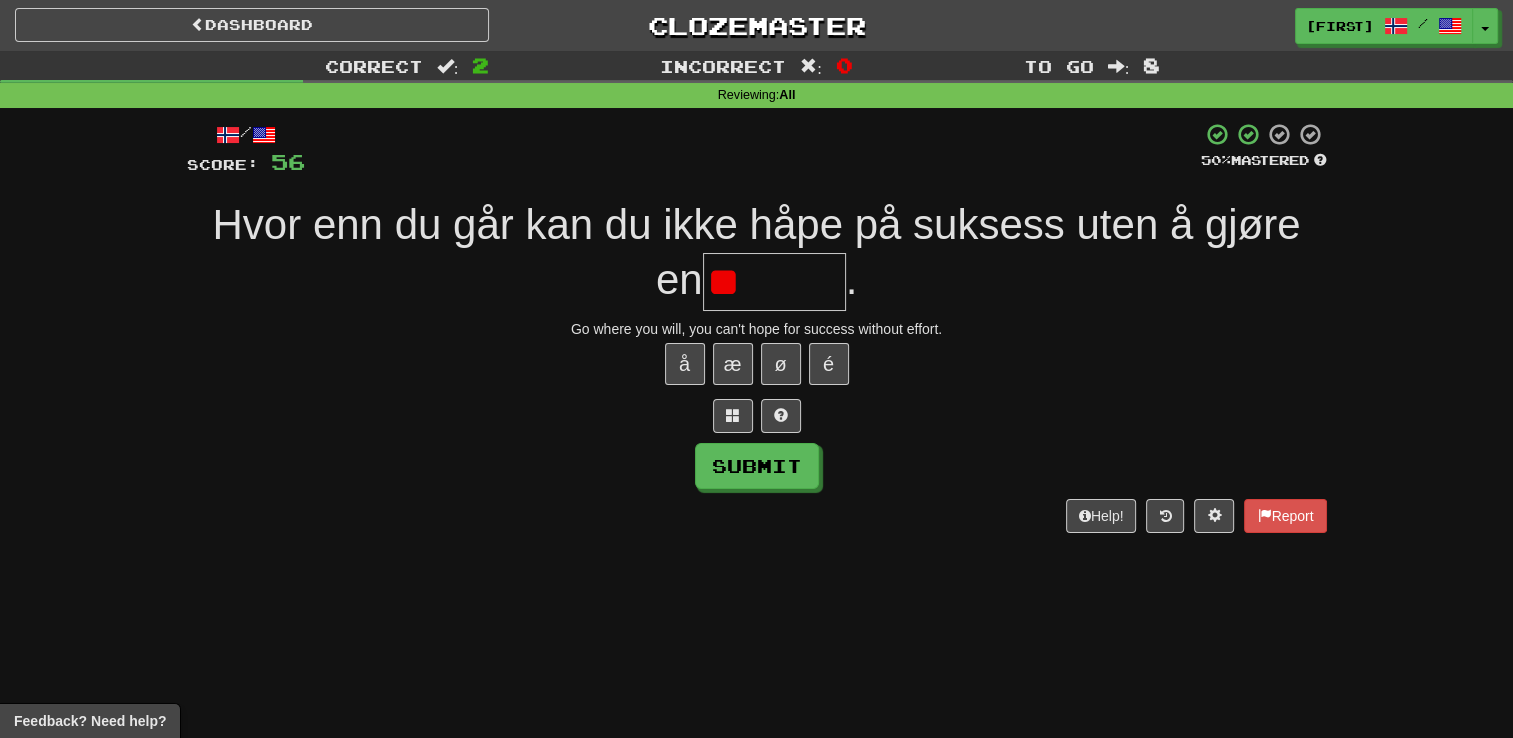 type on "*" 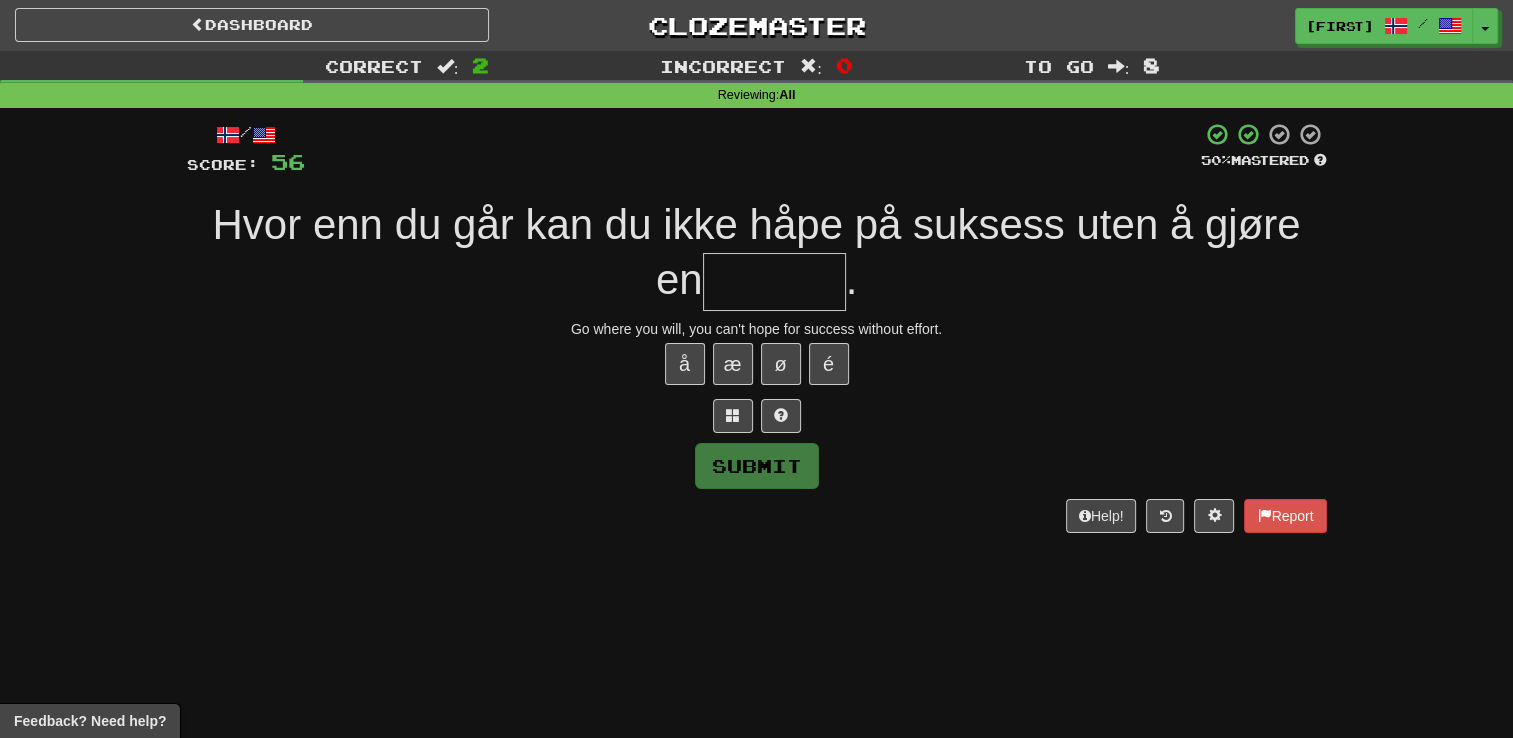 type on "*******" 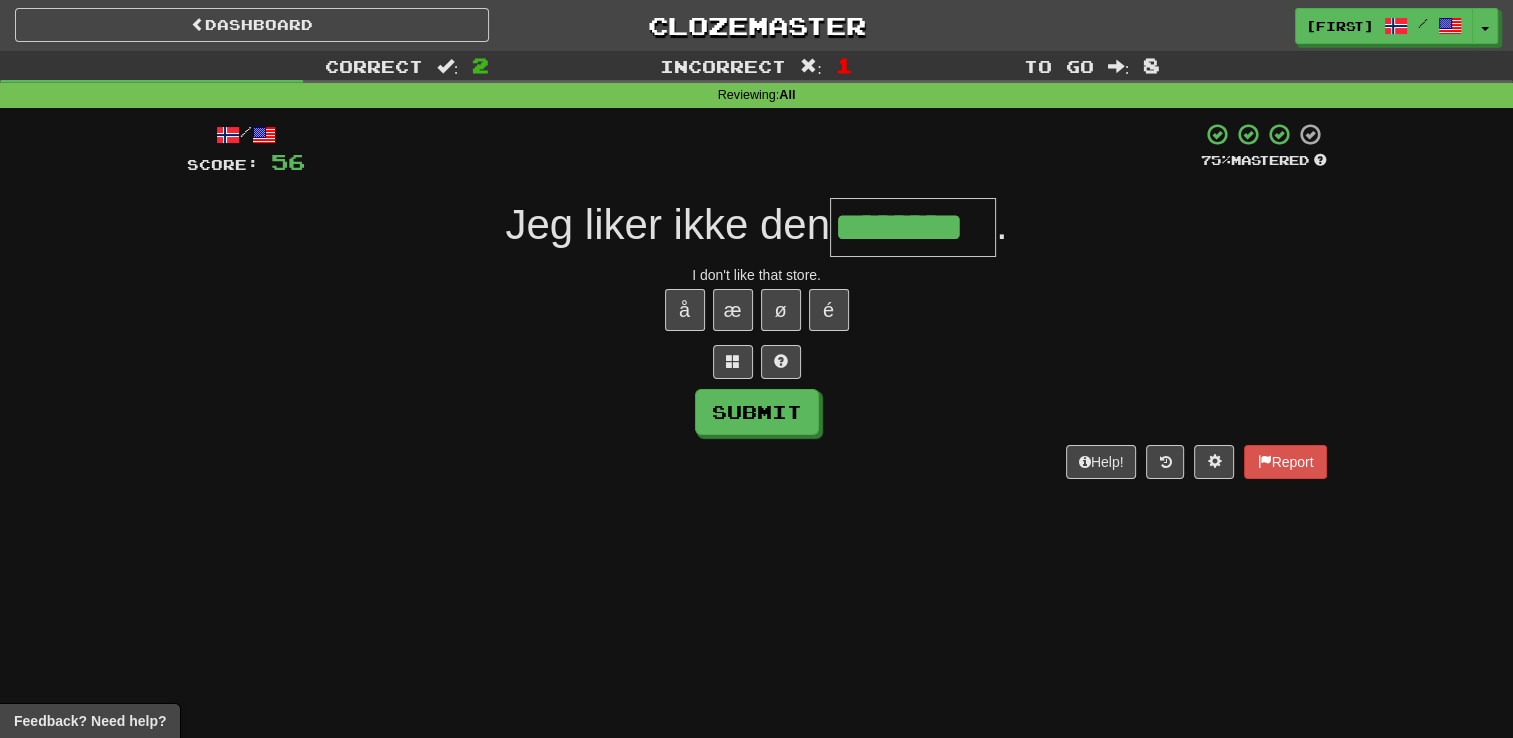 type on "********" 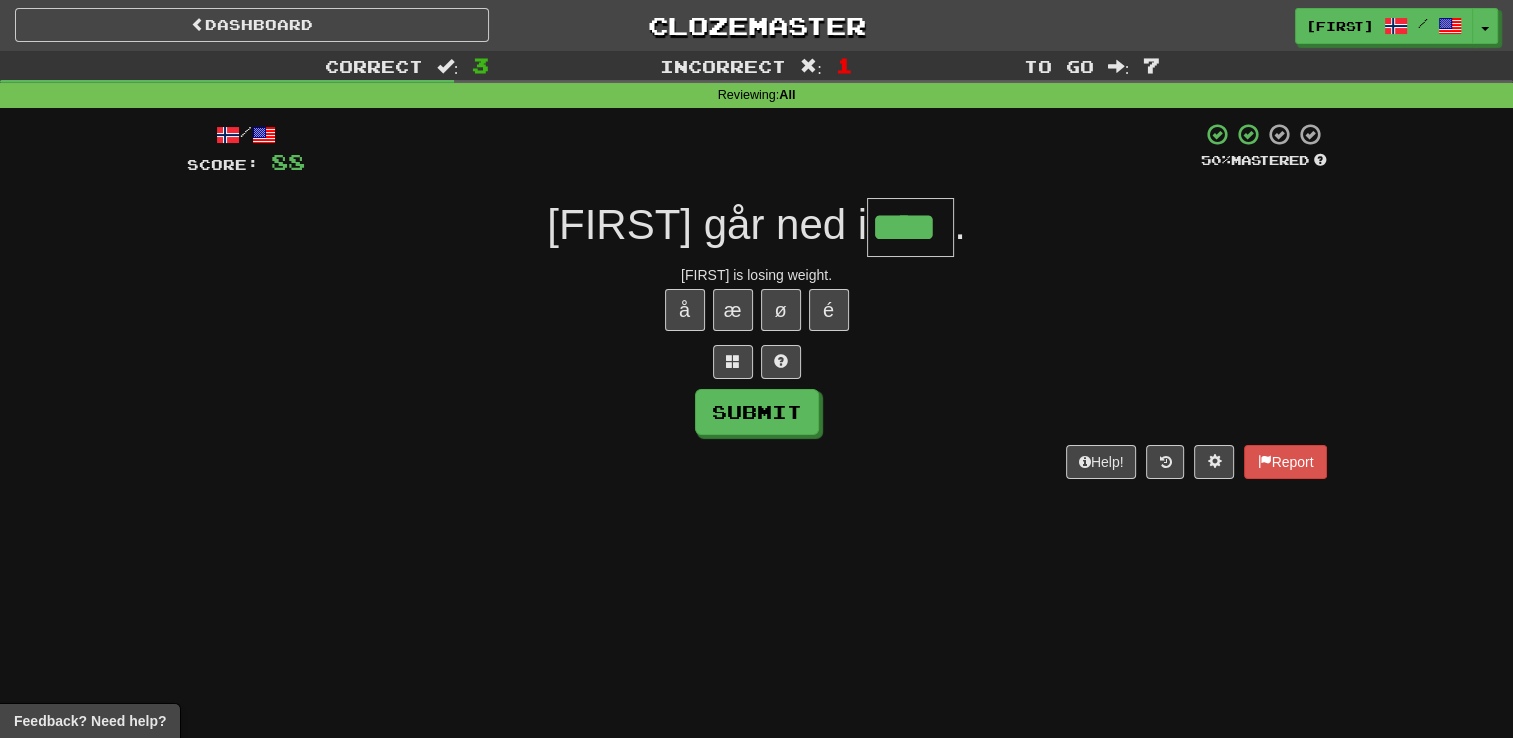 type on "****" 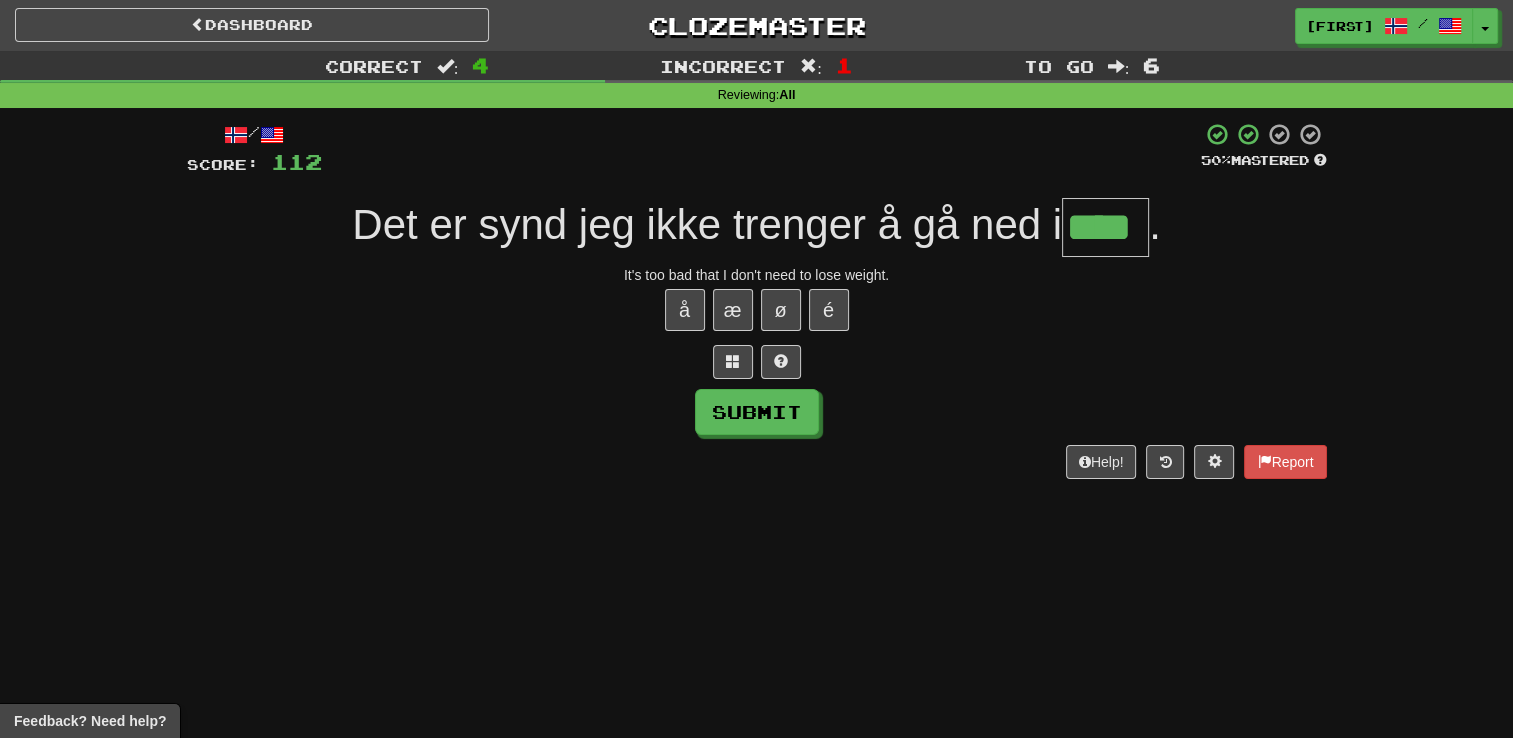 type on "****" 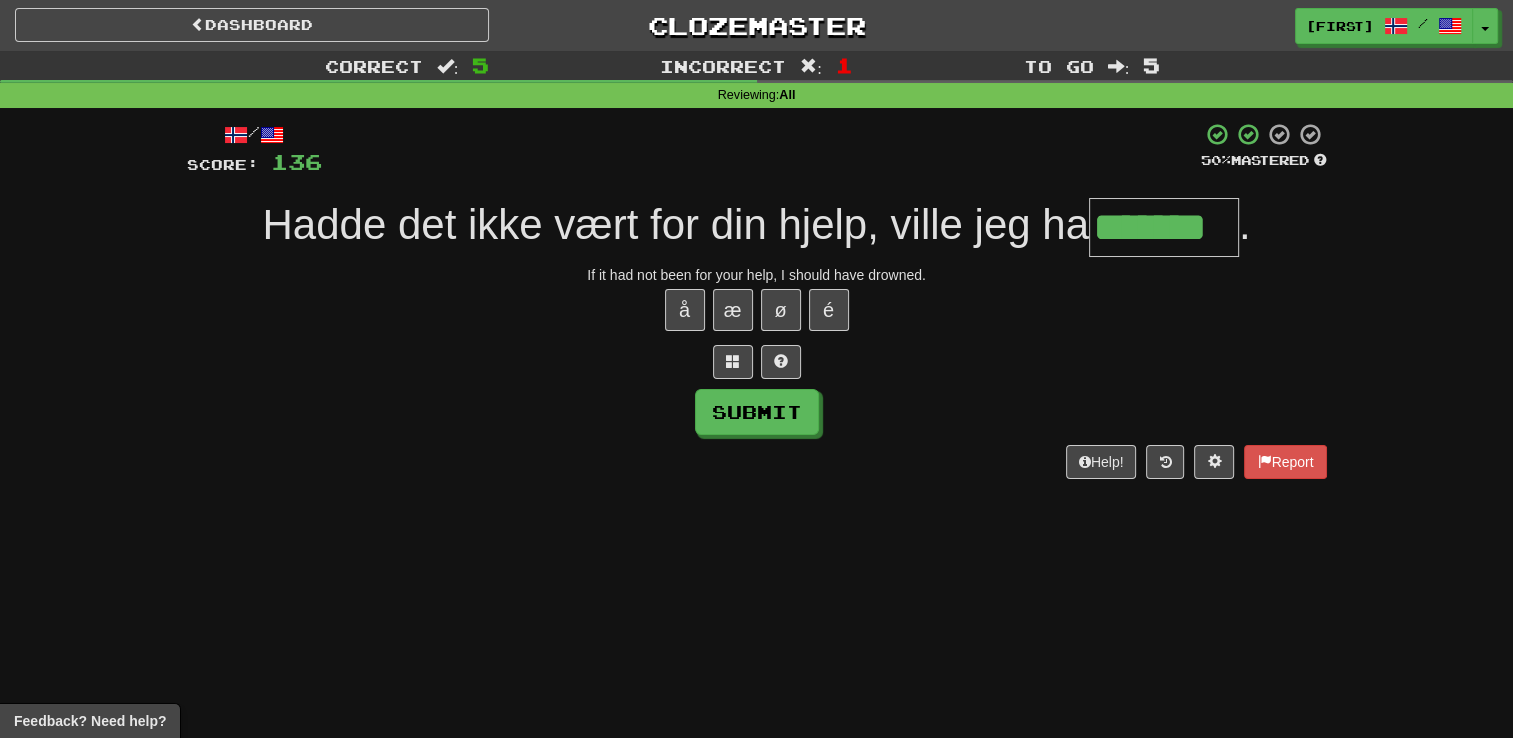 type on "*******" 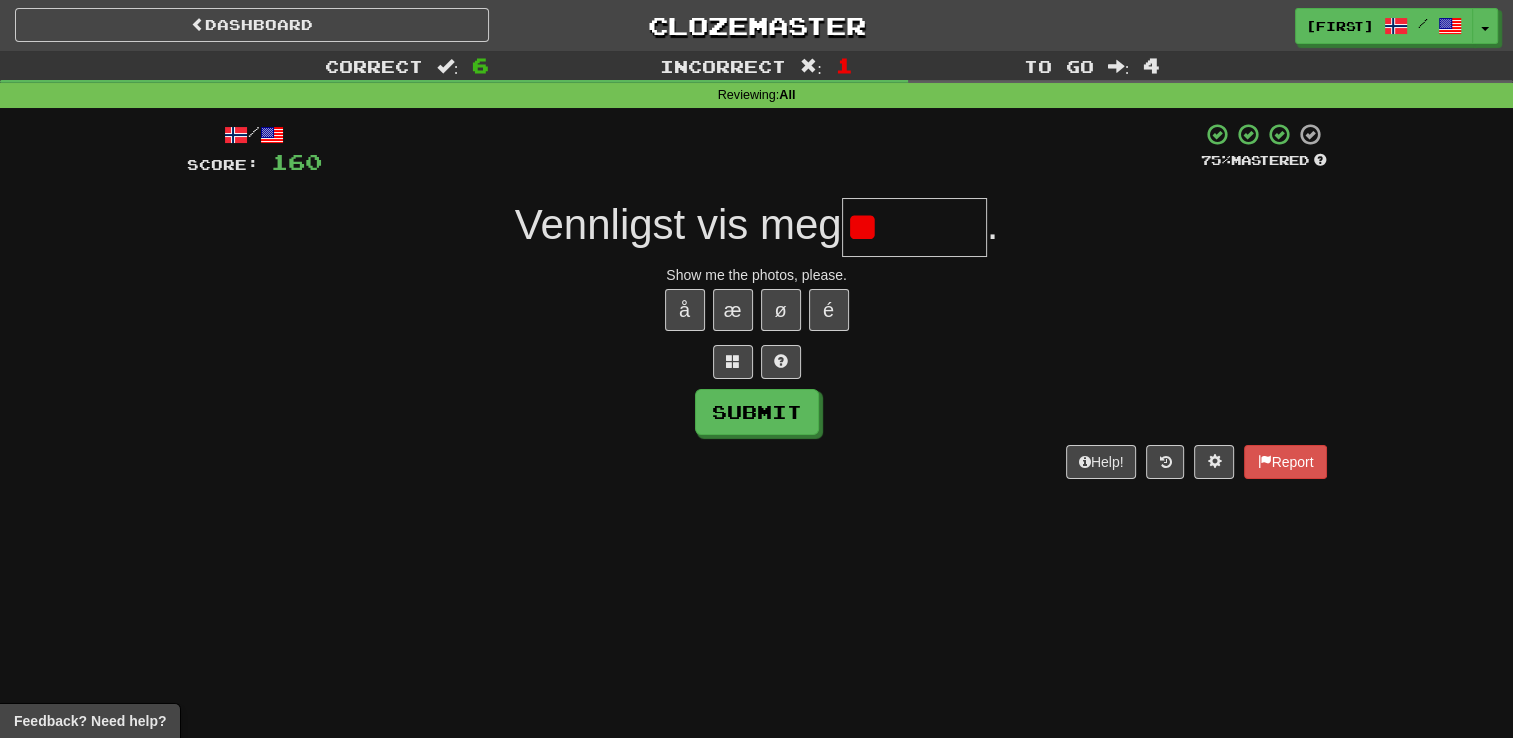 type on "*" 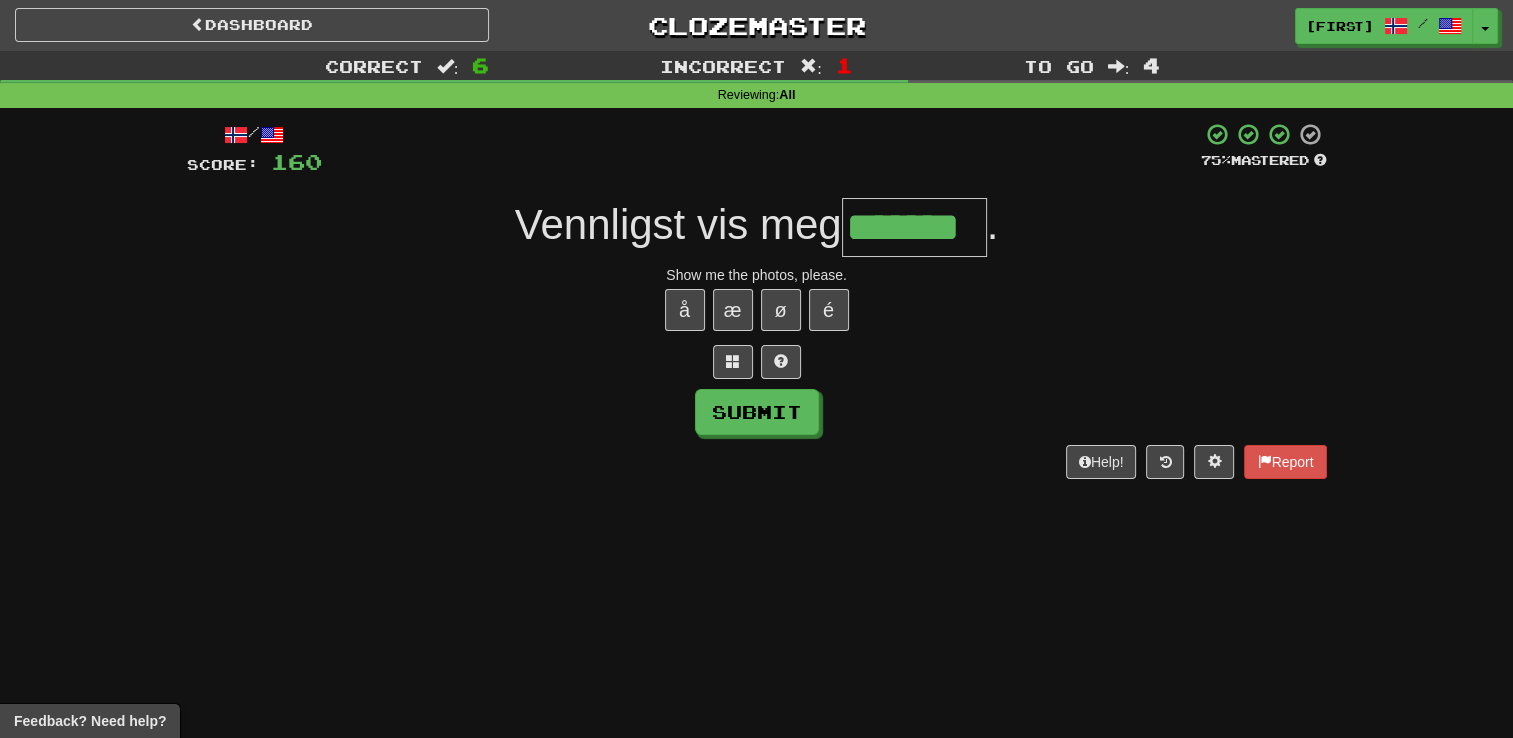 type on "*******" 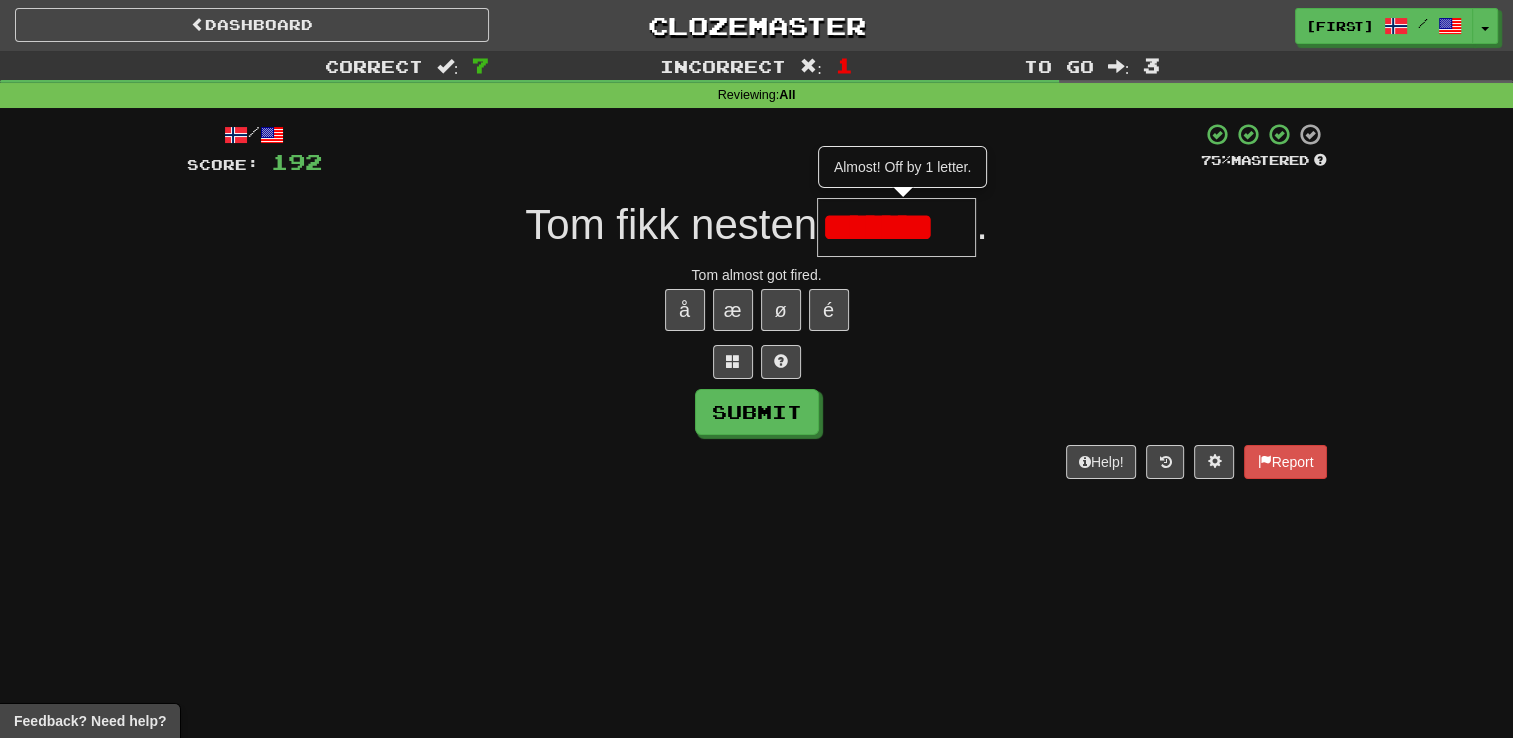 type on "*******" 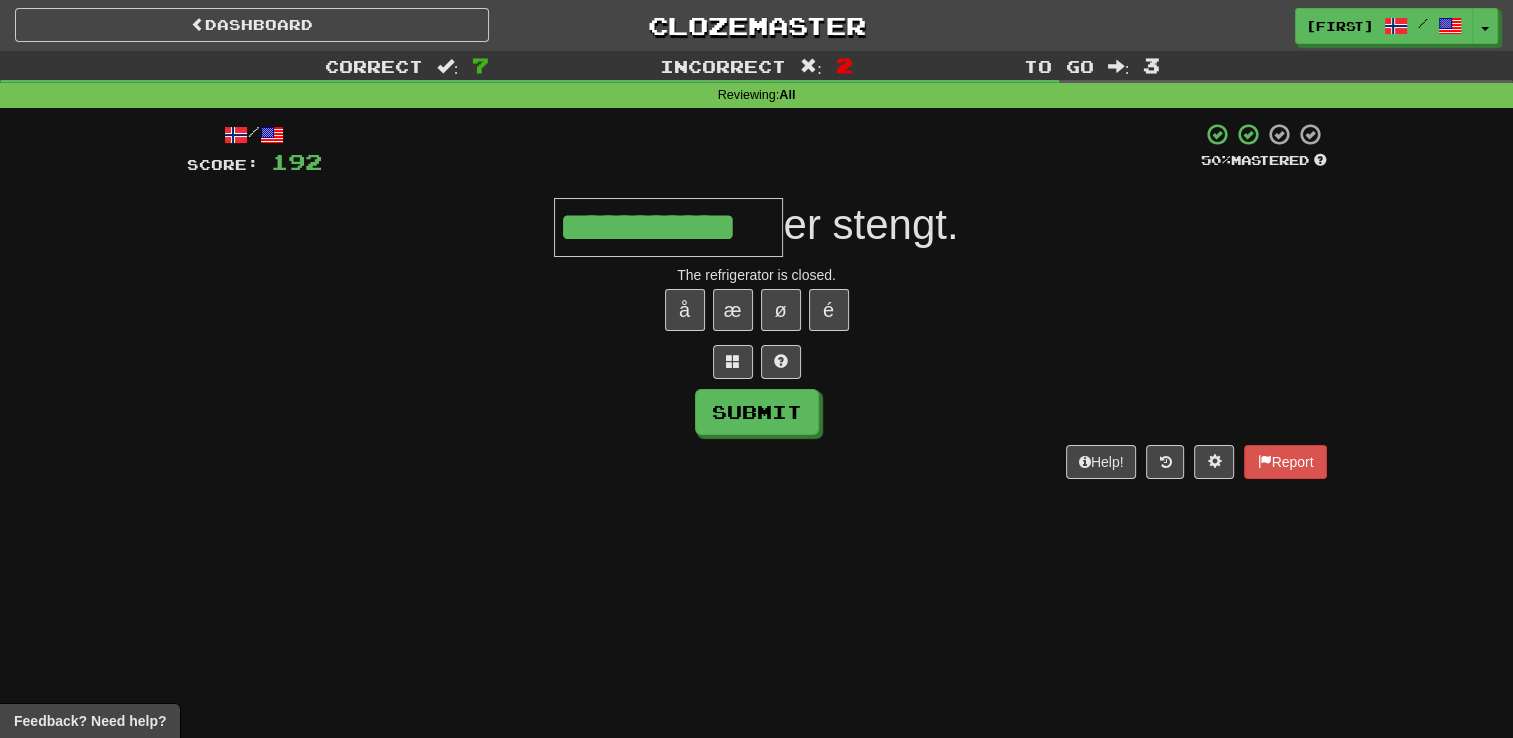 type on "**********" 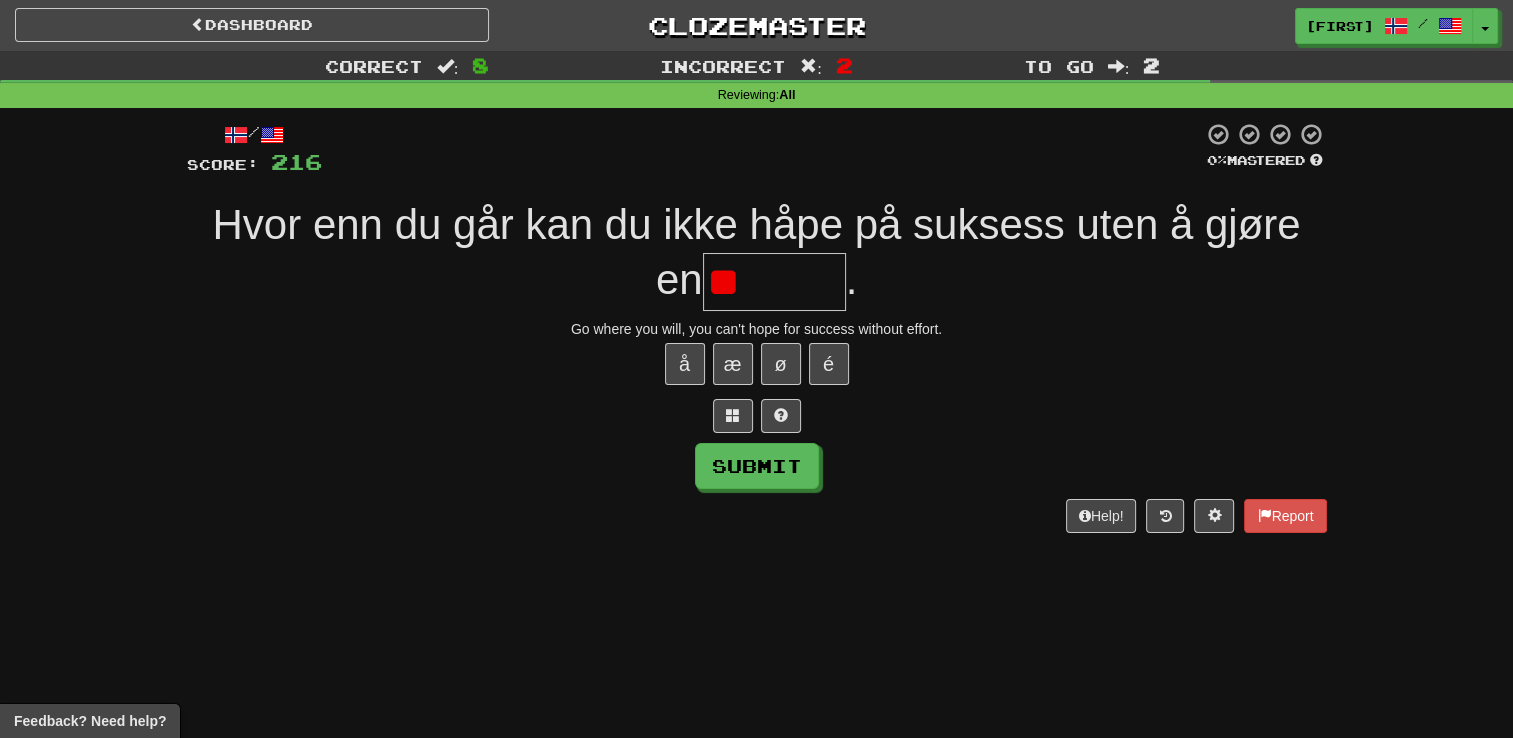 type on "*" 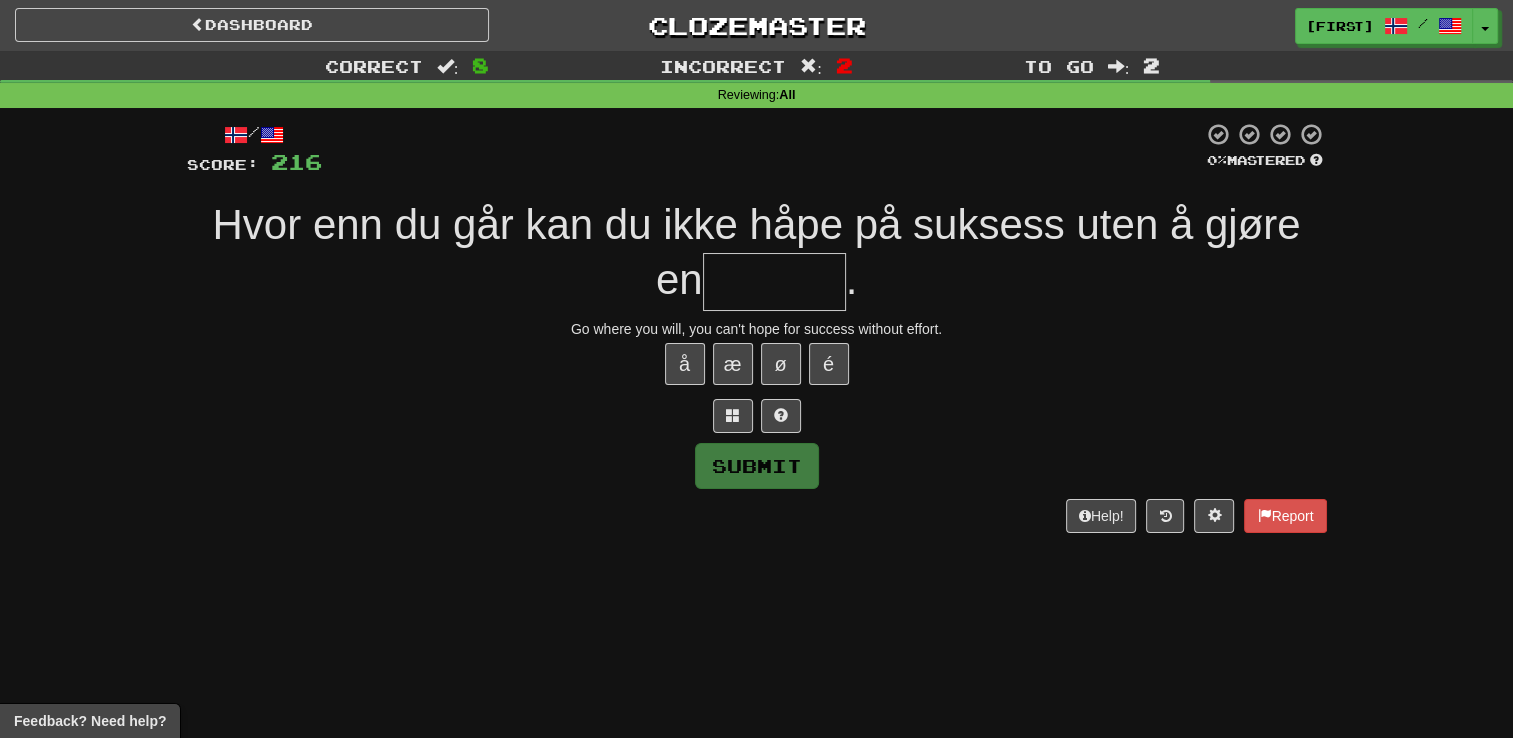 type on "*******" 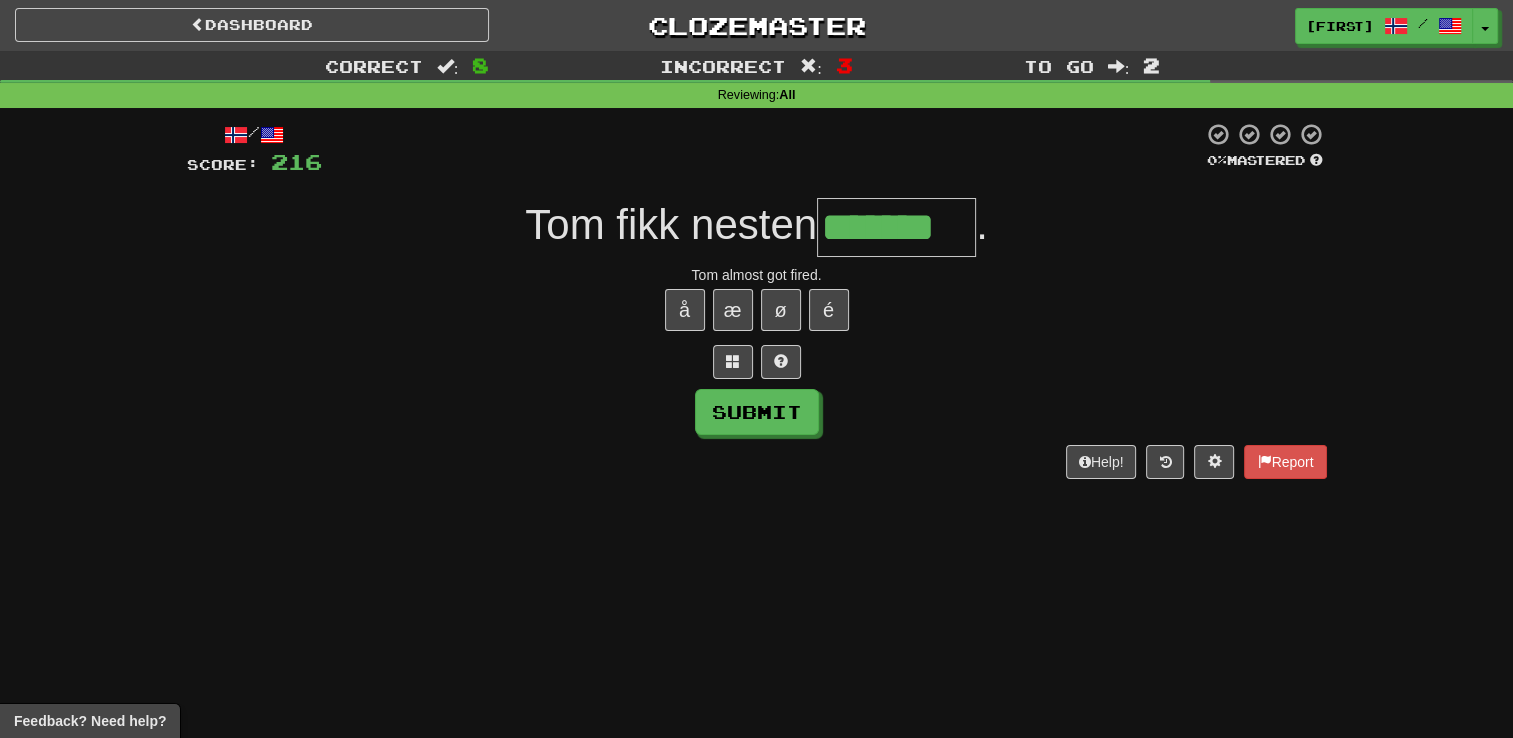 type on "*******" 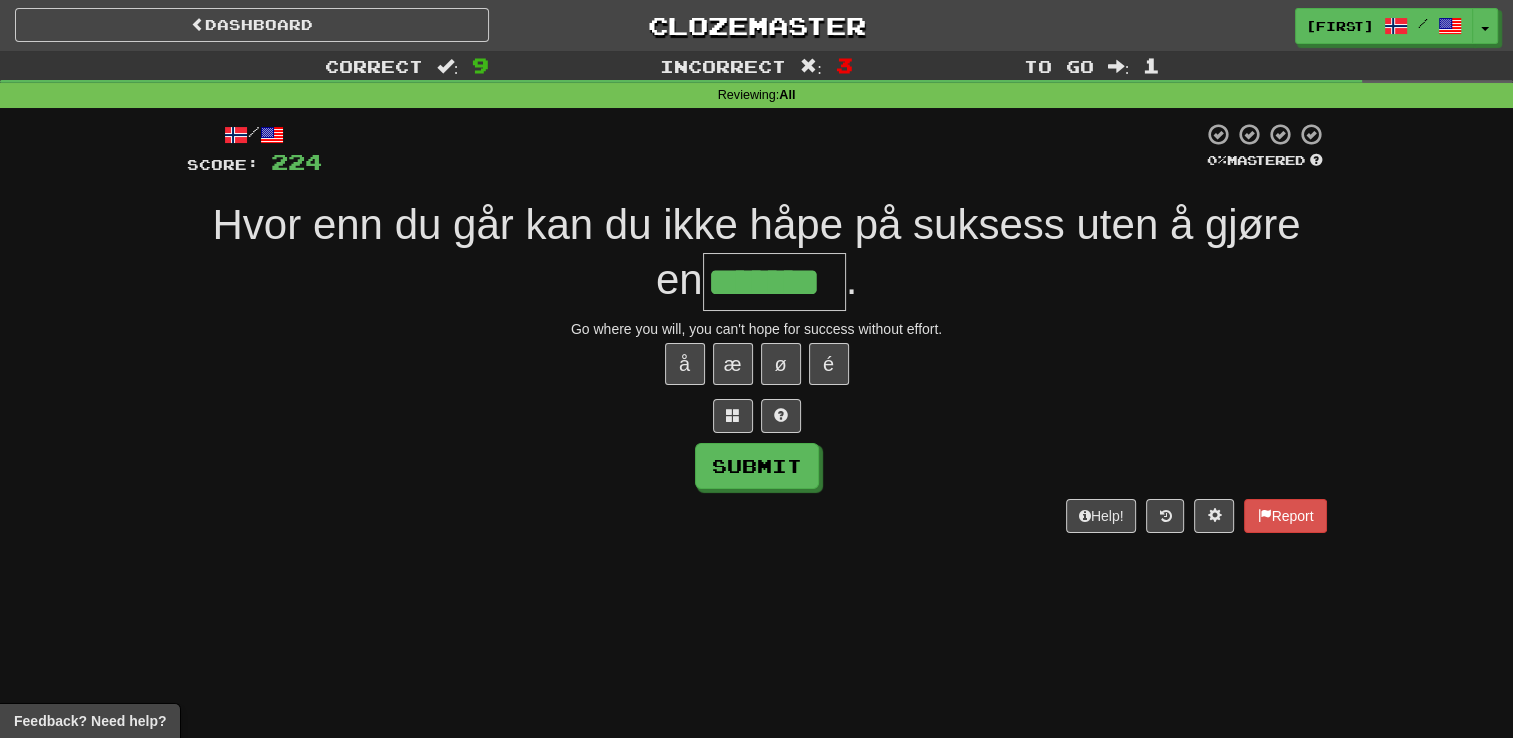 type on "*******" 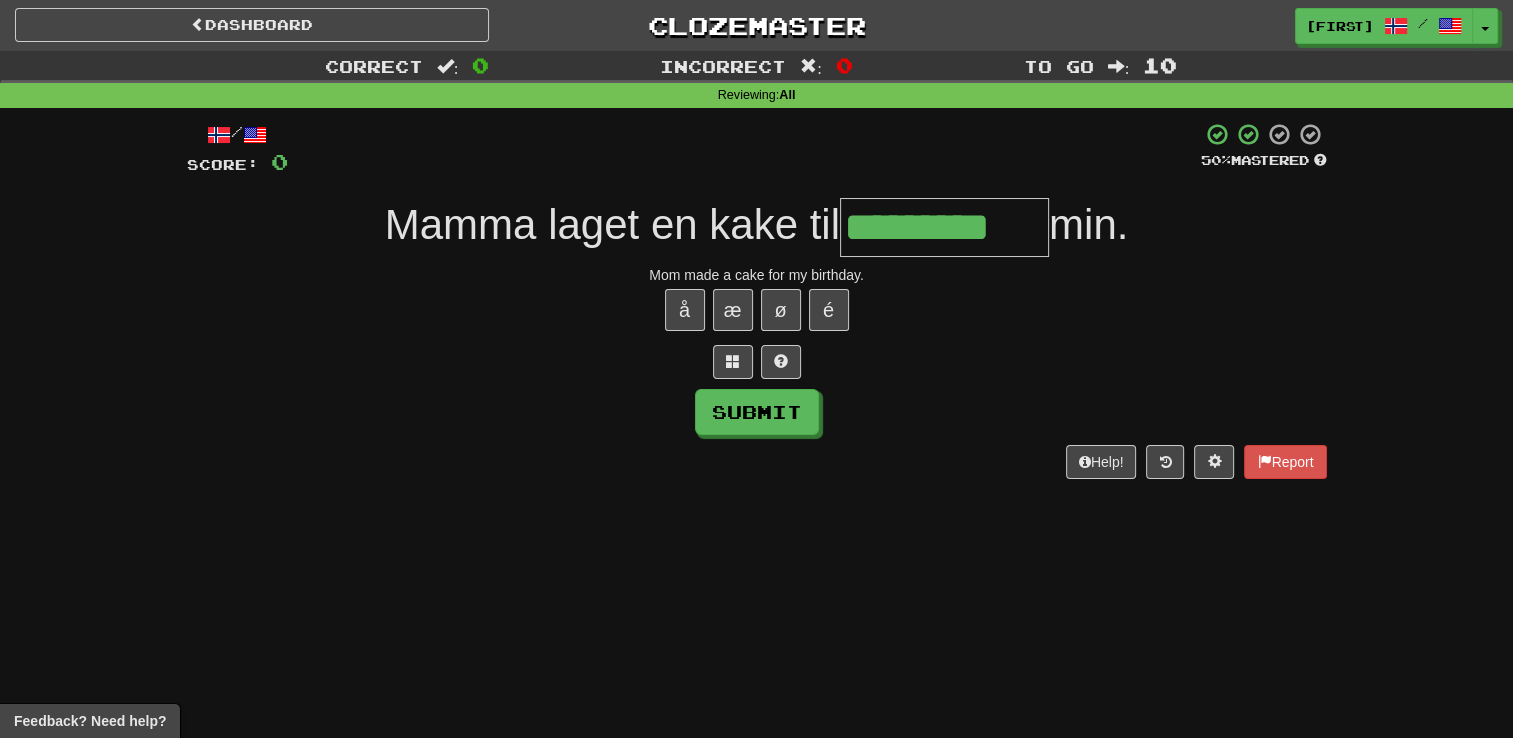 type on "*********" 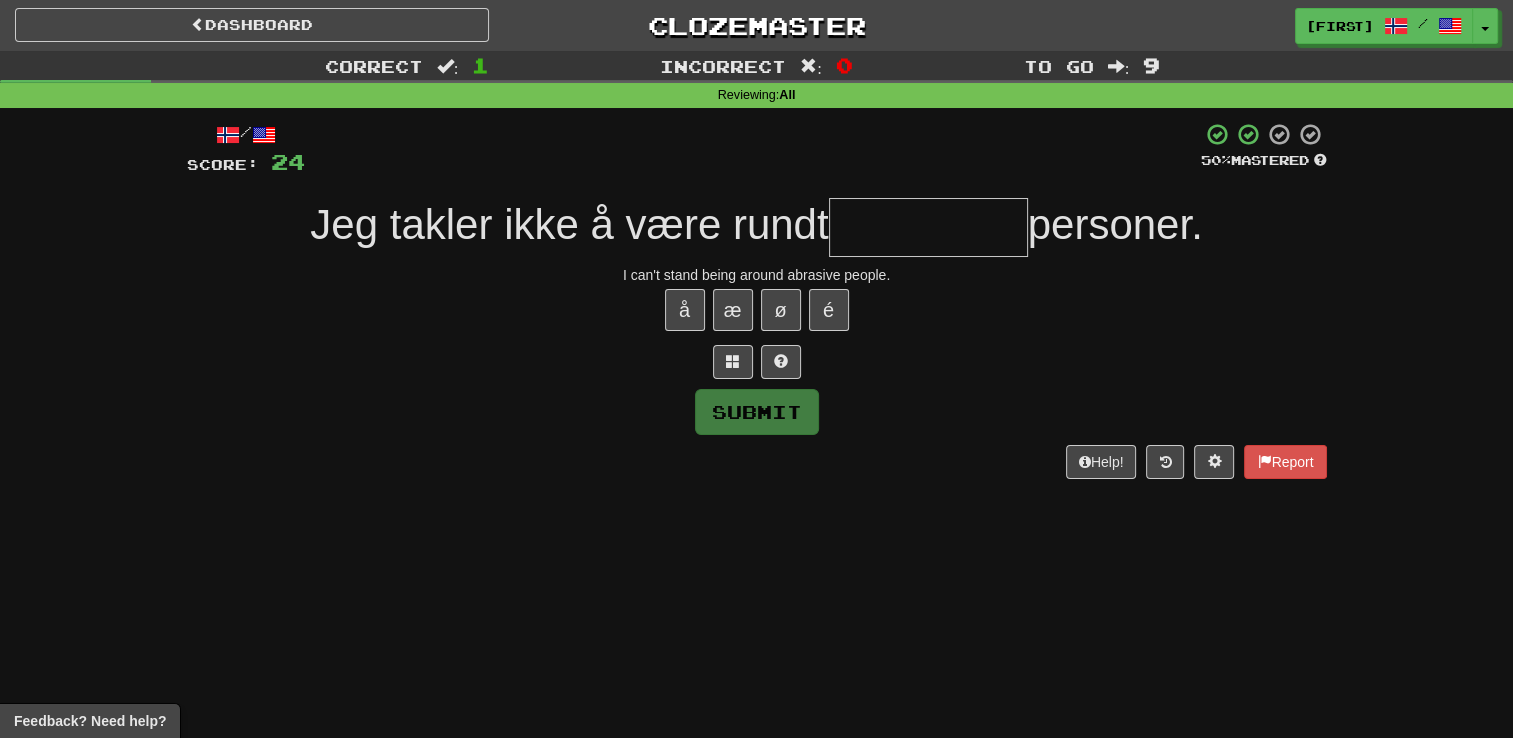 type on "**********" 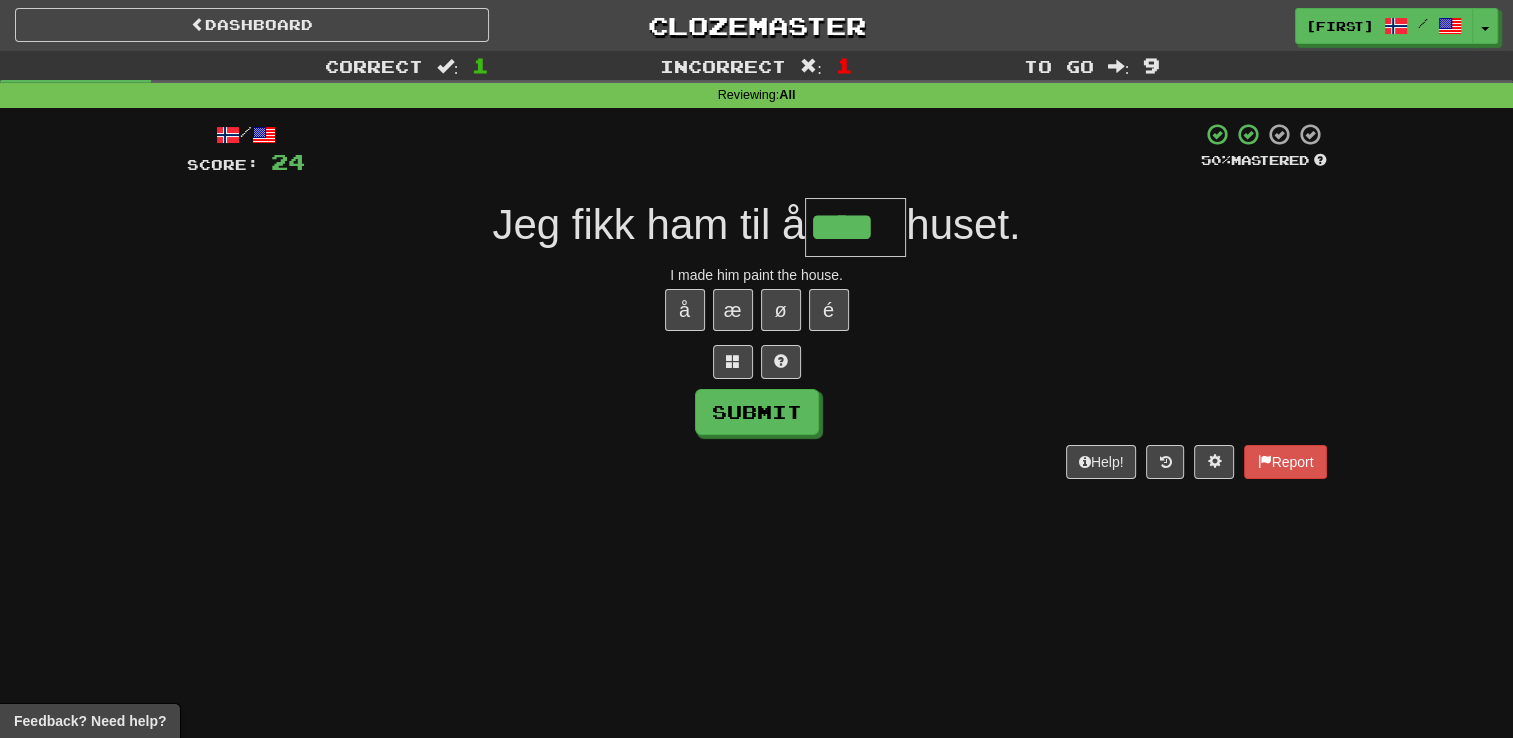 type on "****" 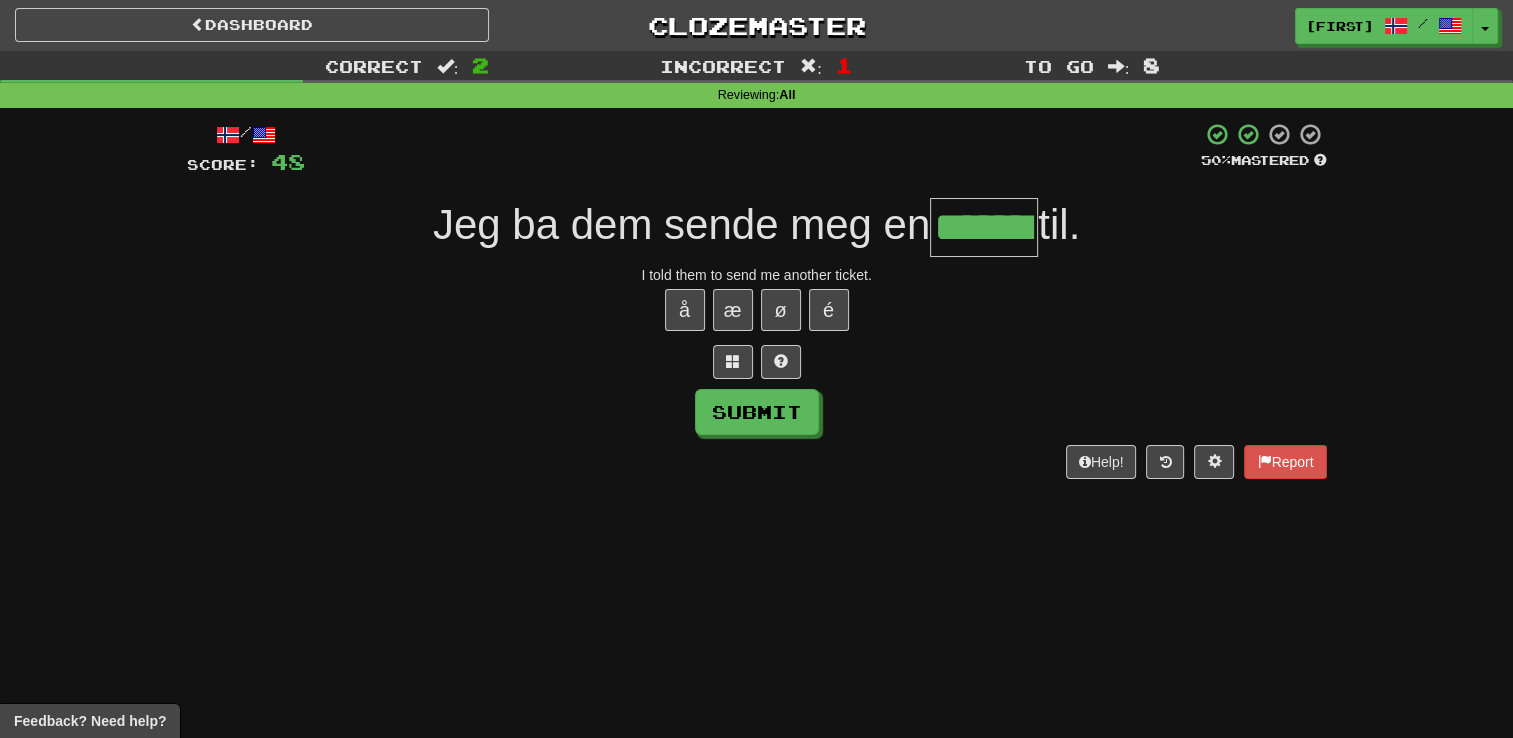 type on "*******" 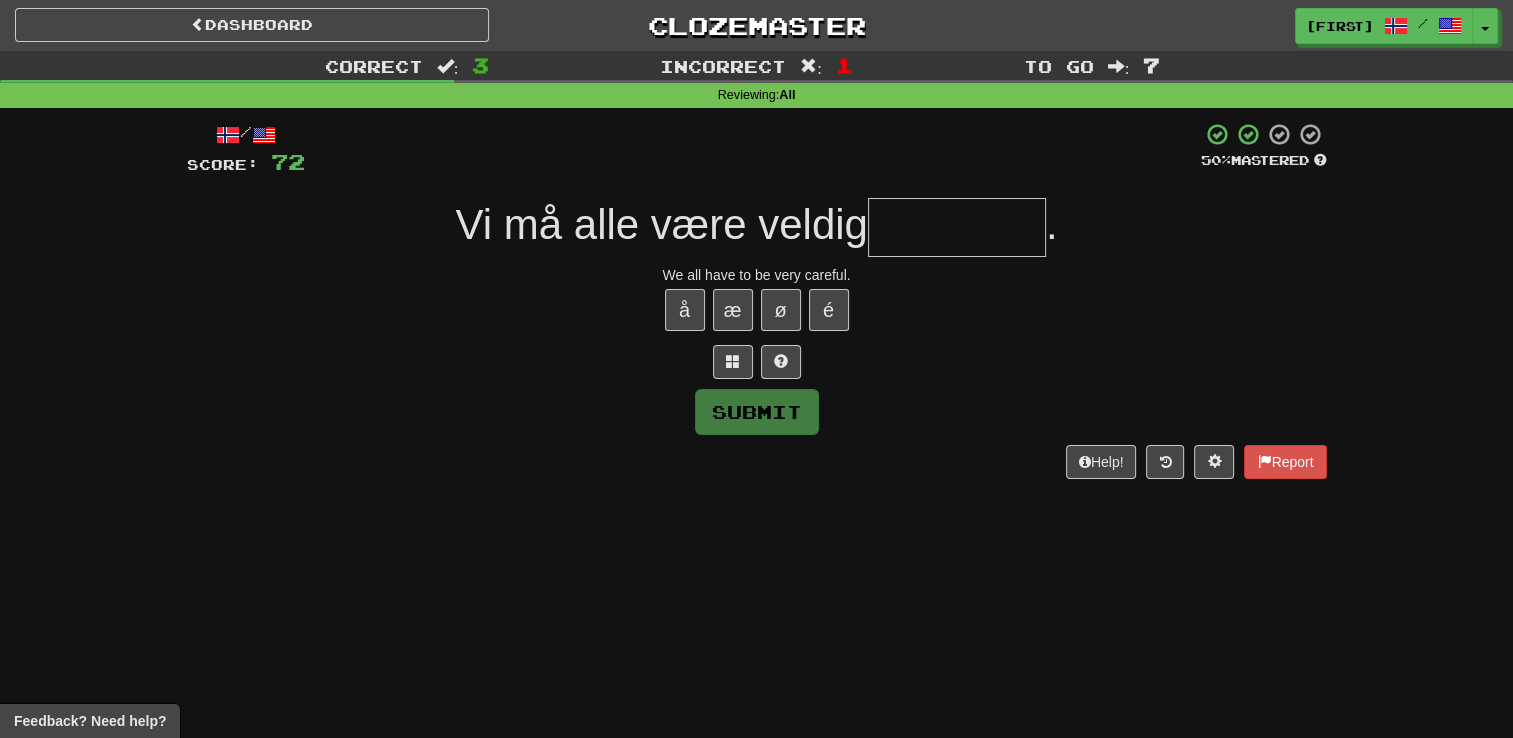 type on "**********" 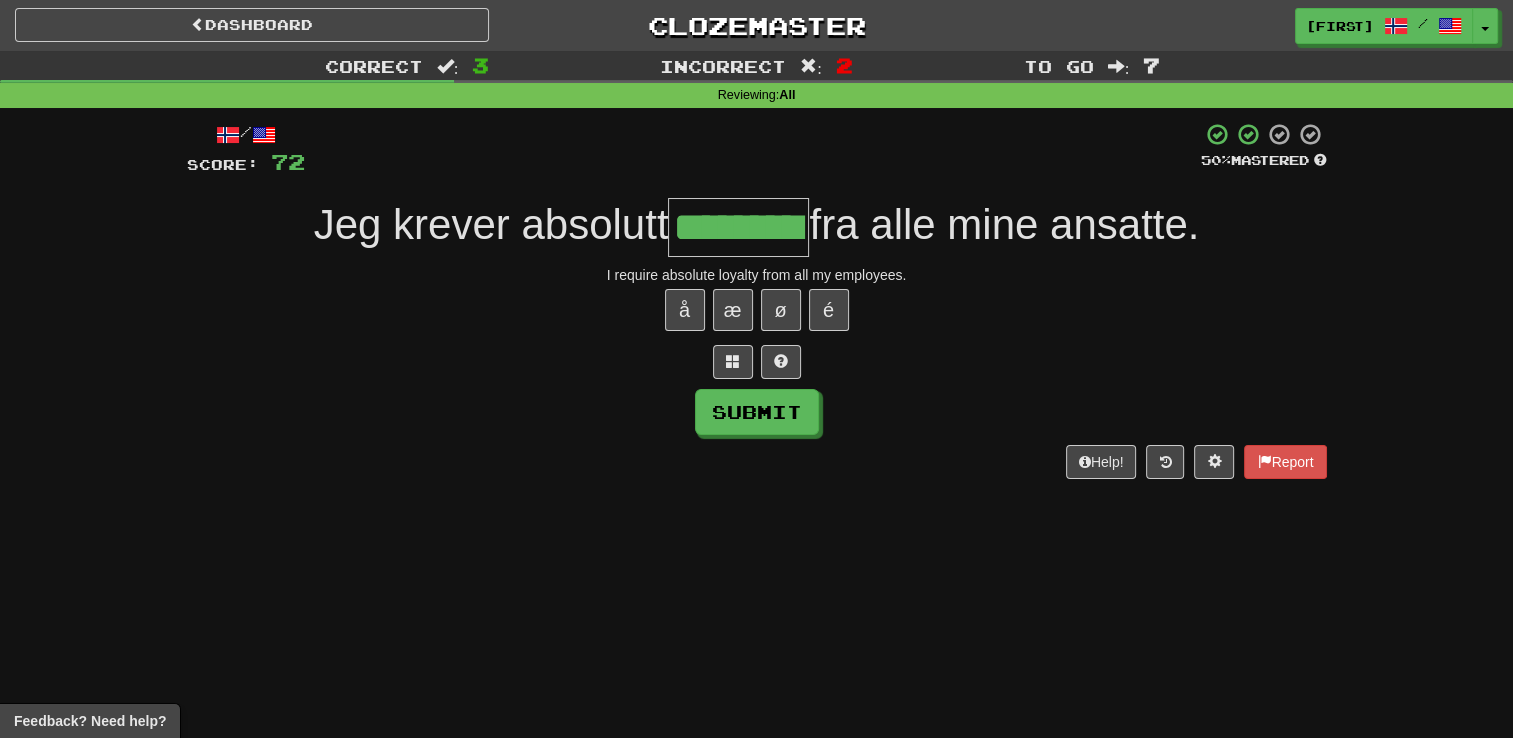 type on "*********" 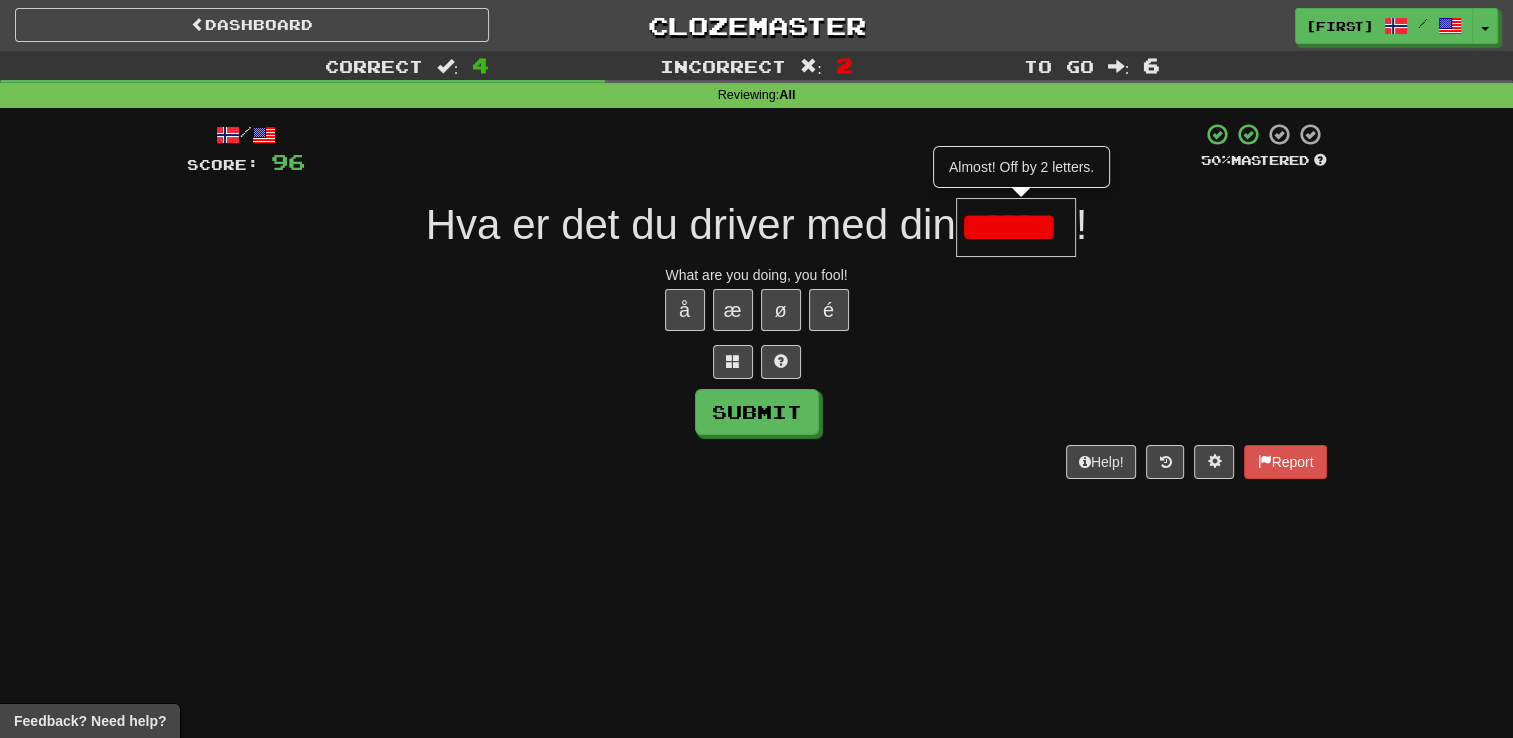 type on "*******" 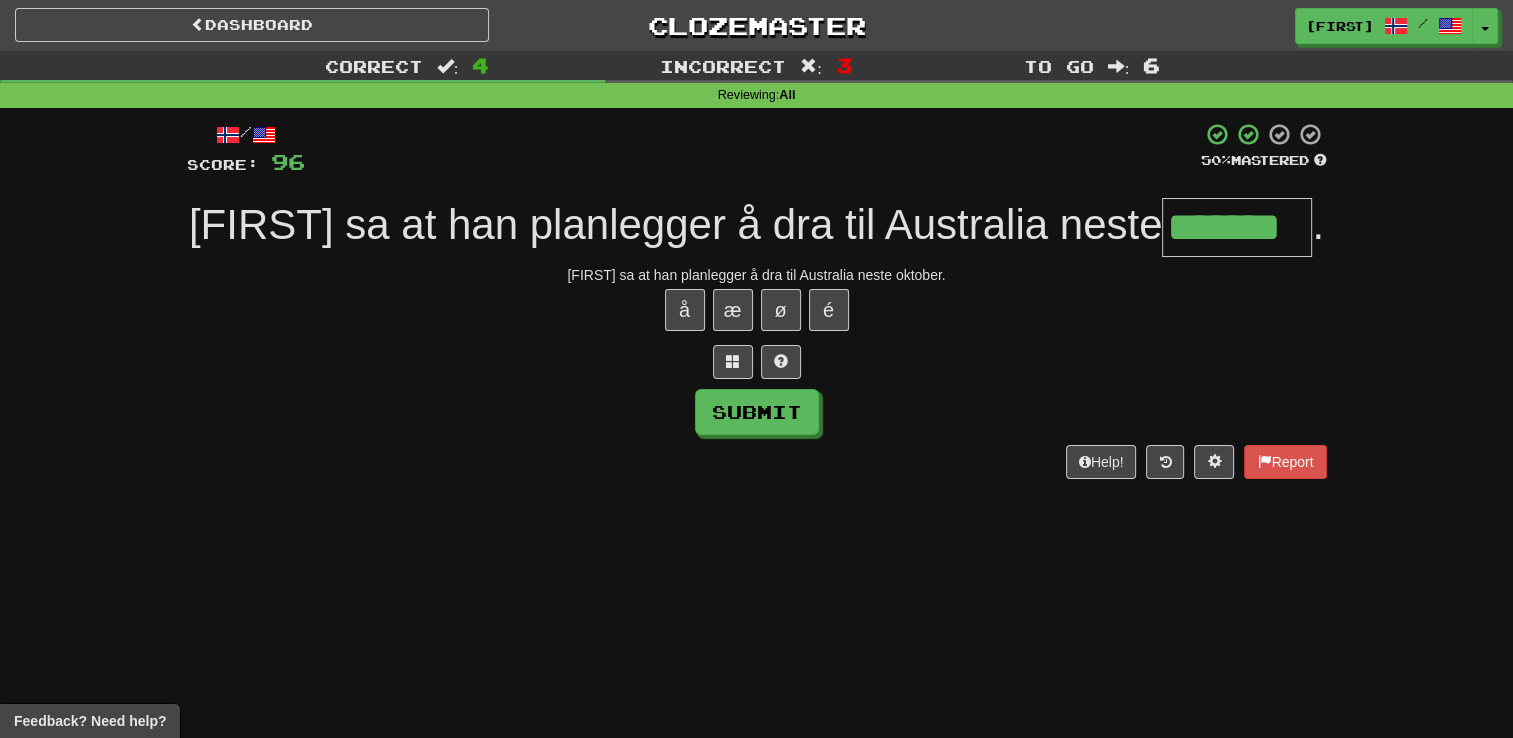 type on "*******" 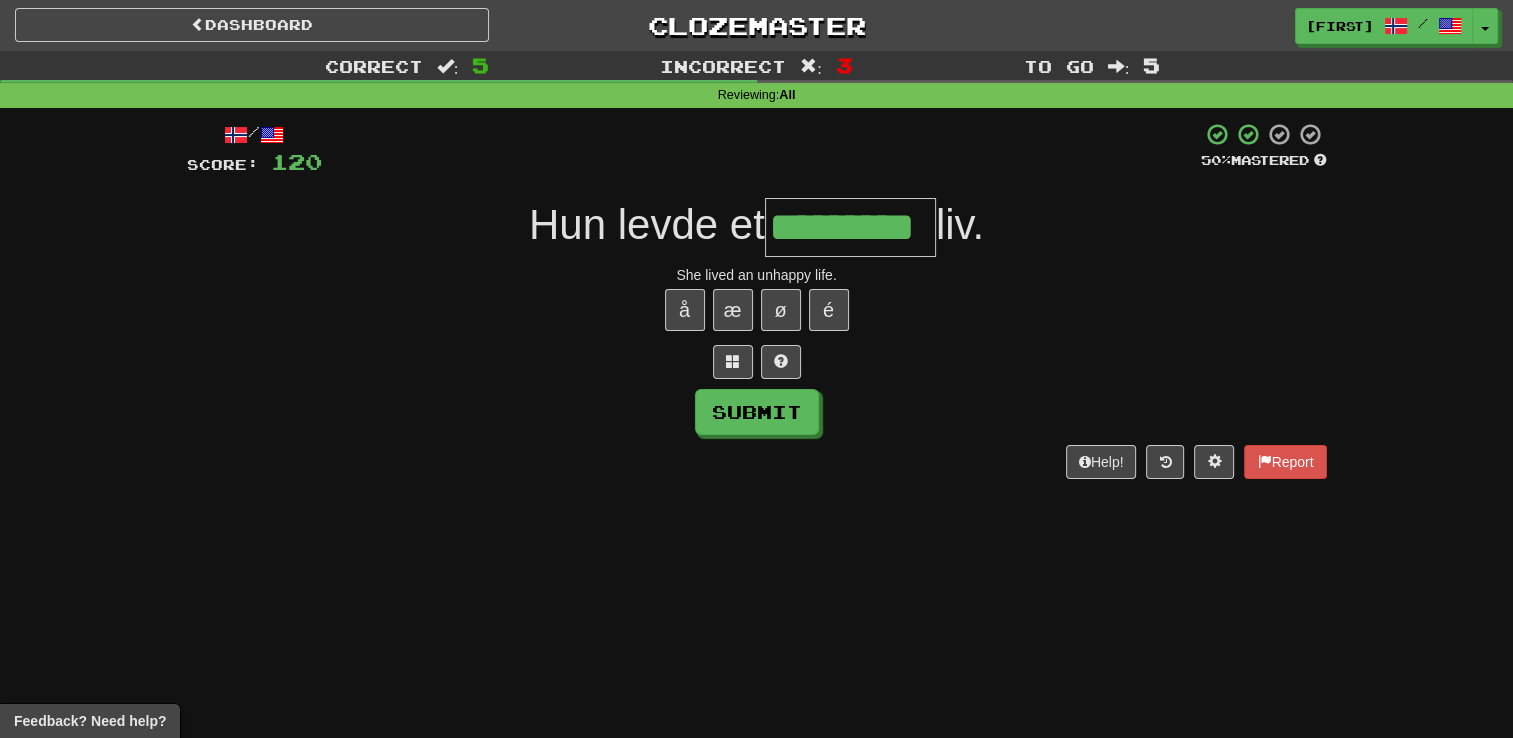 type on "*********" 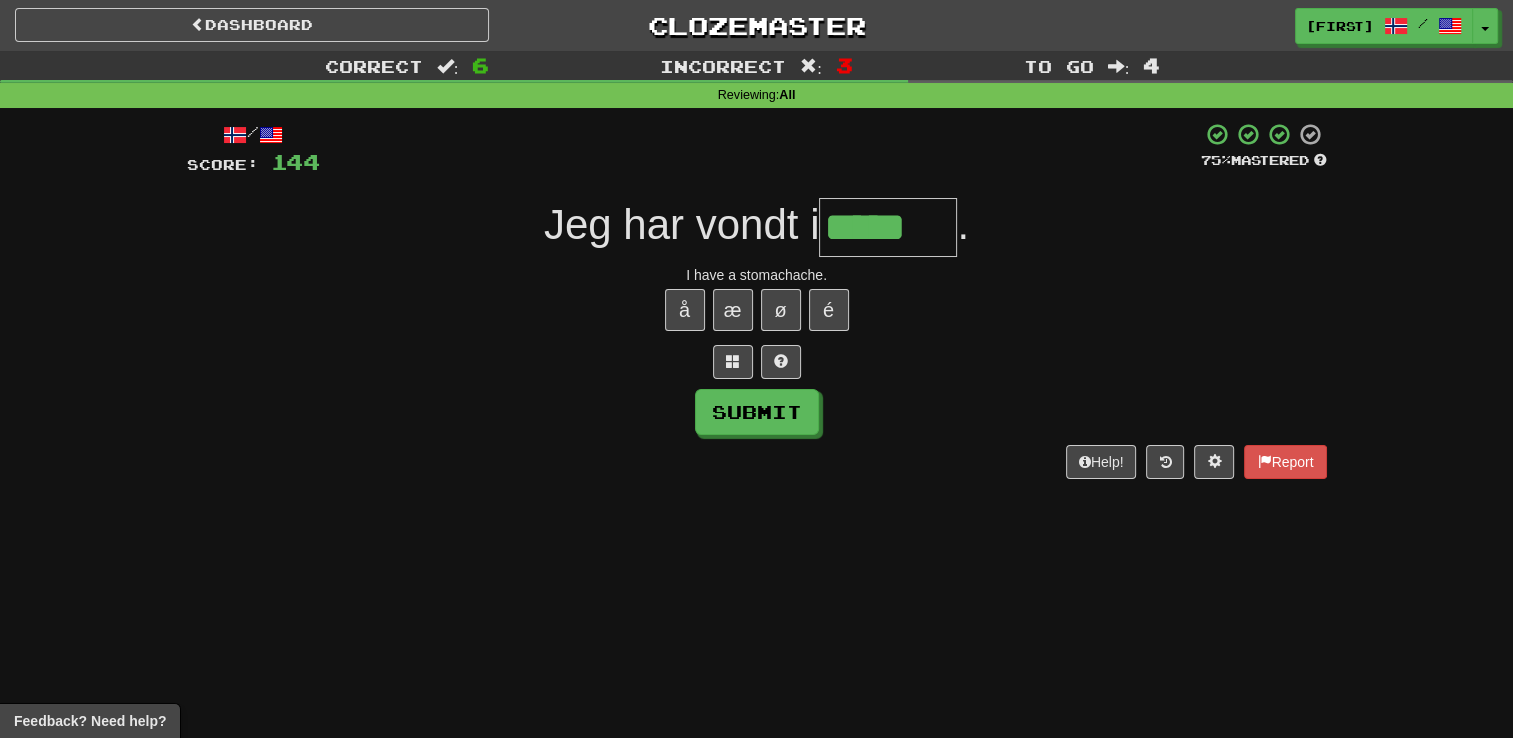 type on "*****" 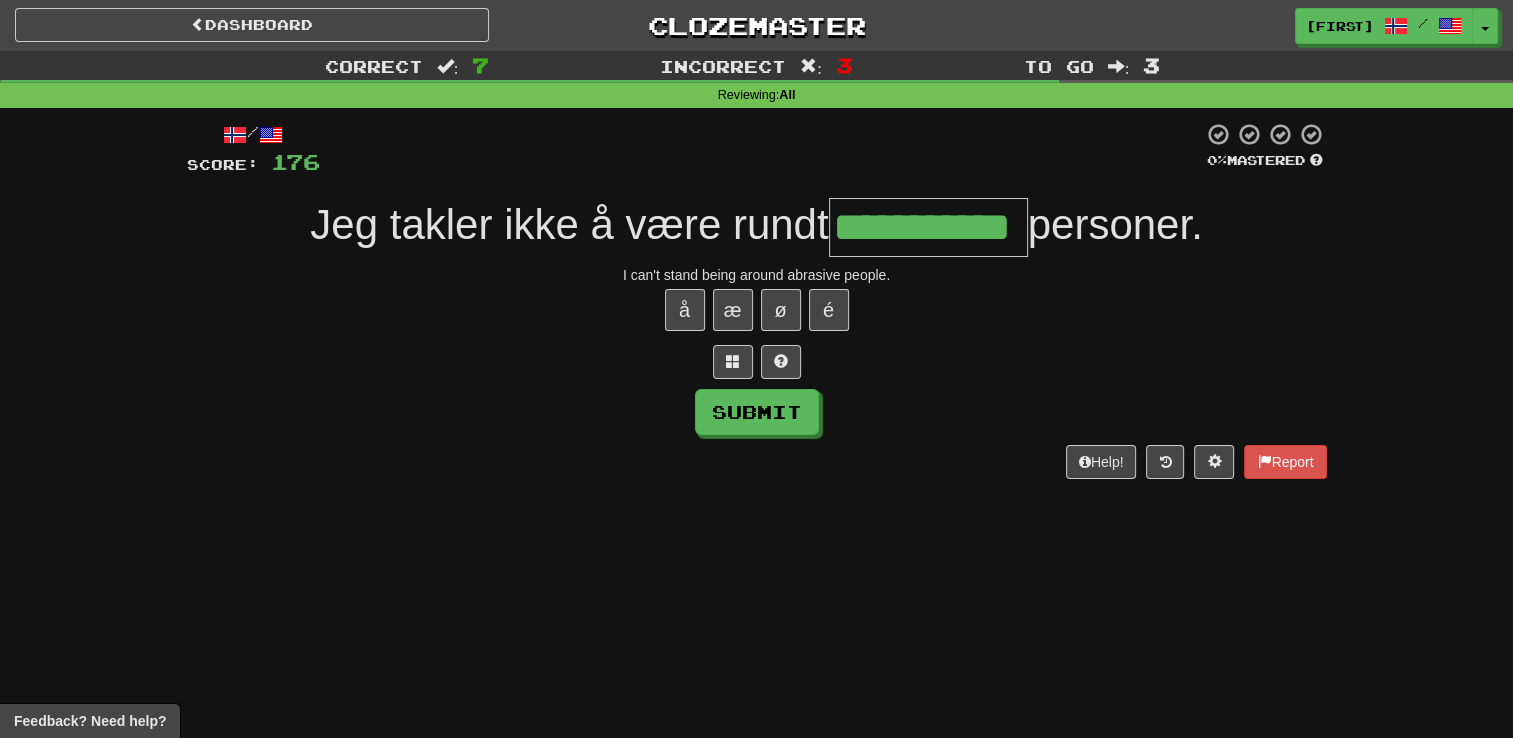 type on "**********" 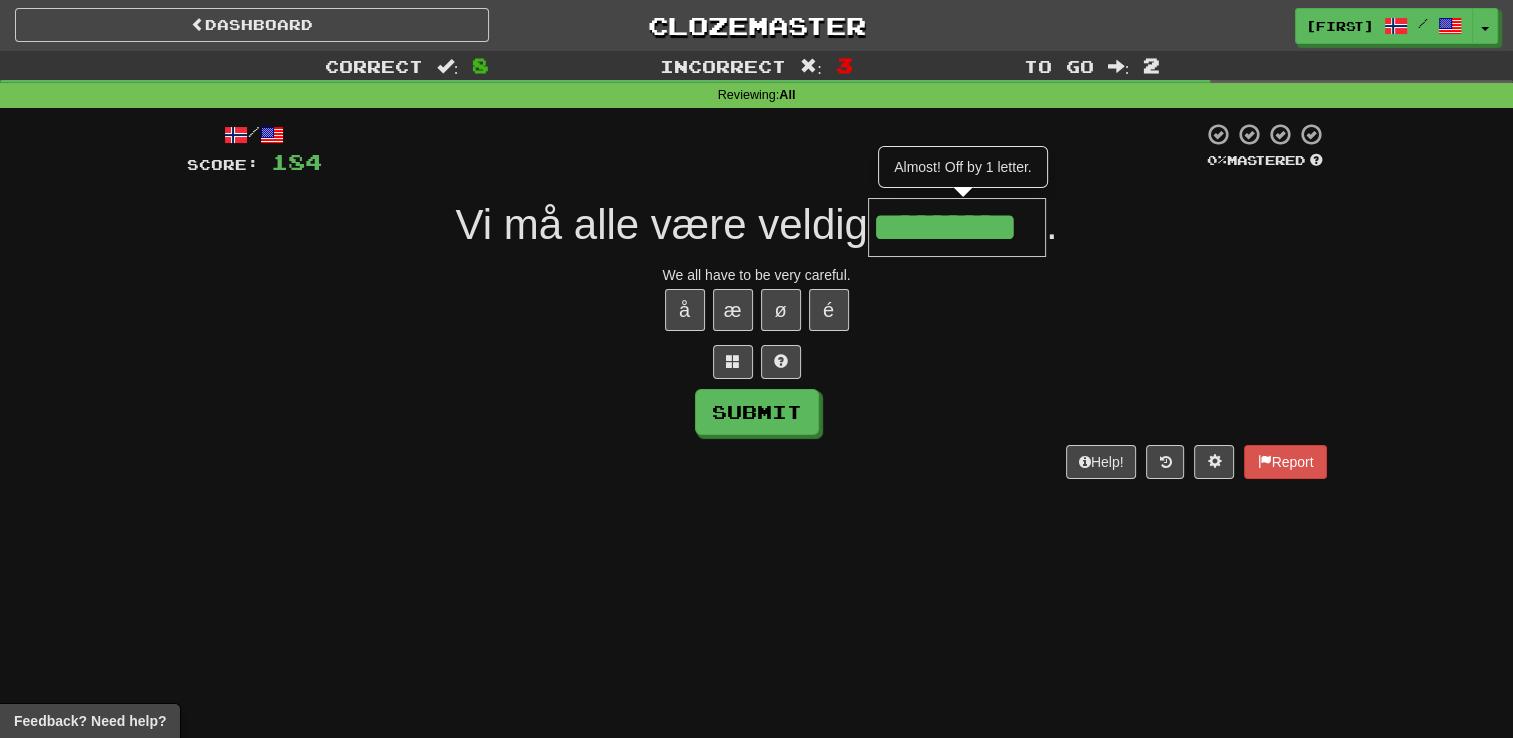 type on "**********" 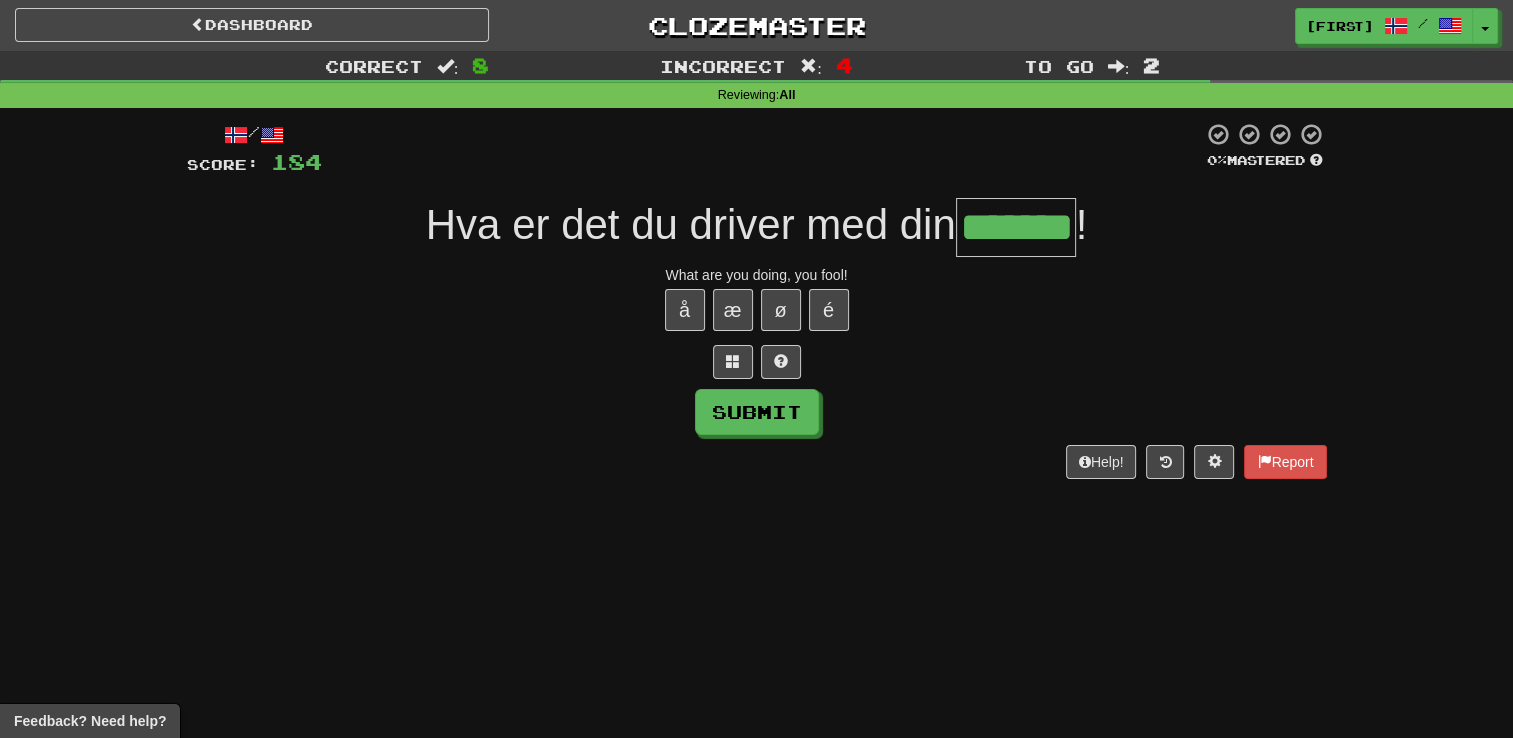 type on "*******" 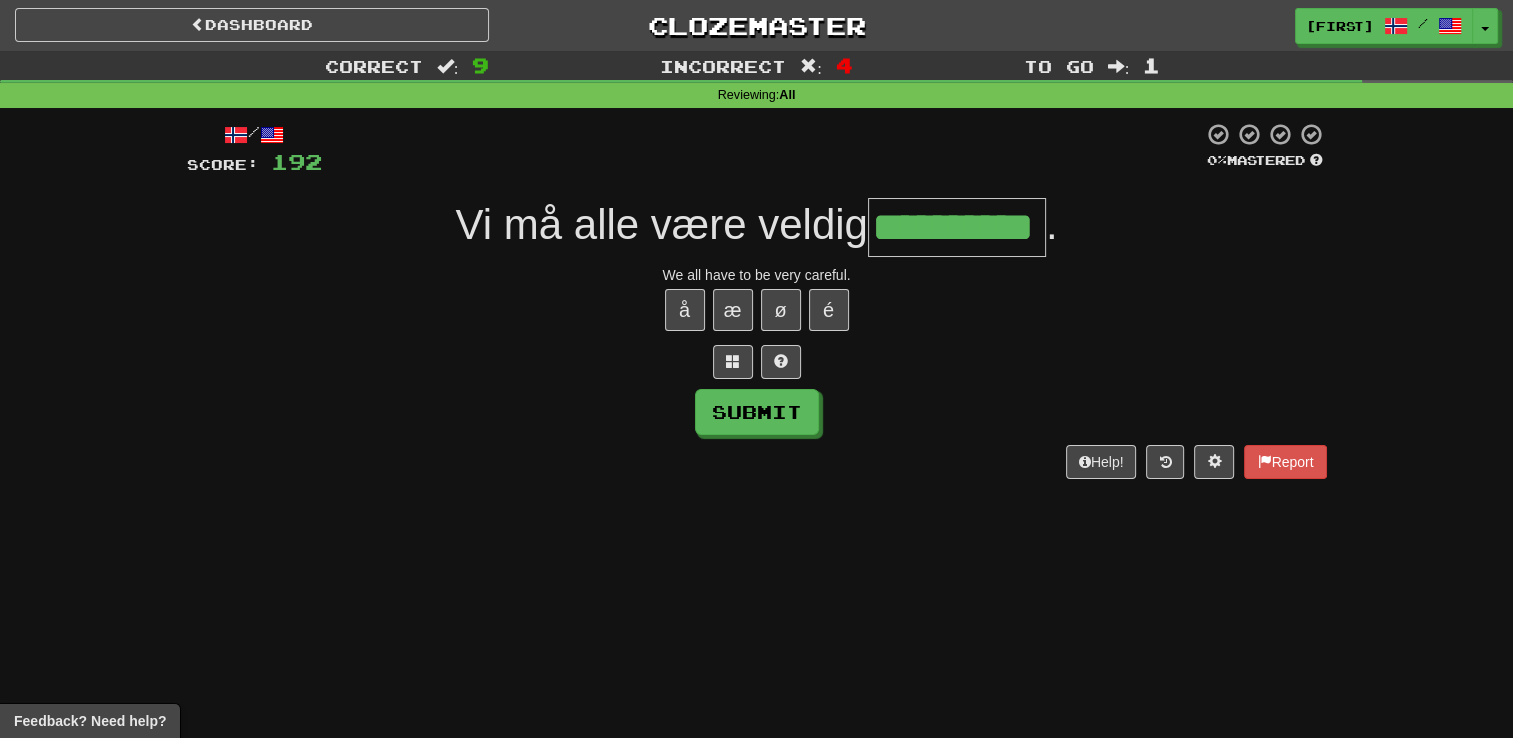 type on "**********" 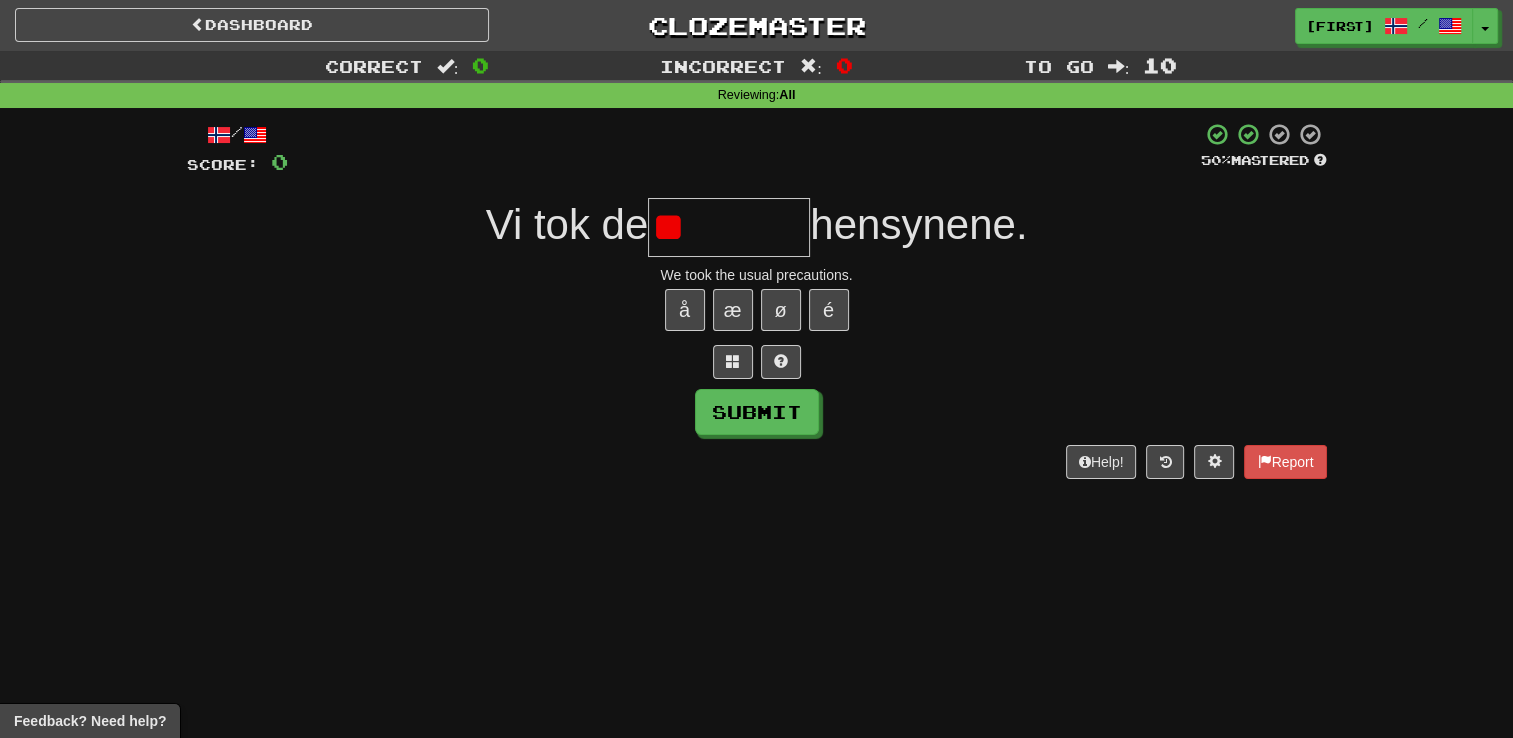 type on "*" 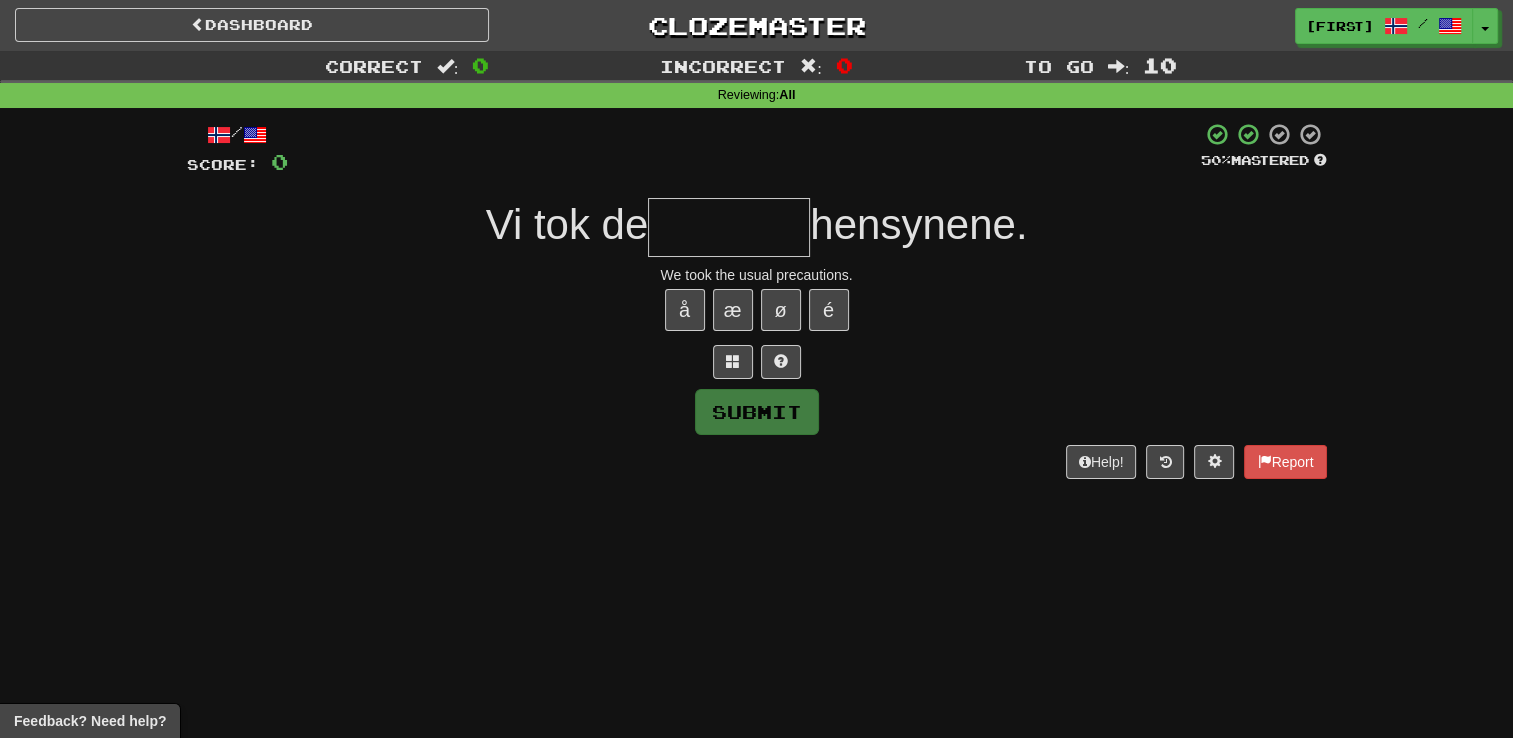 type on "*******" 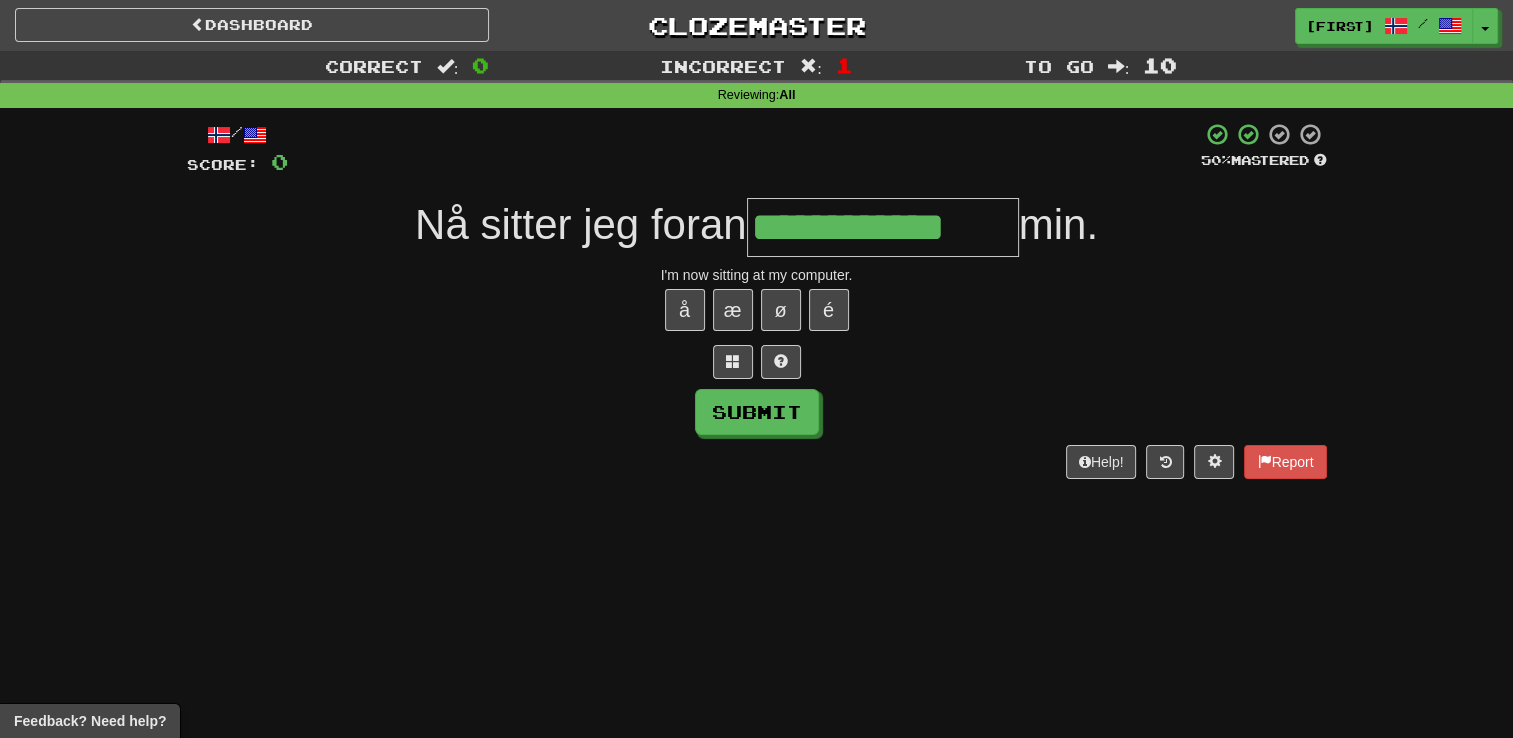 type on "**********" 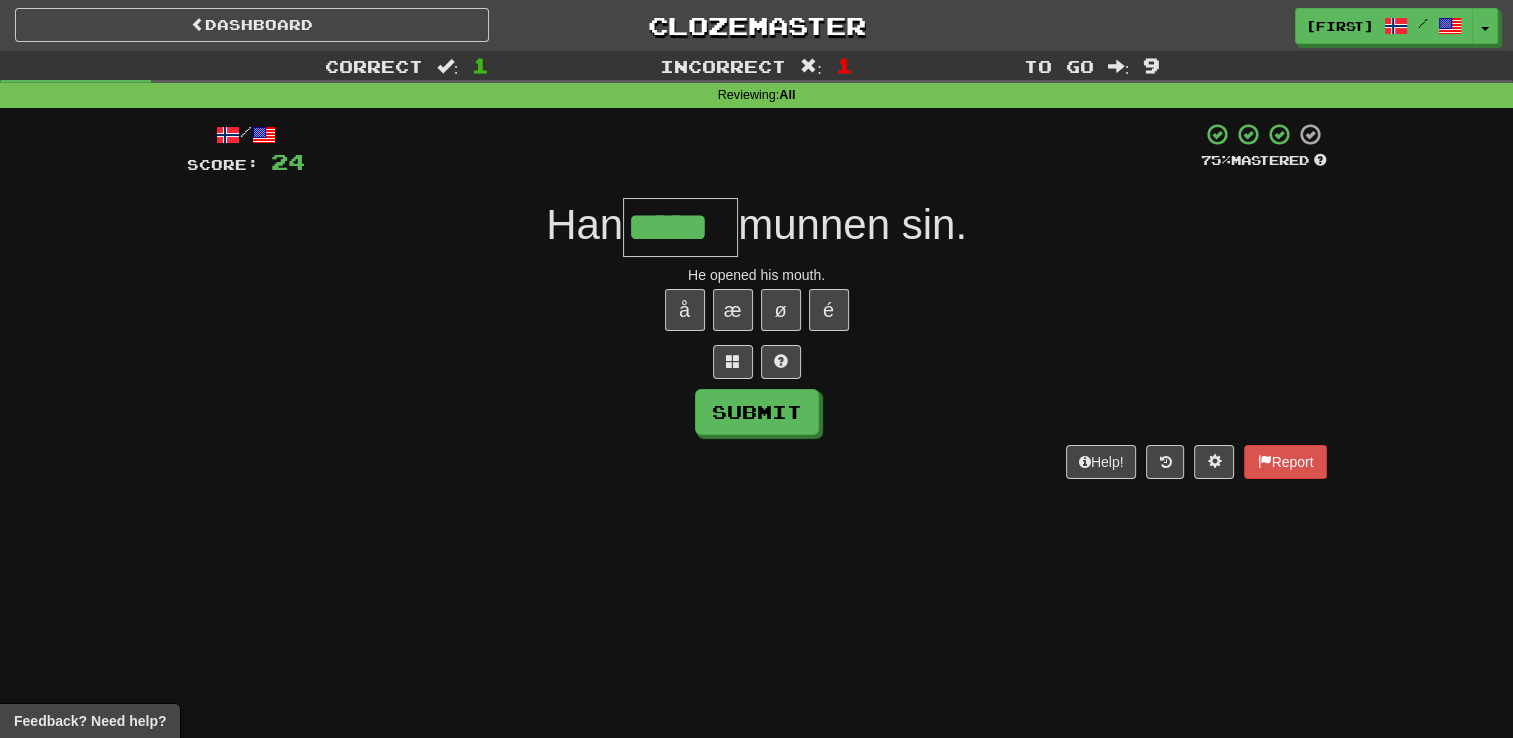 type on "*****" 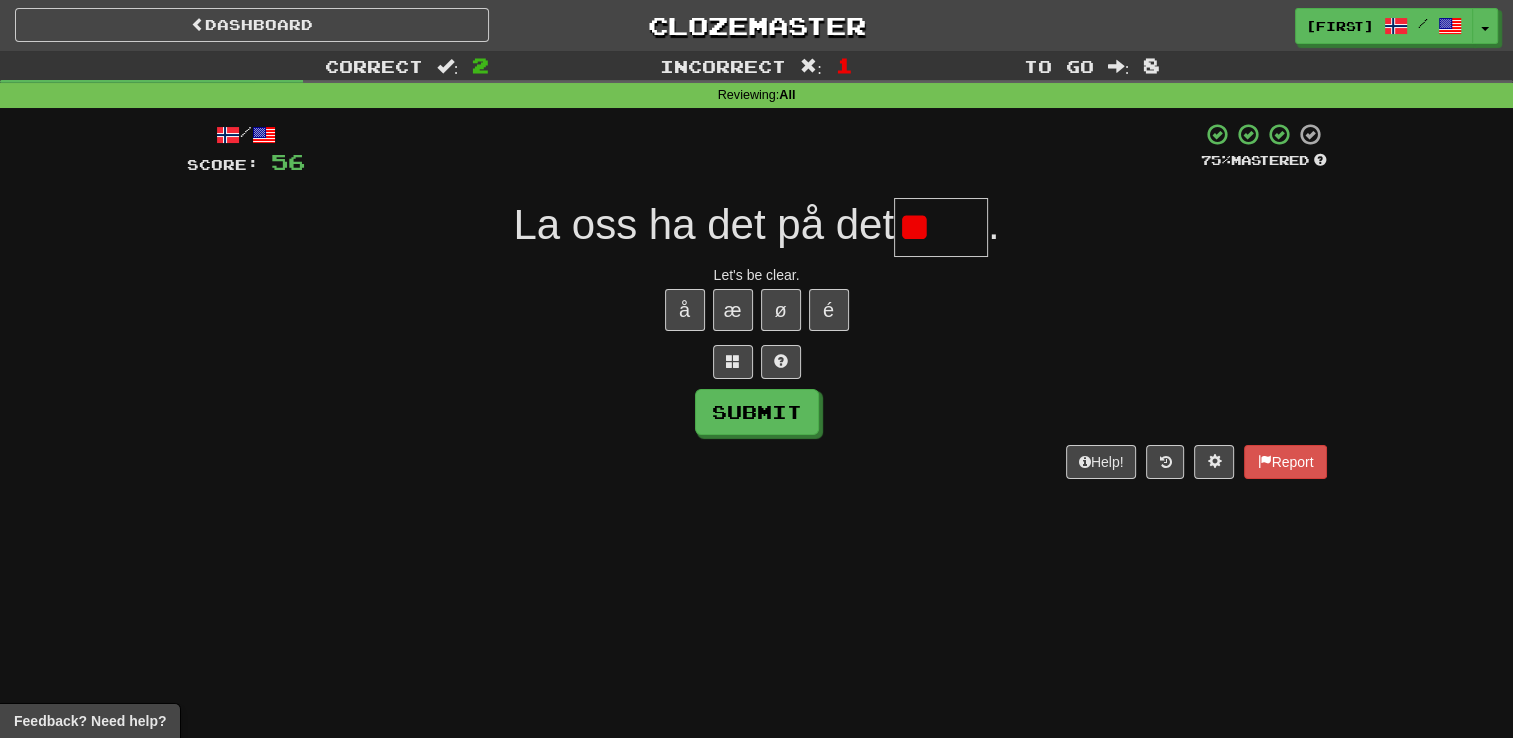 type on "*" 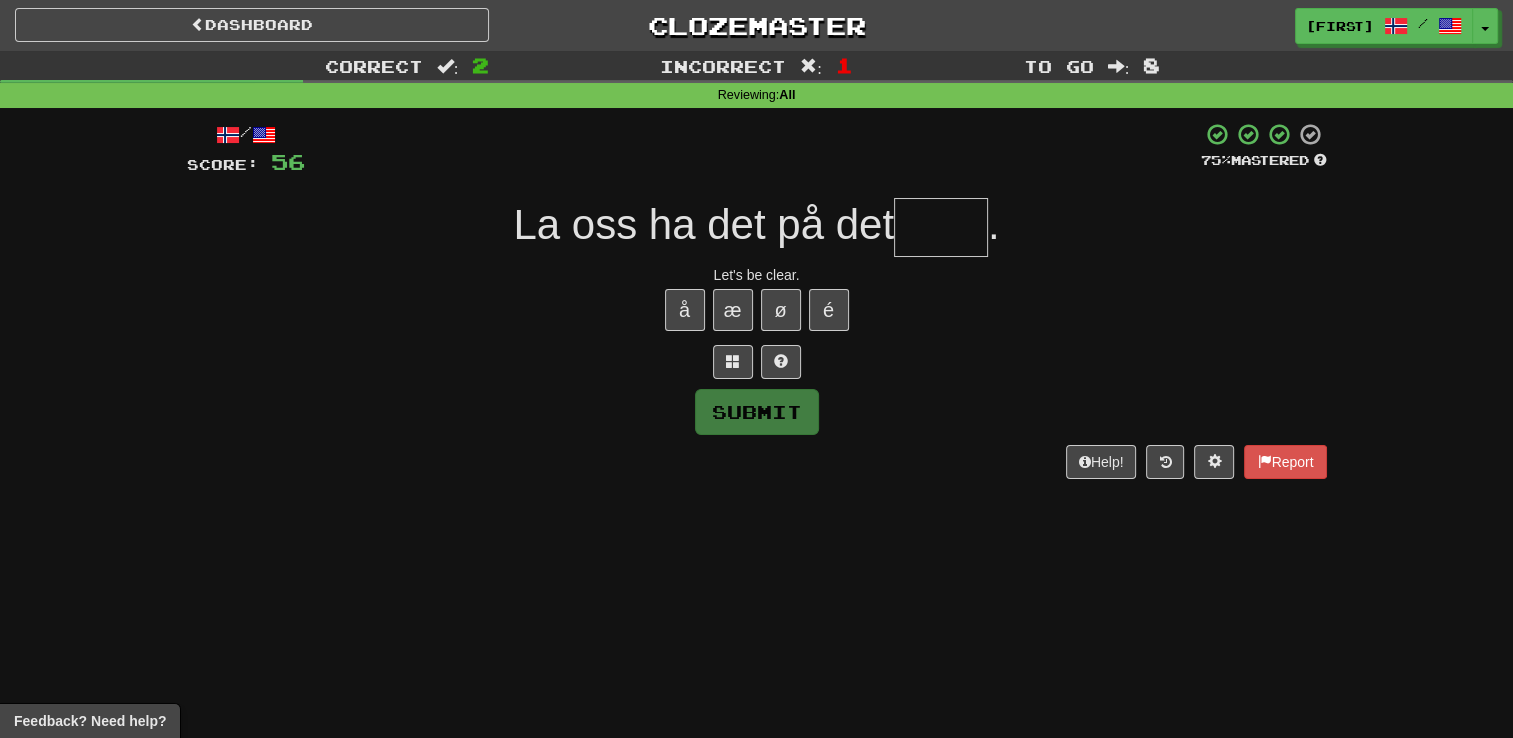 type on "****" 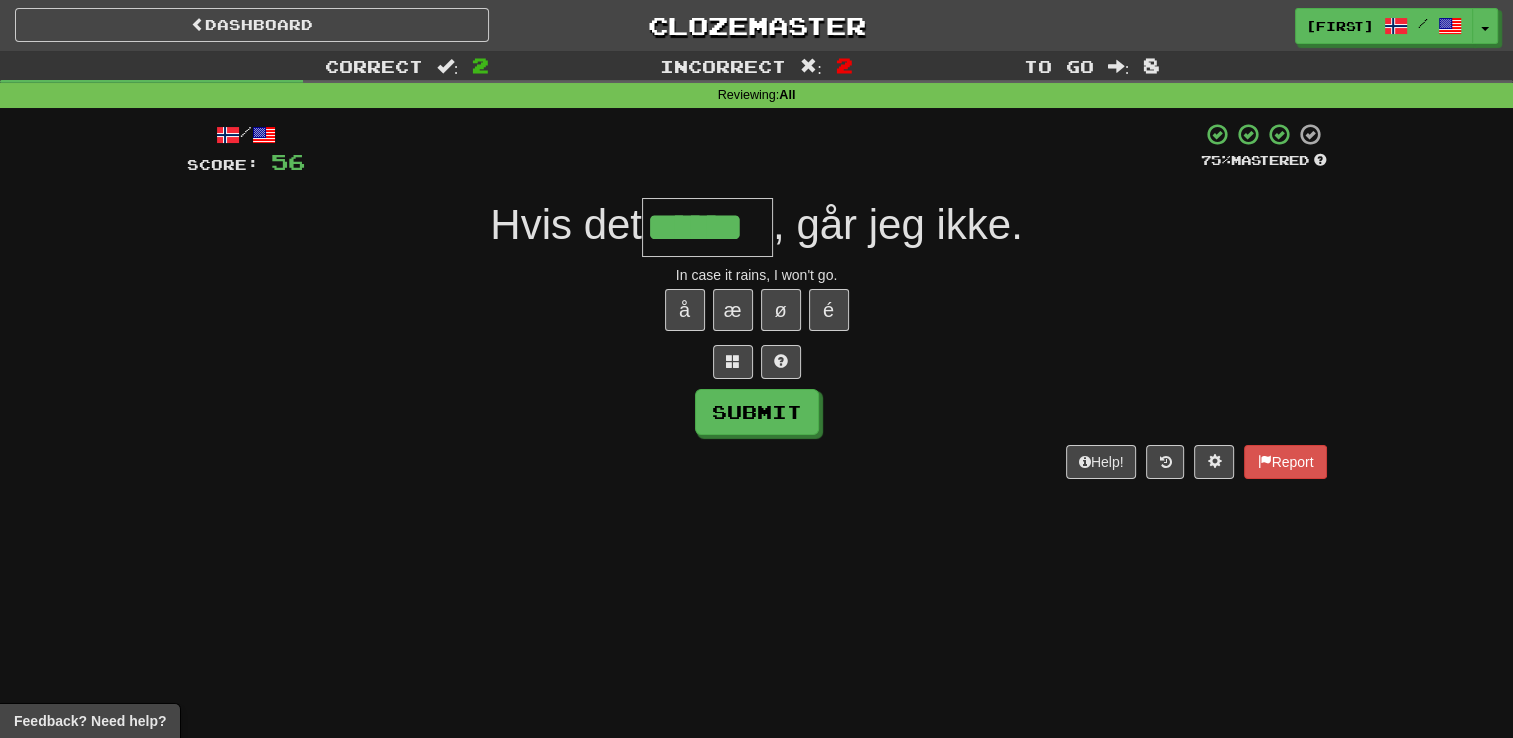 type on "******" 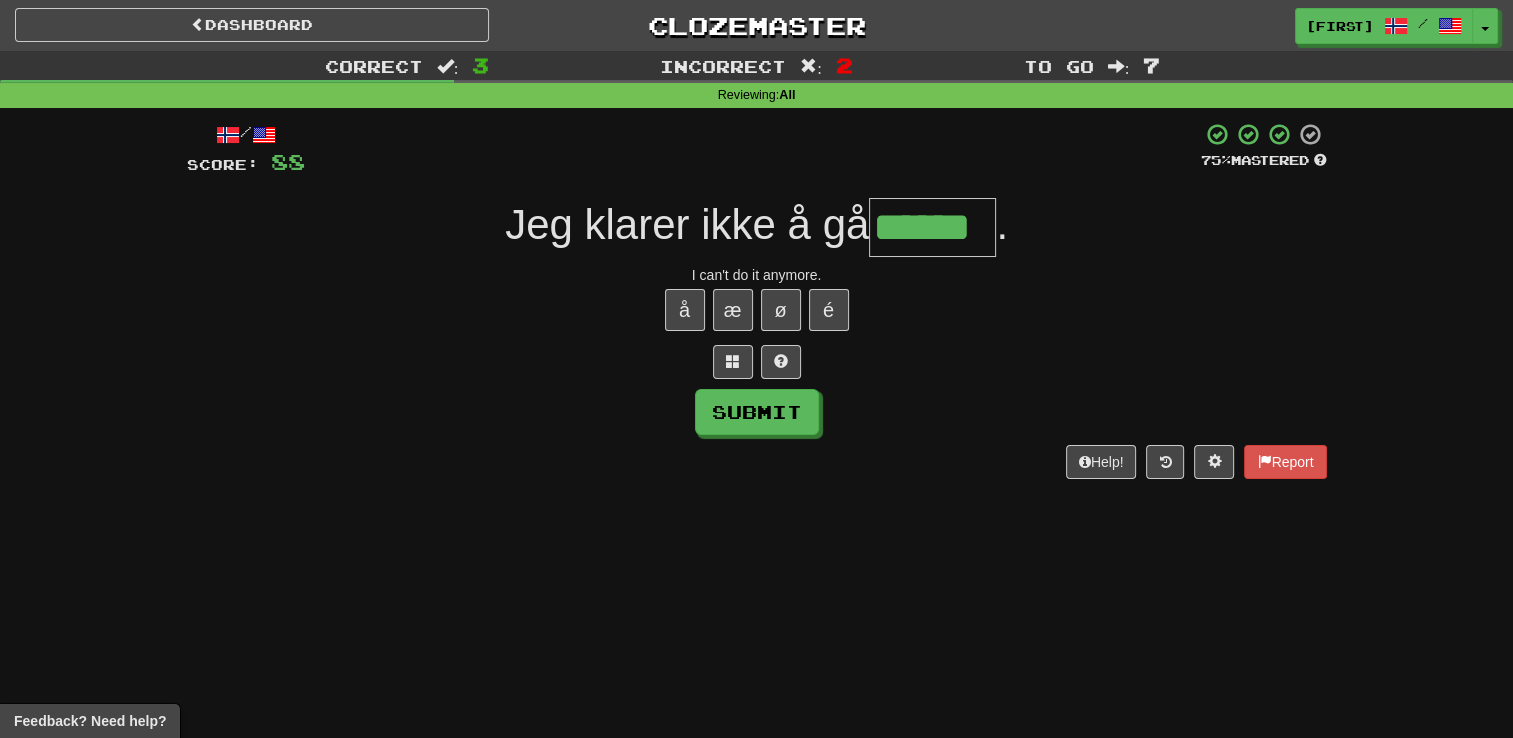 type on "******" 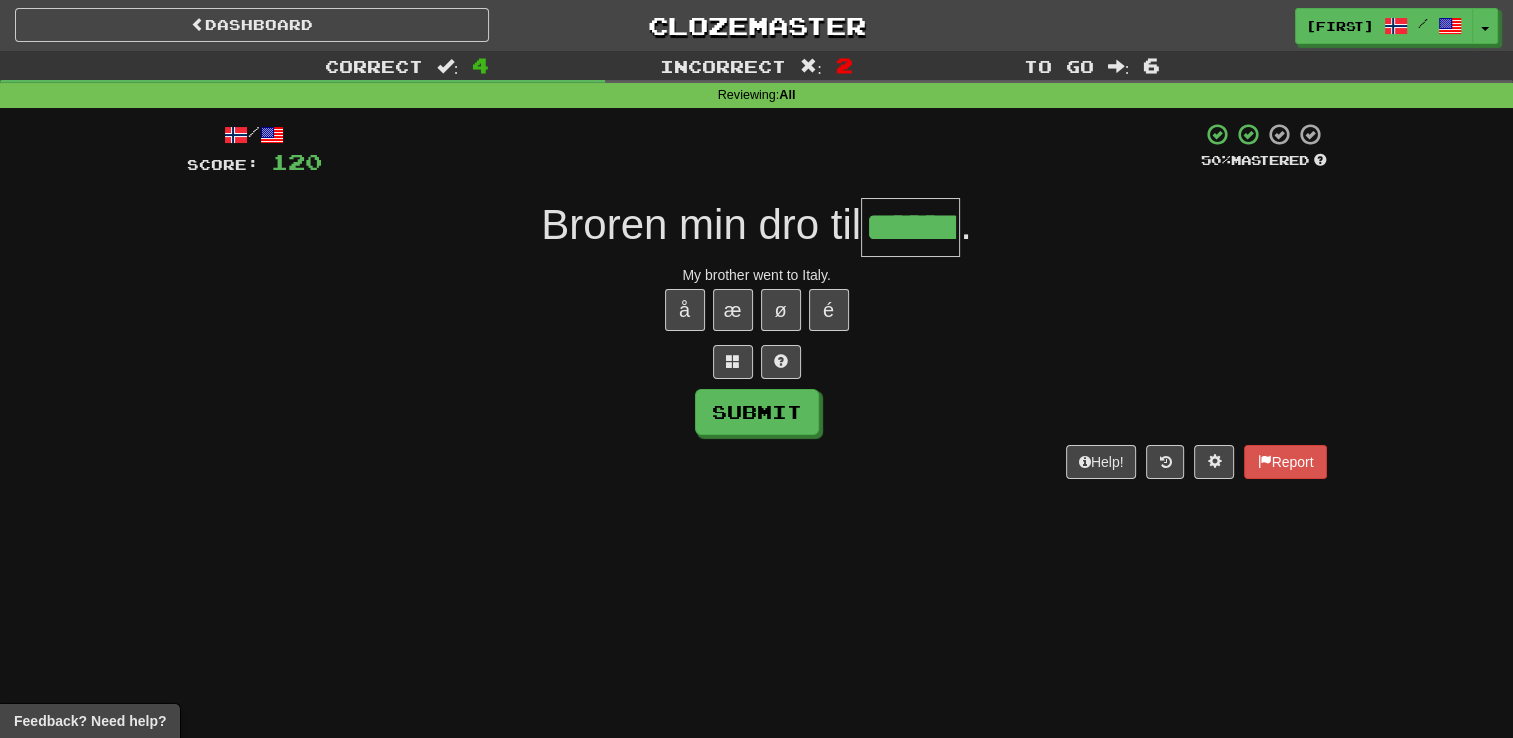 type on "******" 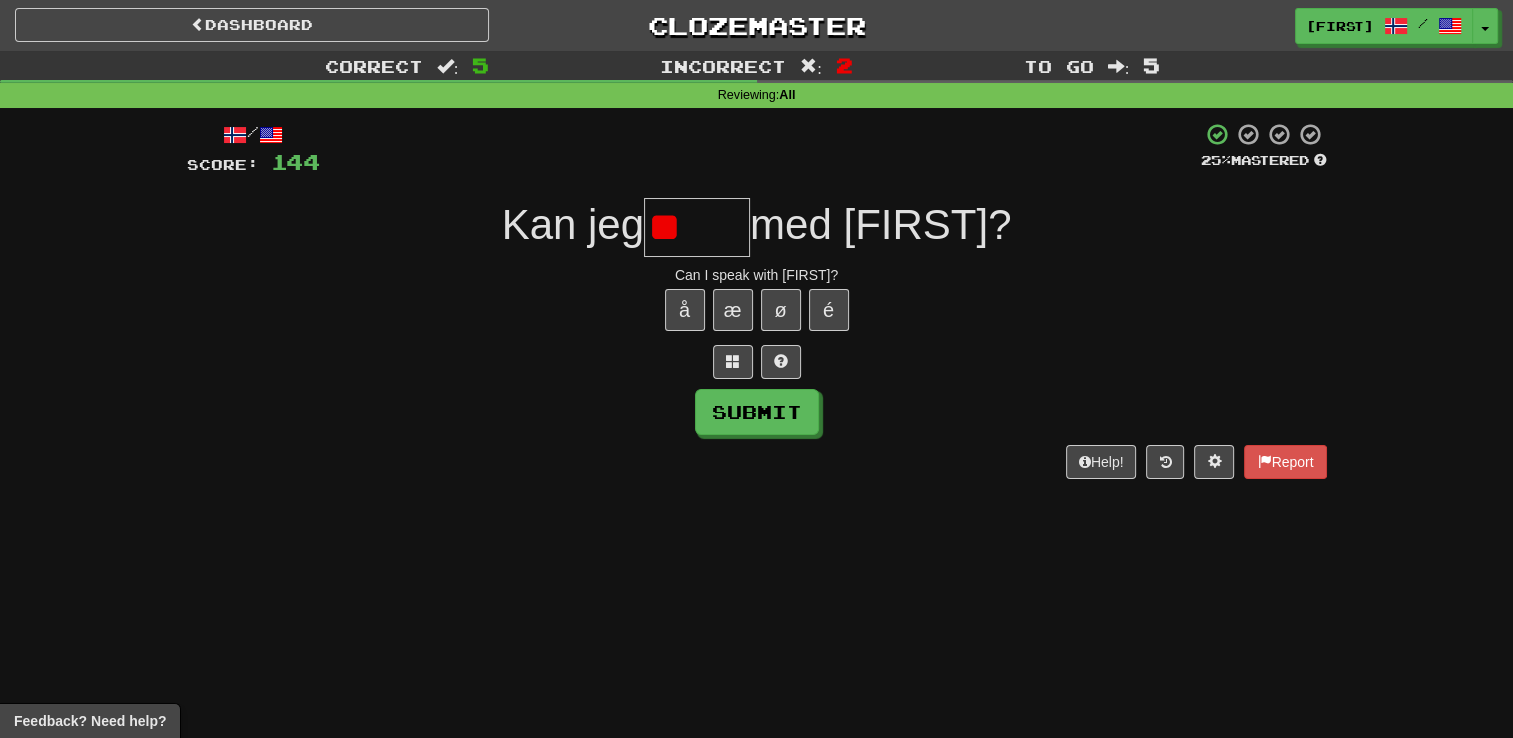 type on "*" 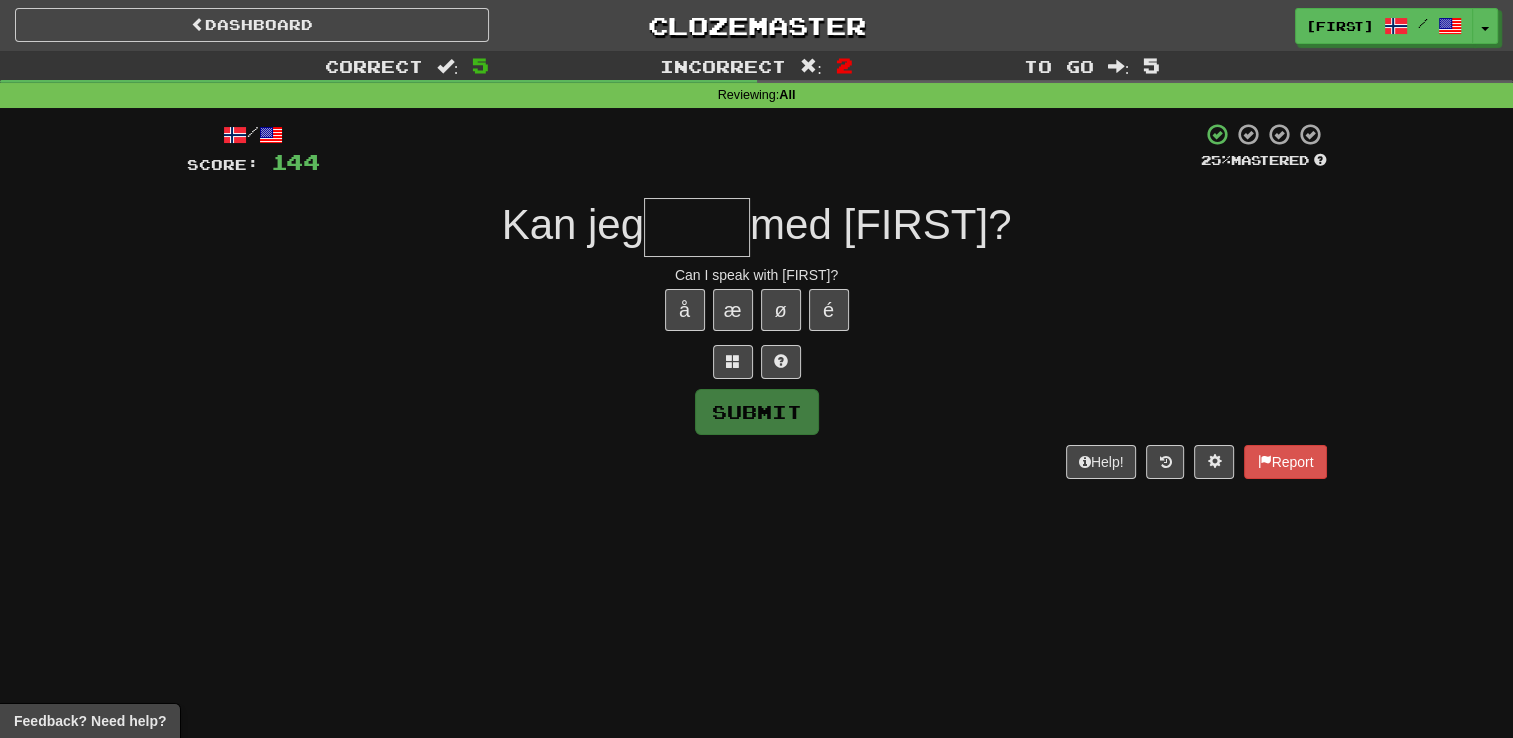 type on "*" 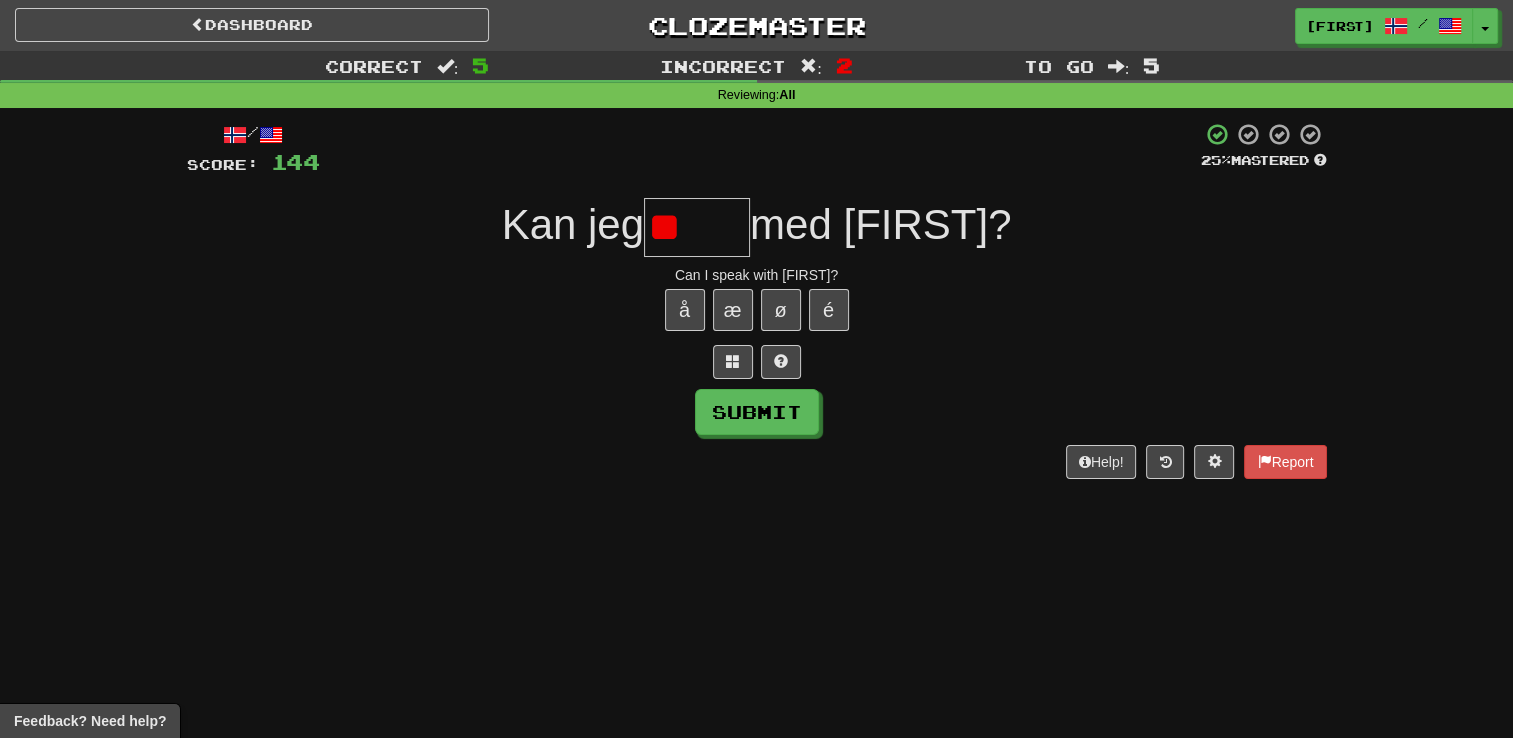 type on "*" 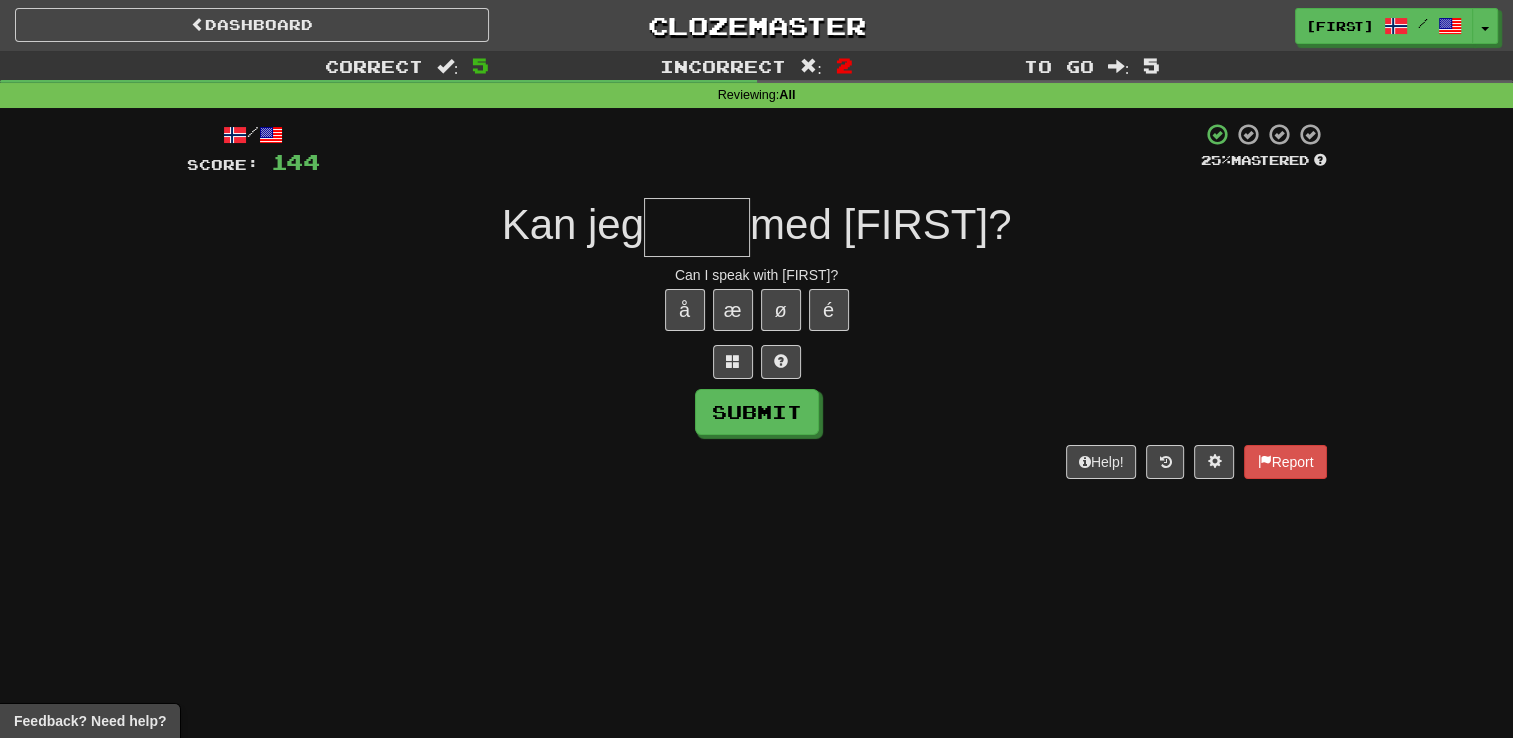 type on "*" 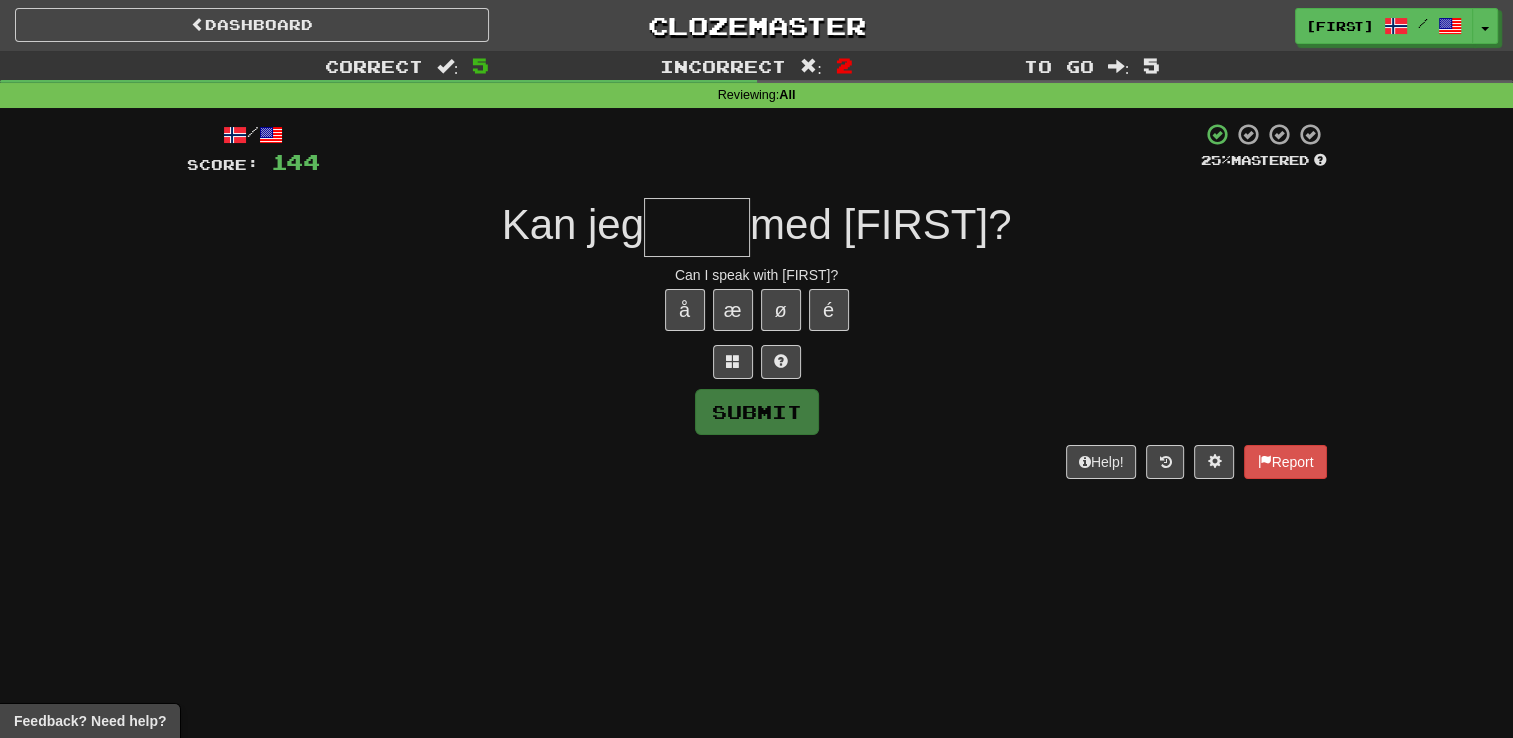 type on "*" 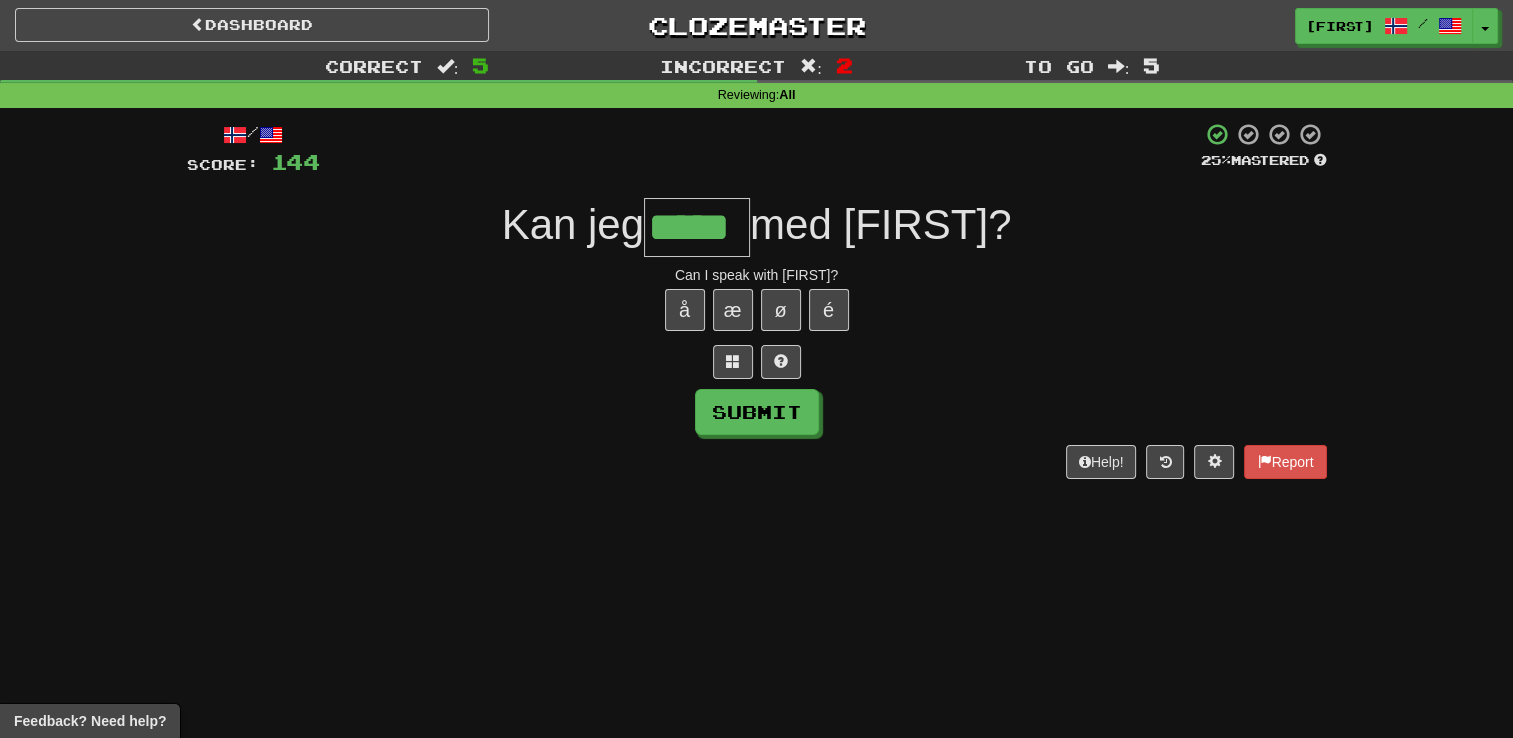 type on "*****" 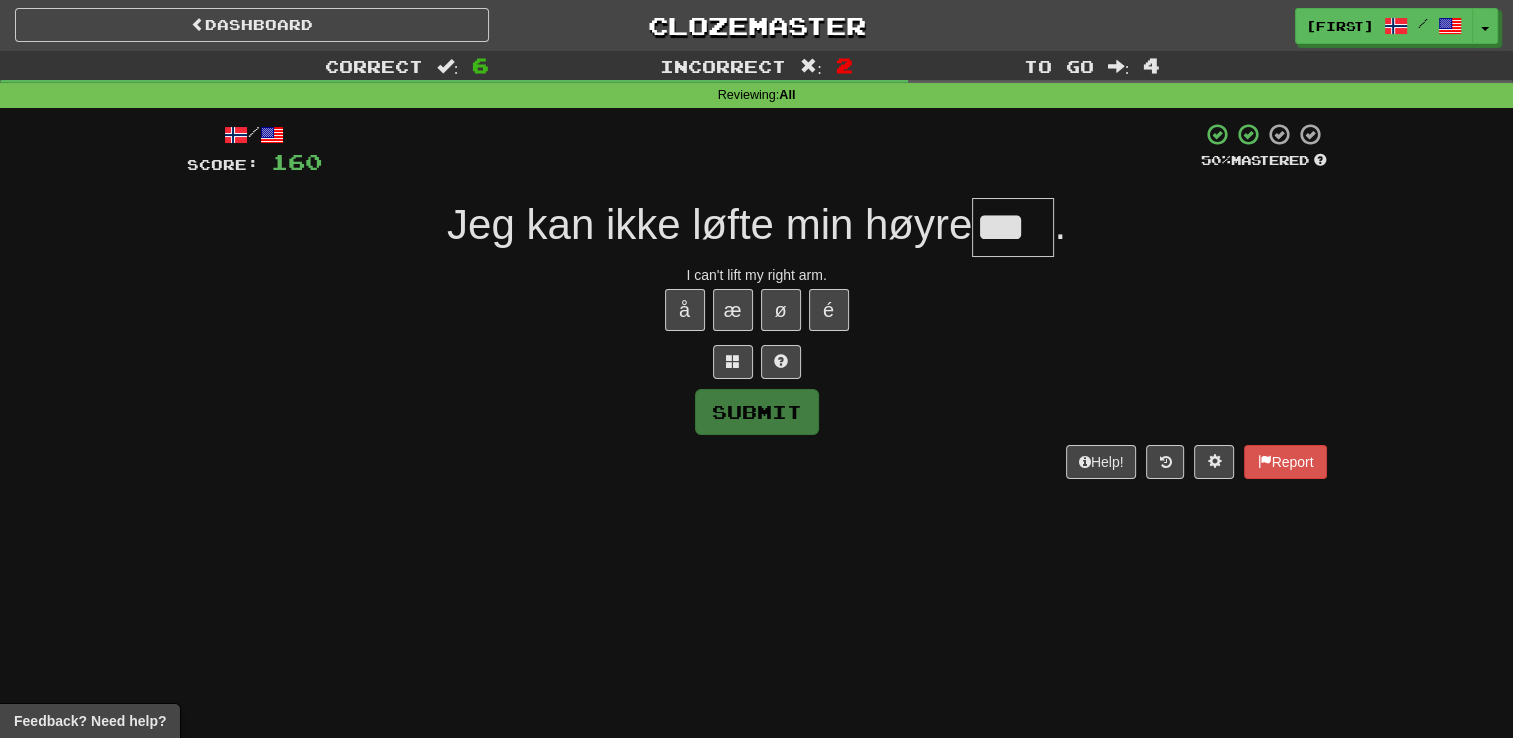 type on "***" 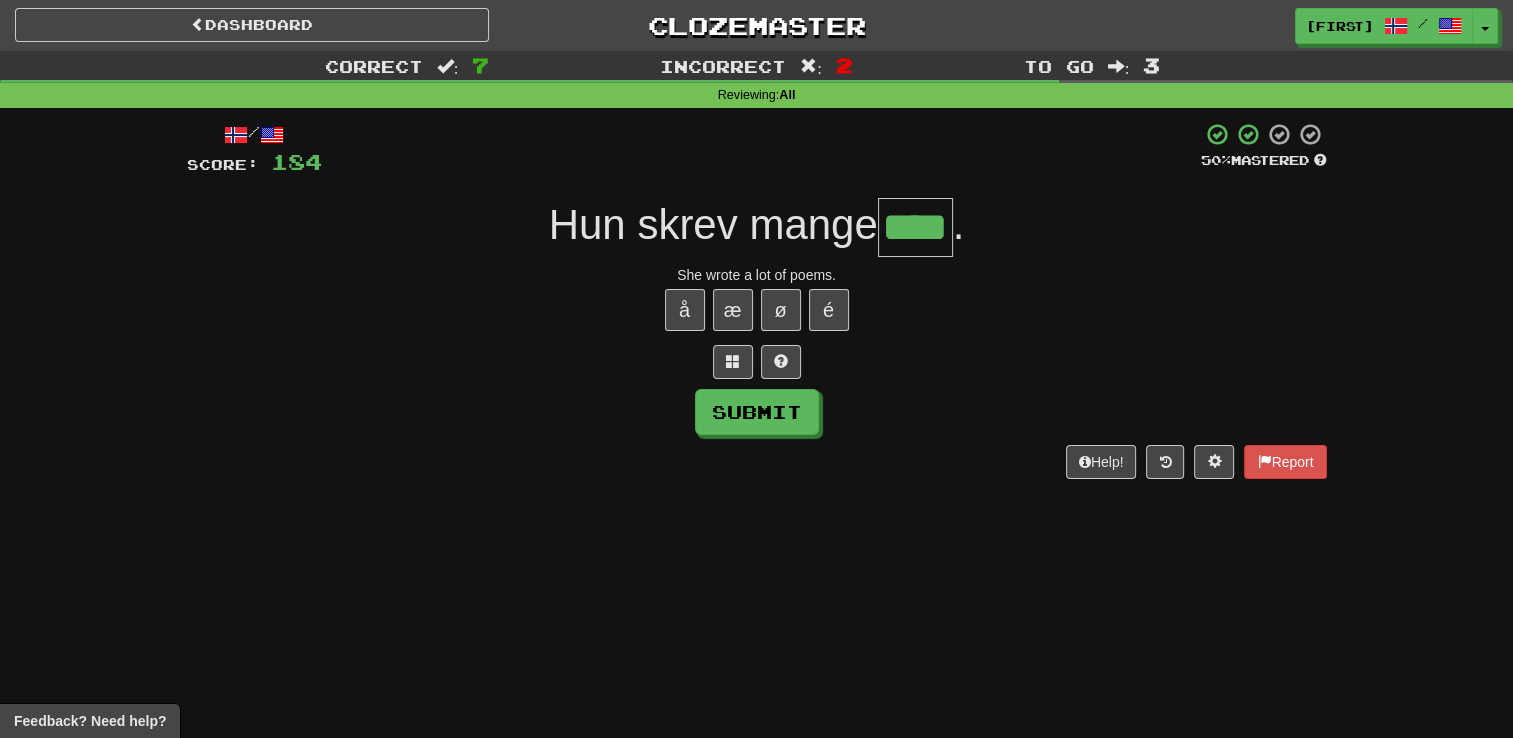 type on "****" 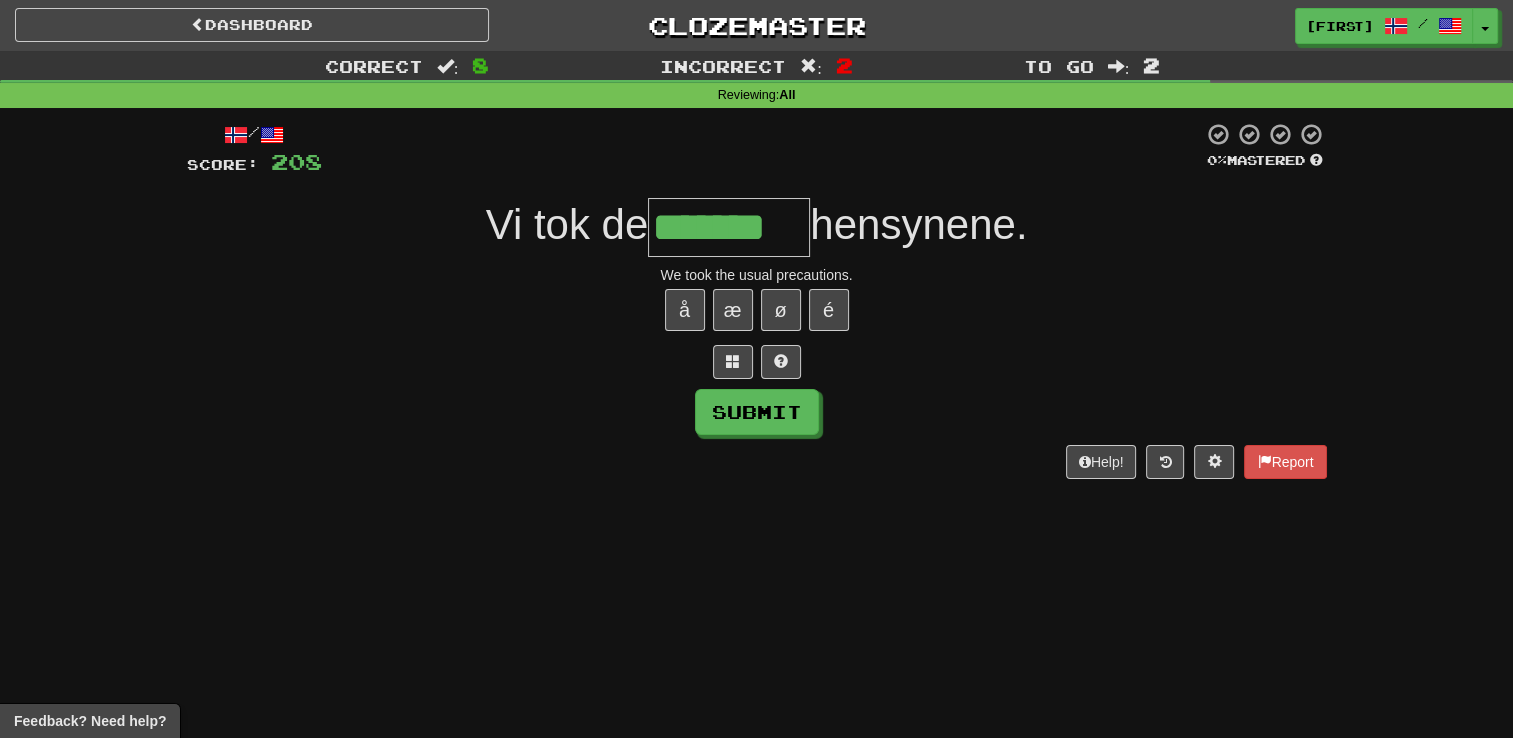 type on "*******" 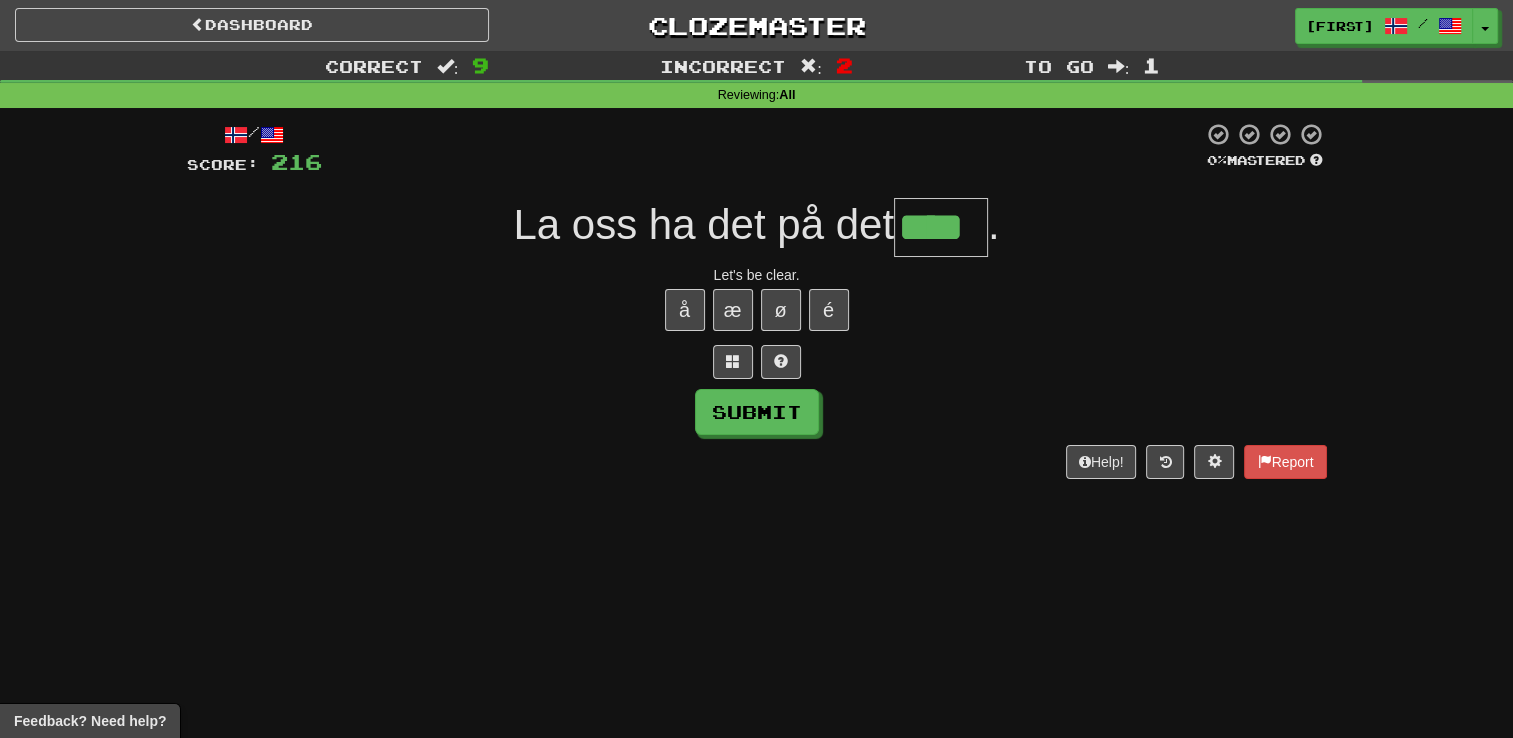 type on "****" 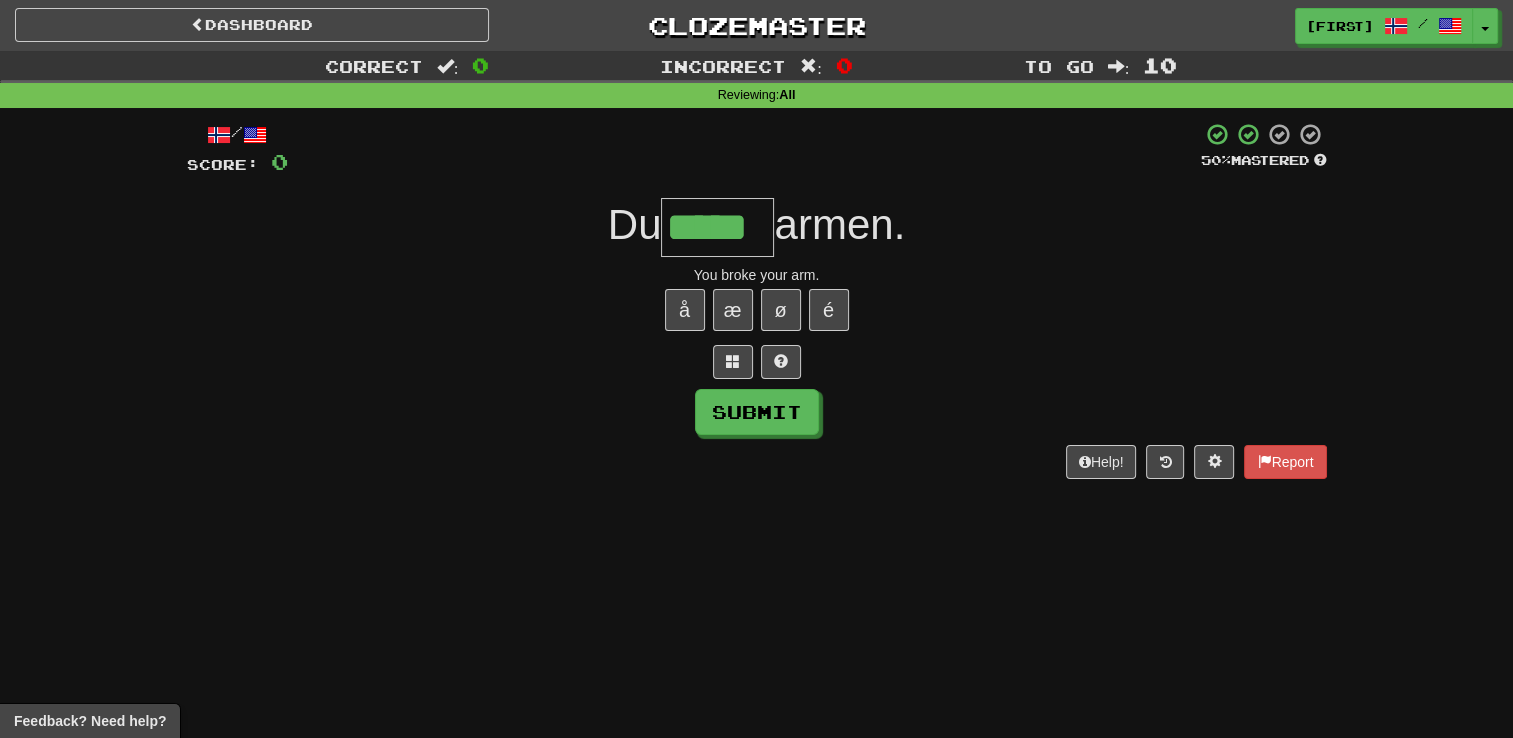type on "*****" 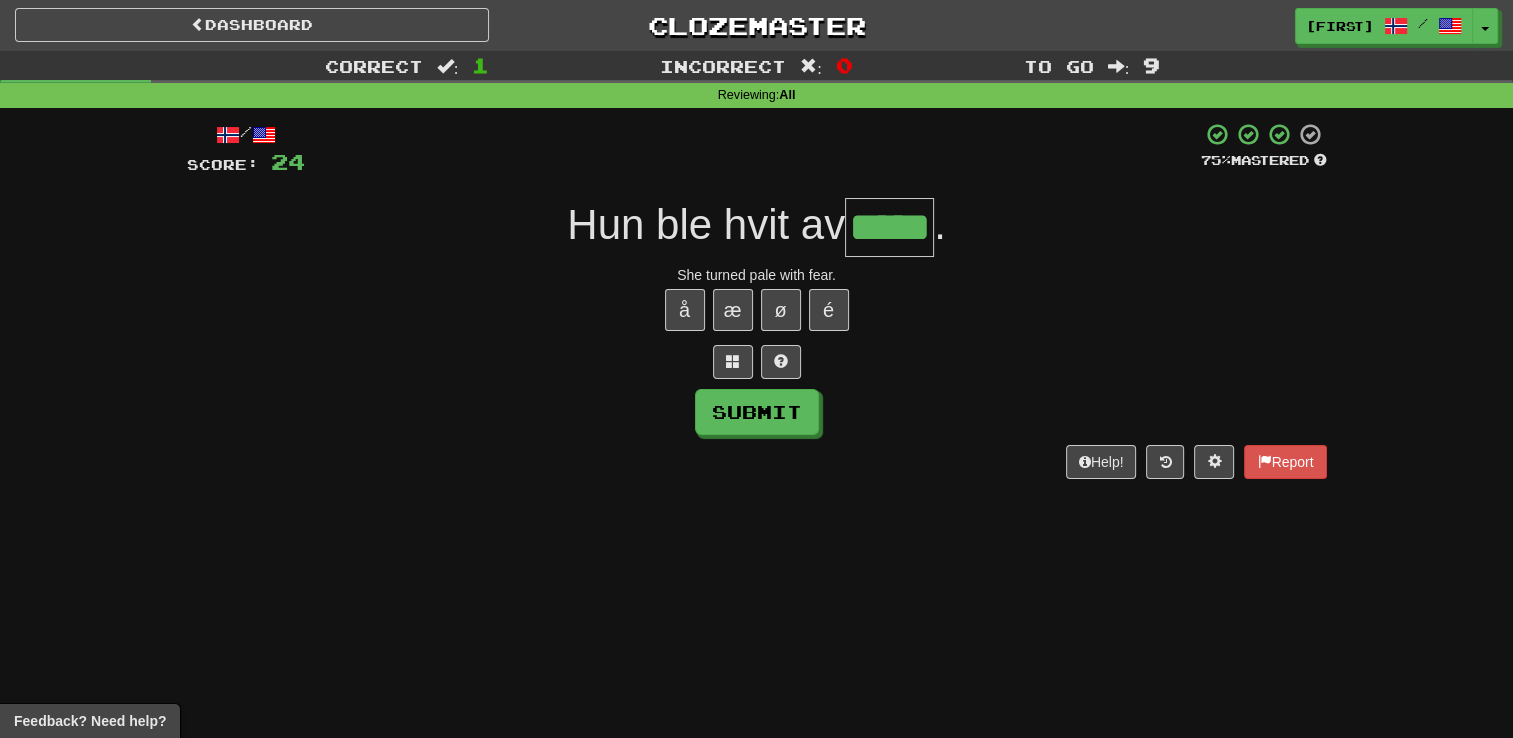 type on "*****" 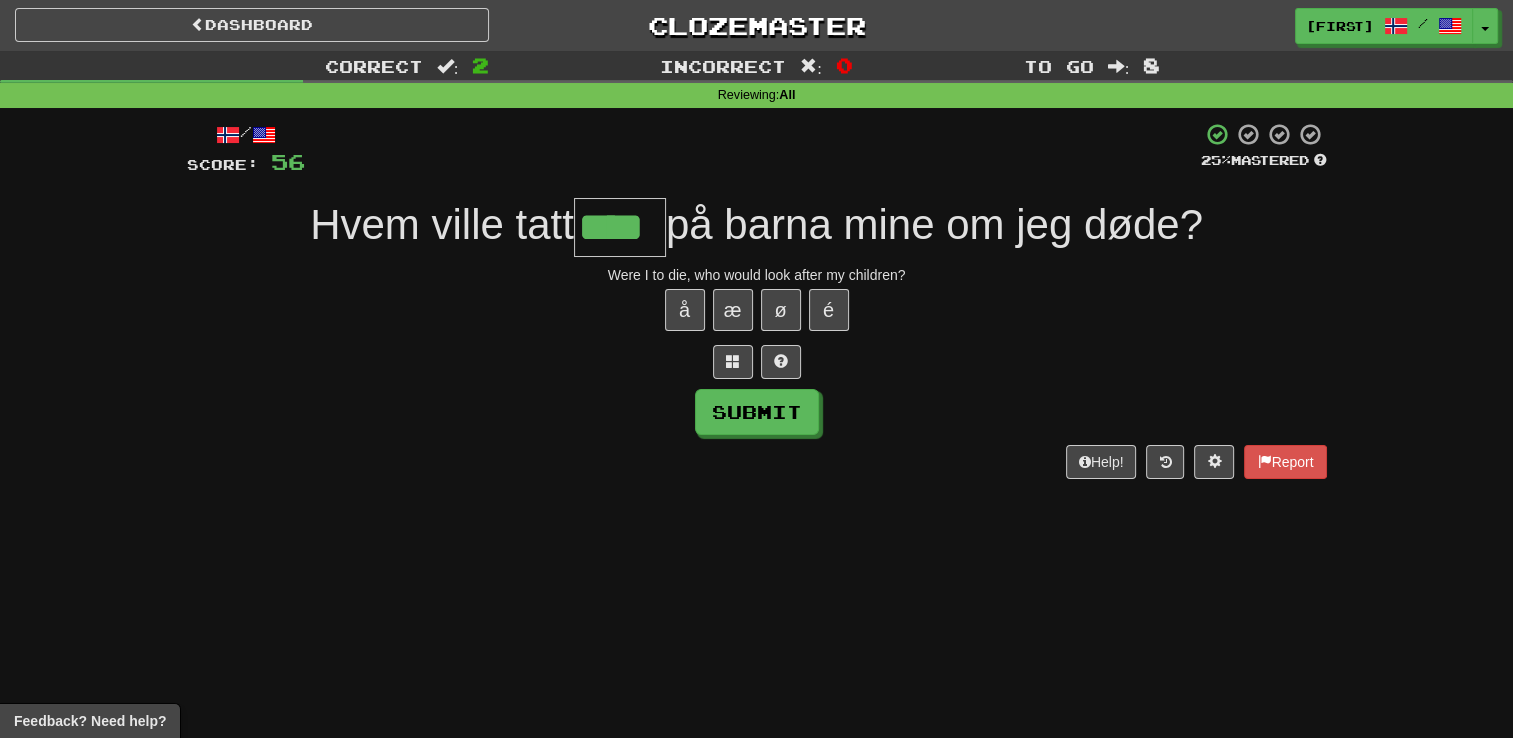 type on "****" 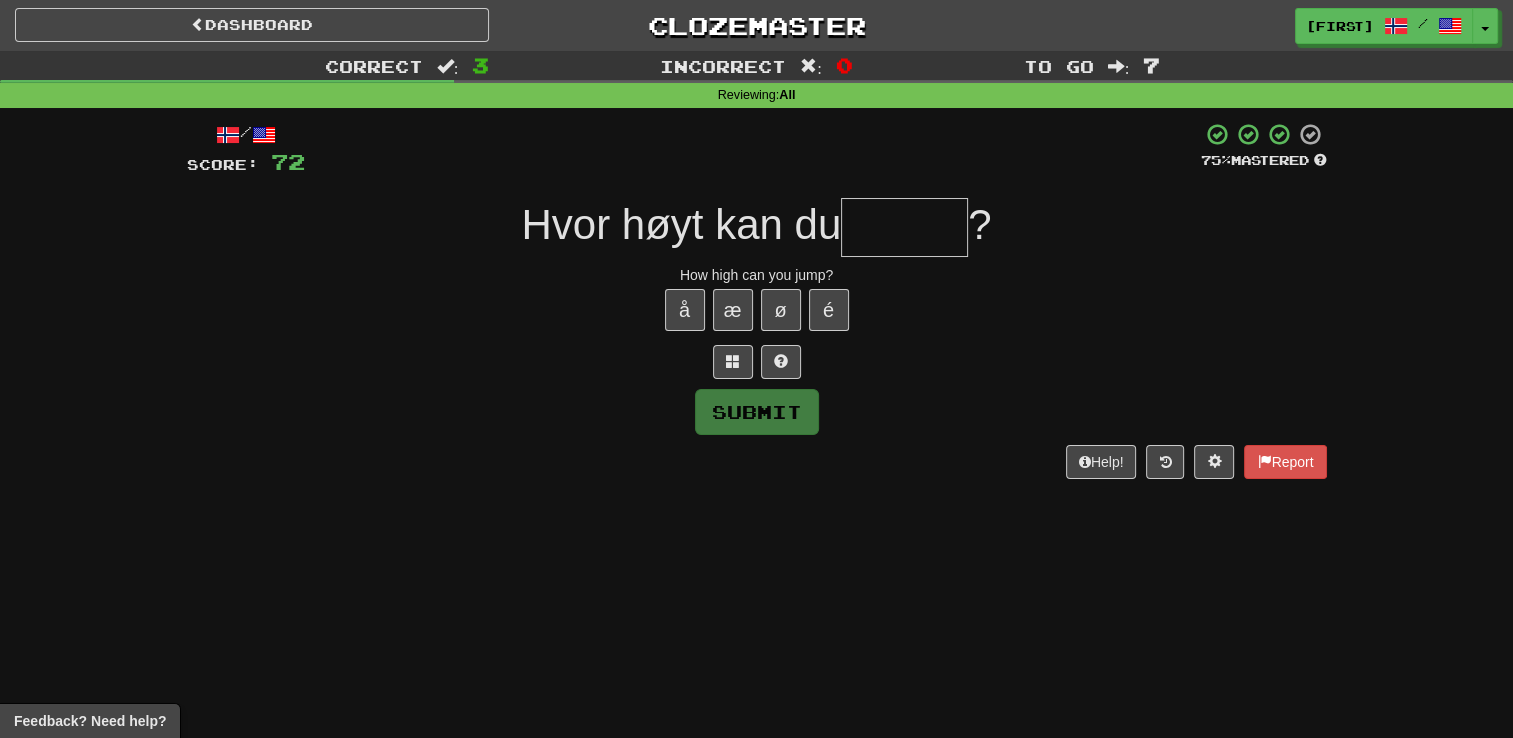 type on "*" 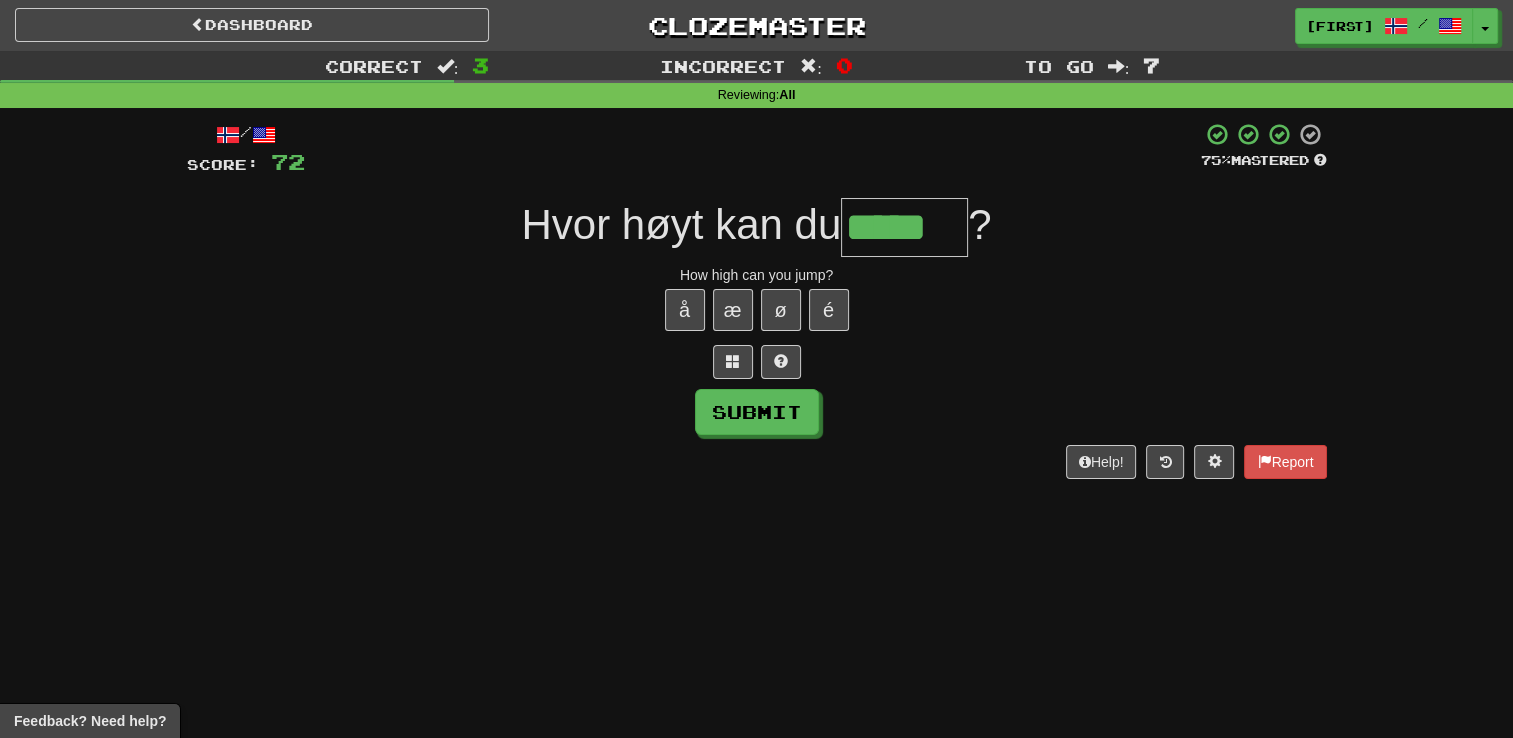 type on "*****" 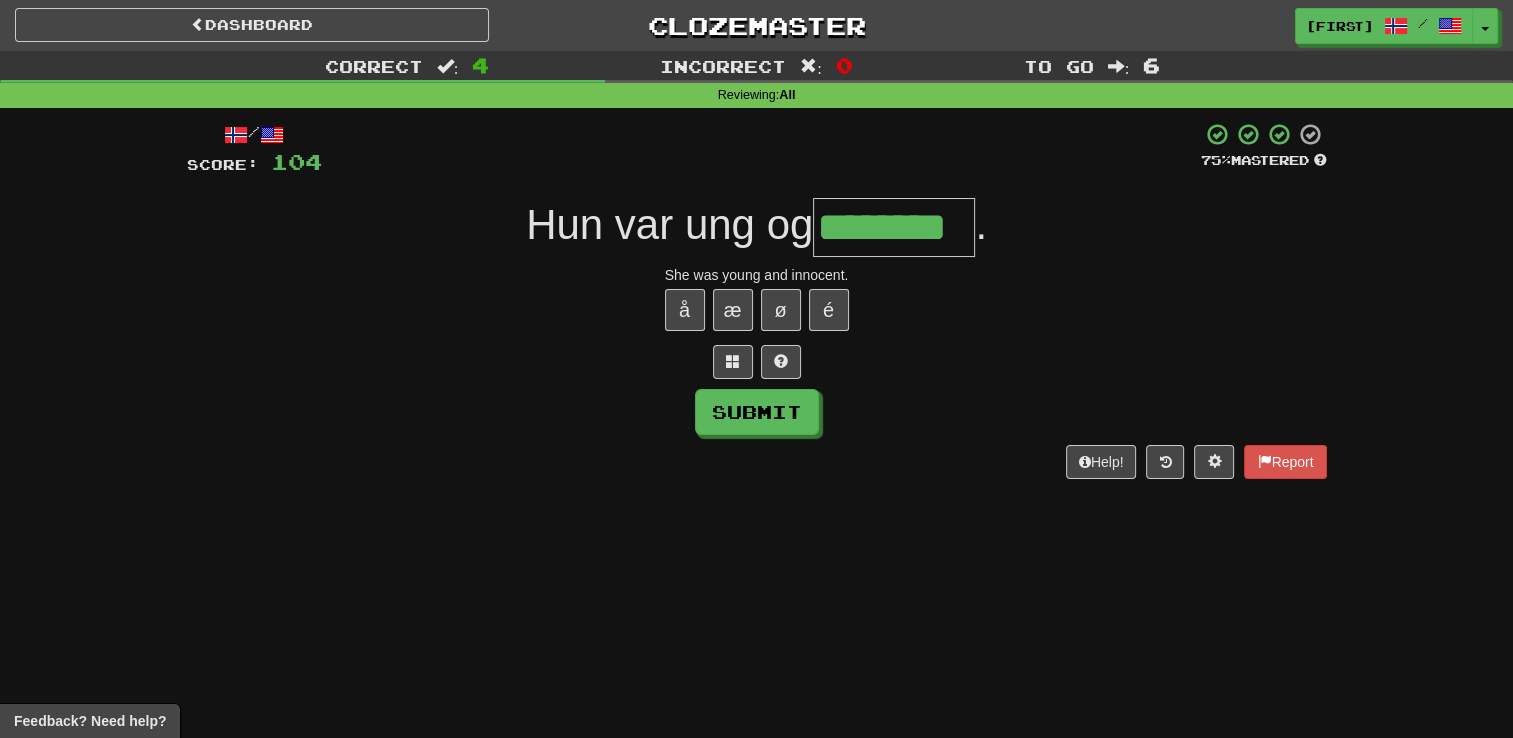type on "********" 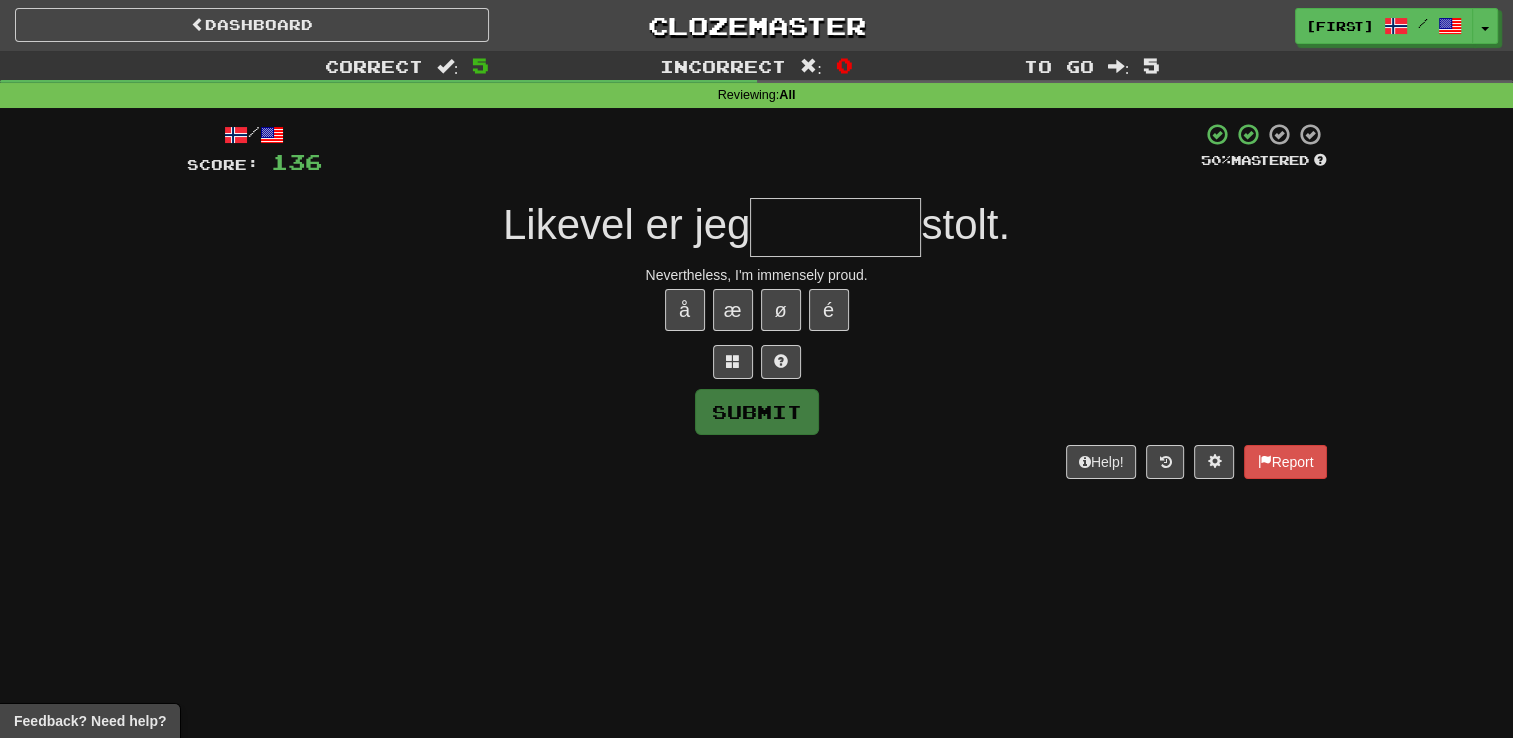 type on "*" 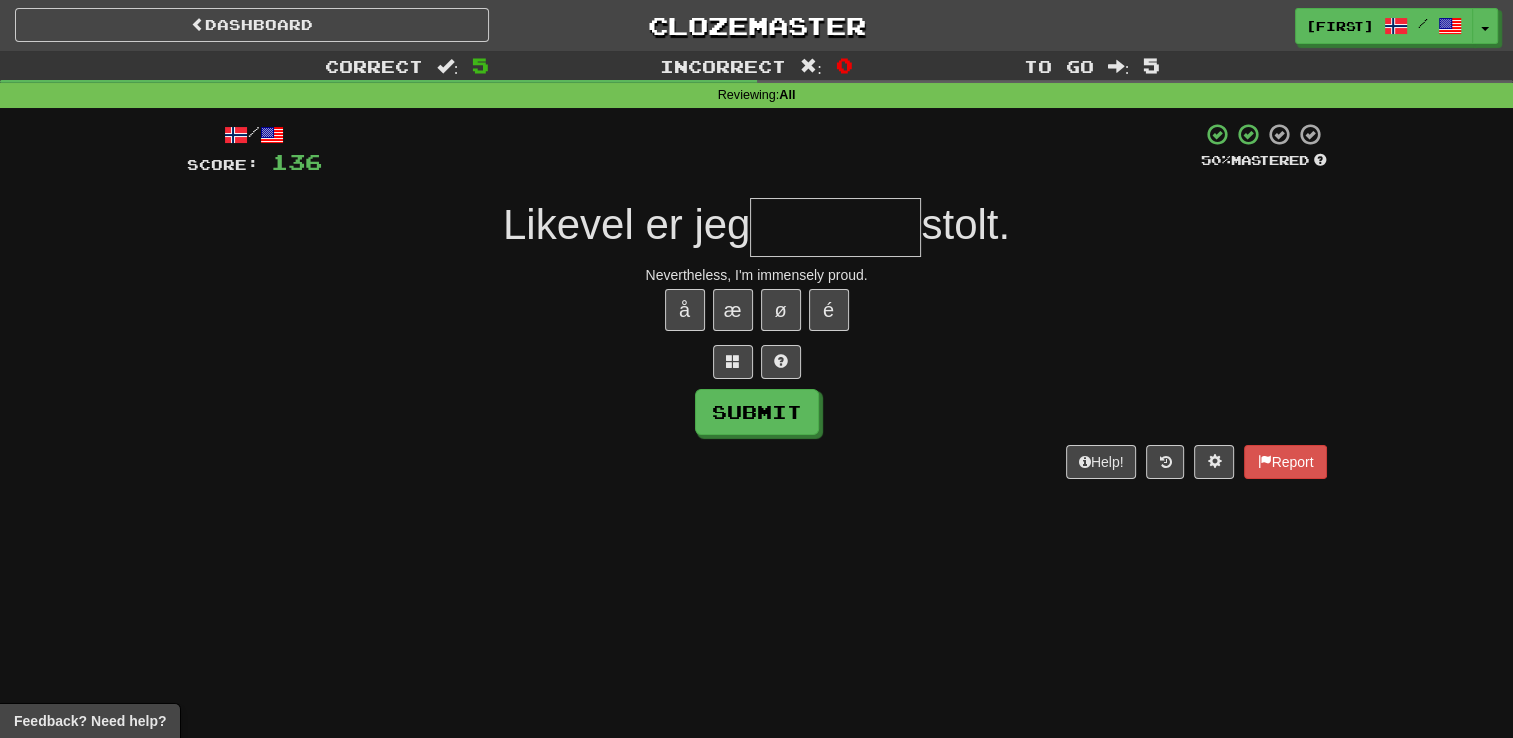 type on "*" 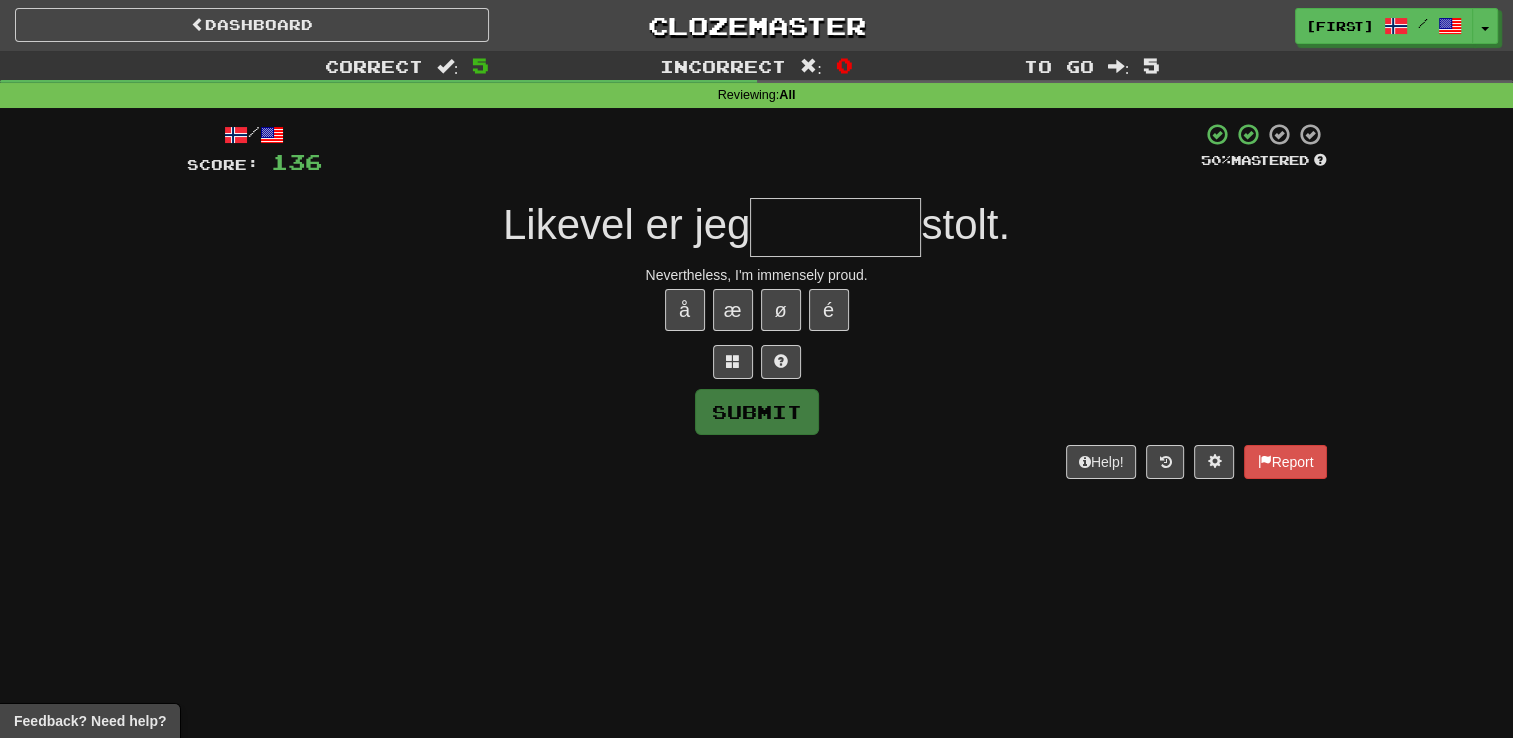 type on "********" 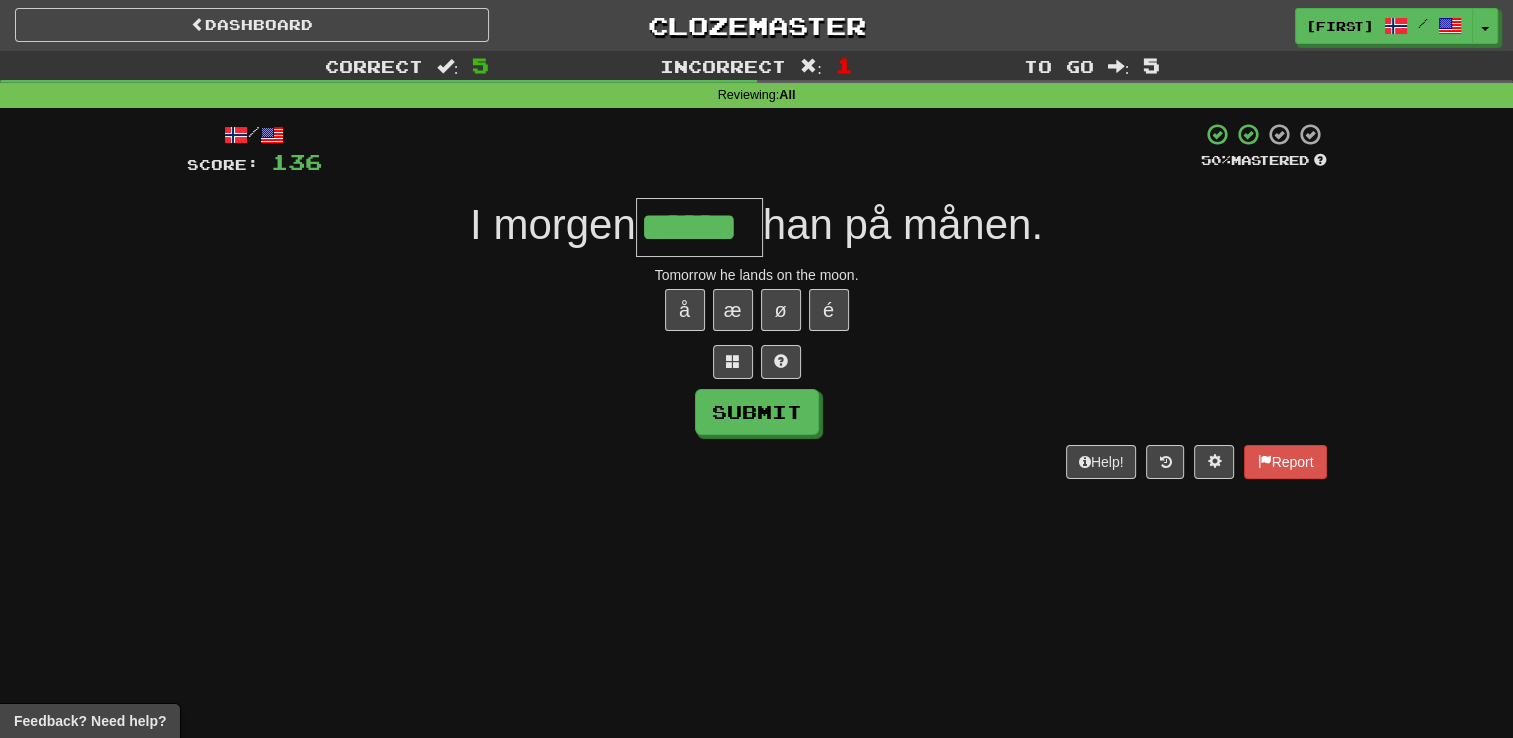 type on "******" 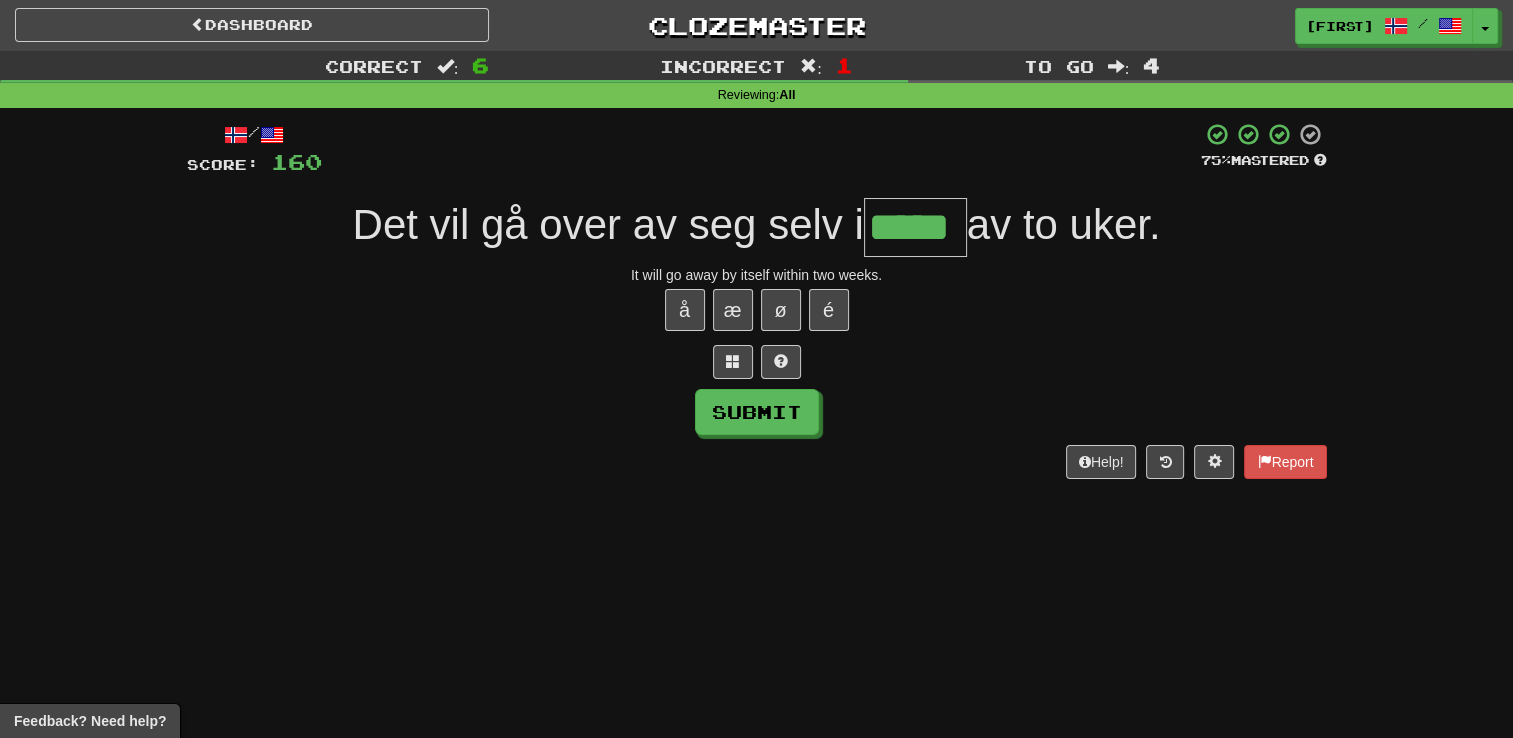 type on "*****" 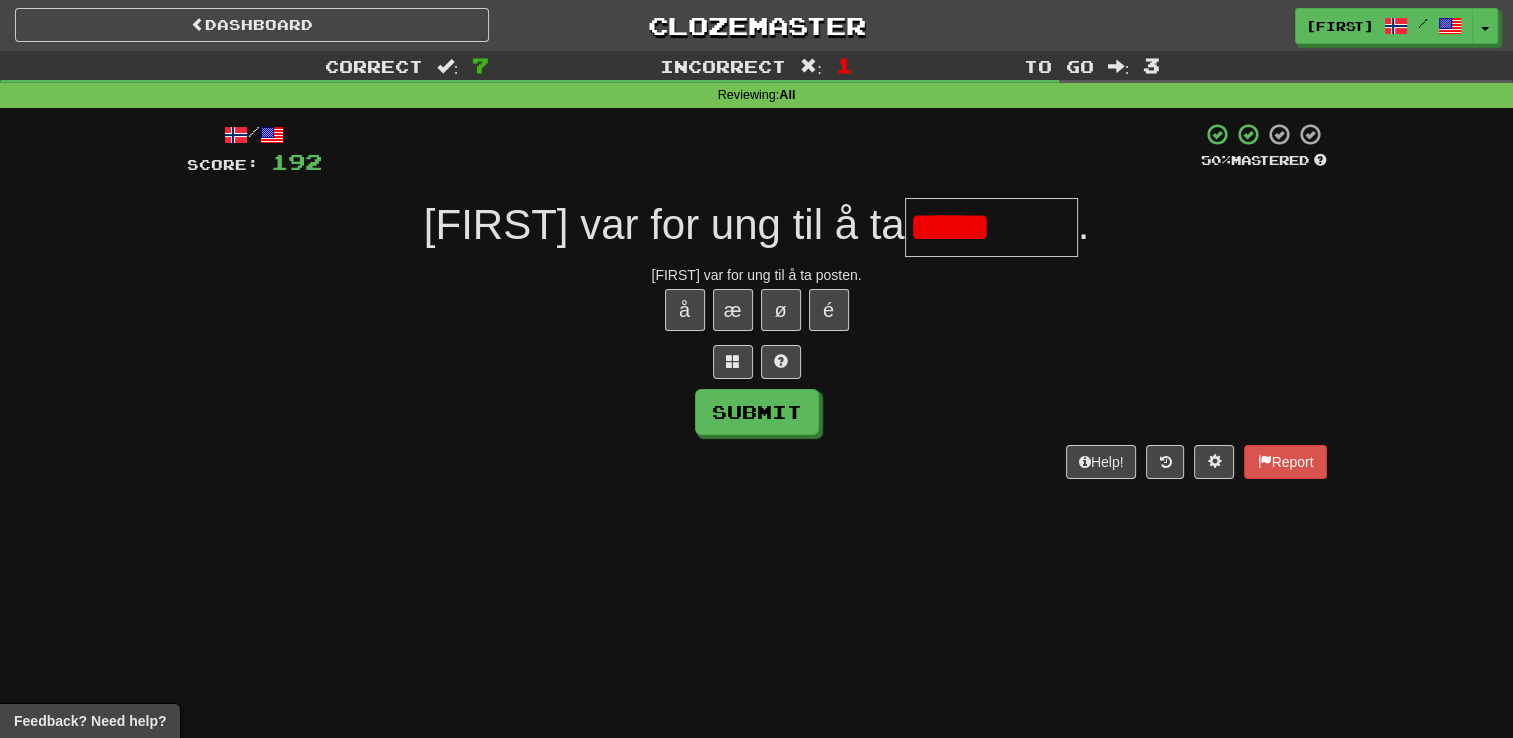 type on "******" 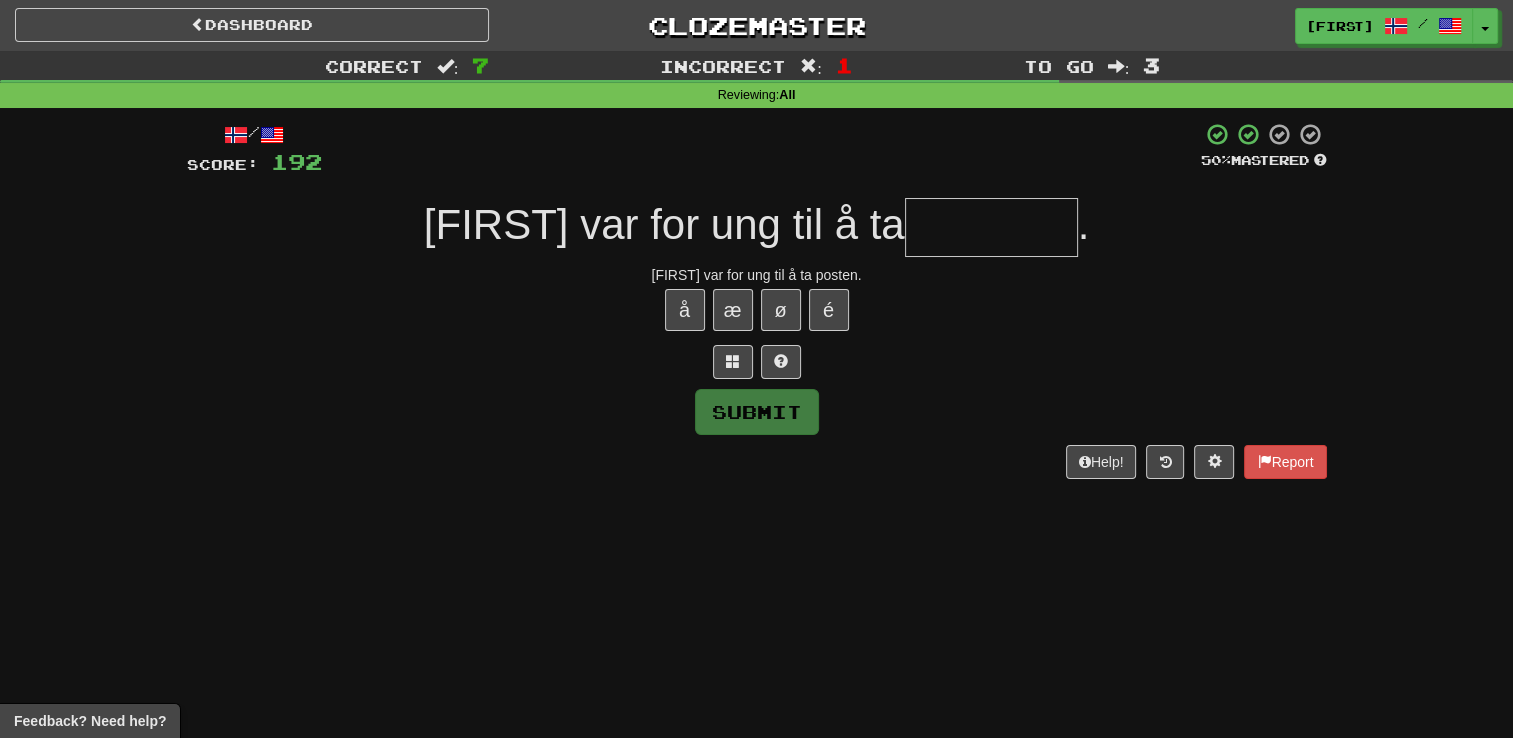 type on "**********" 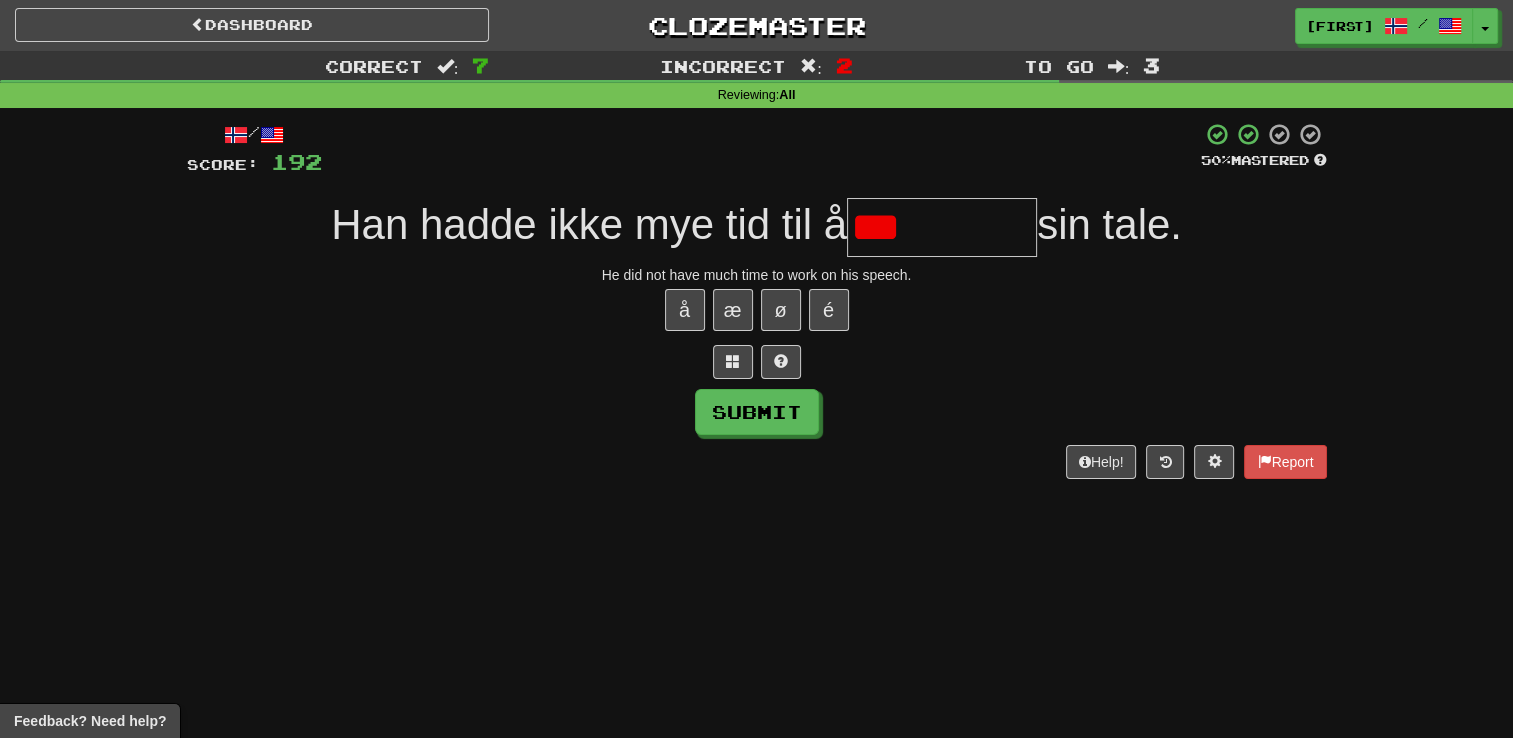 type on "*********" 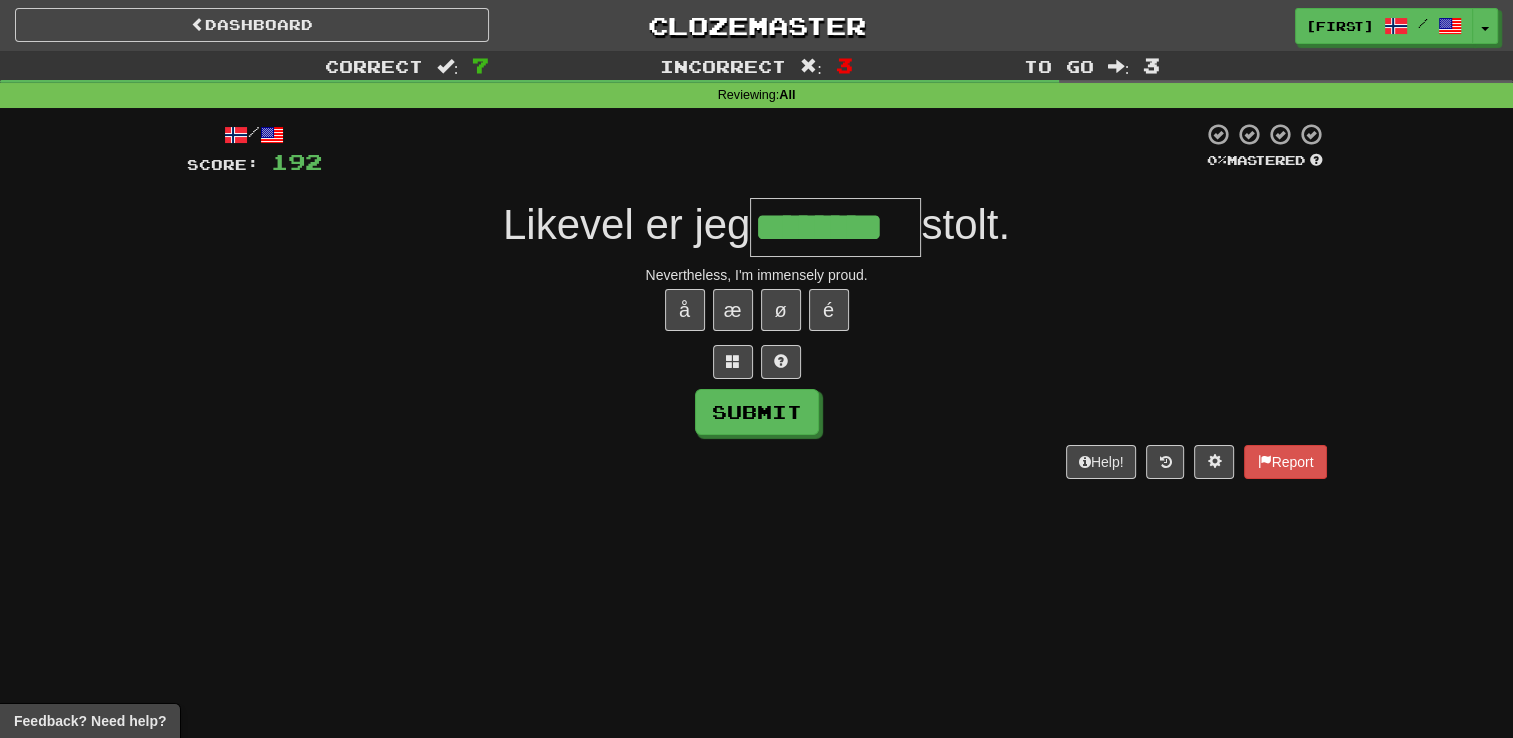 type on "********" 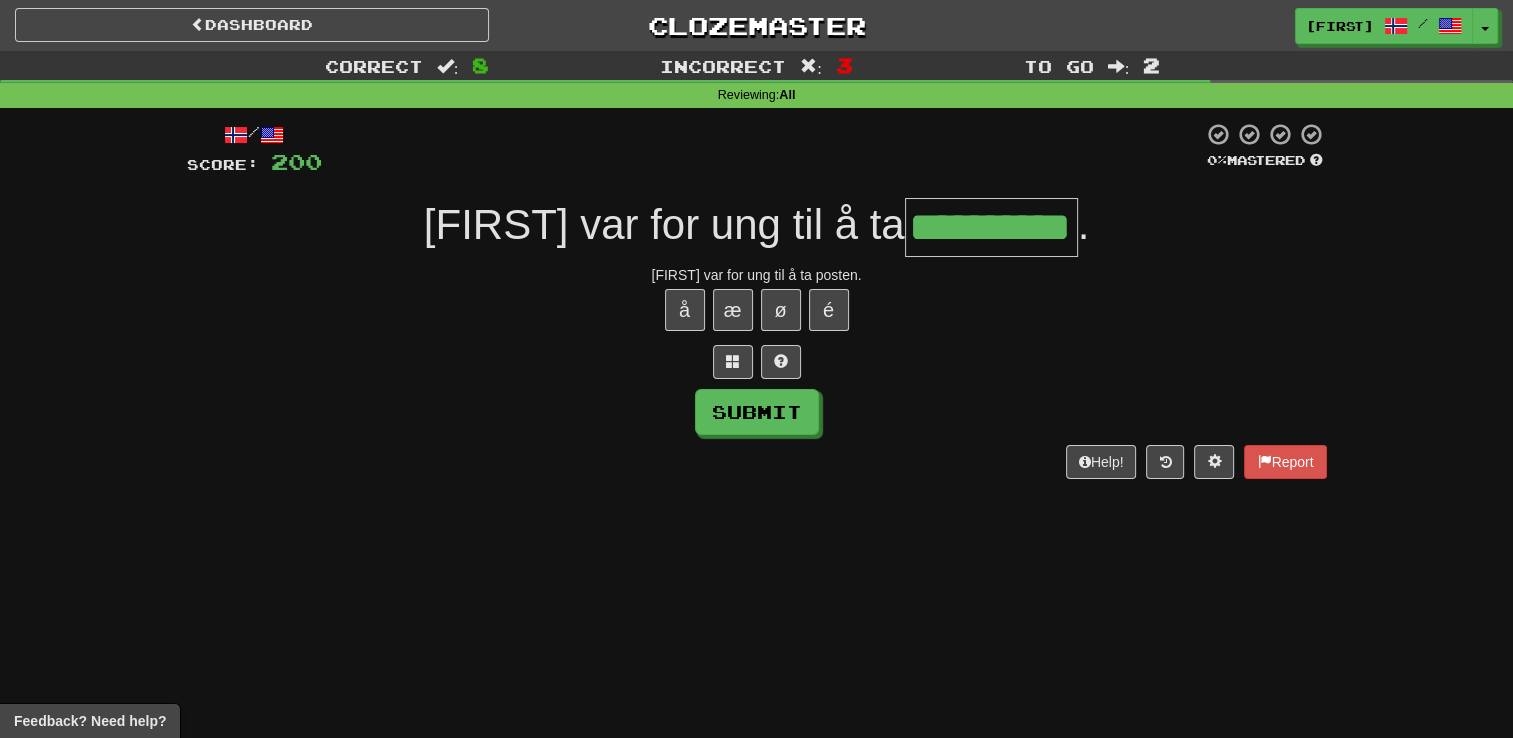 type on "**********" 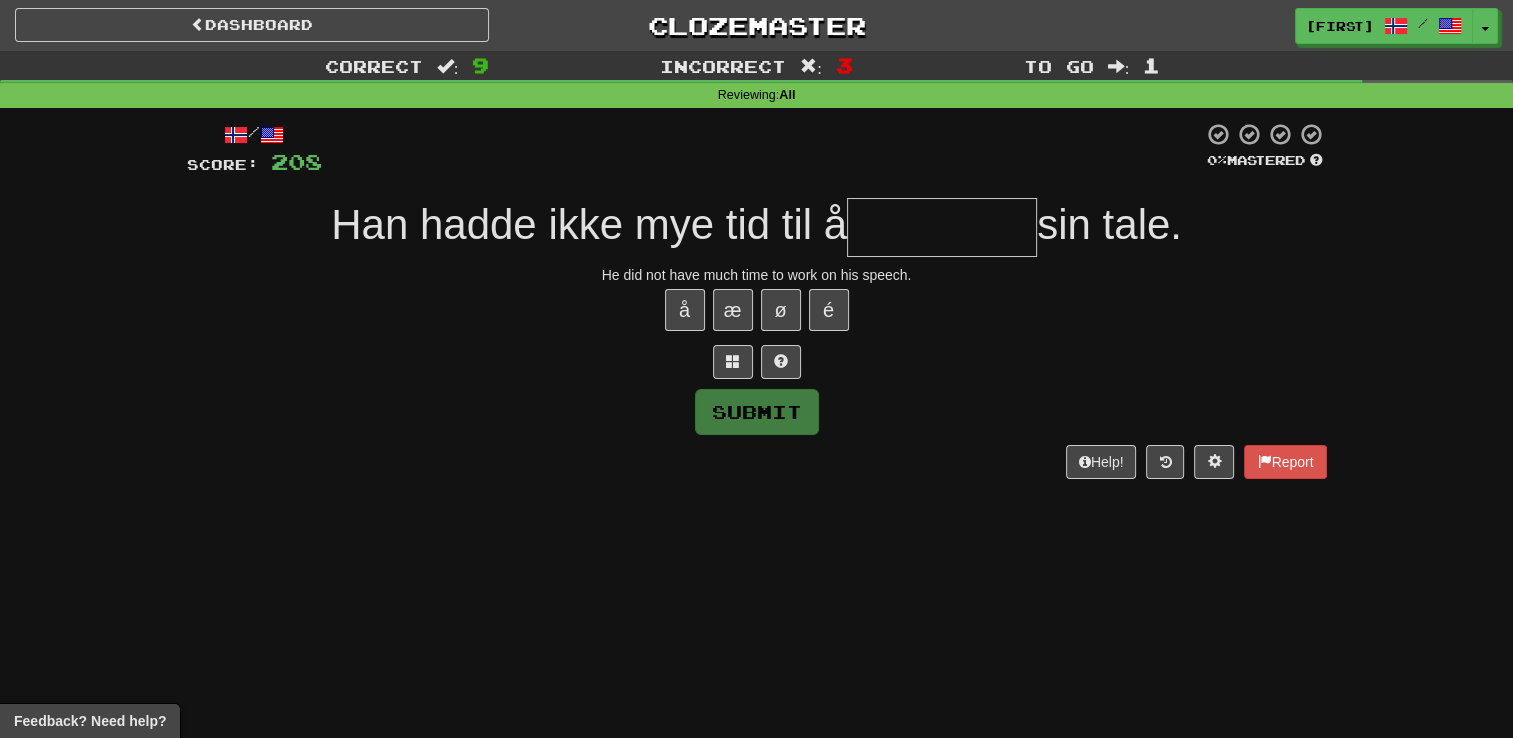 type on "*********" 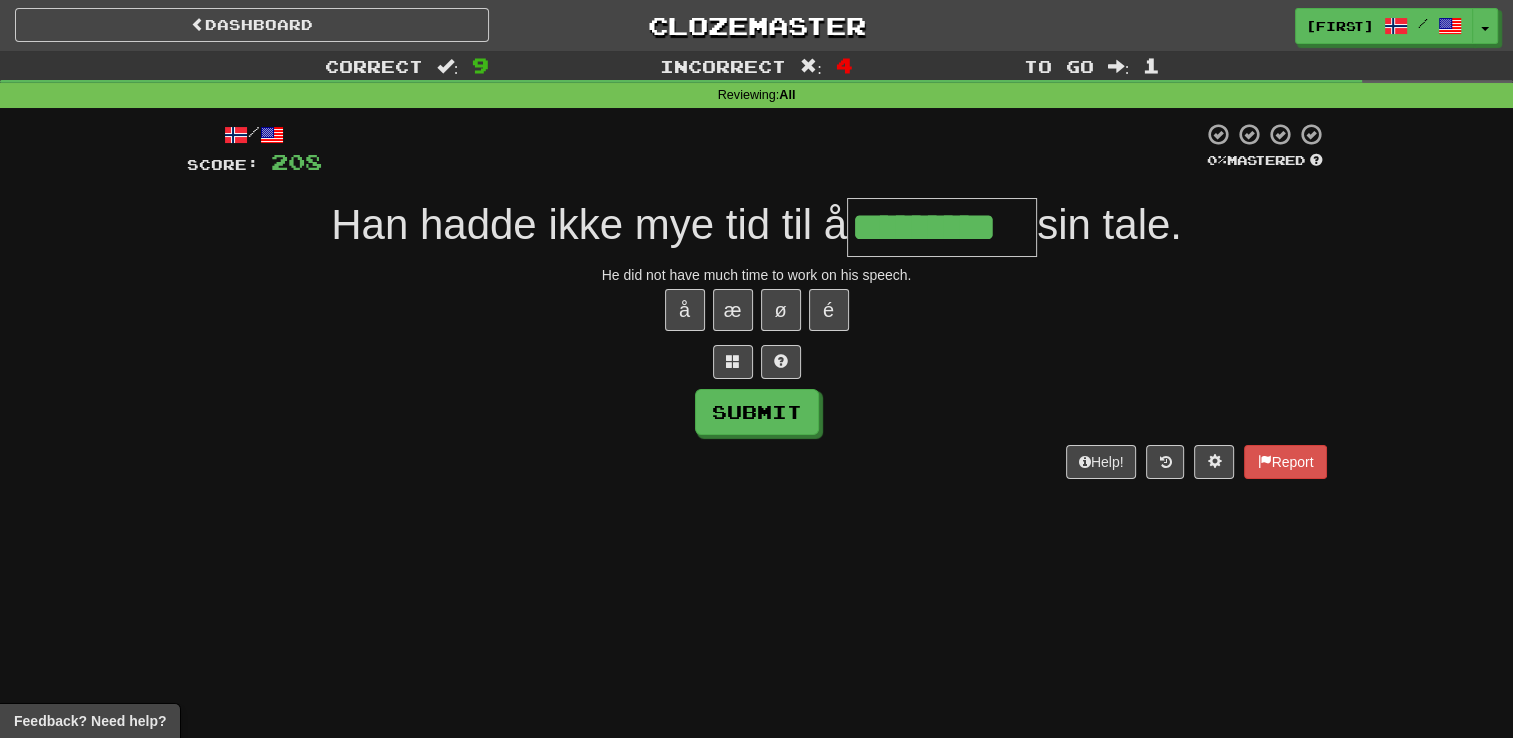 type on "*********" 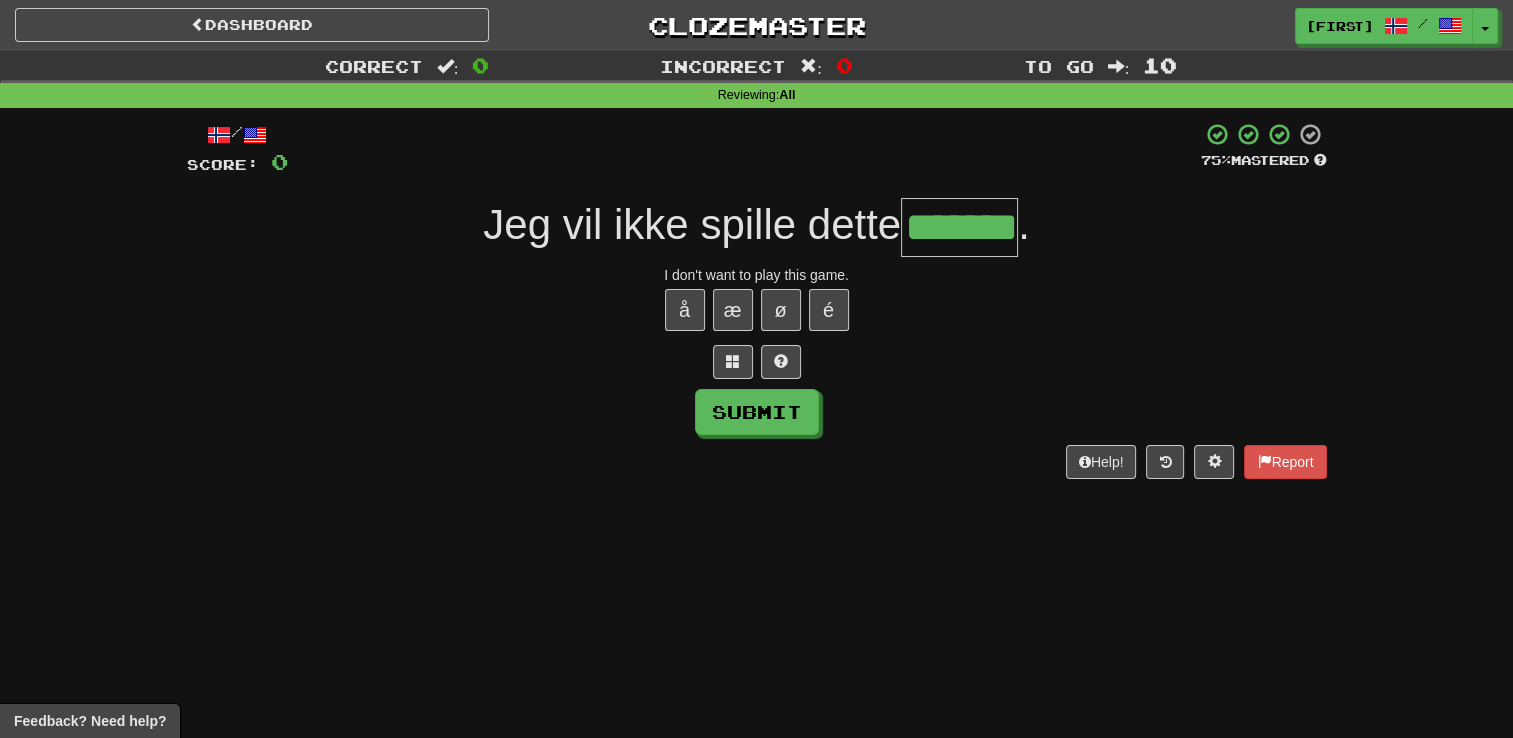 type on "*******" 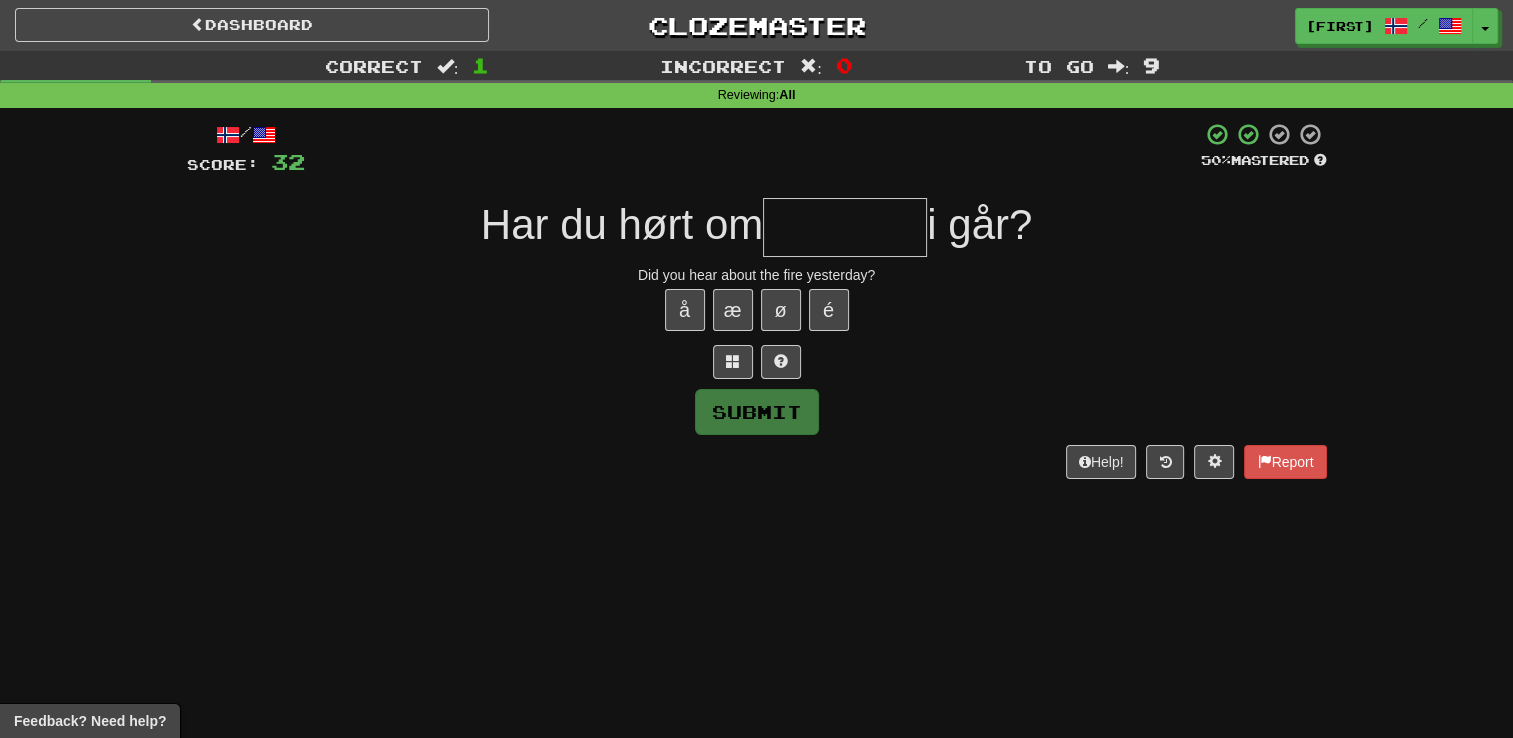 click at bounding box center (845, 227) 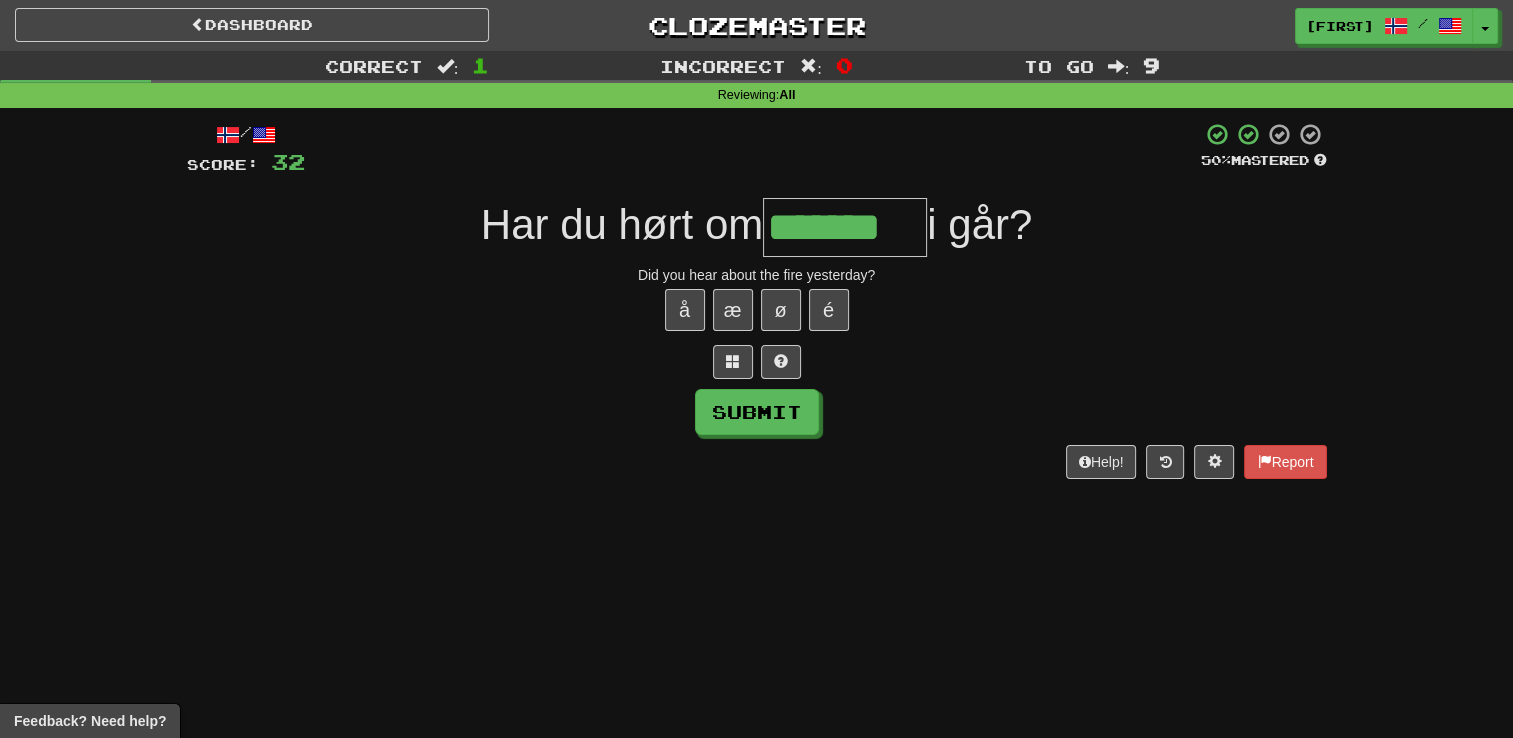type on "*******" 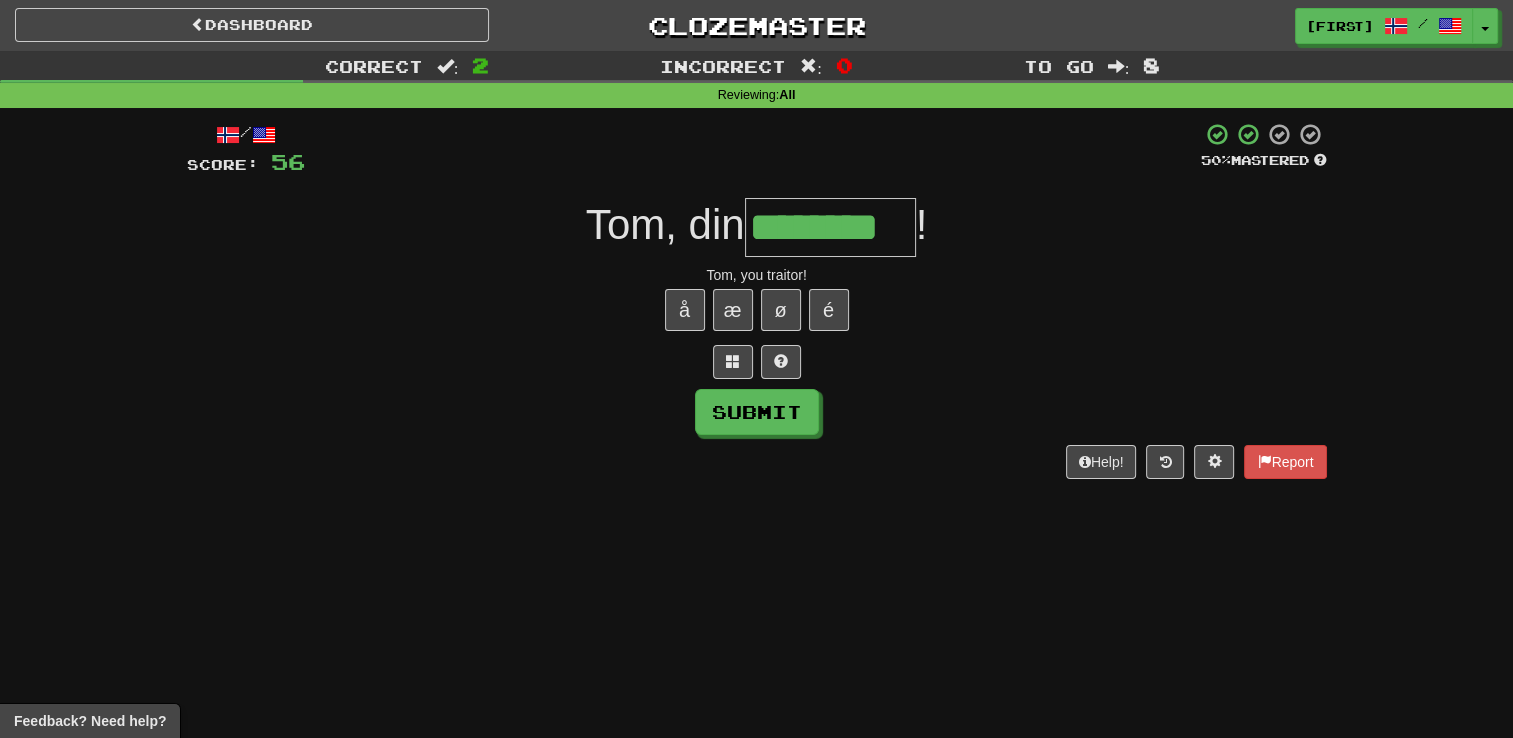 type on "********" 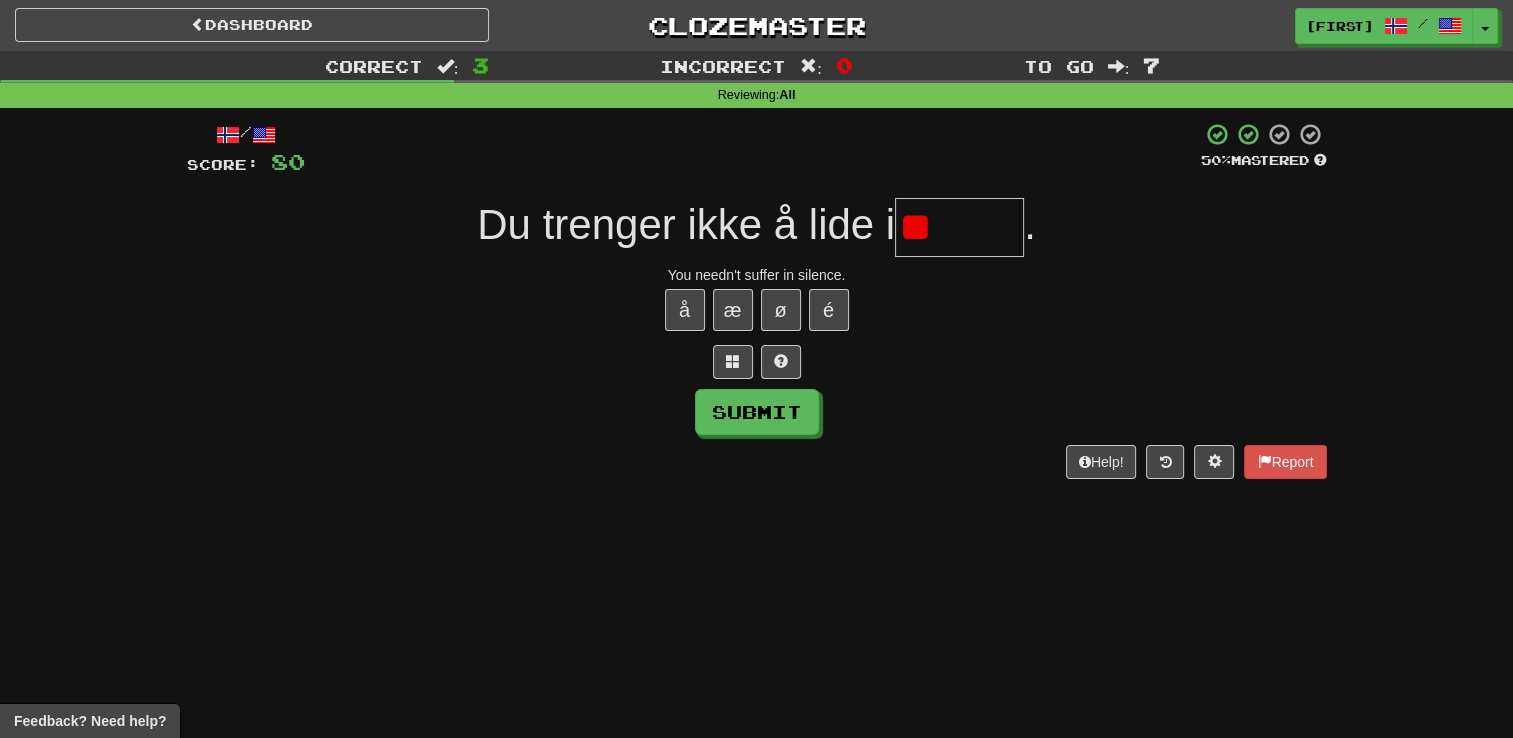 type on "*" 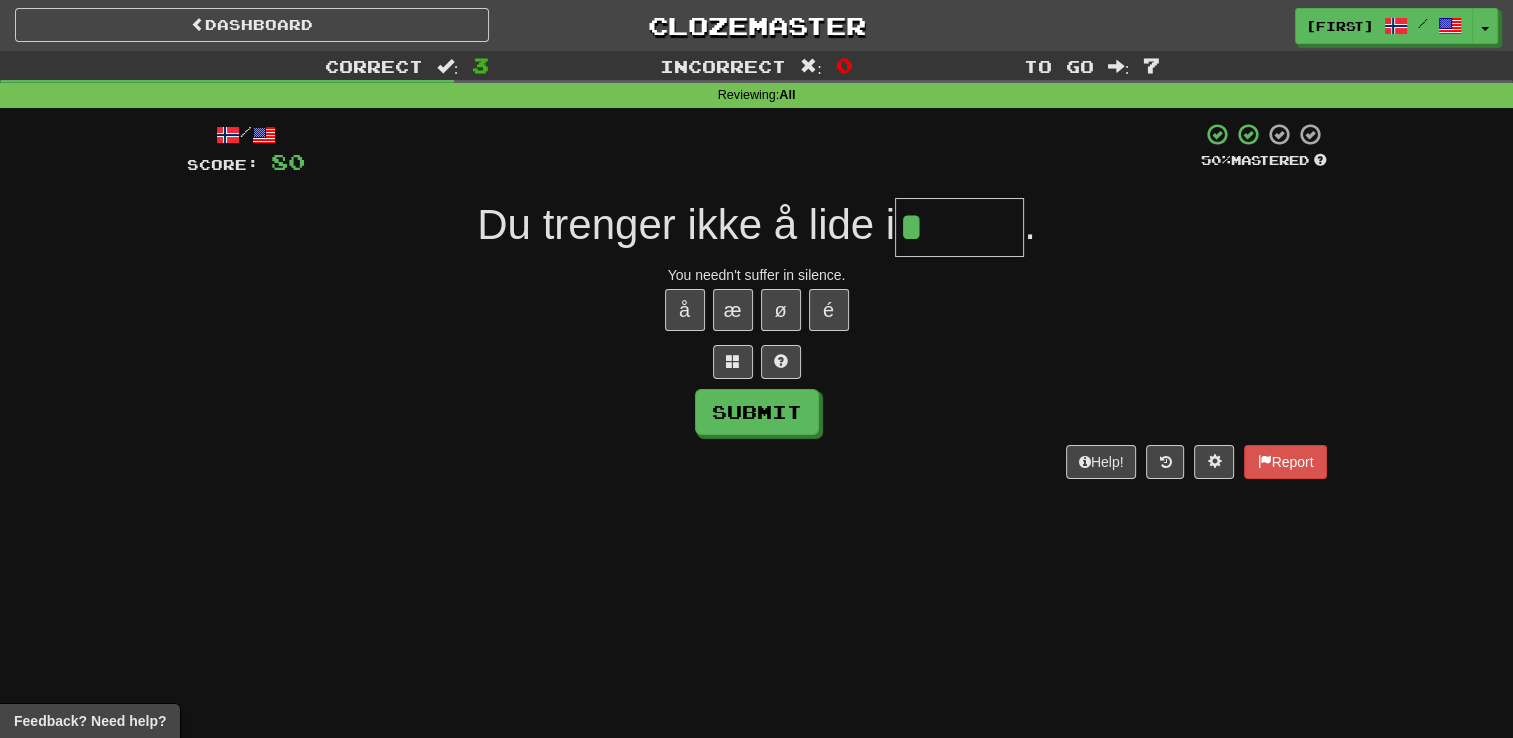 type on "********" 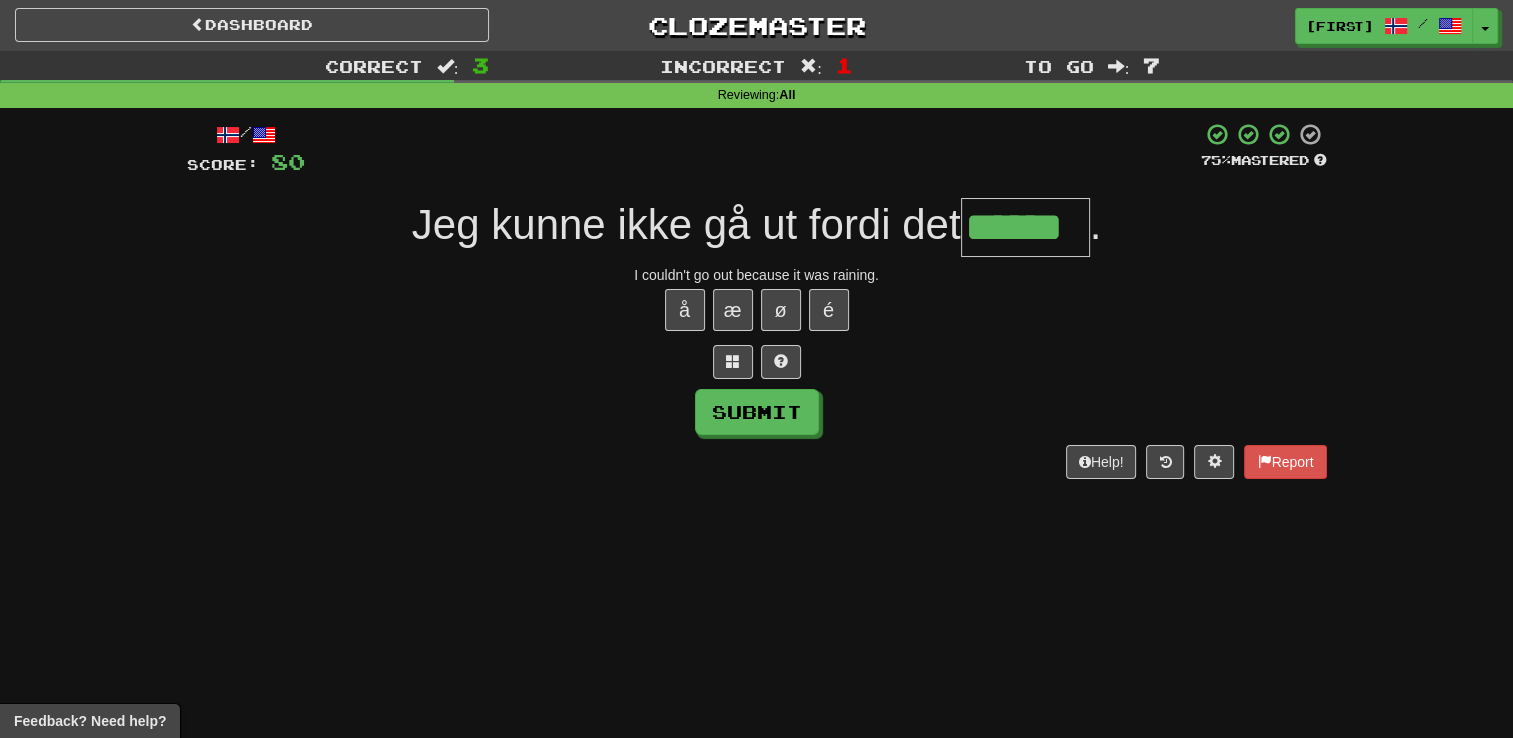 type on "******" 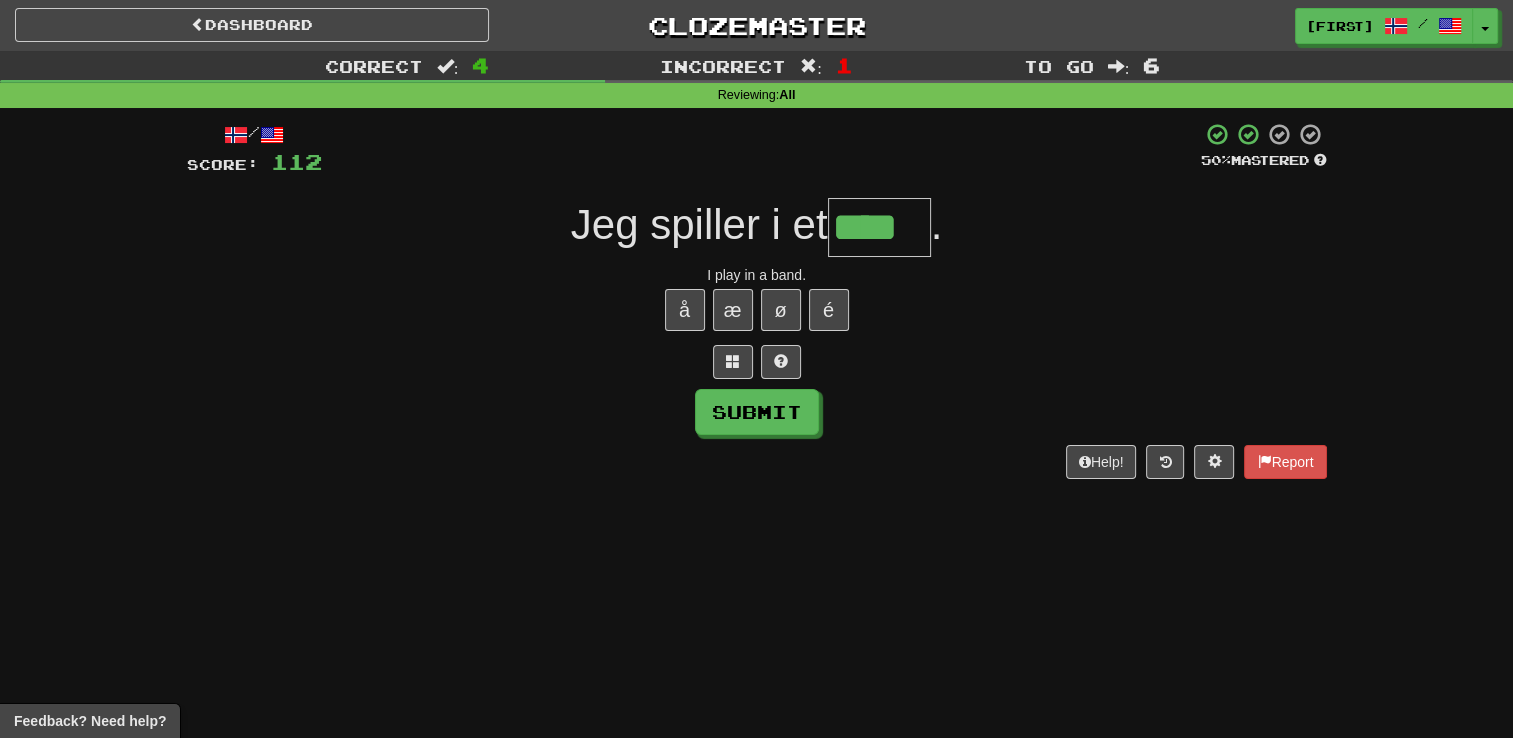 type on "****" 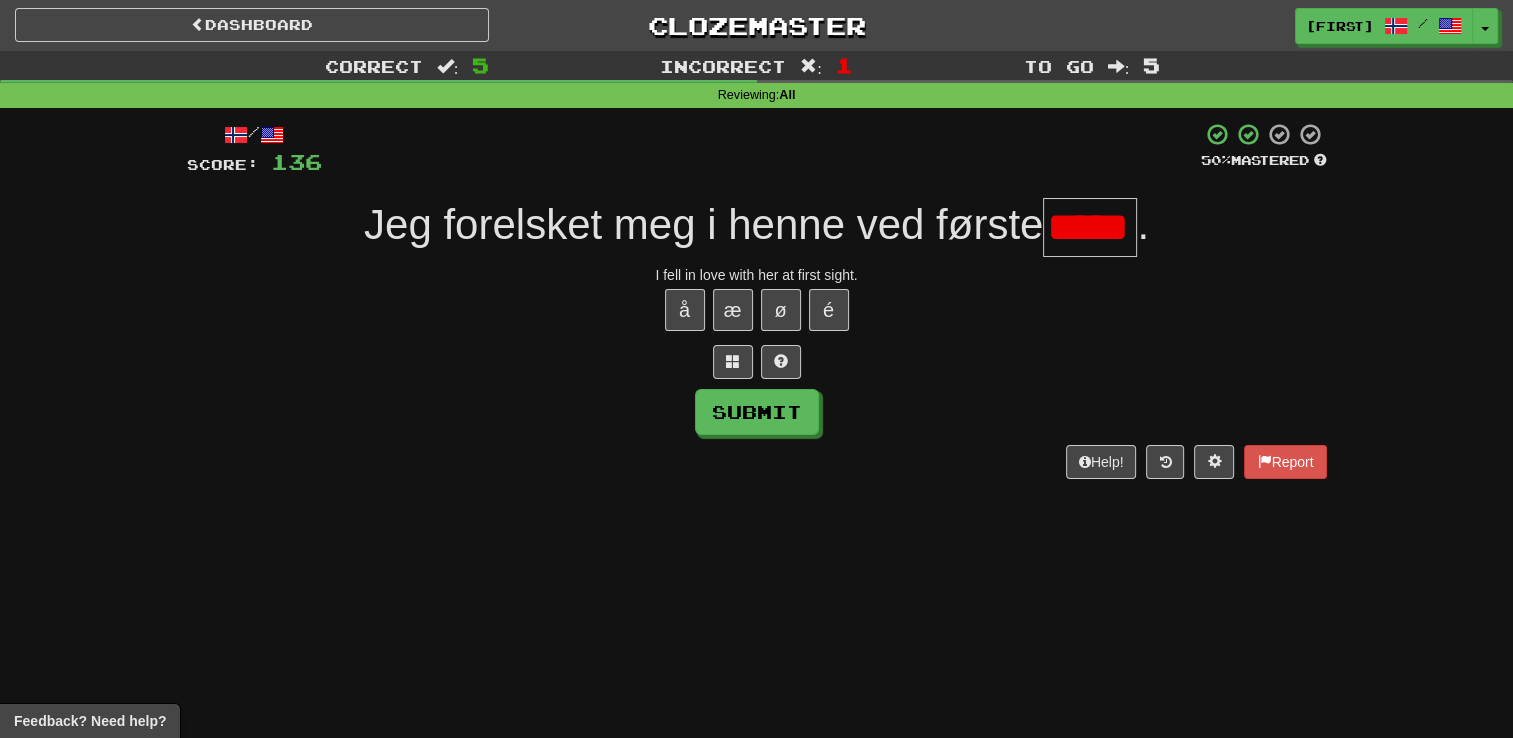 type on "*****" 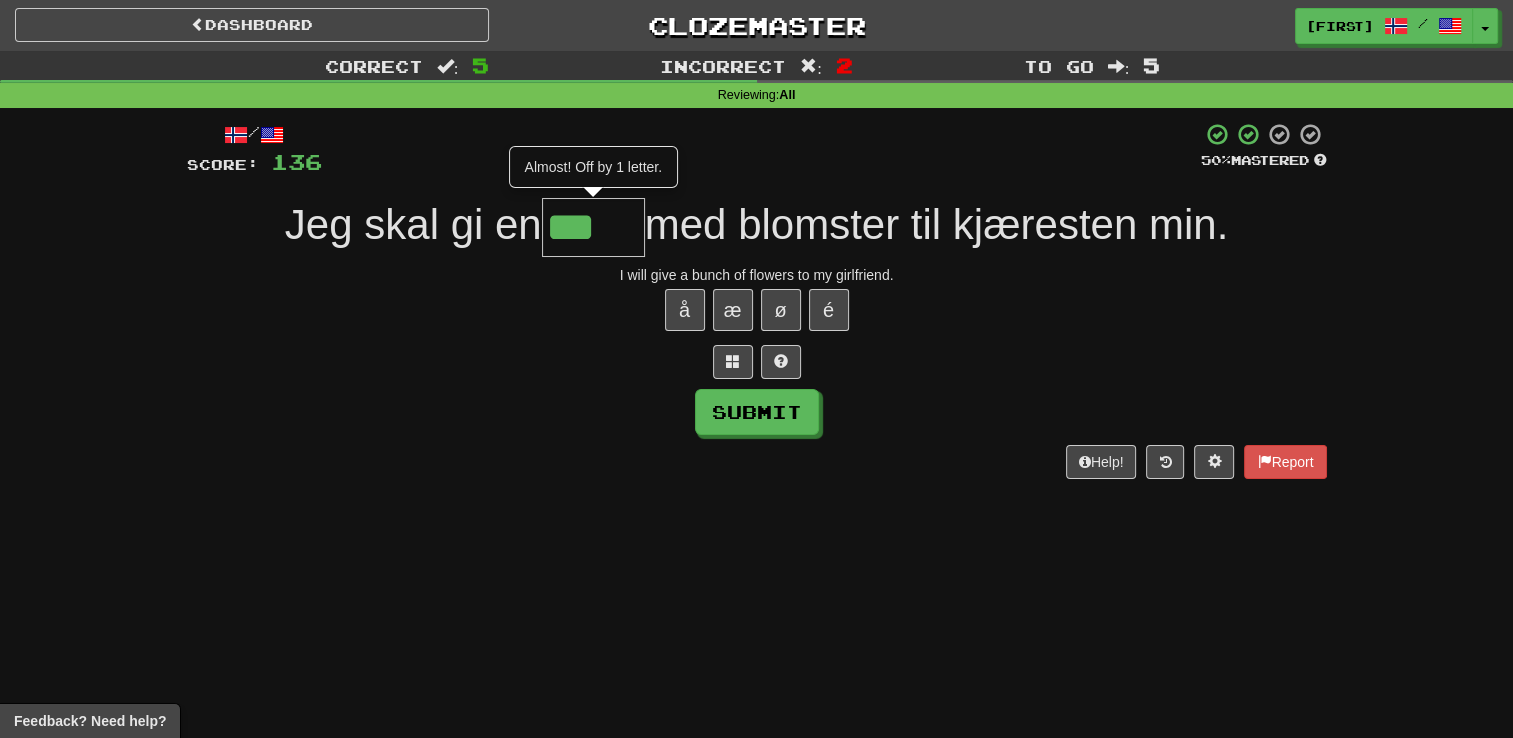 type on "****" 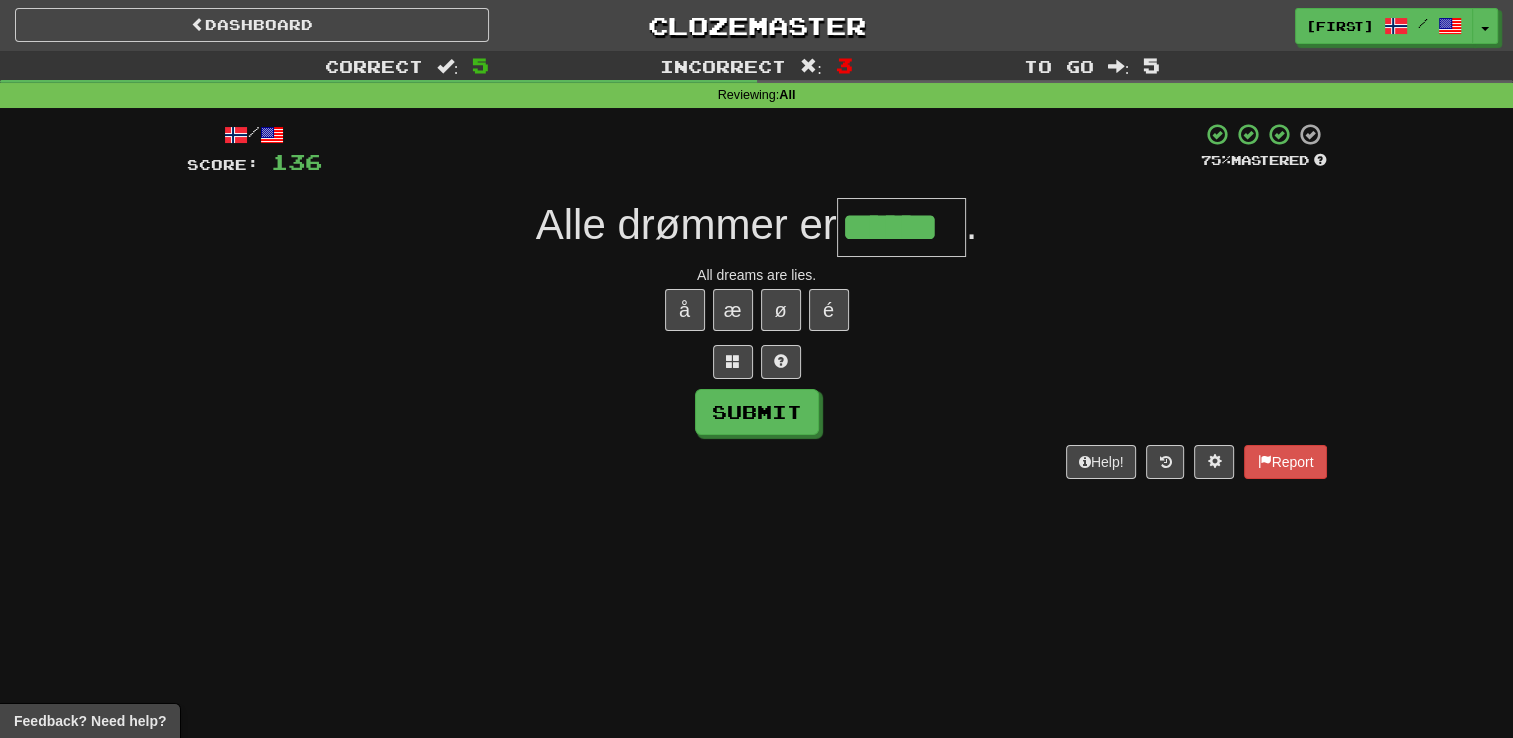 type on "******" 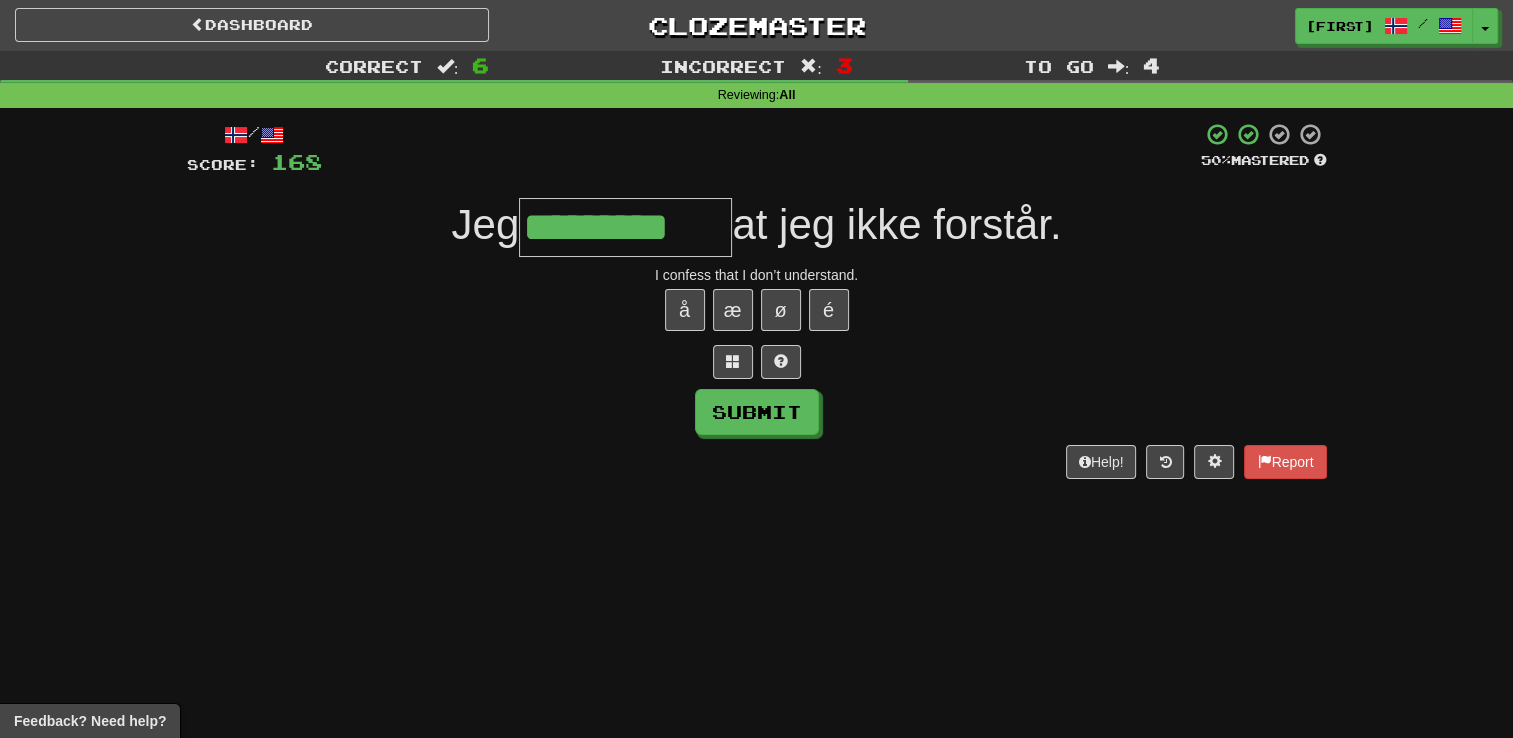 type on "*********" 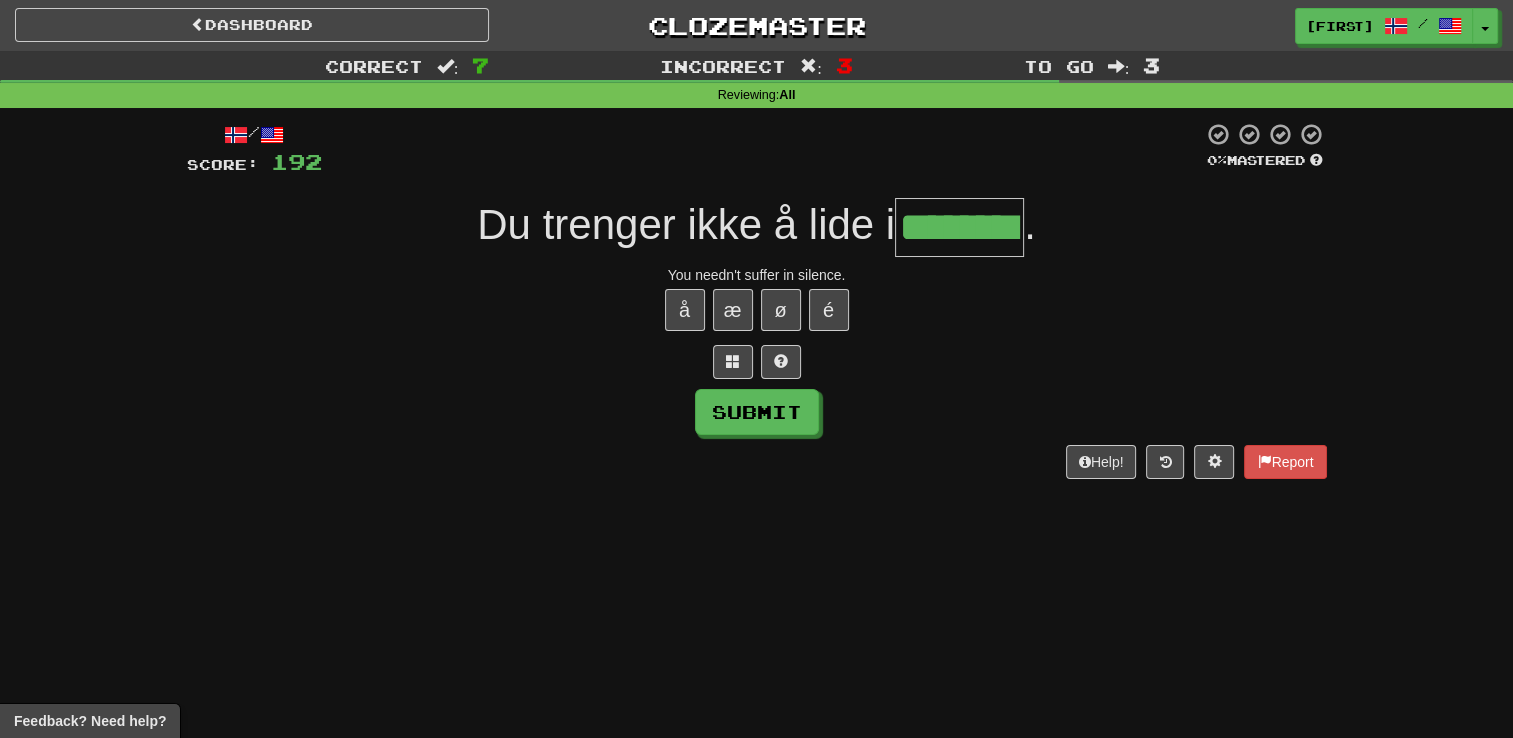 type on "********" 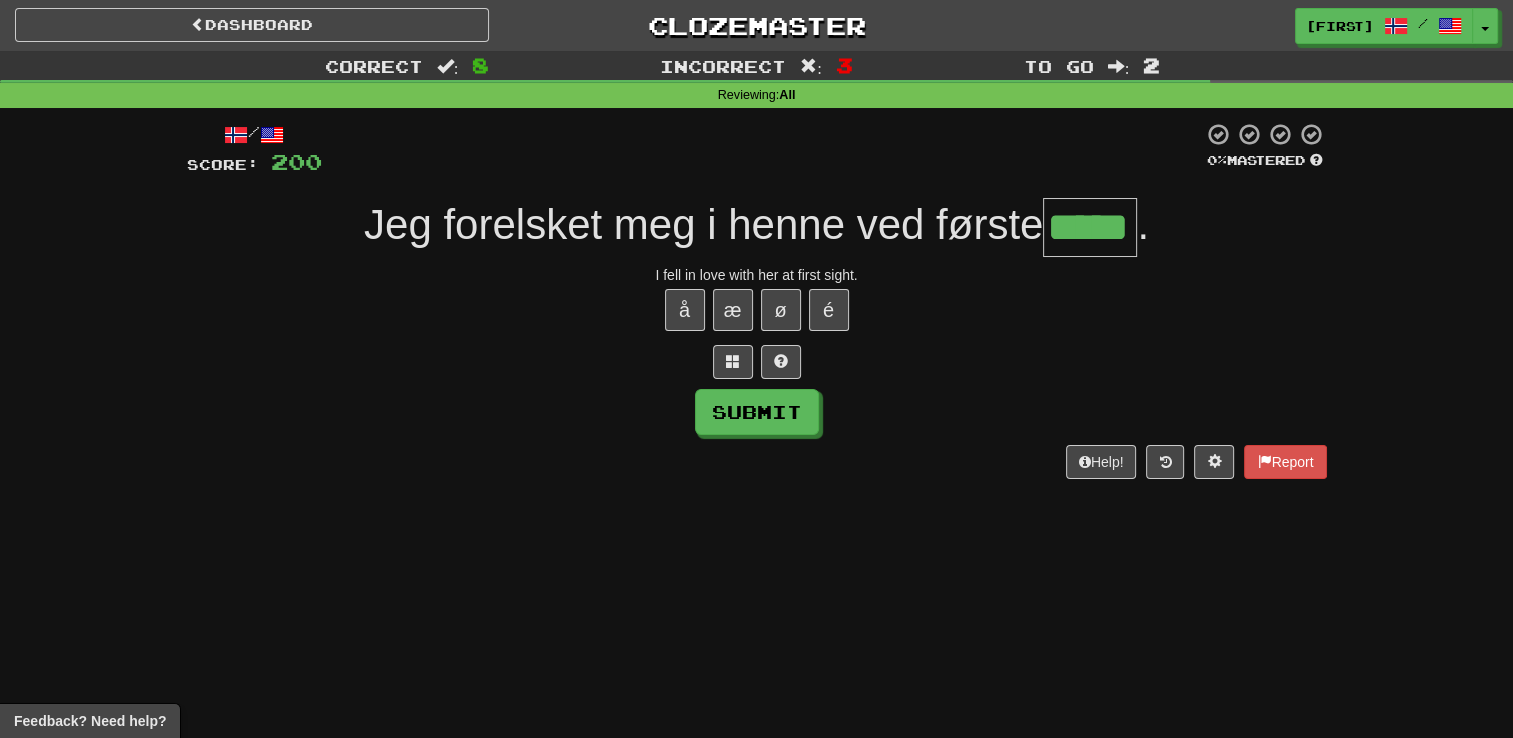 type on "*****" 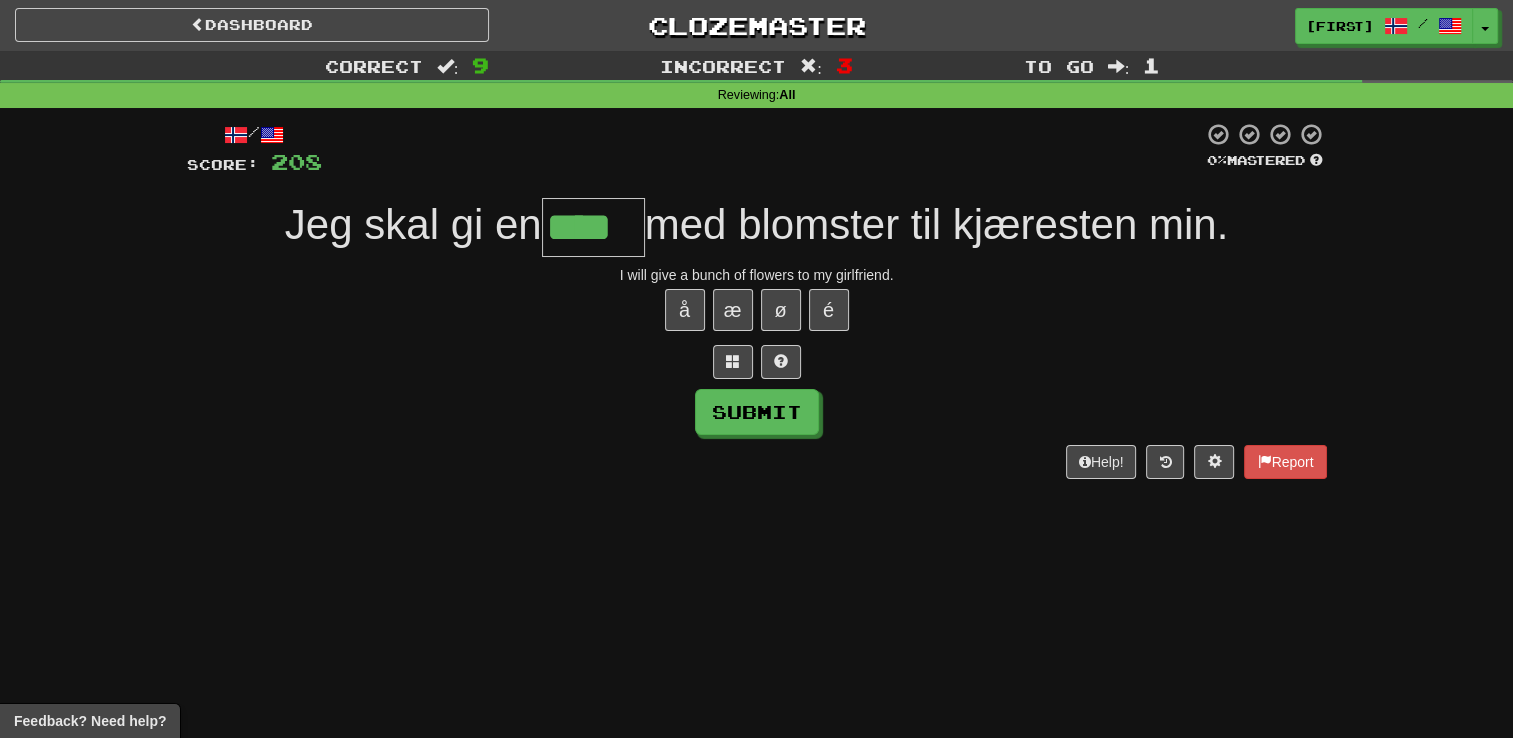 type on "****" 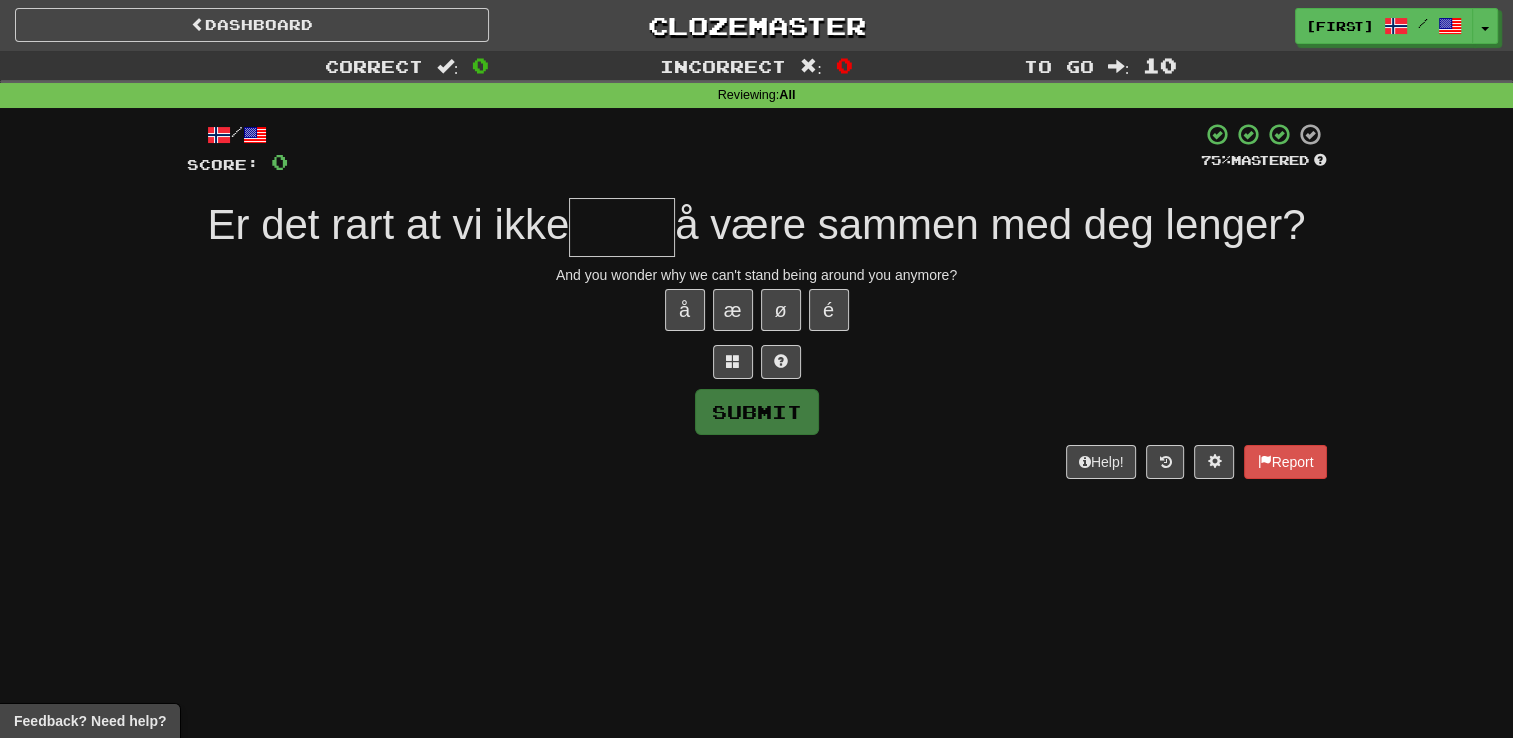 type on "*" 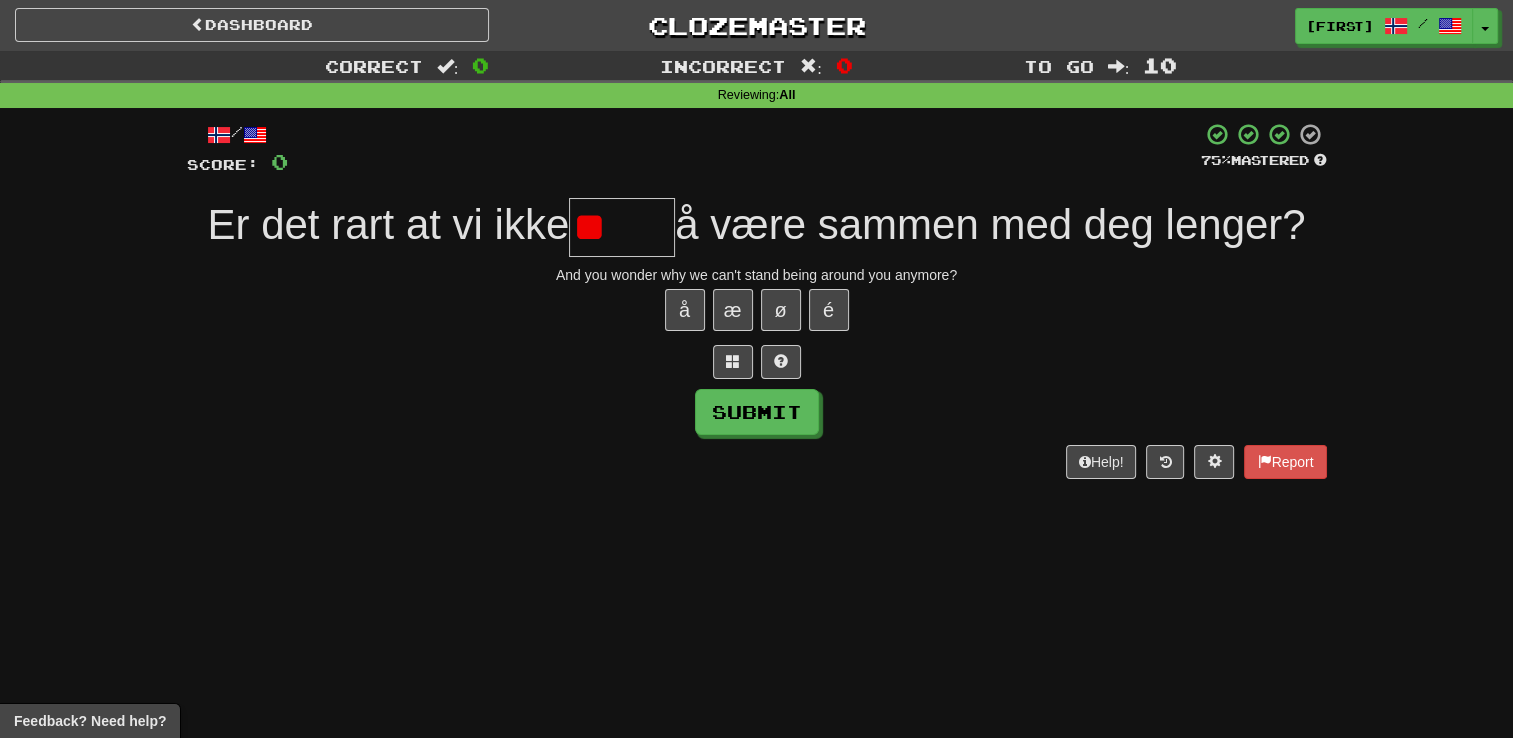 type on "*" 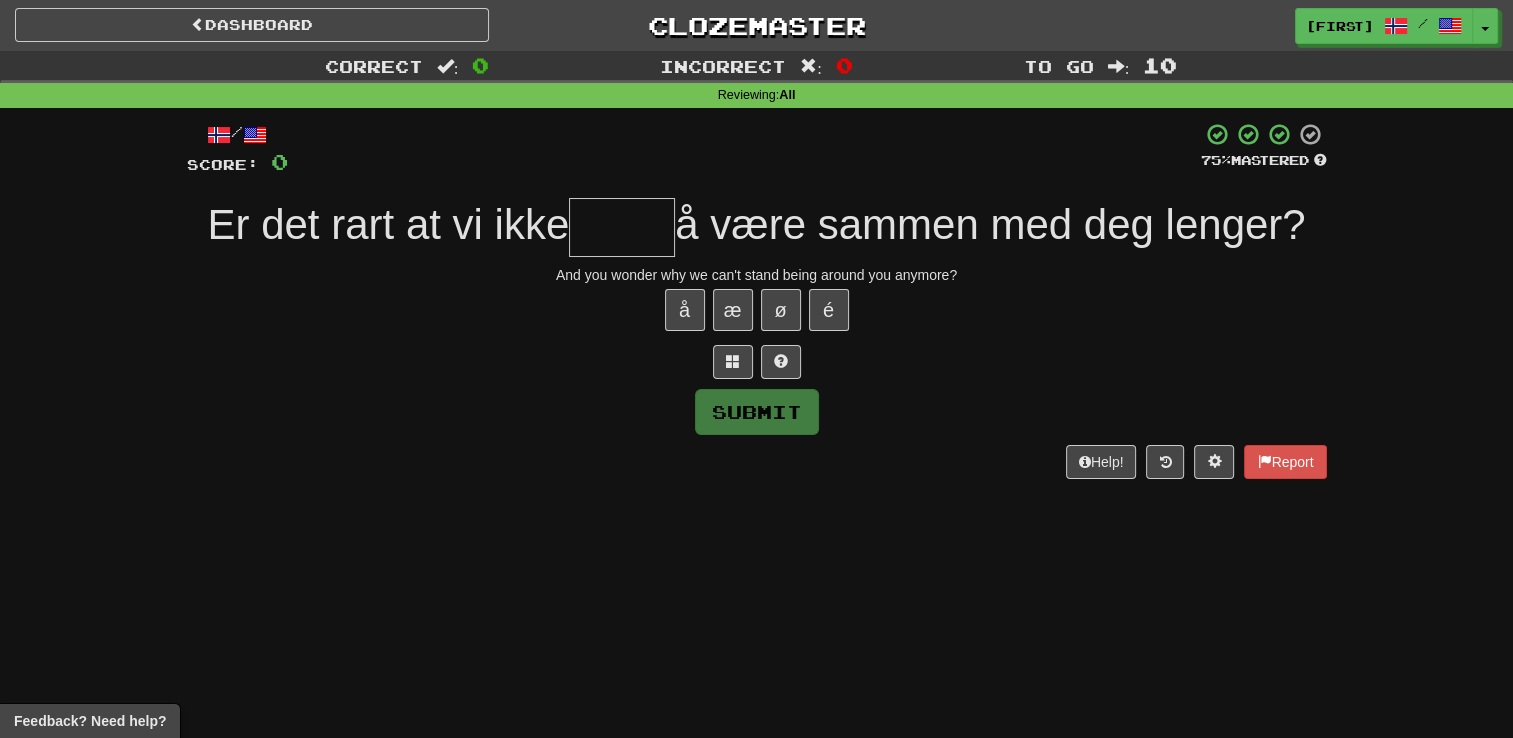 type on "*****" 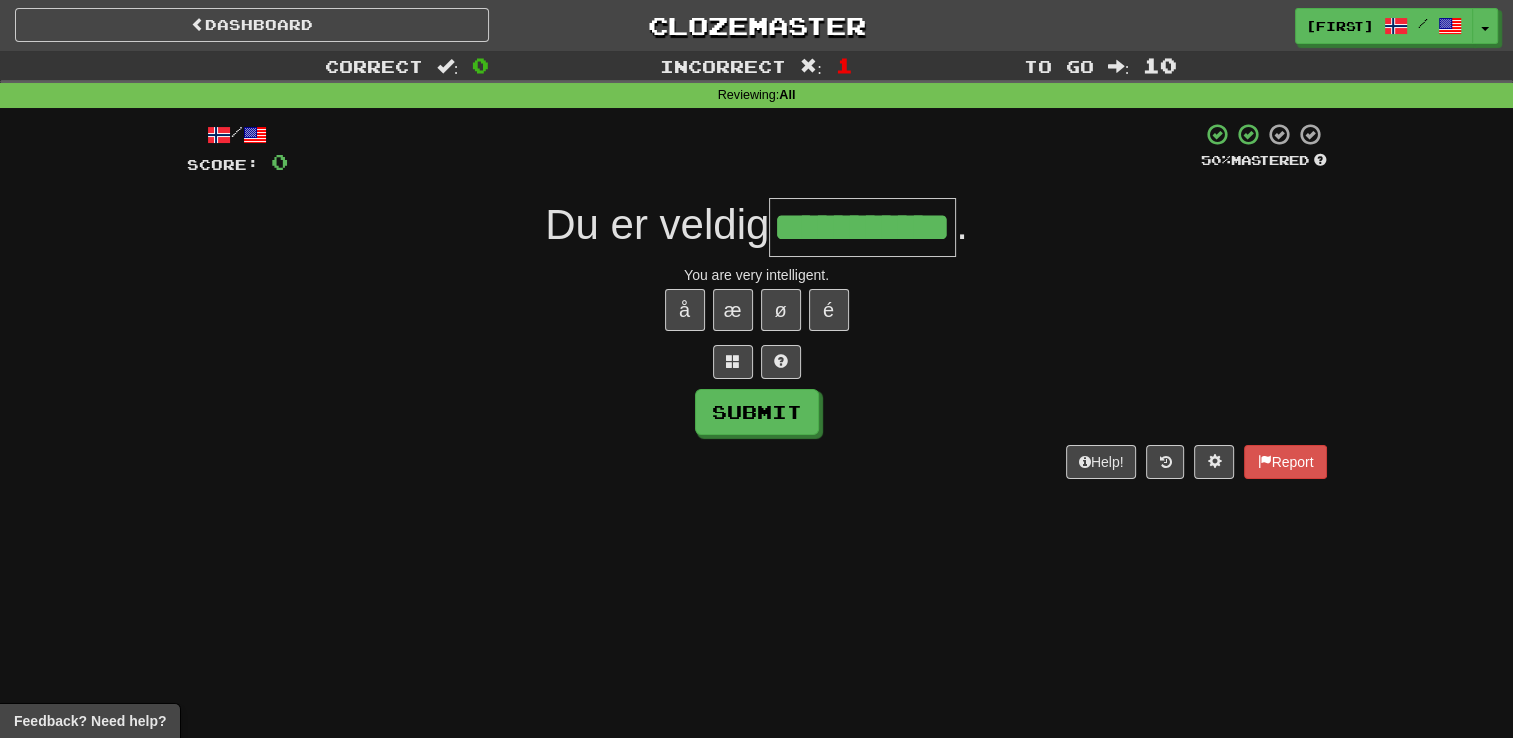 type on "**********" 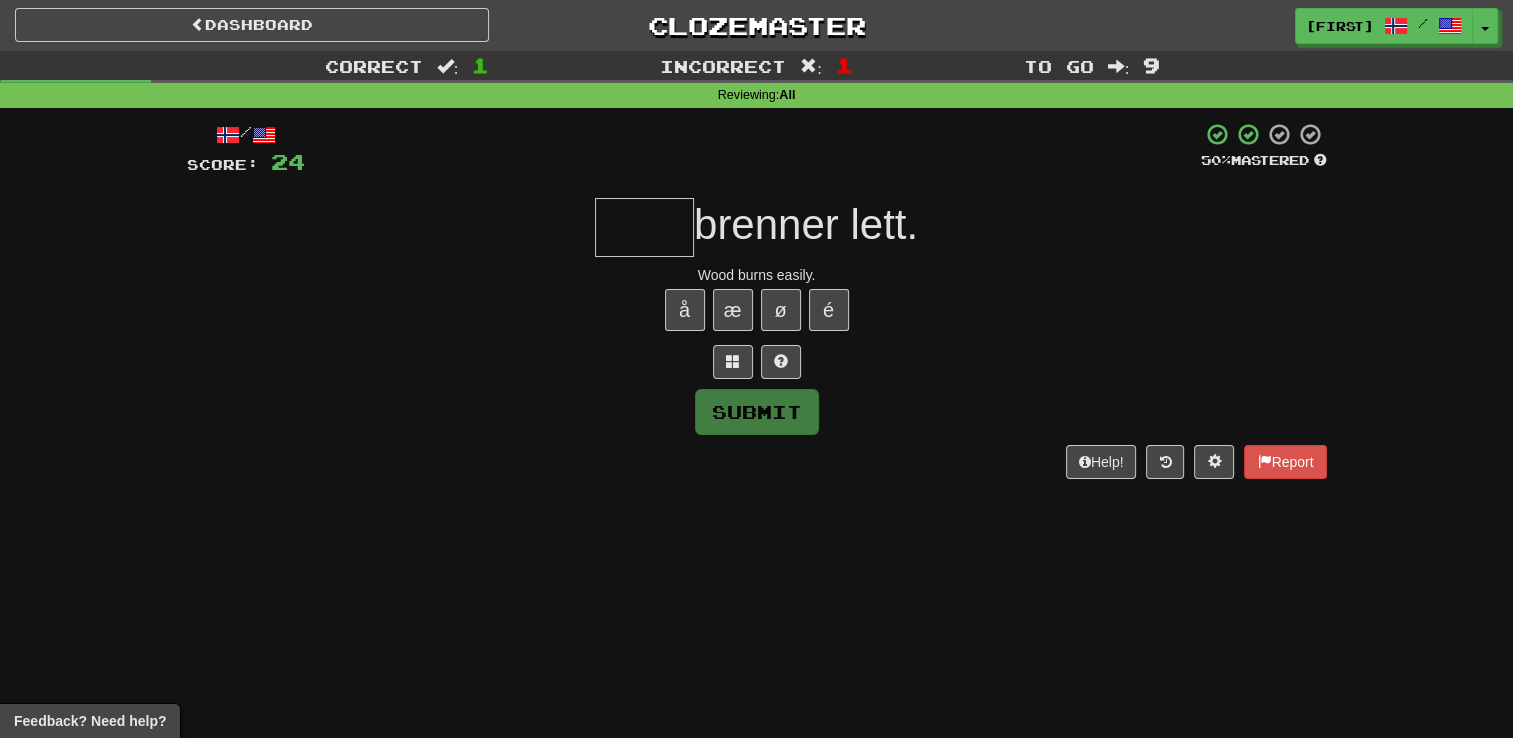type on "*" 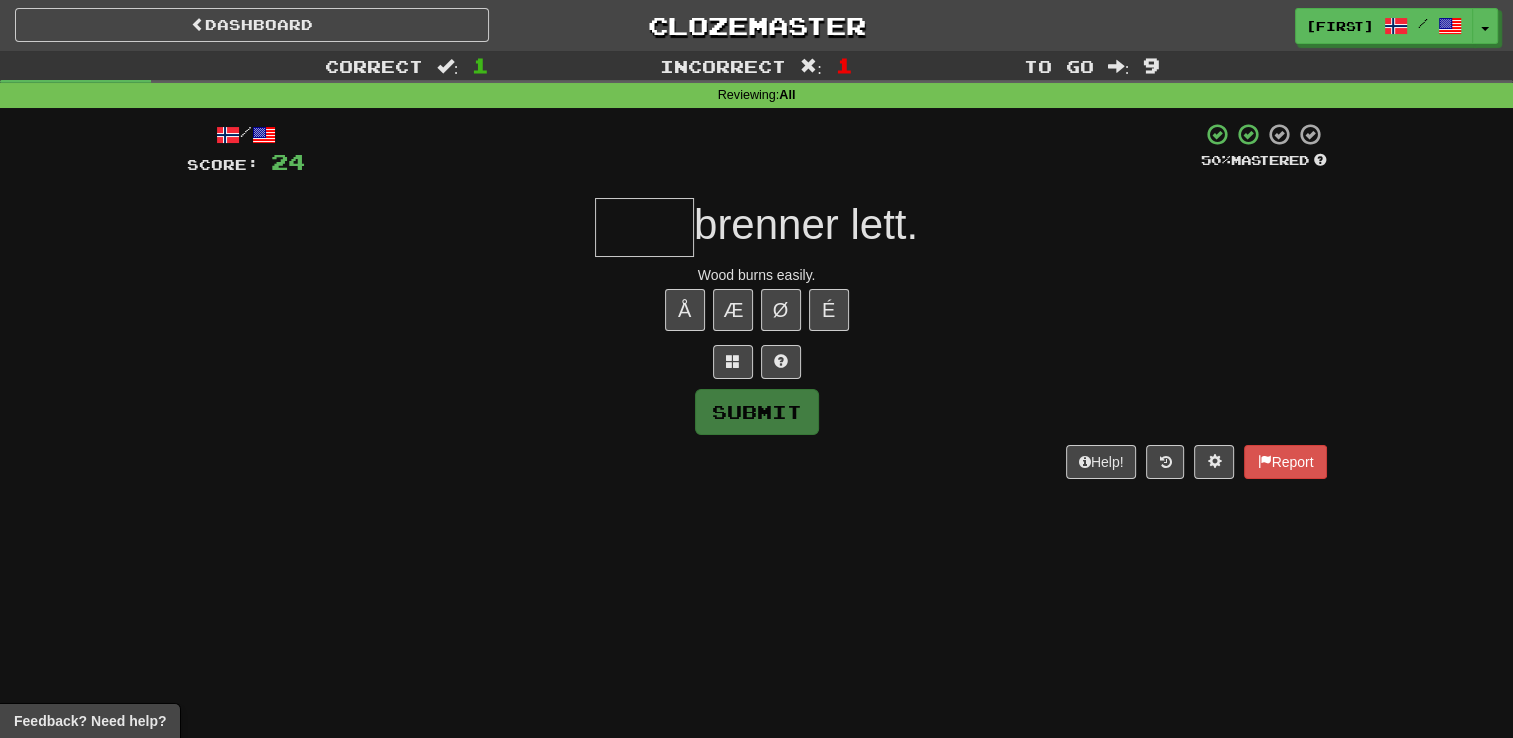 type on "*" 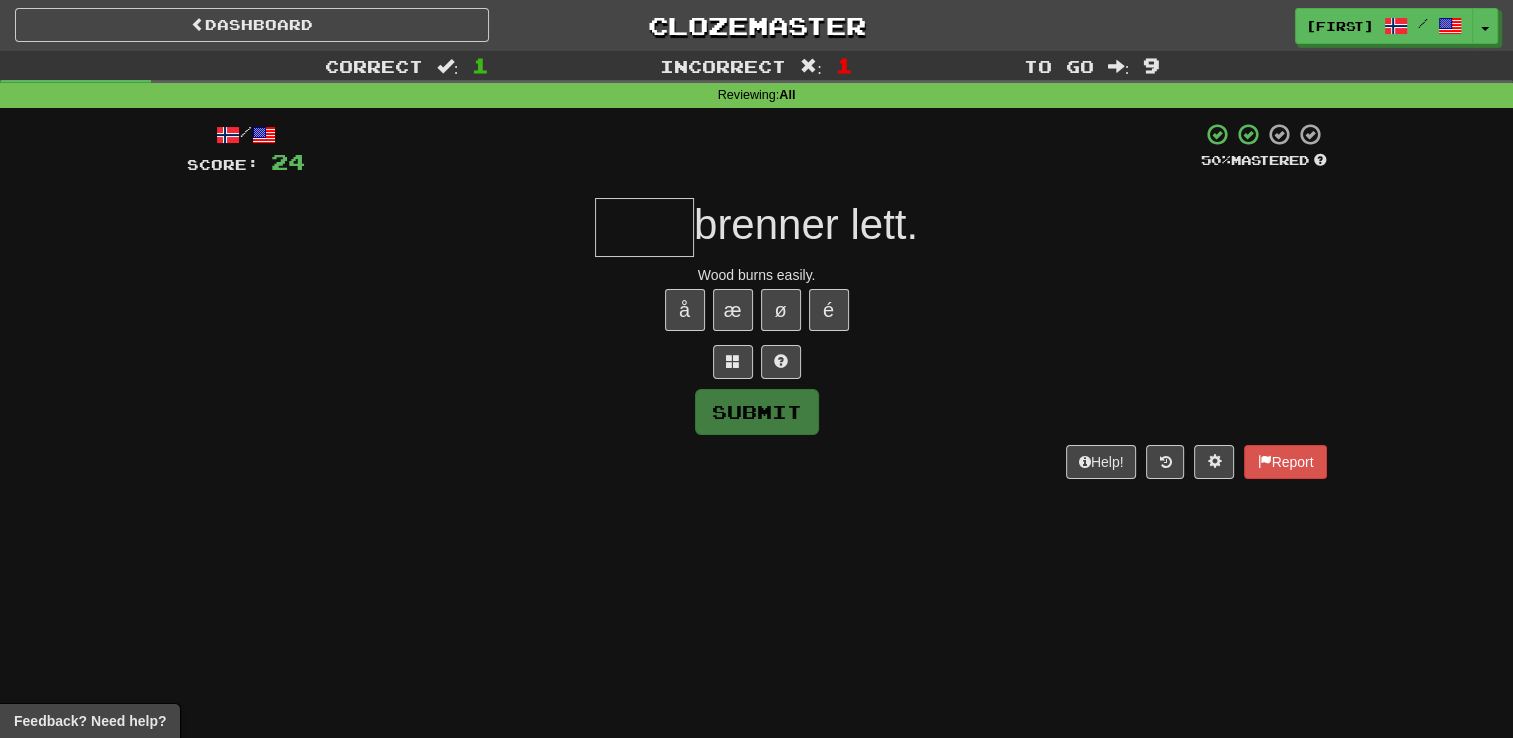 type on "*" 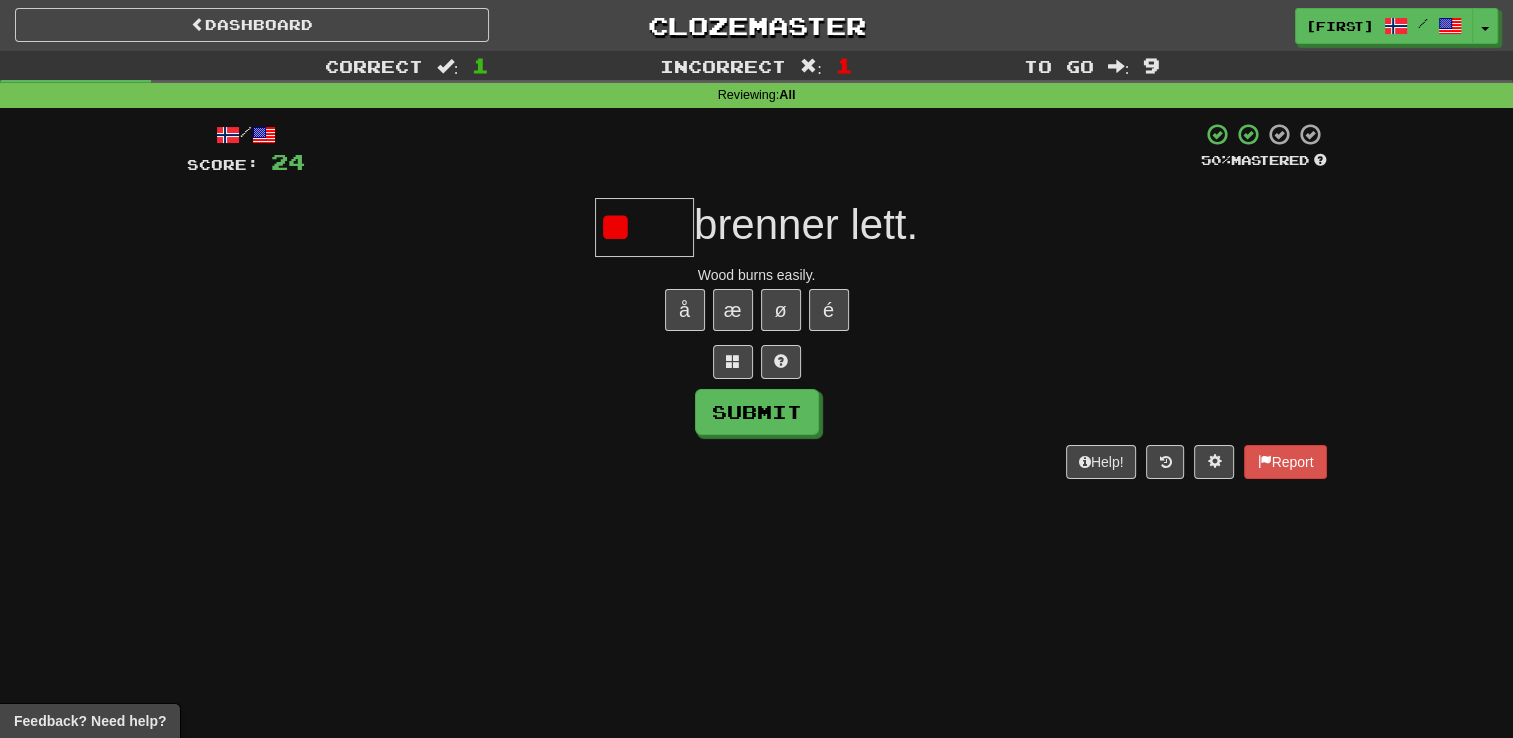 type on "*" 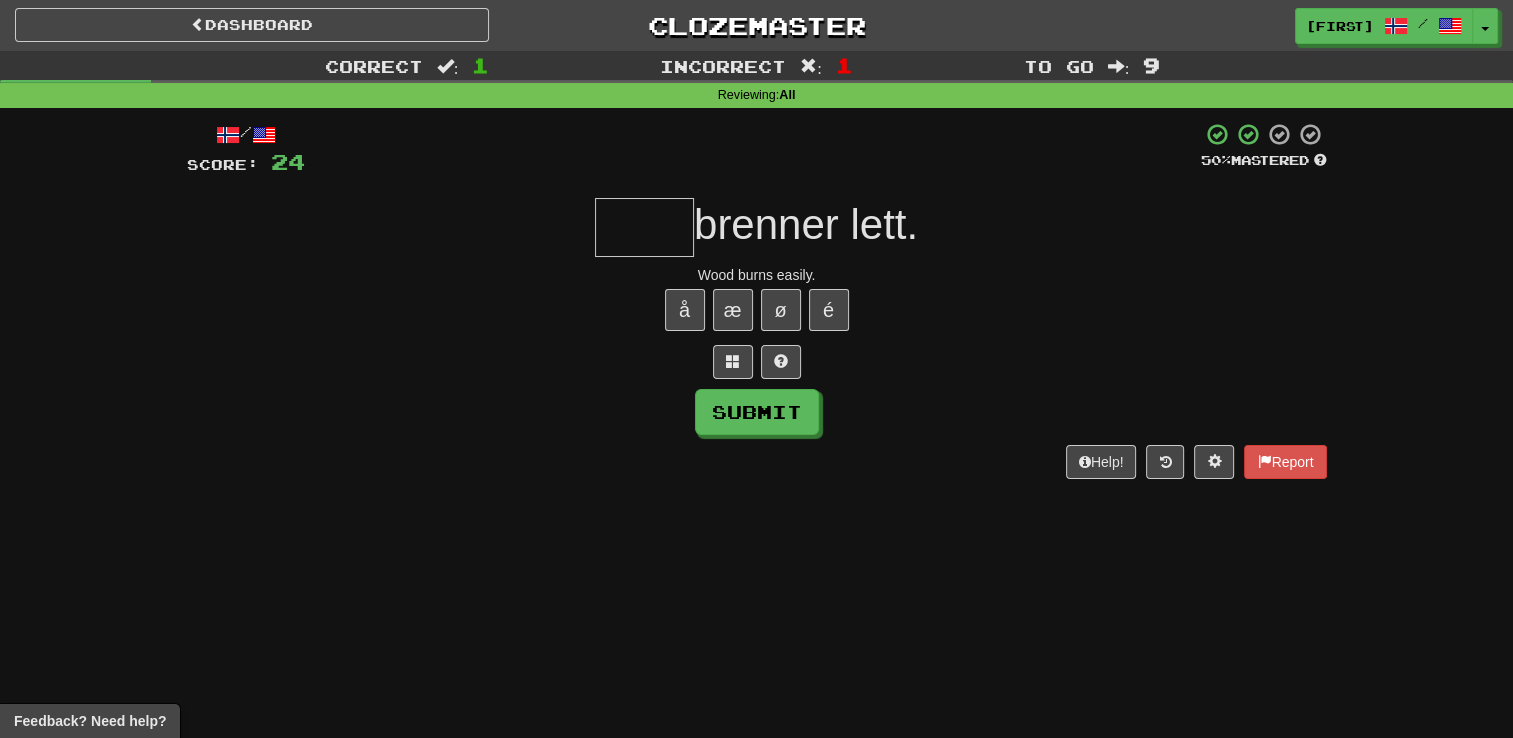 type on "*" 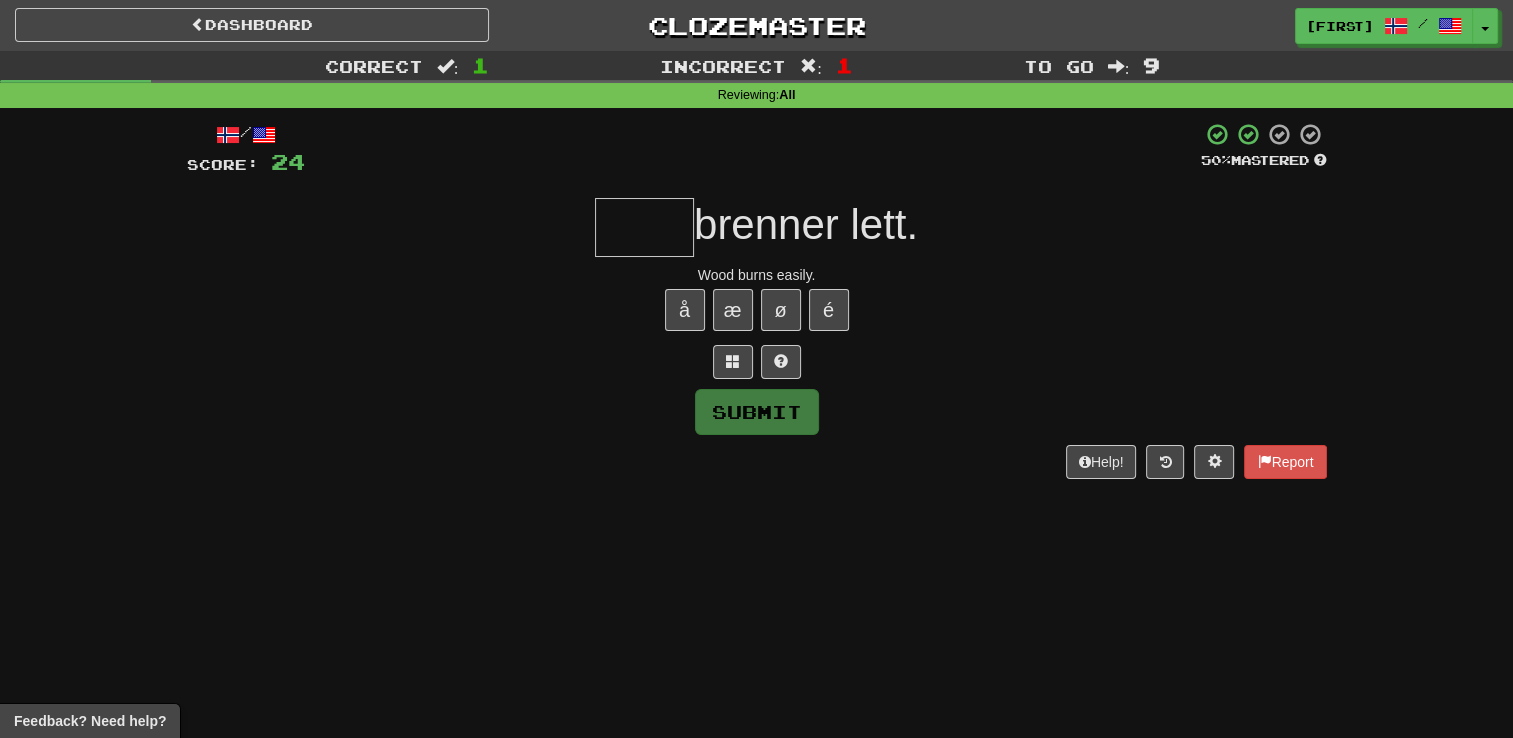 type on "*" 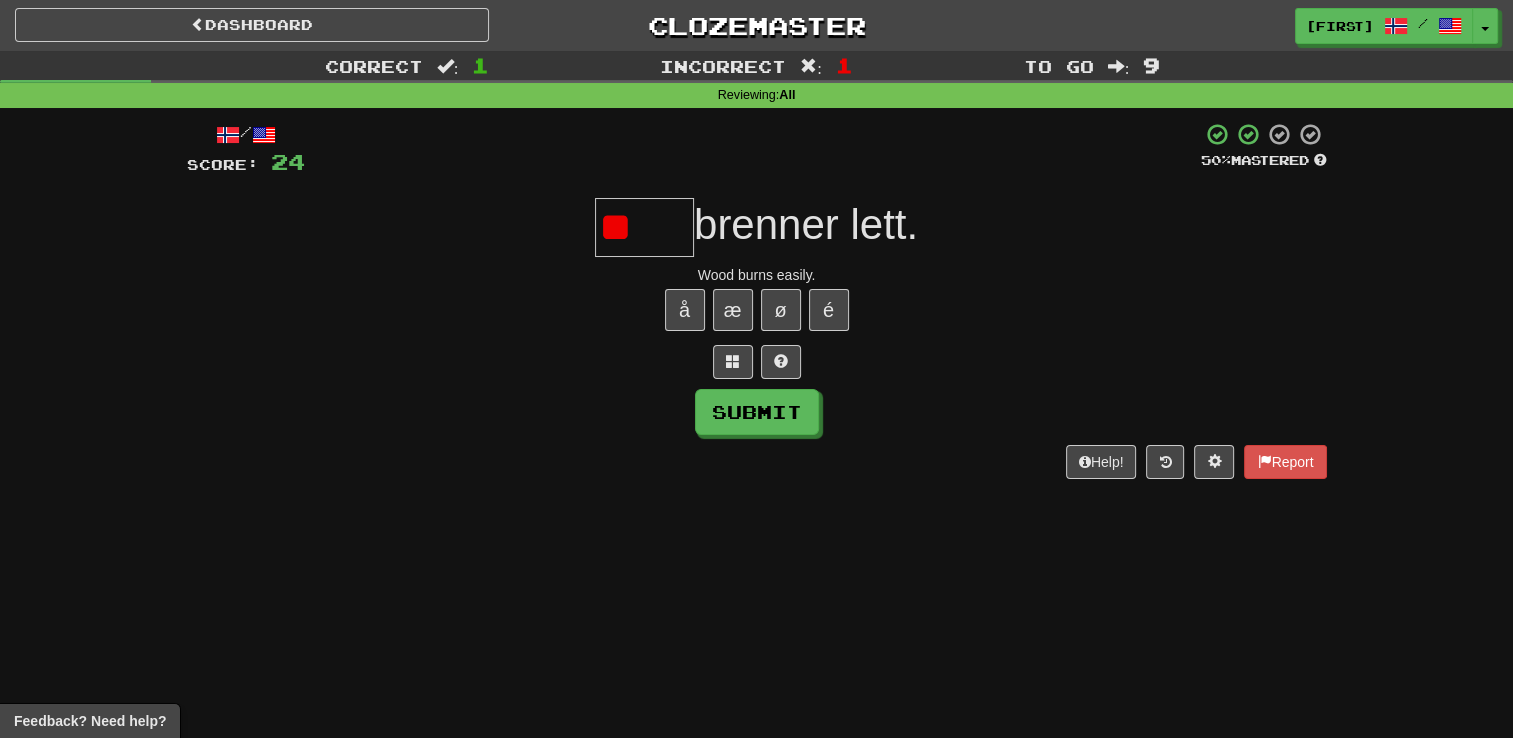 type on "*" 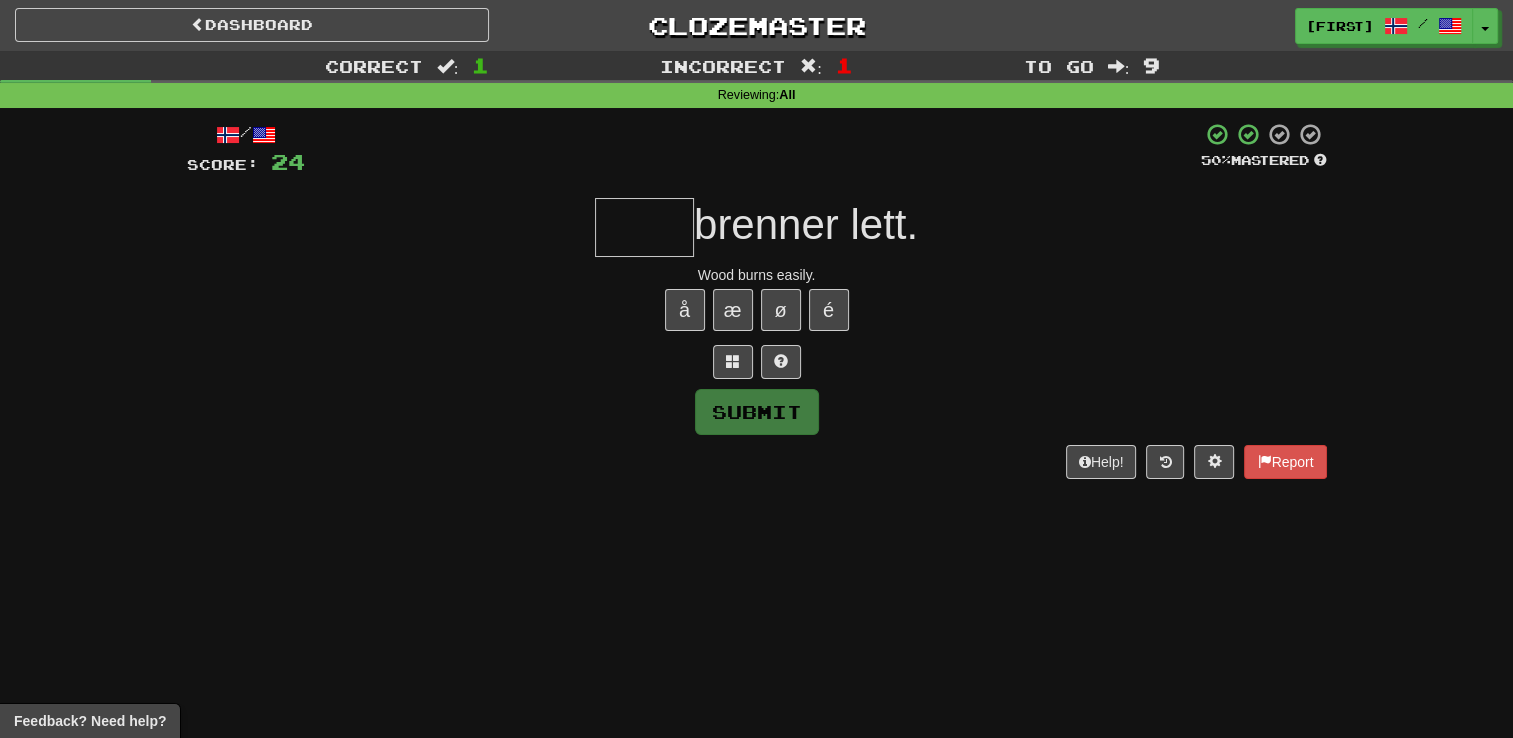 type on "****" 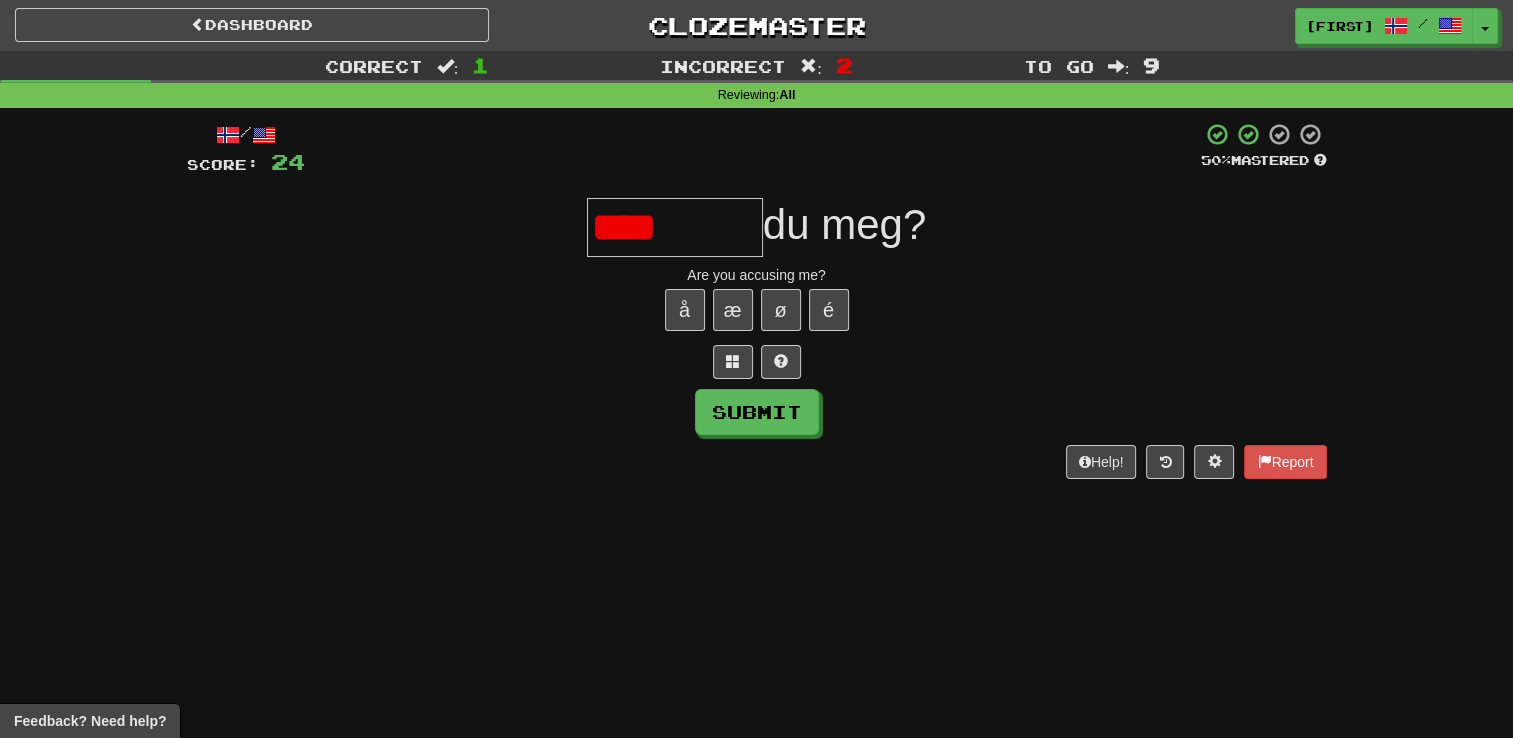 type on "********" 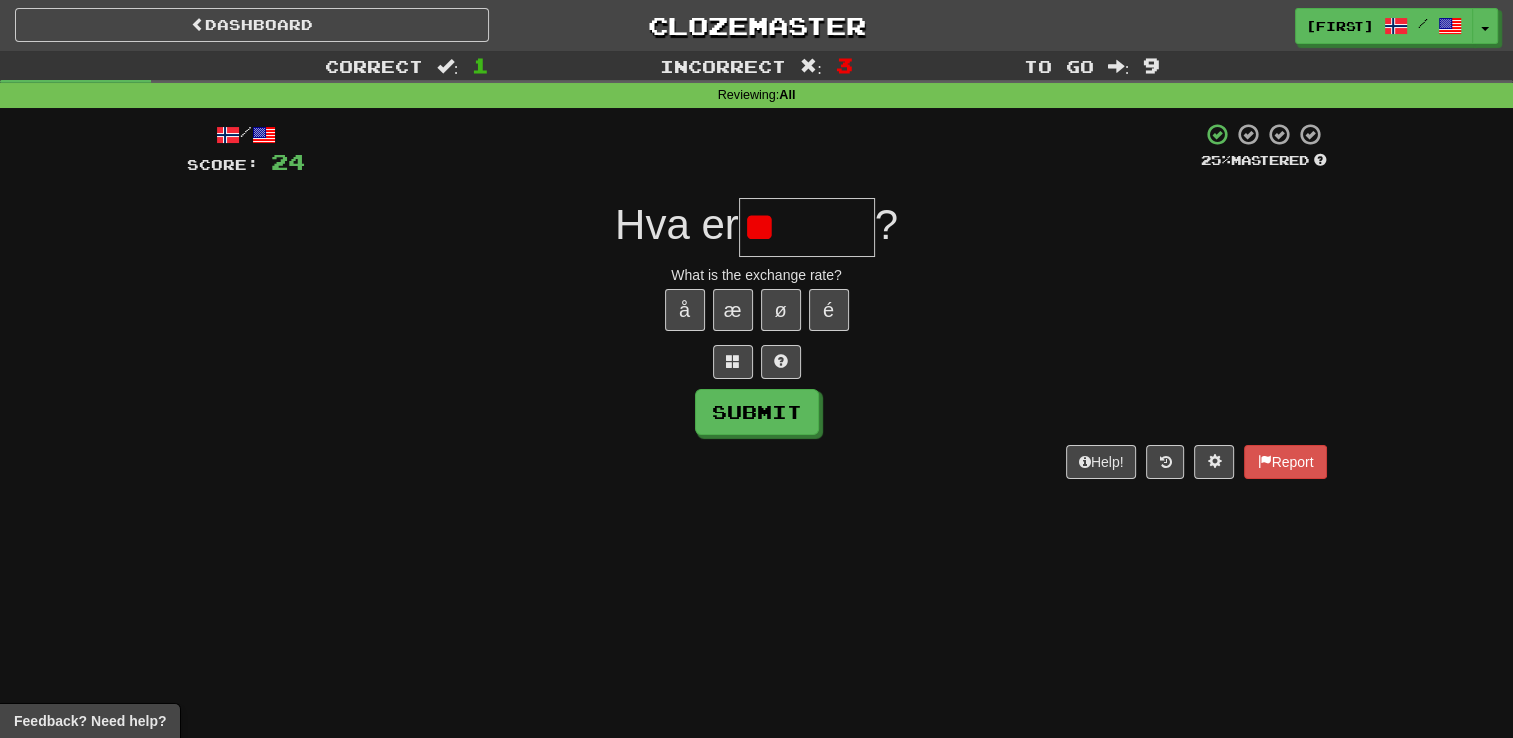 type on "******" 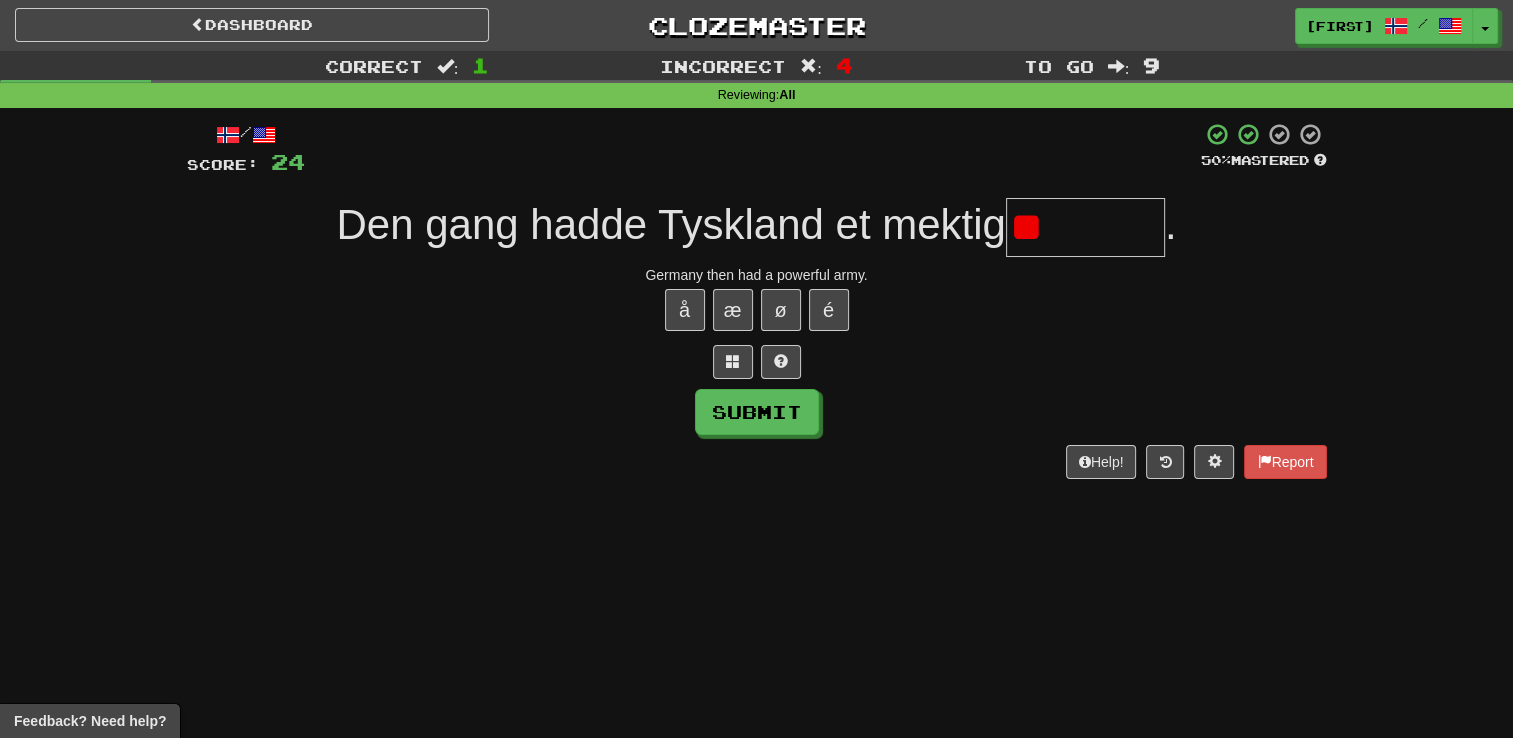 type on "*" 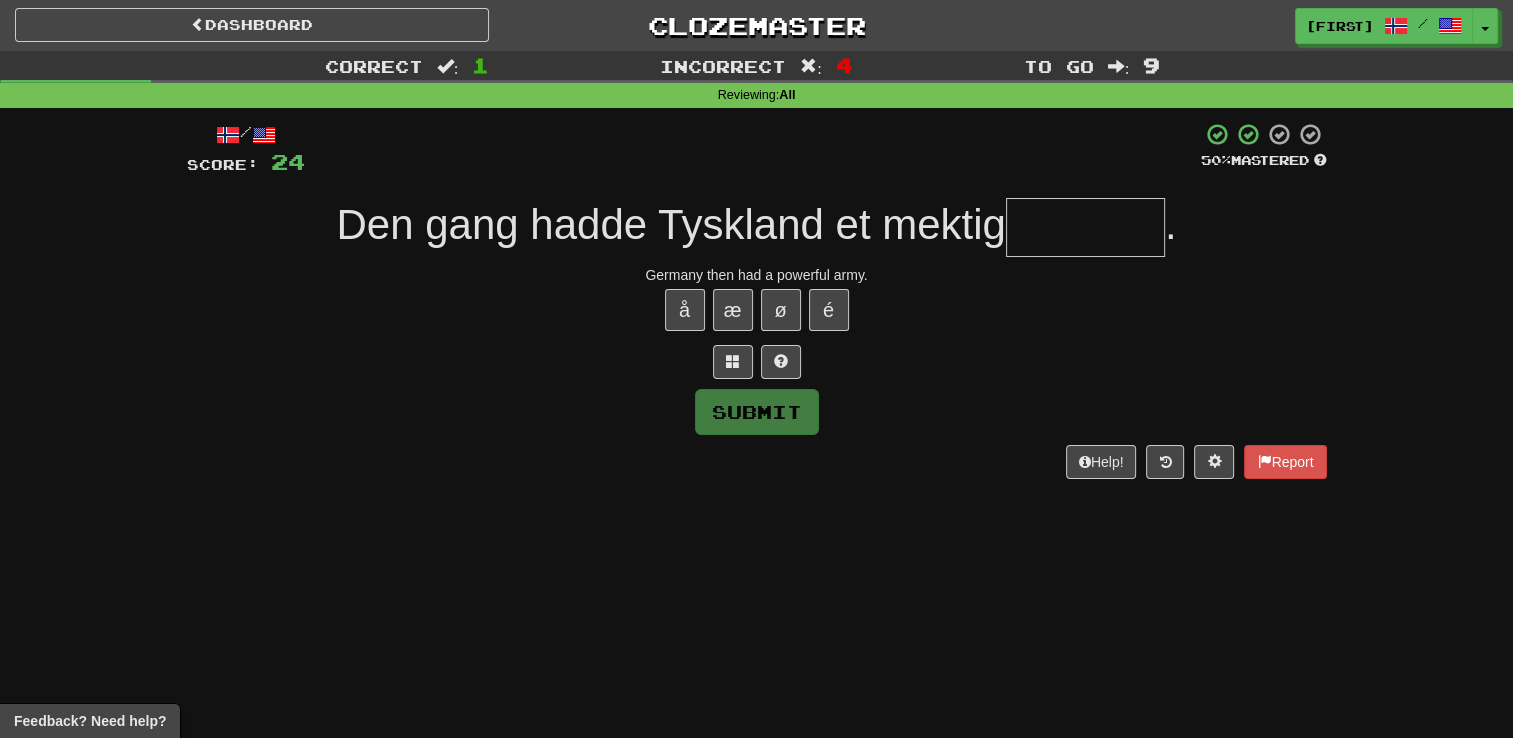 type on "*" 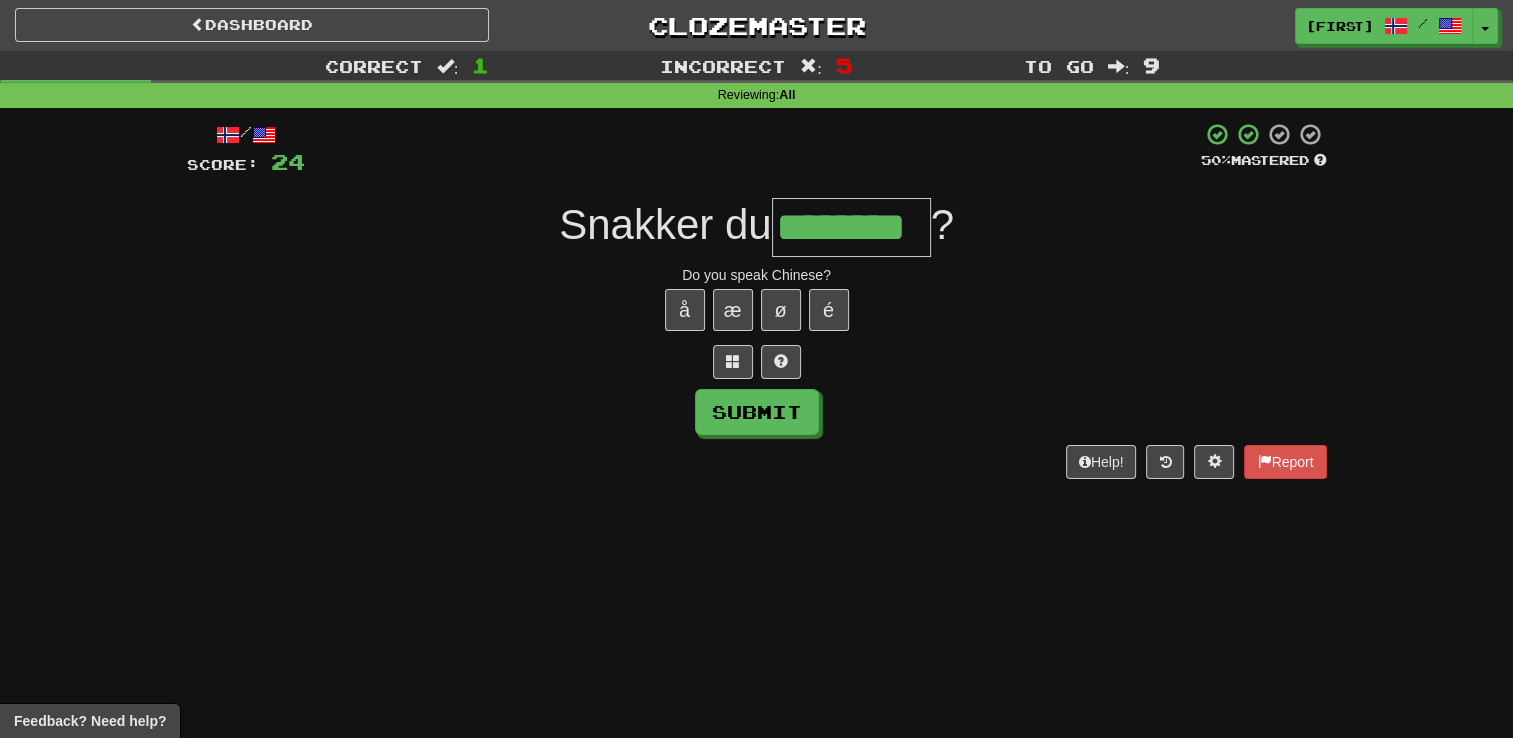 type on "********" 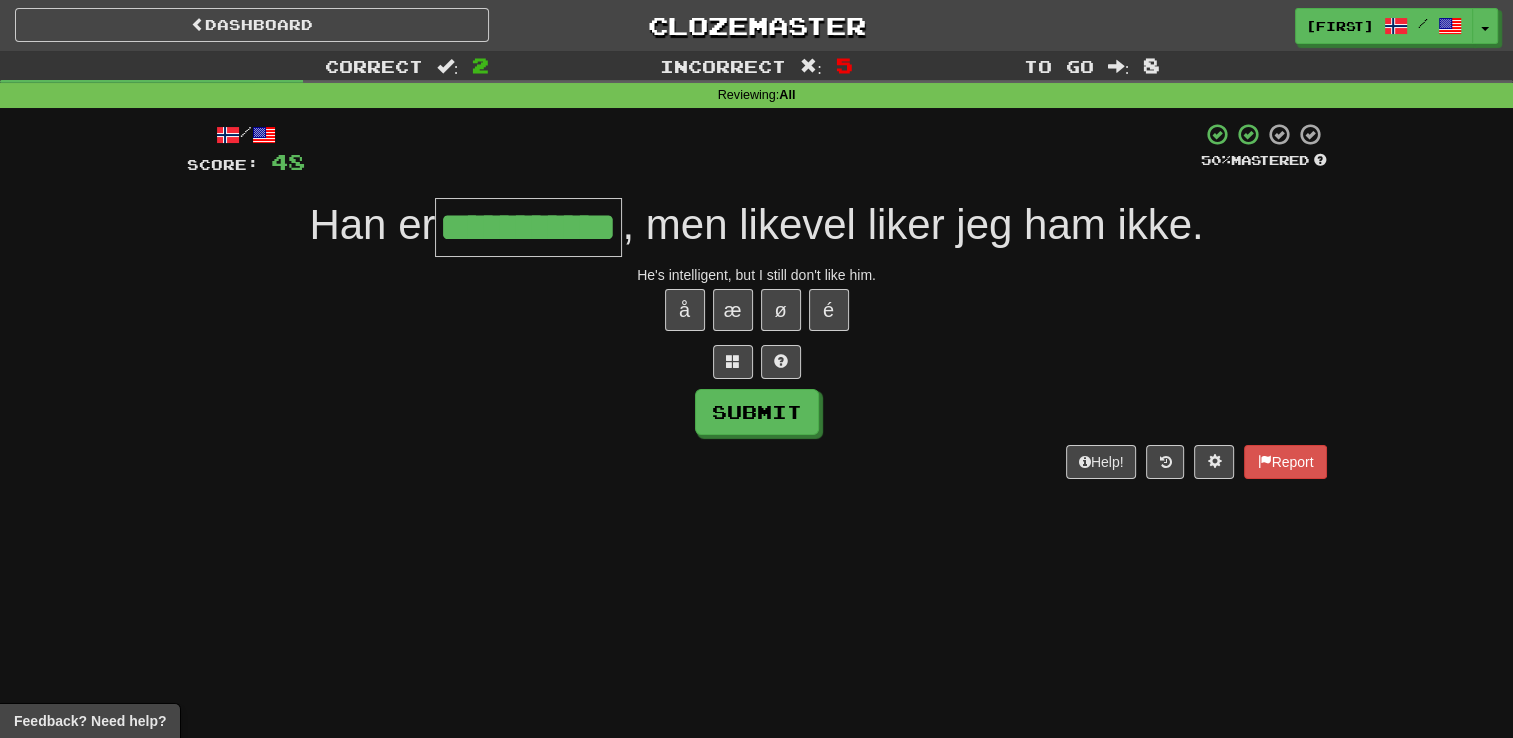 type on "**********" 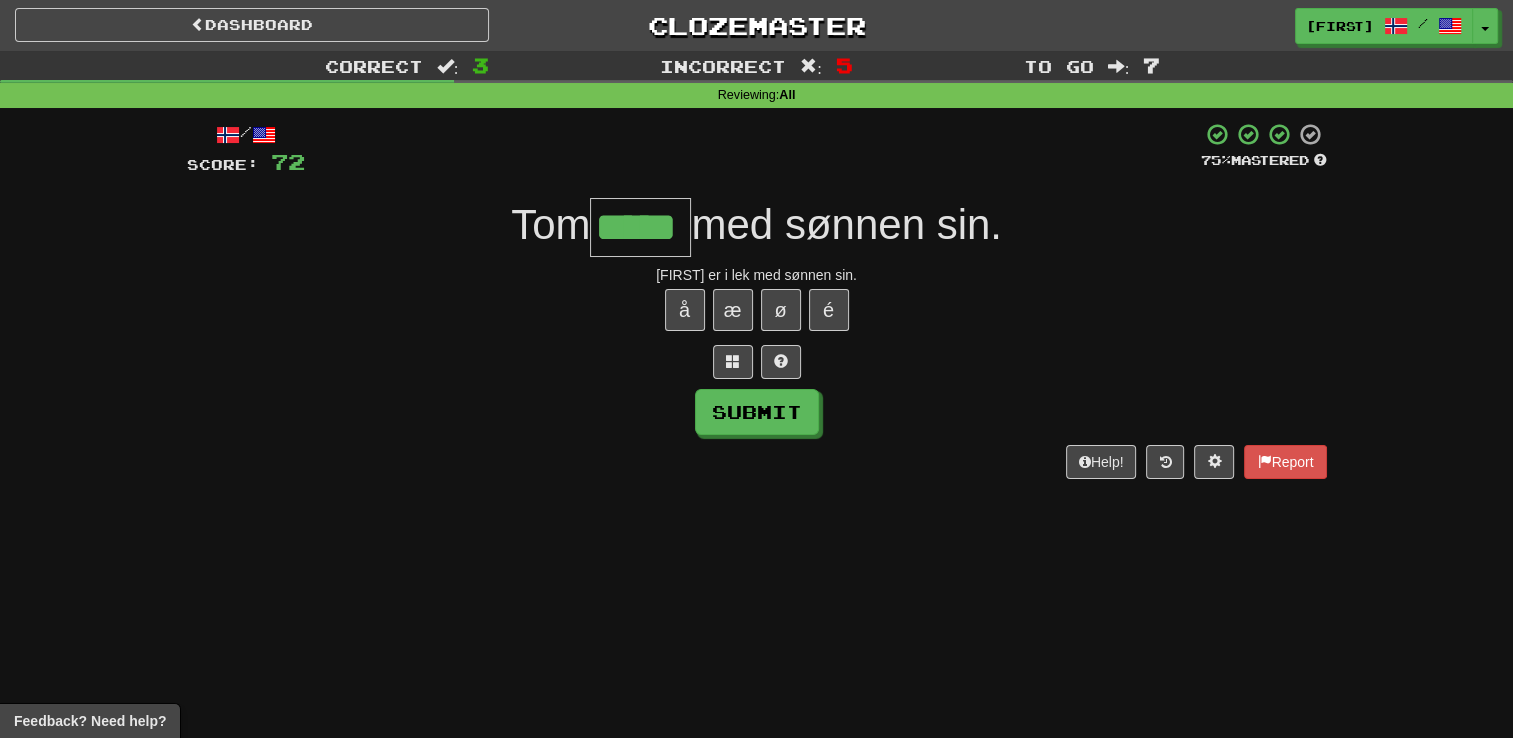 type on "*****" 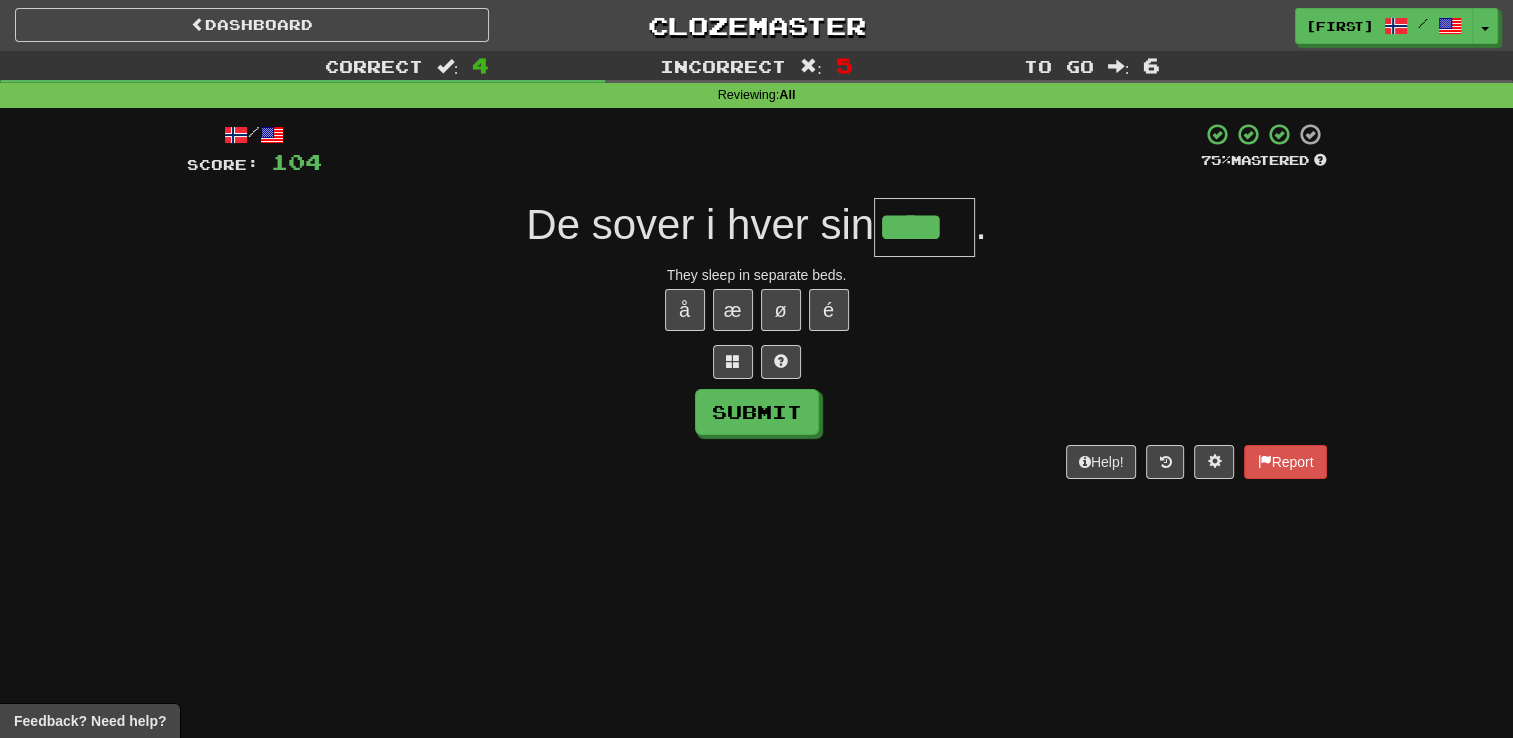 type on "****" 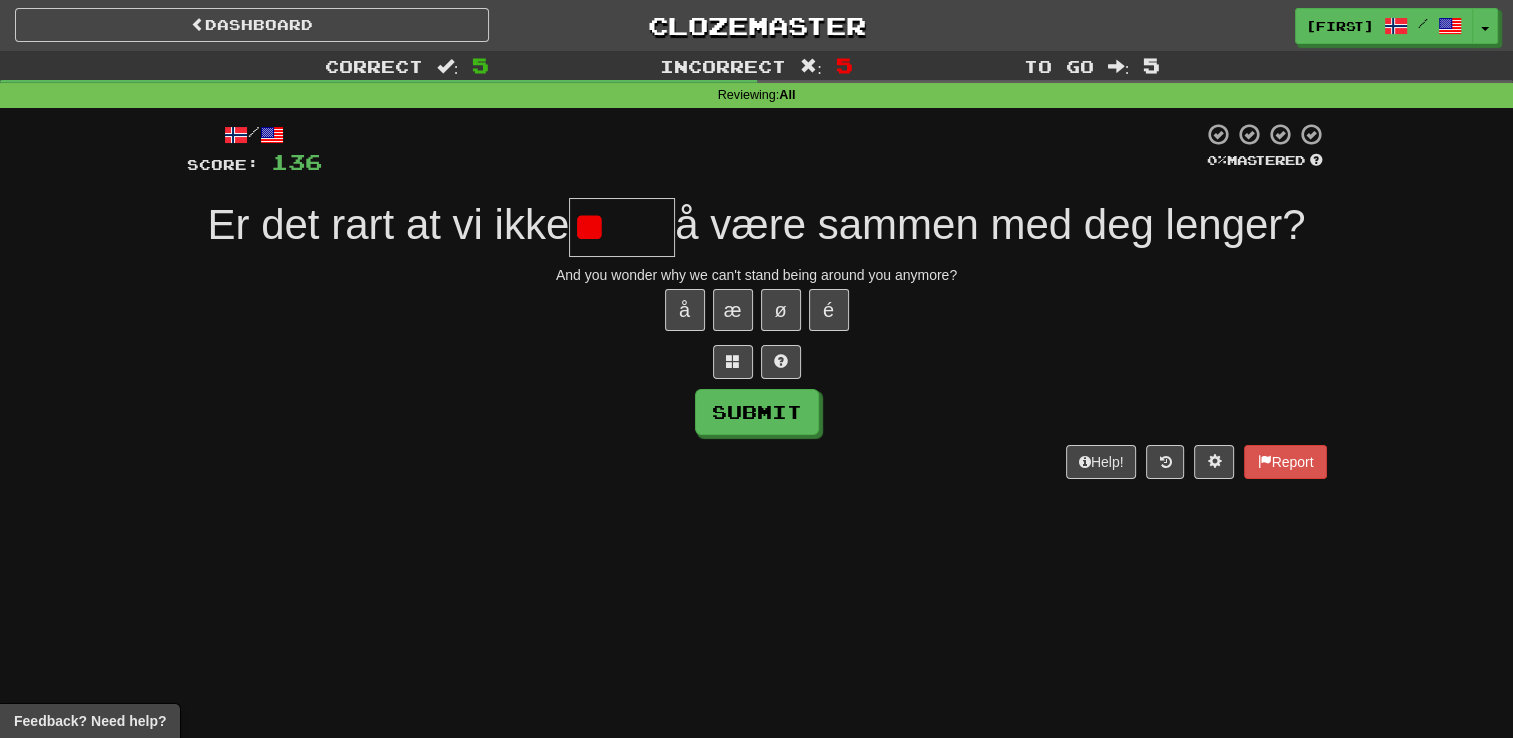 type on "*" 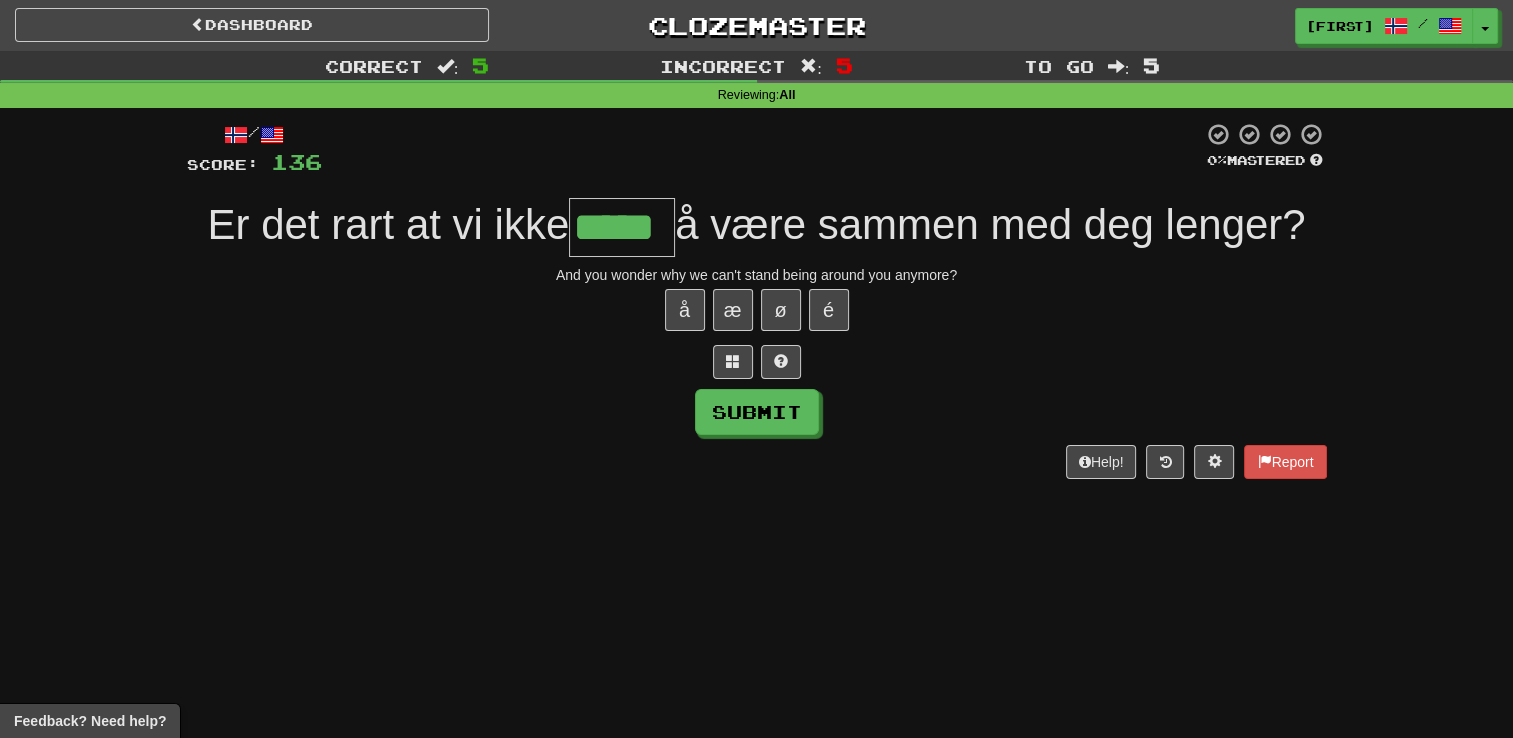 type on "*****" 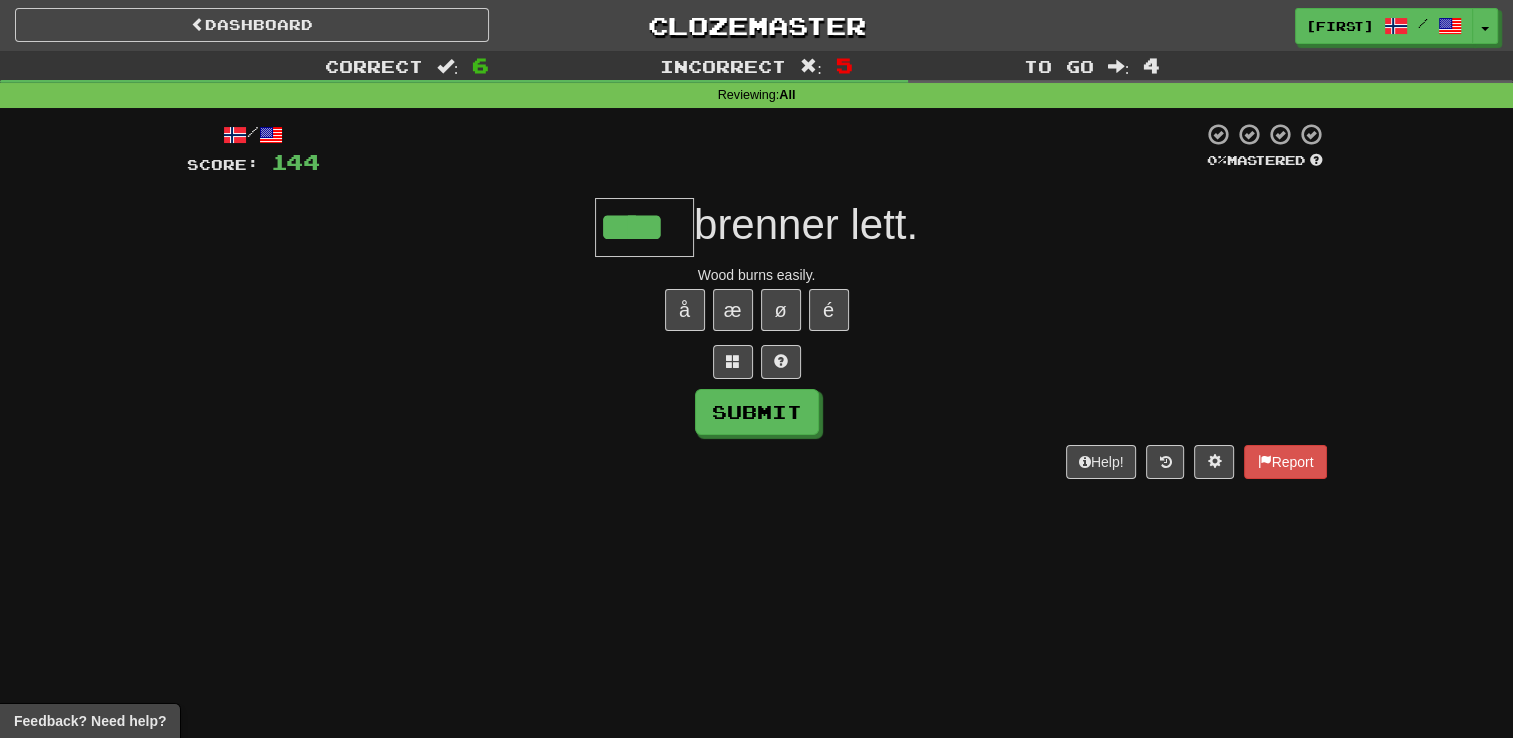 type on "****" 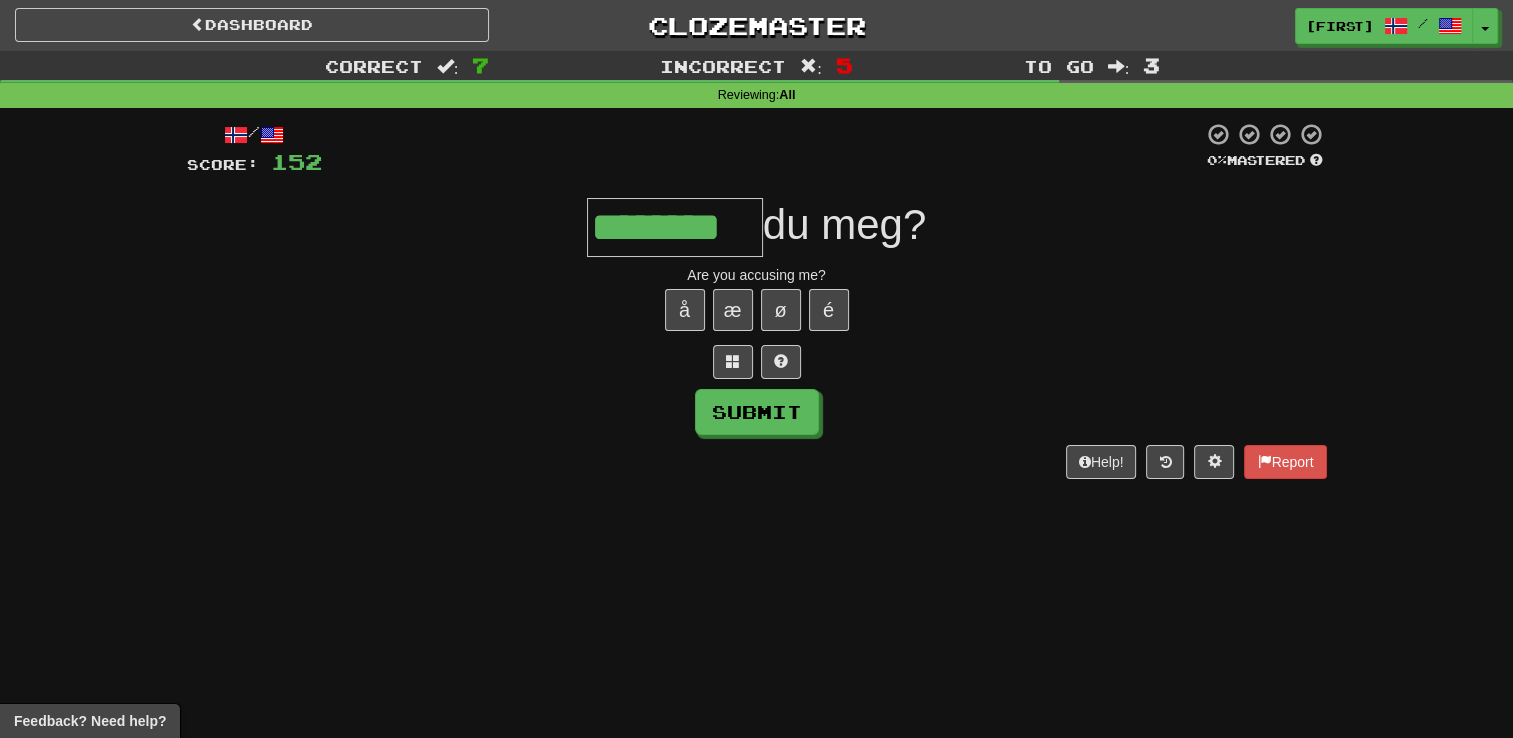 type on "********" 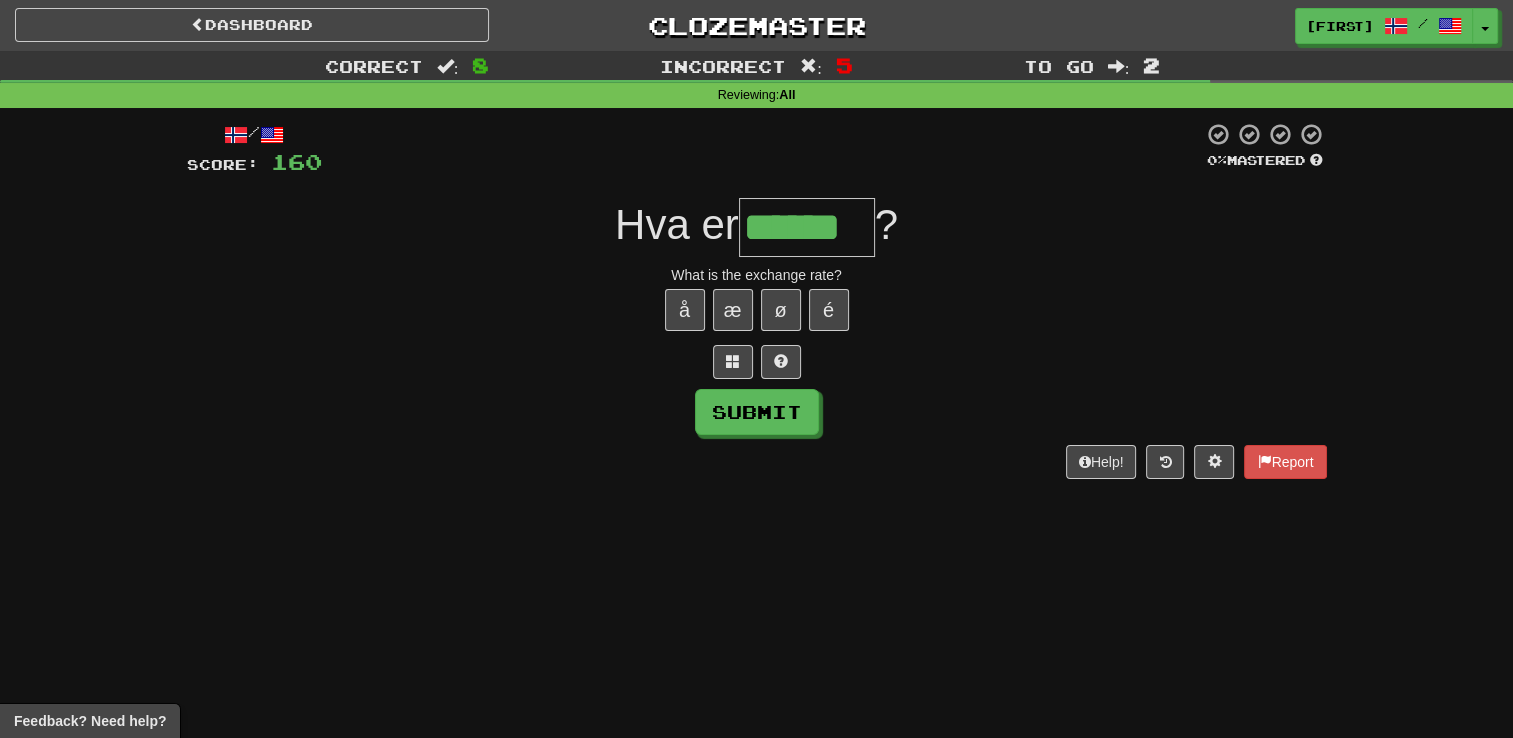 type on "******" 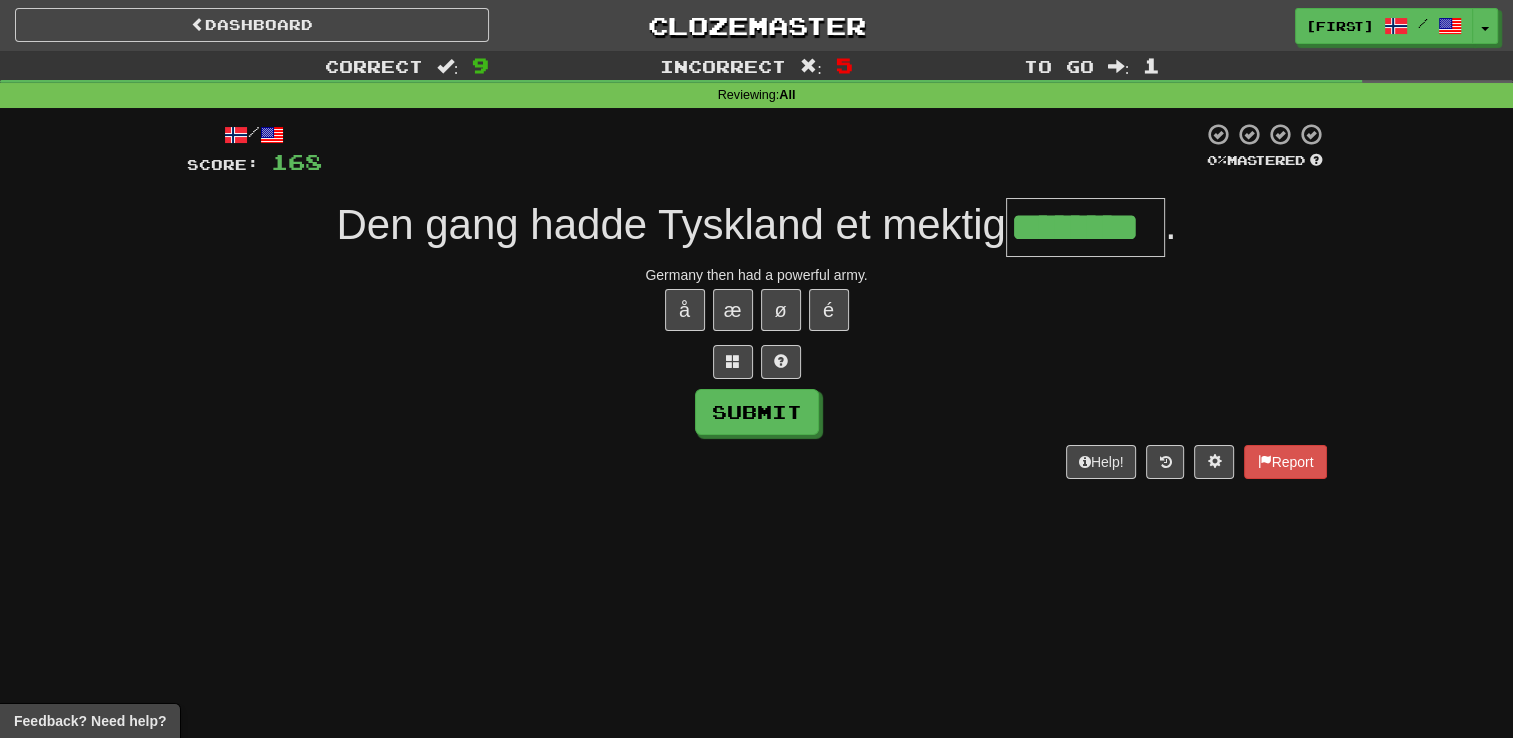 type on "********" 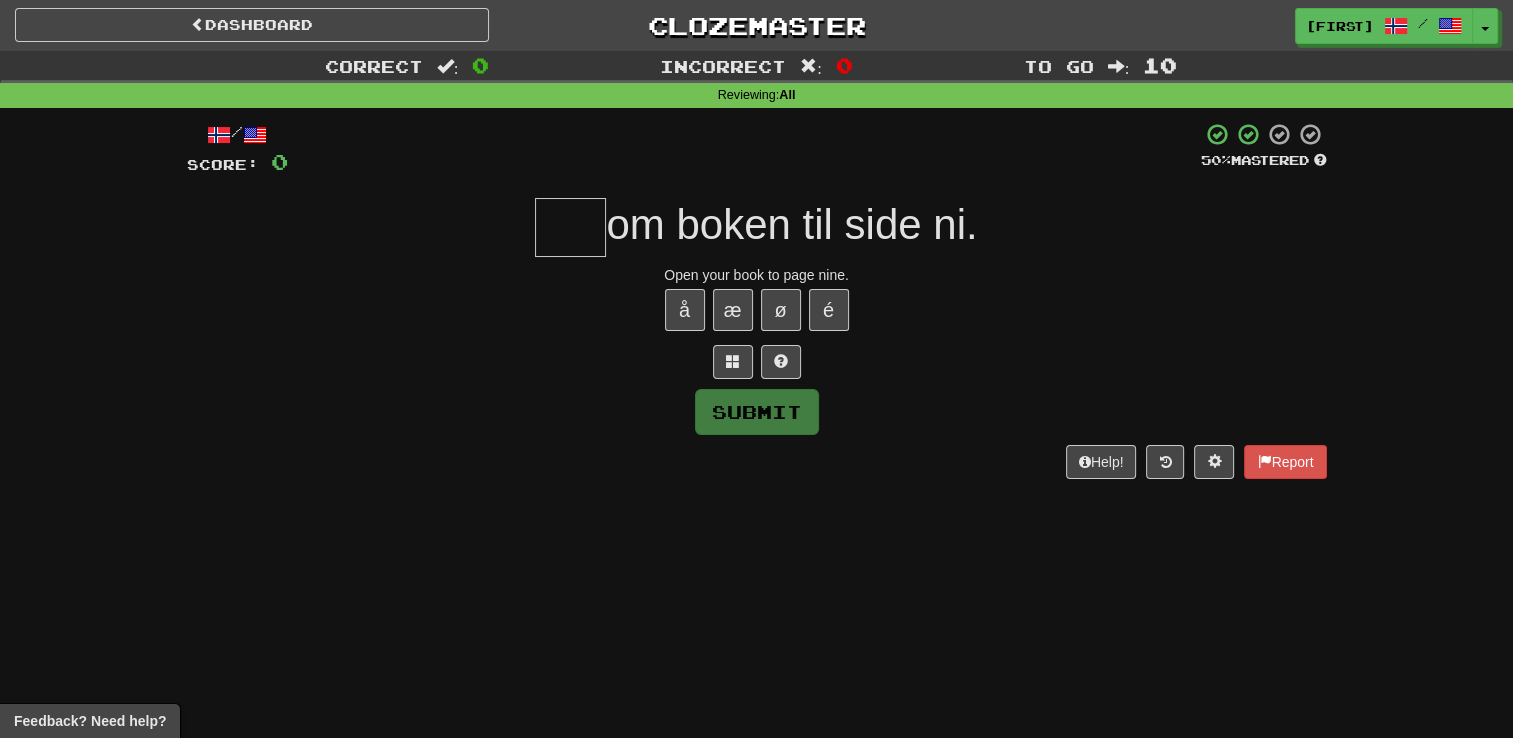 type on "*" 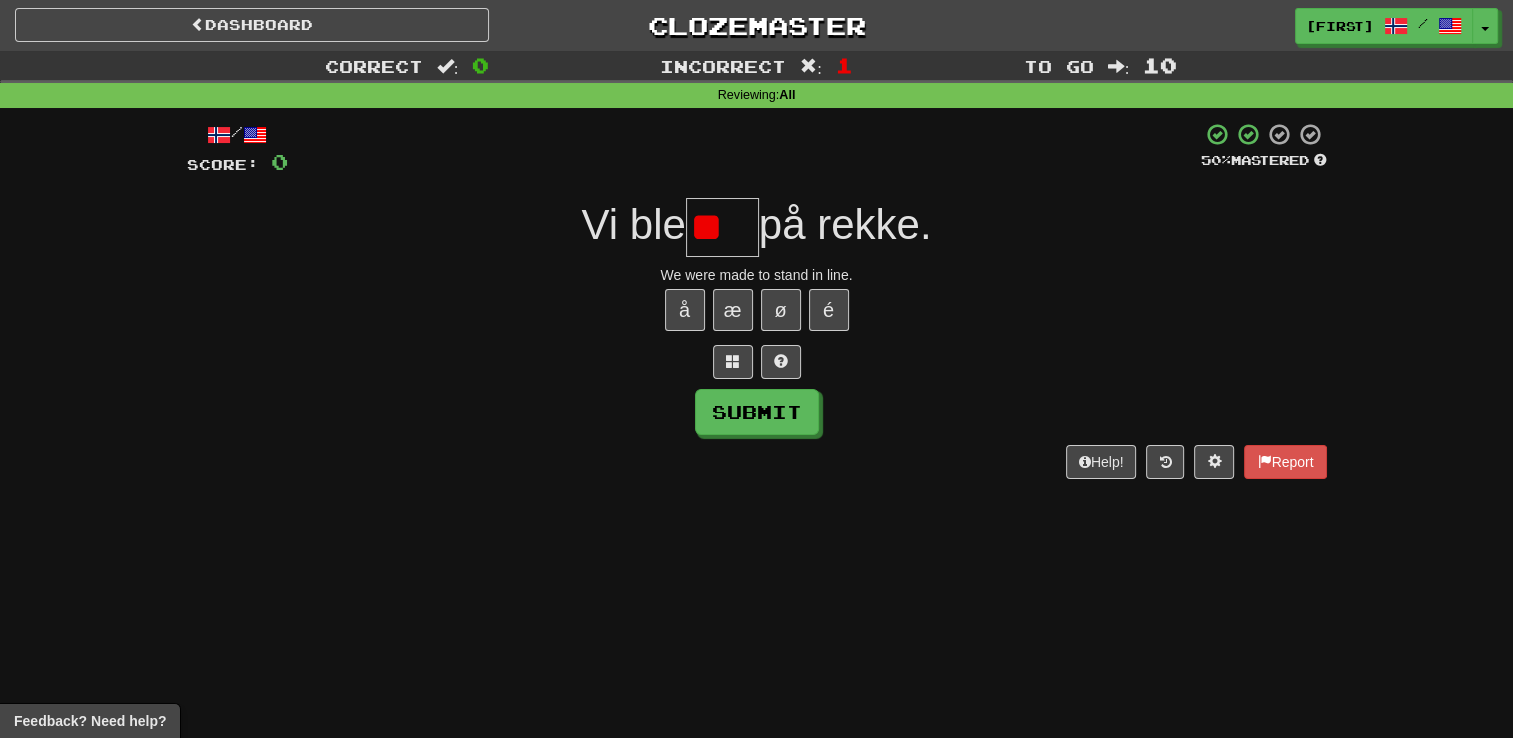 type on "*****" 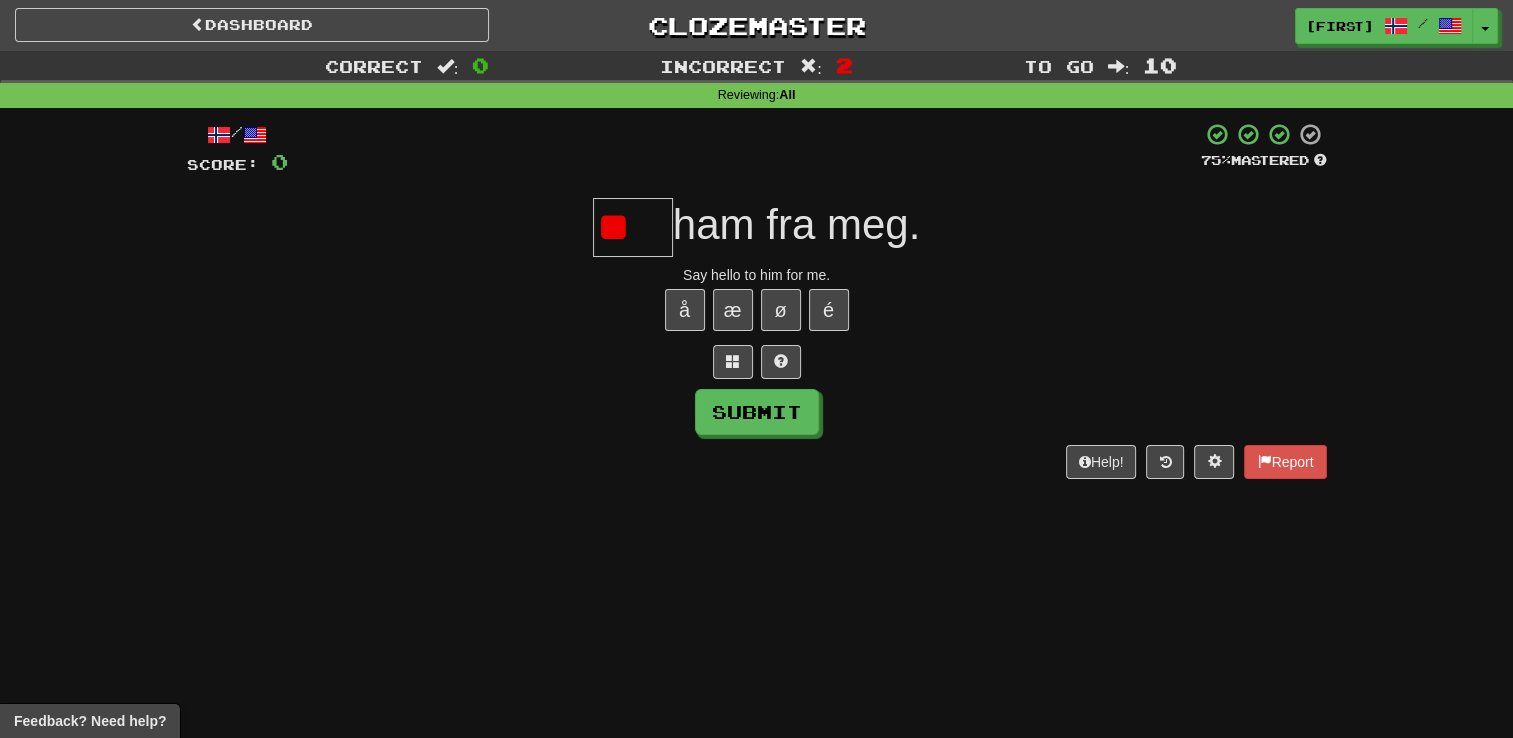 type on "****" 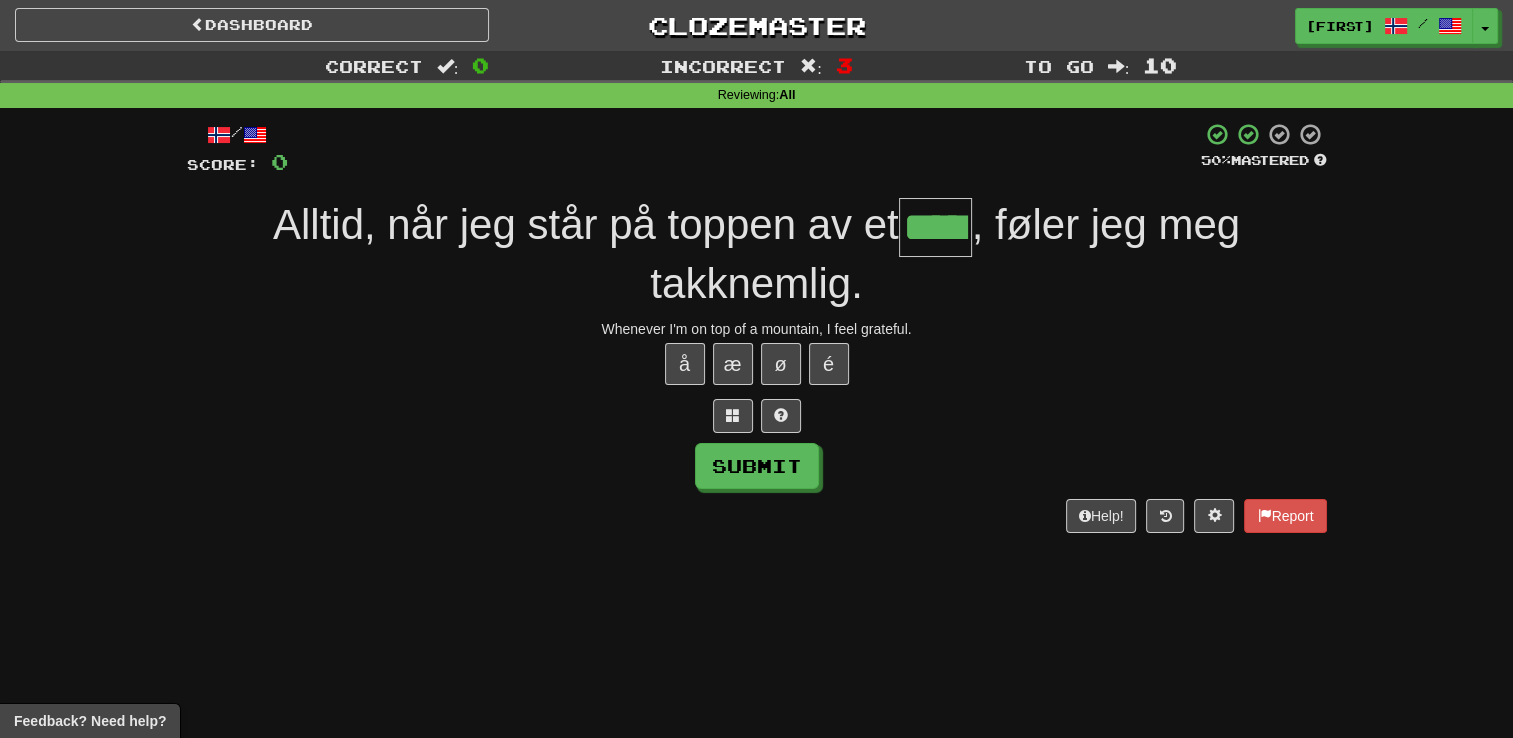 type on "*****" 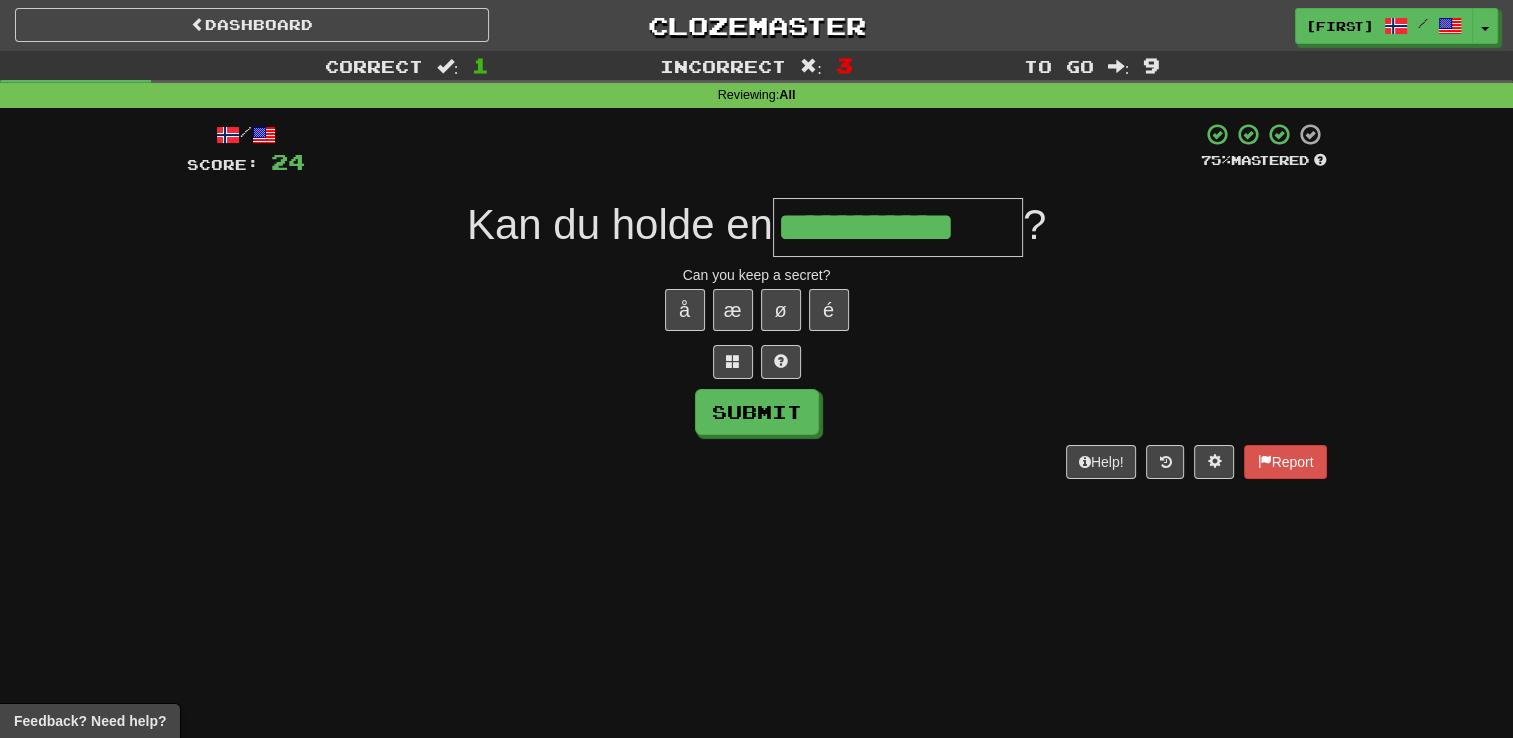 type on "**********" 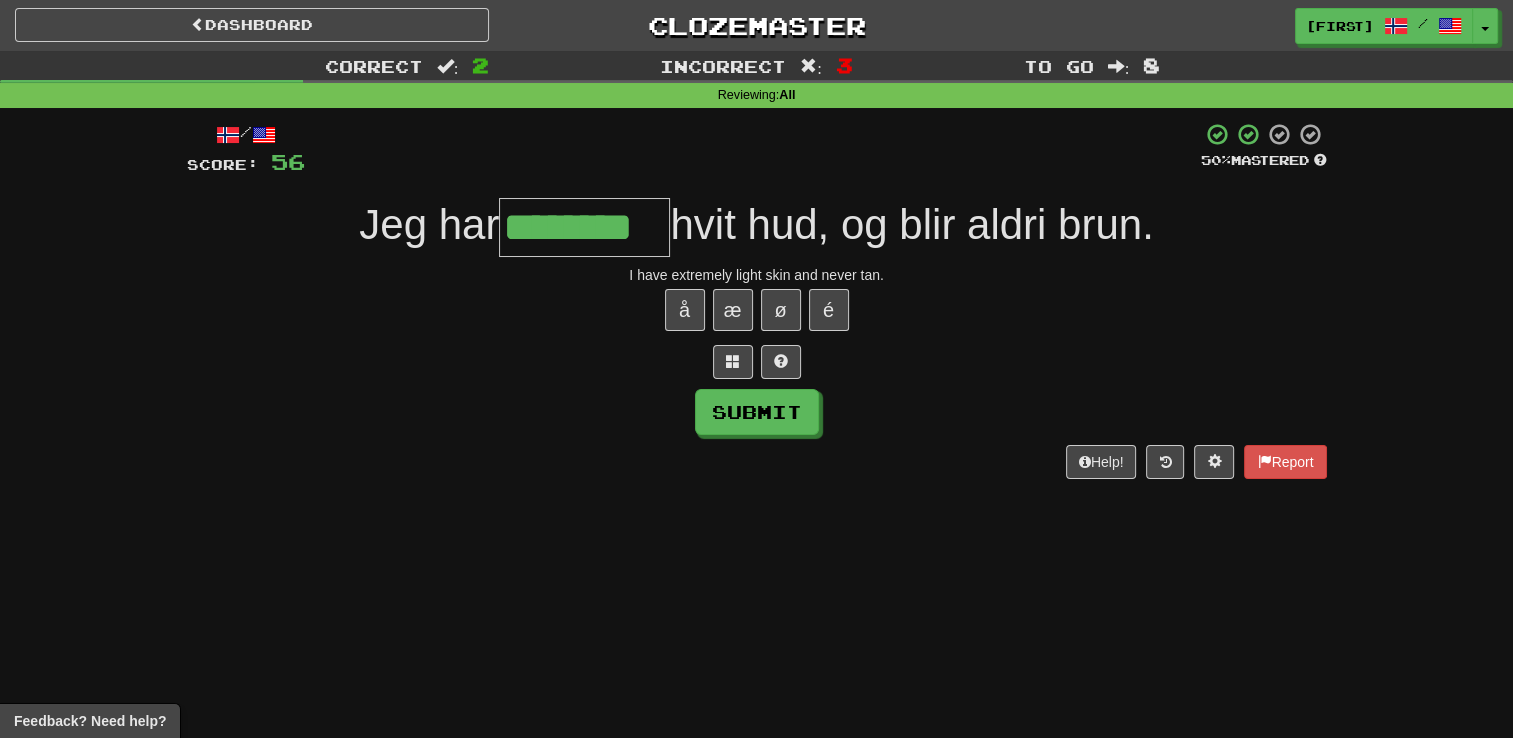 type on "********" 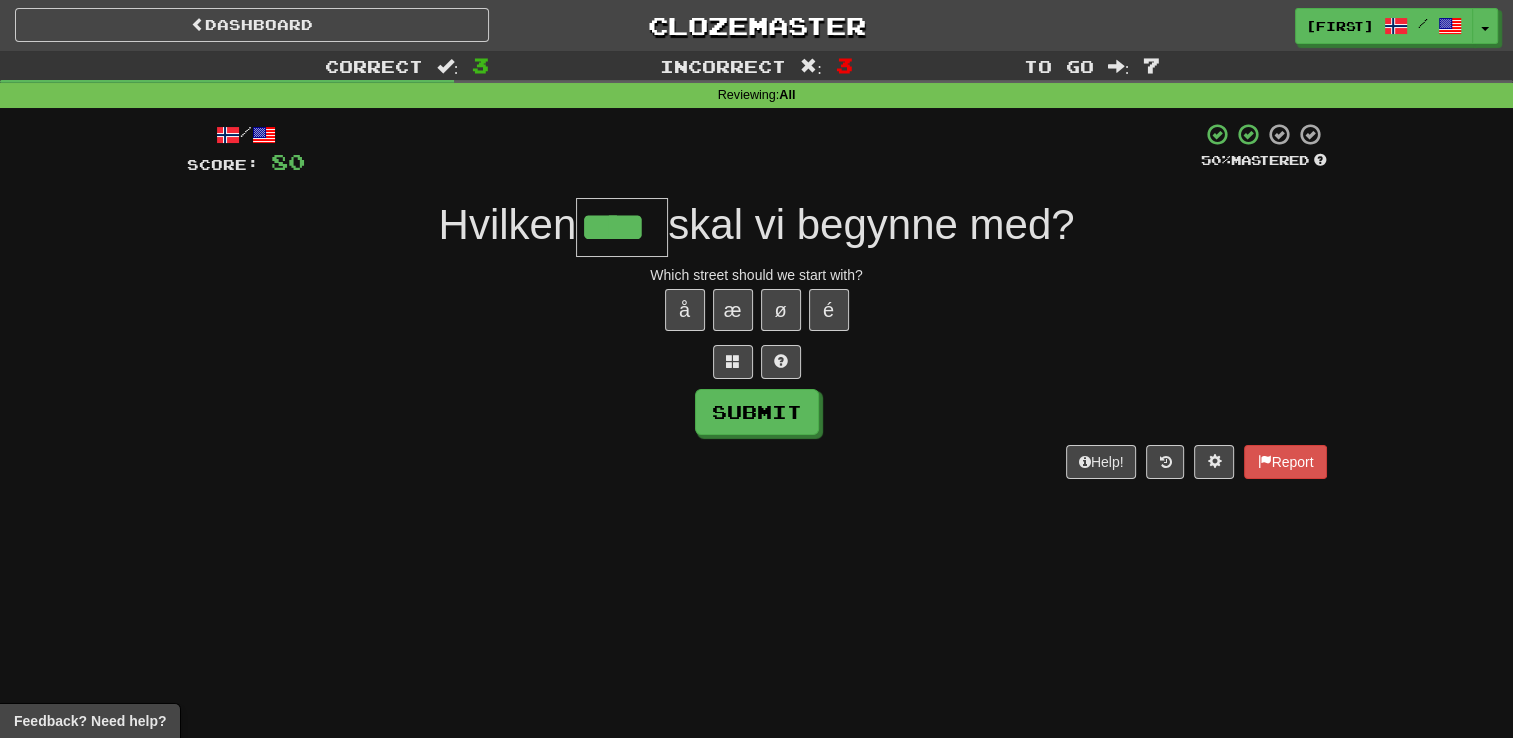 type on "****" 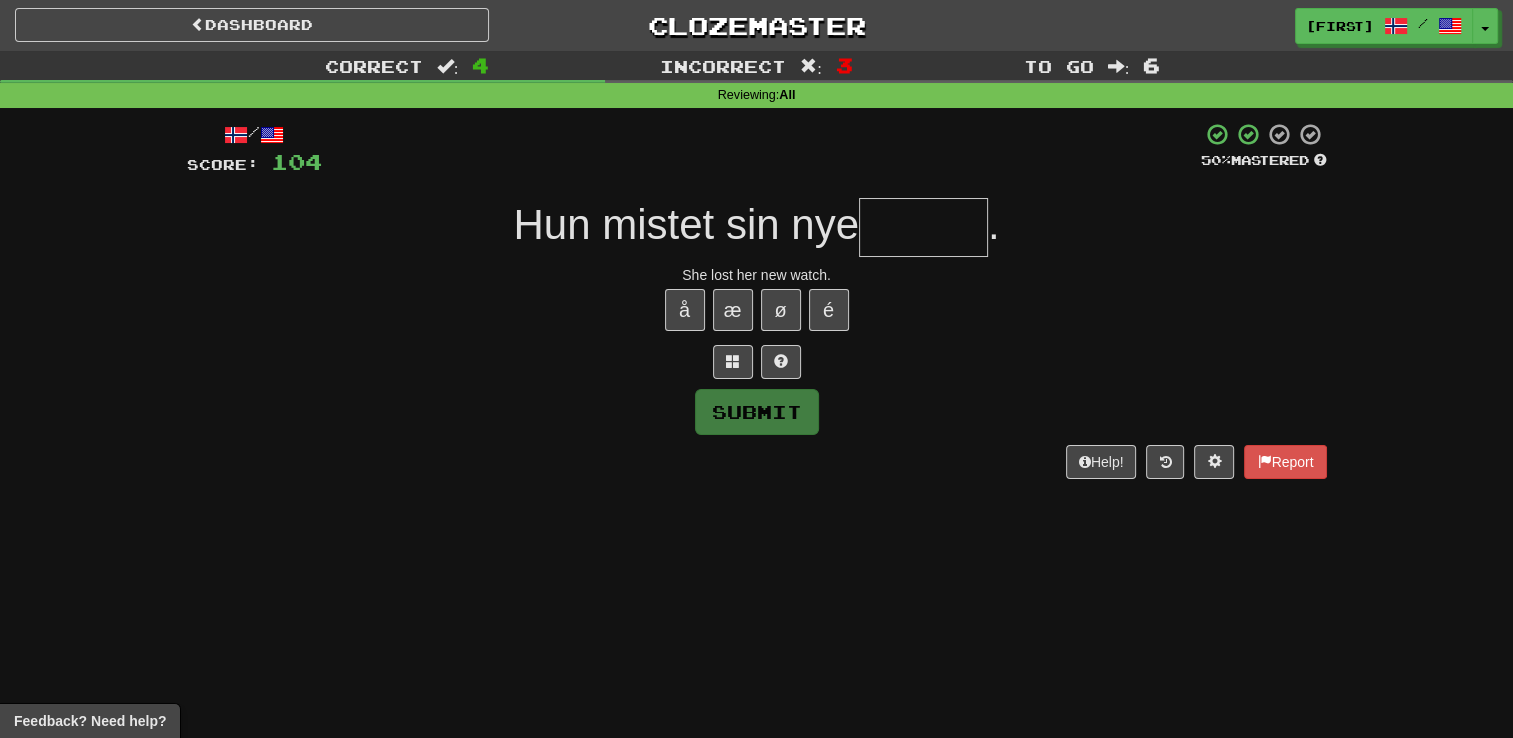 type on "*" 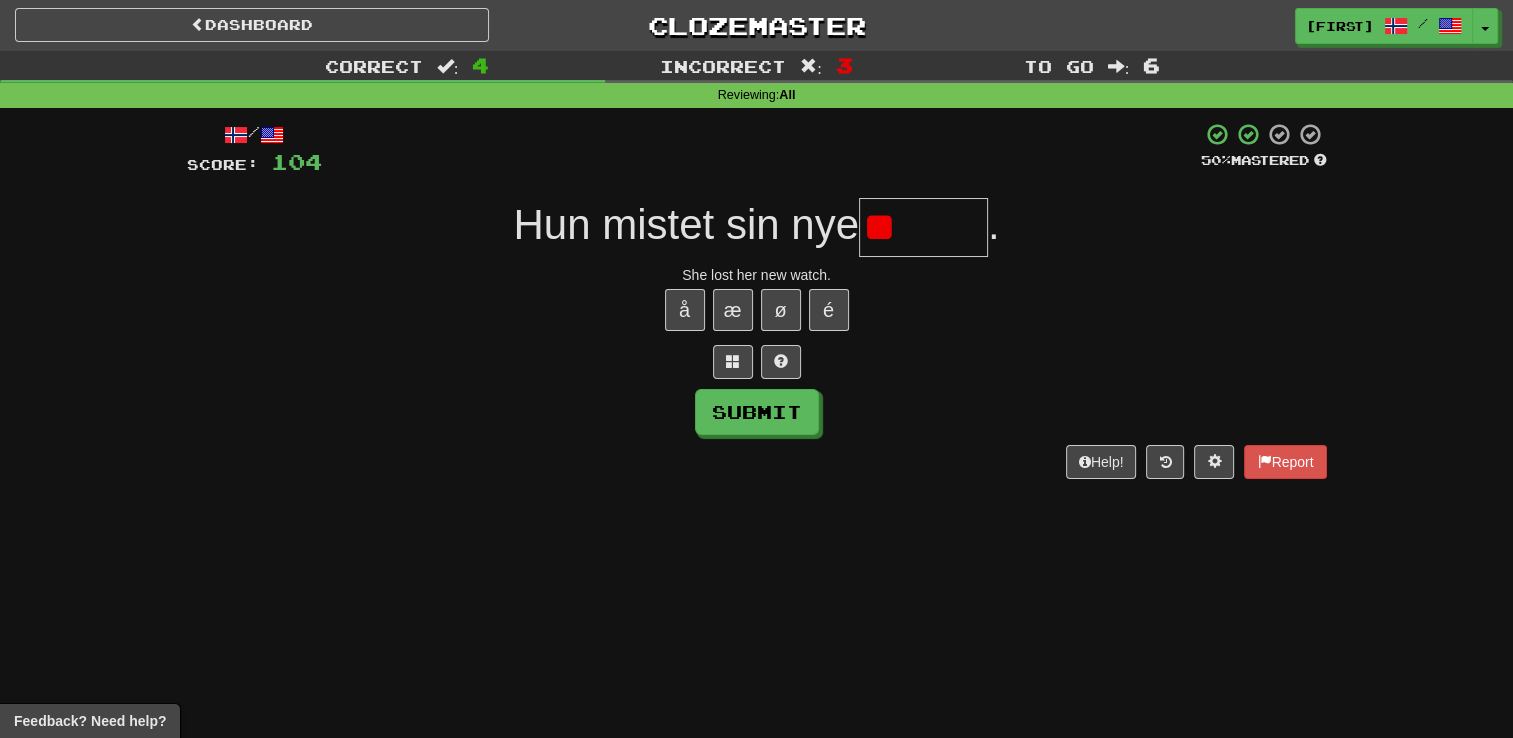 type on "*" 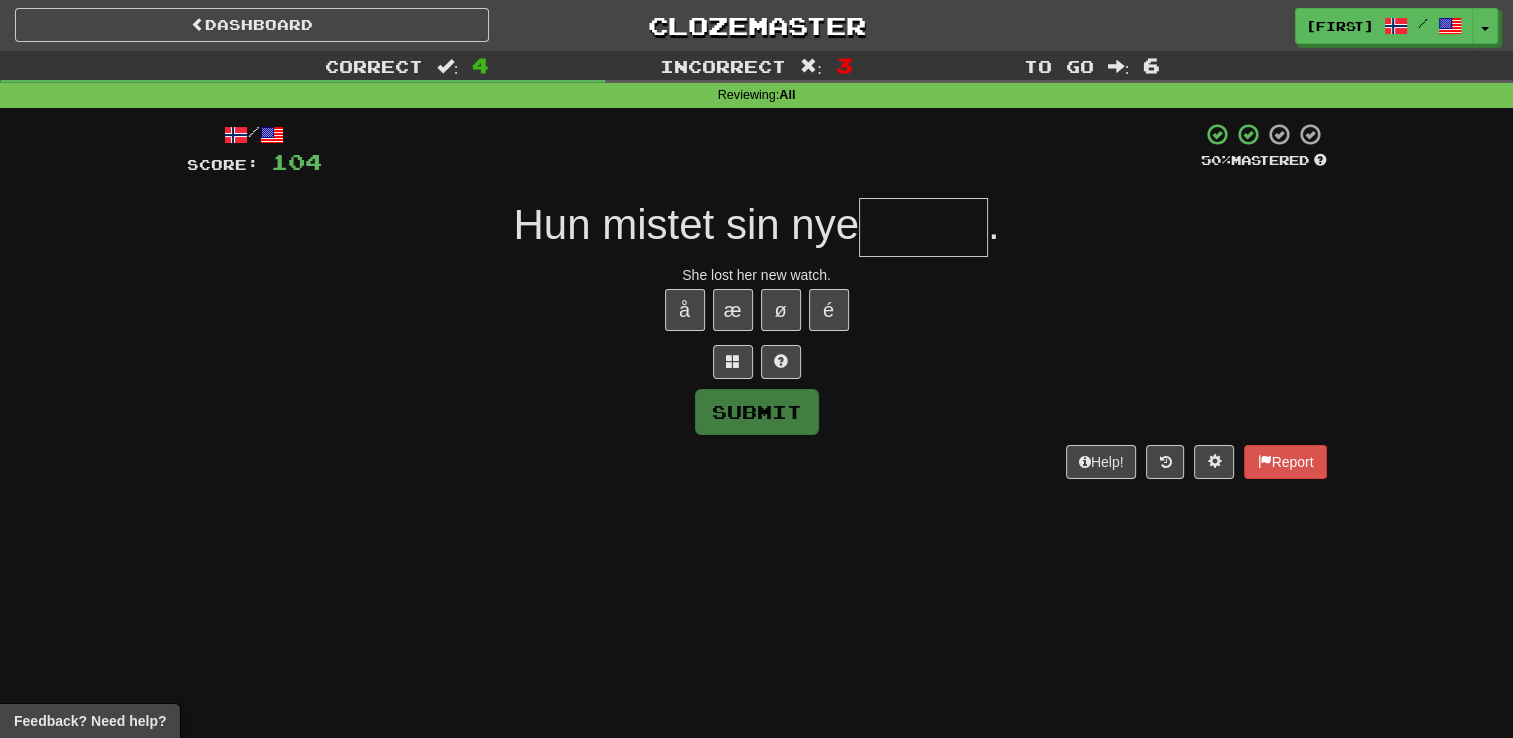 type 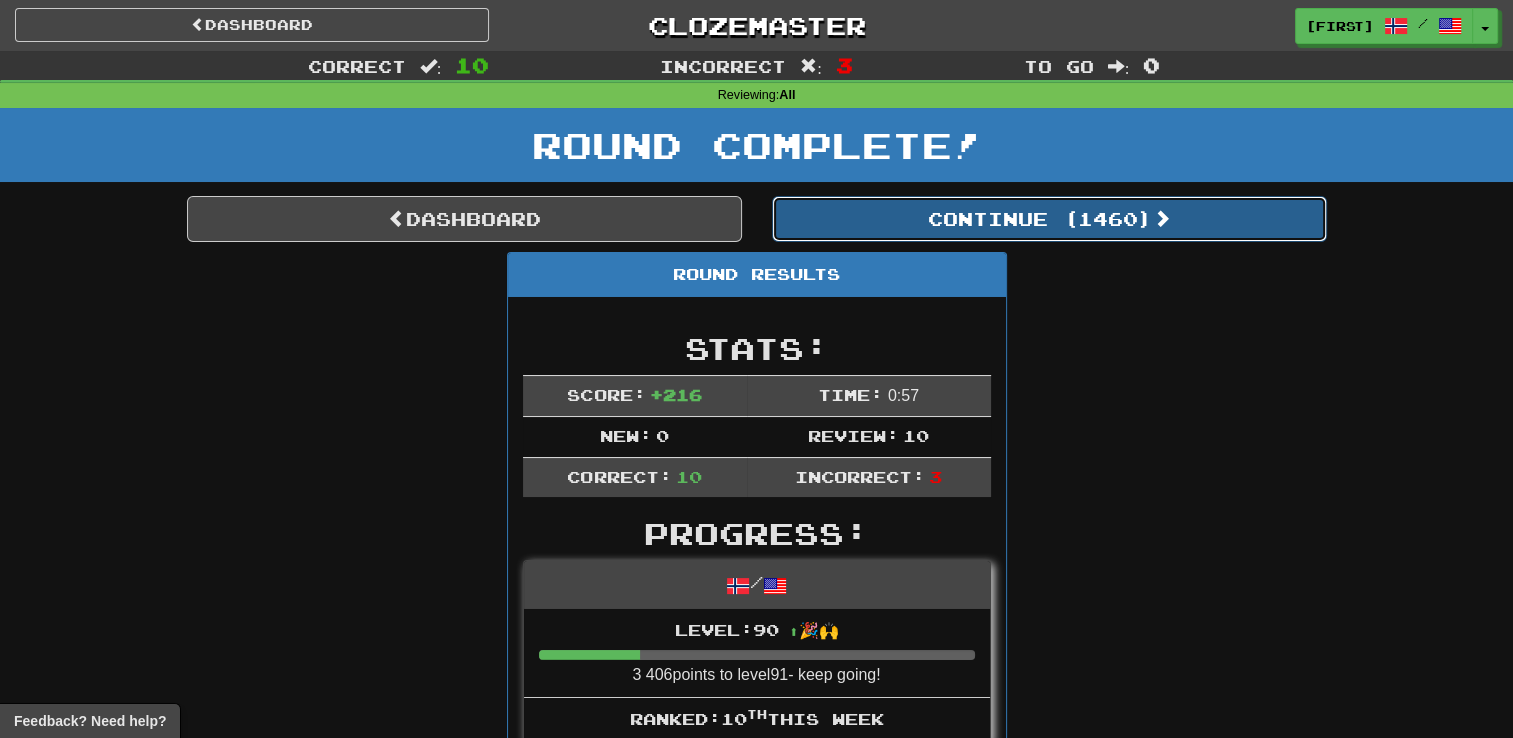 click on "Continue ( 1460 )" at bounding box center [1049, 219] 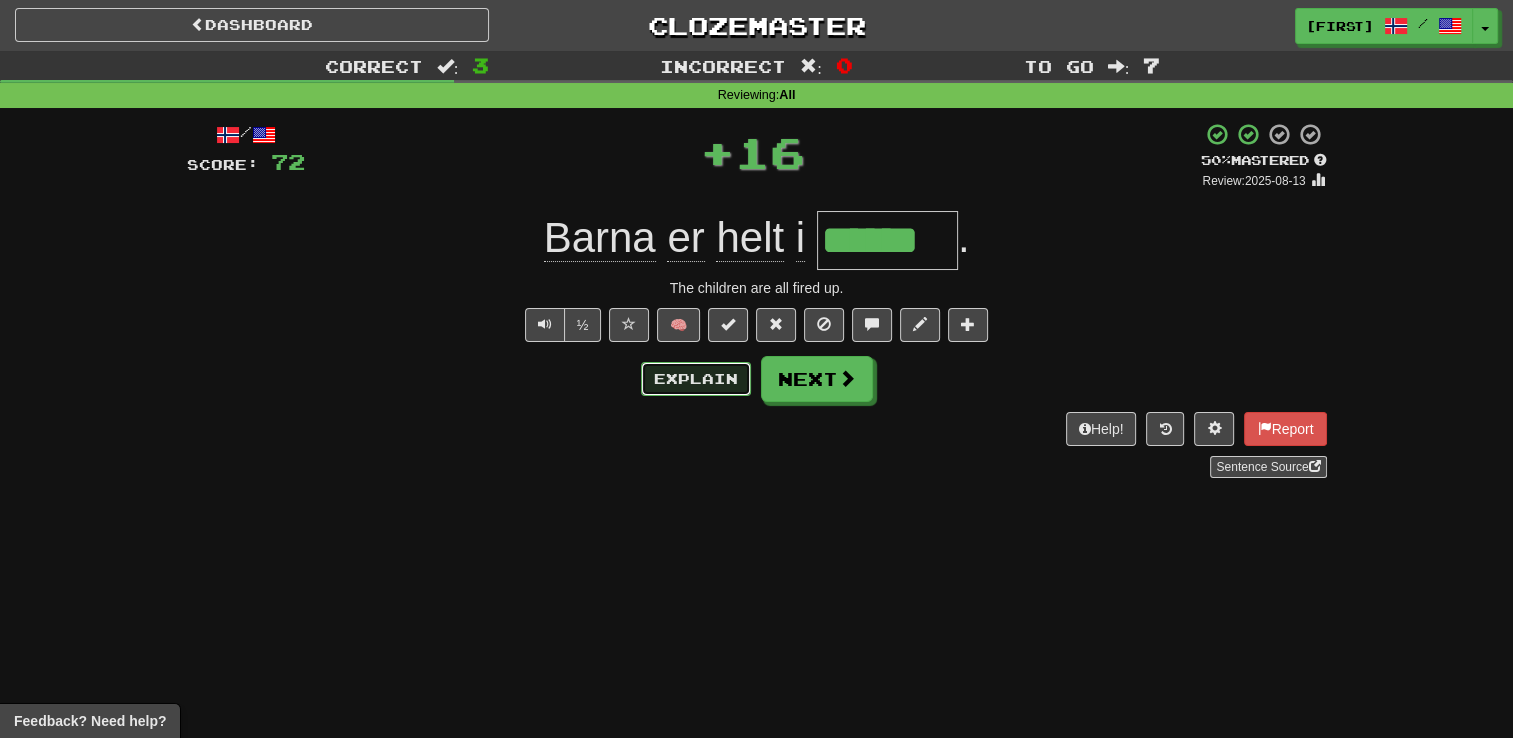 click on "Explain" at bounding box center (696, 379) 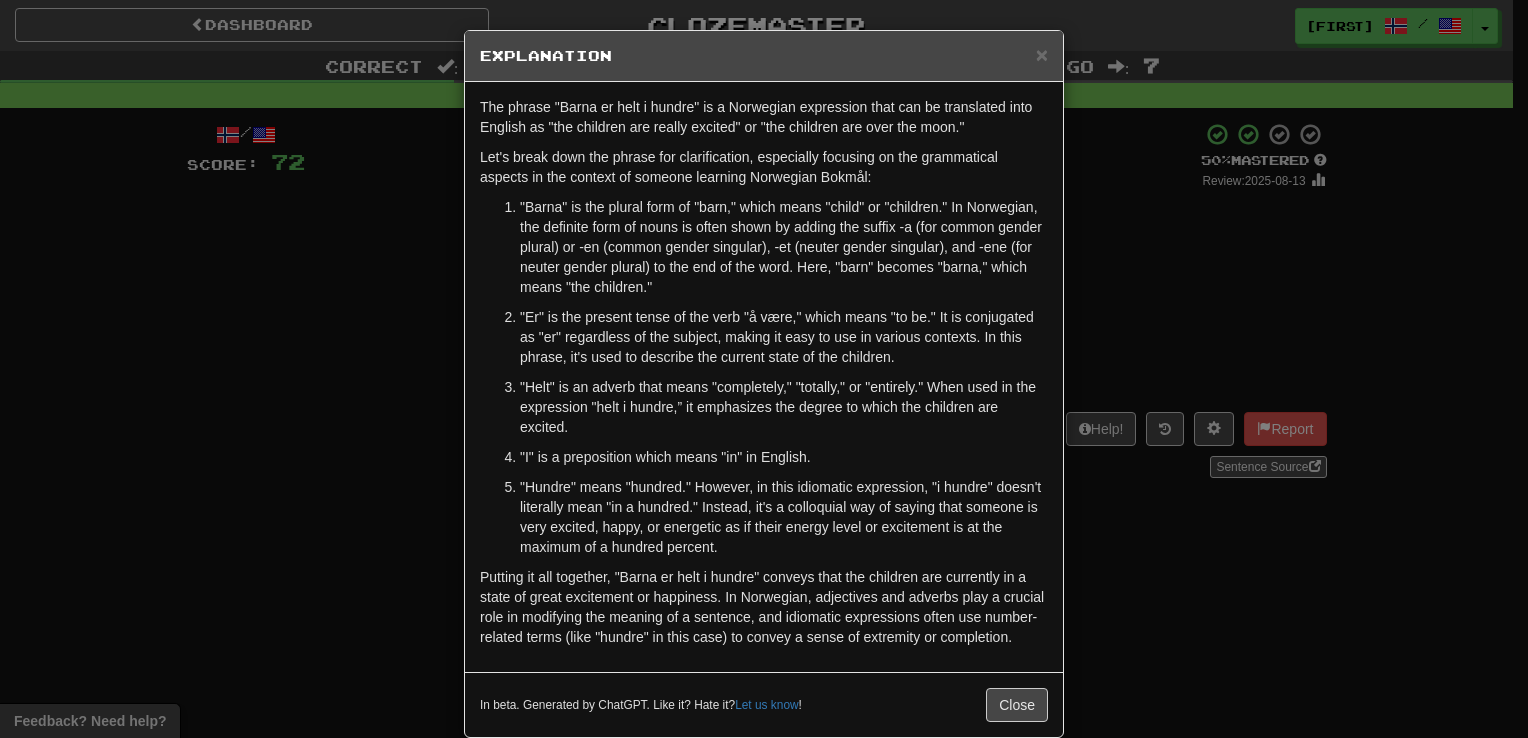 click on "× Explanation The phrase "Barna er helt i hundre" is a Norwegian expression that can be translated into English as "the children are really excited" or "the children are over the moon."
Let's break down the phrase for clarification, especially focusing on the grammatical aspects in the context of someone learning Norwegian Bokmål:
"Barna" is the plural form of "barn," which means "child" or "children." In Norwegian, the definite form of nouns is often shown by adding the suffix -a (for common gender plural) or -en (common gender singular), -et (neuter gender singular), and -ene (for neuter gender plural) to the end of the word. Here, "barn" becomes "barna," which means "the children."
"Er" is the present tense of the verb "å være," which means "to be." It is conjugated as "er" regardless of the subject, making it easy to use in various contexts. In this phrase, it's used to describe the current state of the children.
"I" is a preposition which means "in" in English.
!" at bounding box center [764, 369] 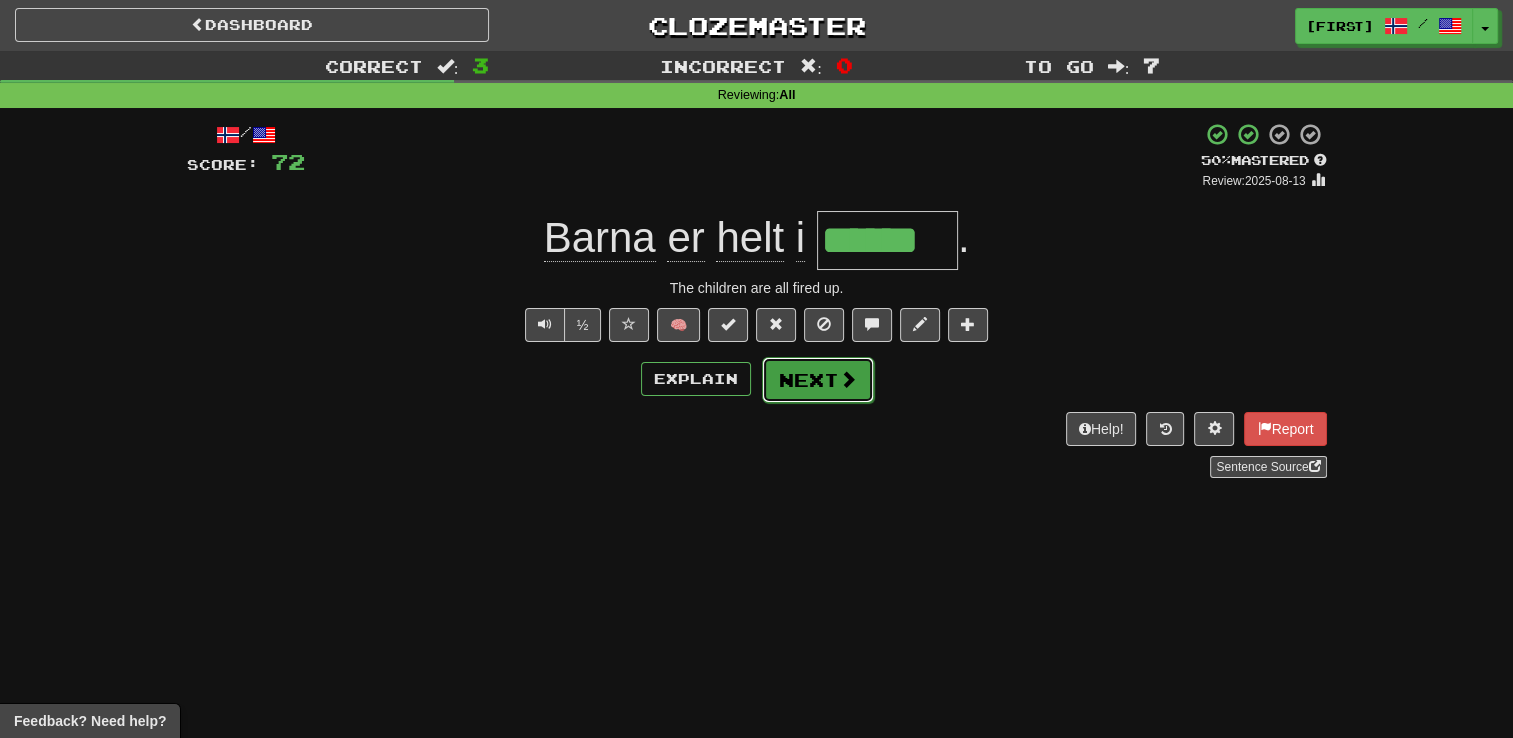 click on "Next" at bounding box center [818, 380] 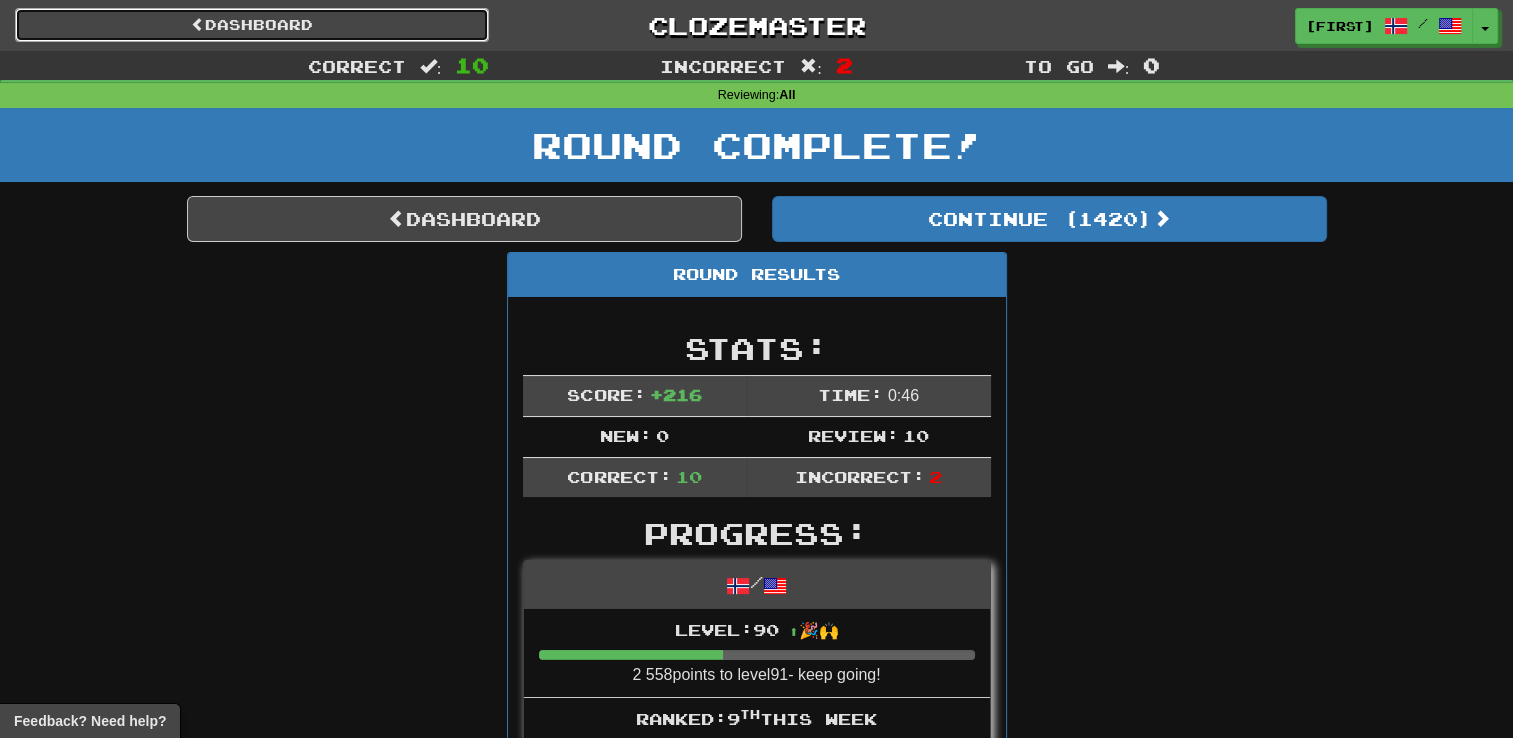 click on "Dashboard" at bounding box center [252, 25] 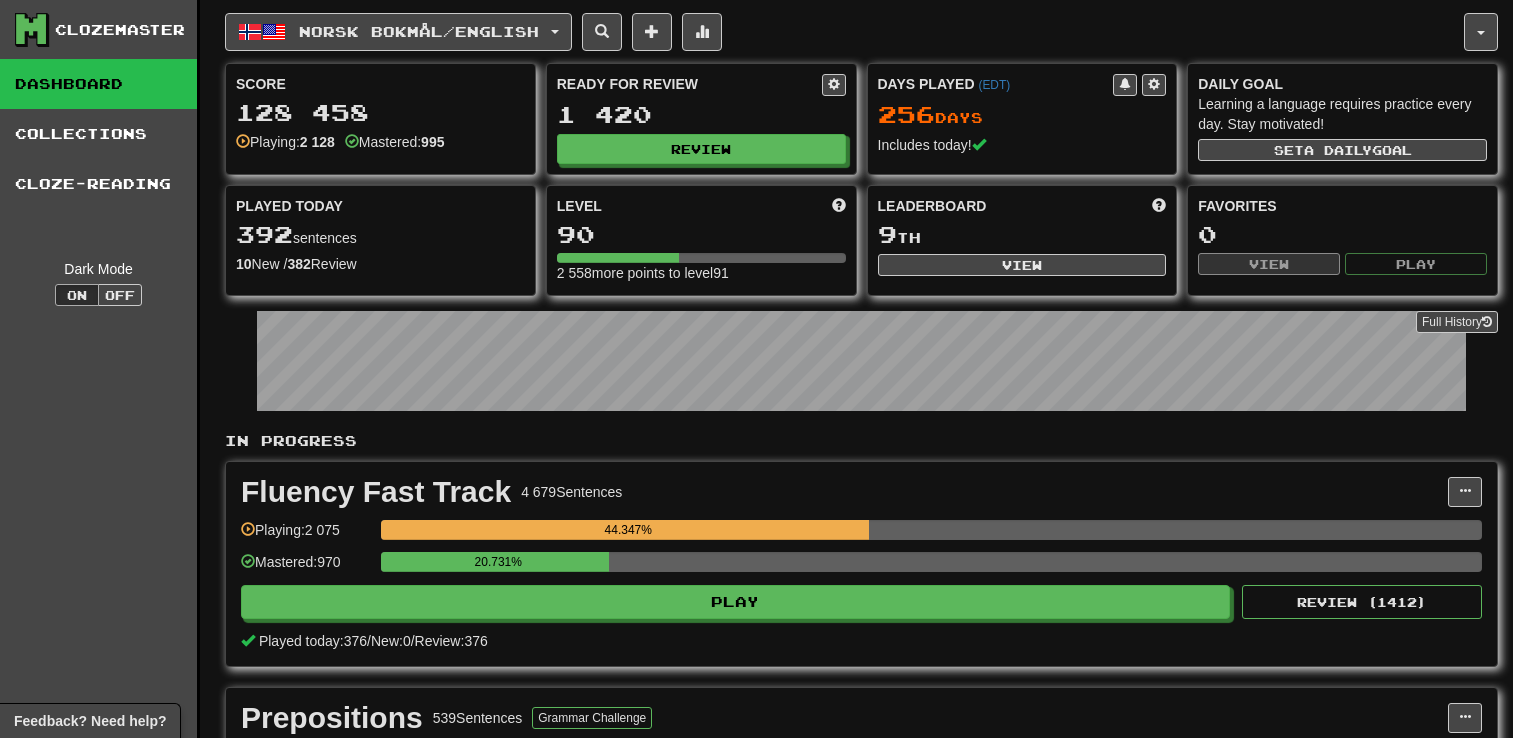 scroll, scrollTop: 0, scrollLeft: 0, axis: both 